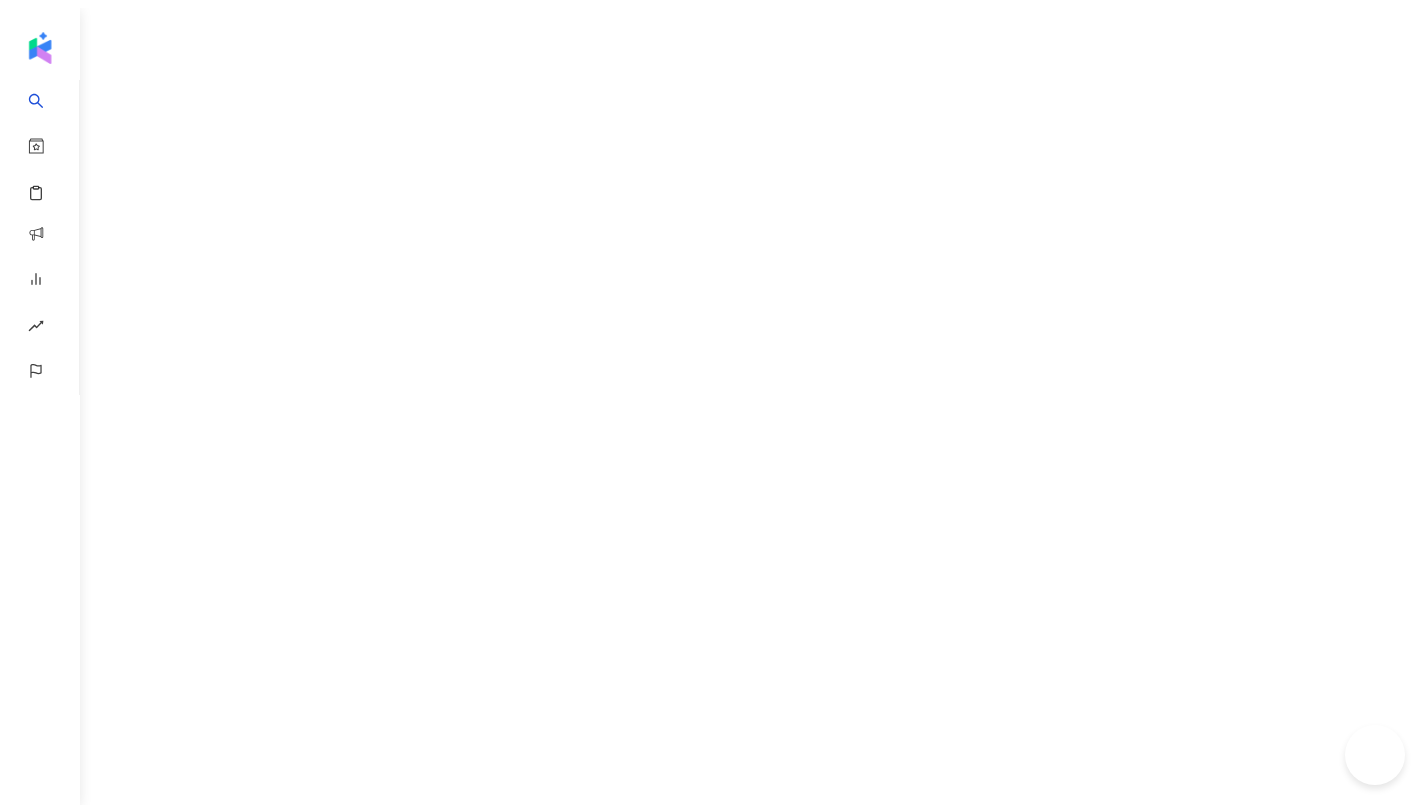 scroll, scrollTop: 0, scrollLeft: 0, axis: both 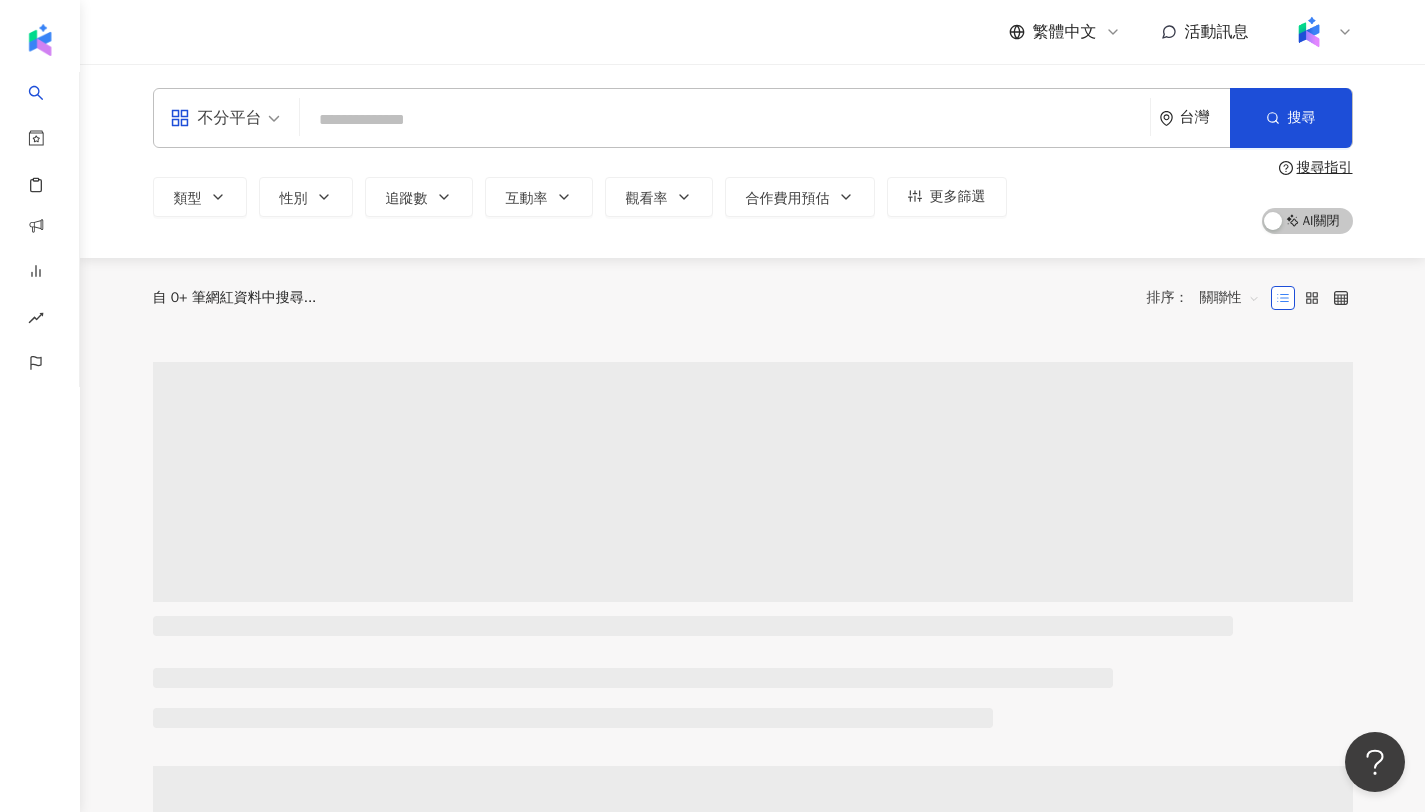 click 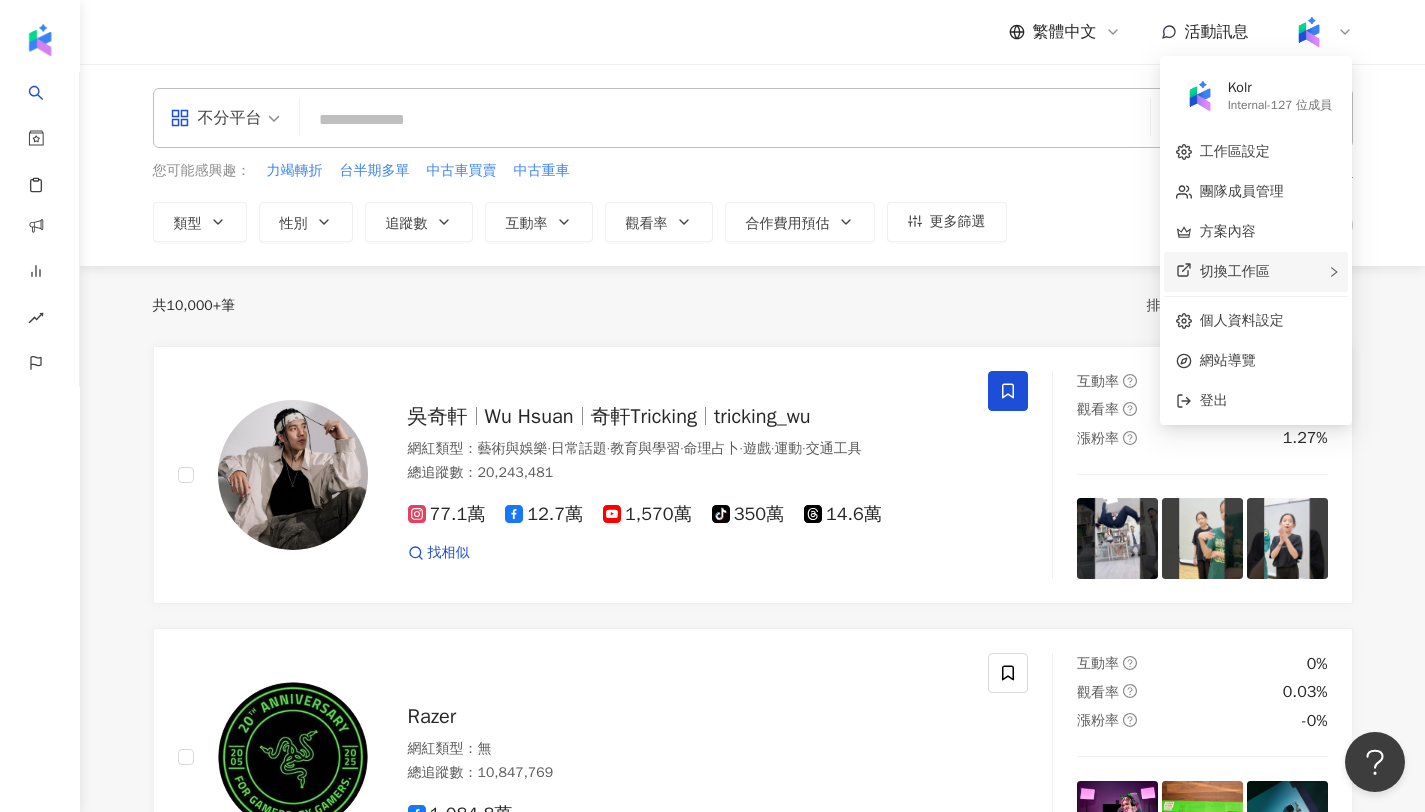 click on "切換工作區" at bounding box center (1235, 271) 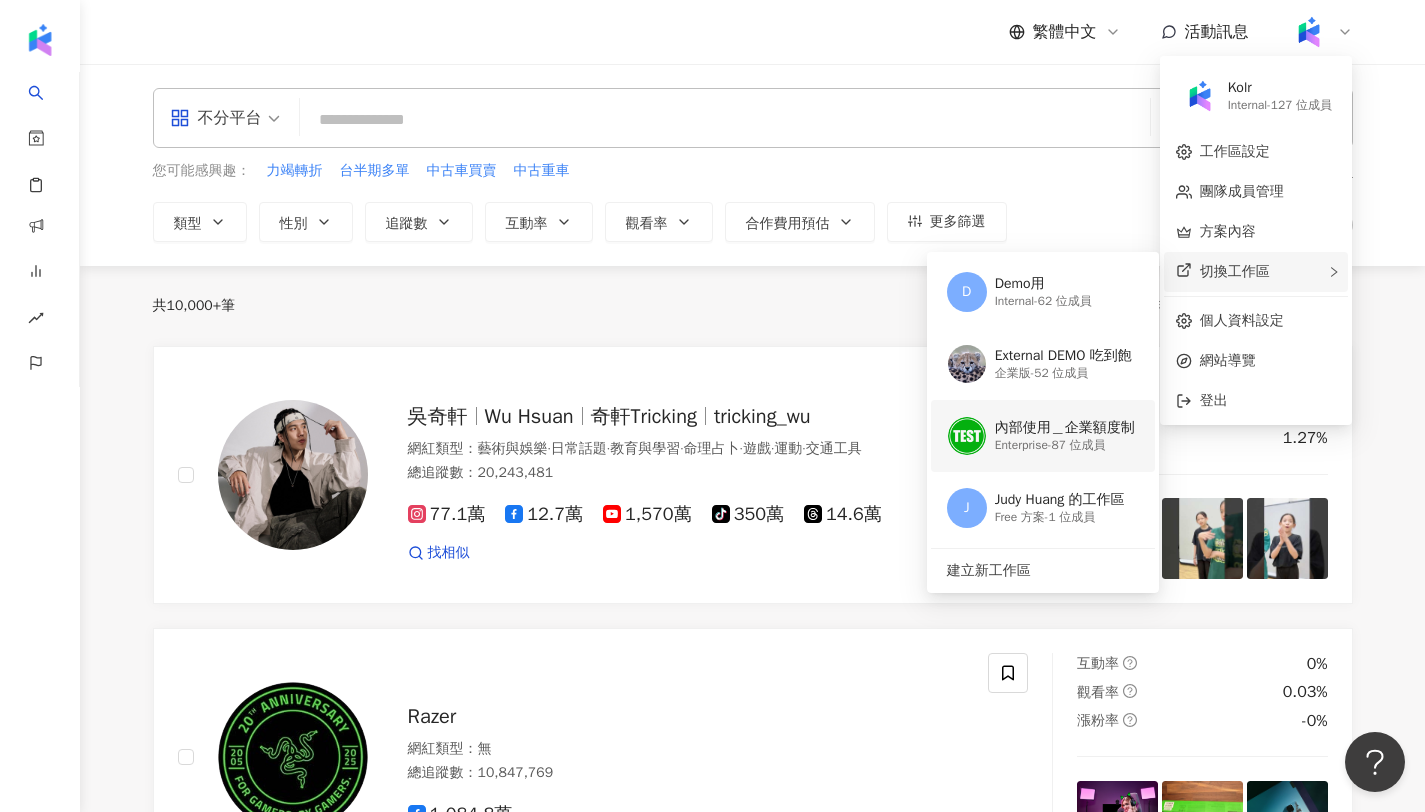 click on "Enterprise  -  87 位成員" at bounding box center [1065, 445] 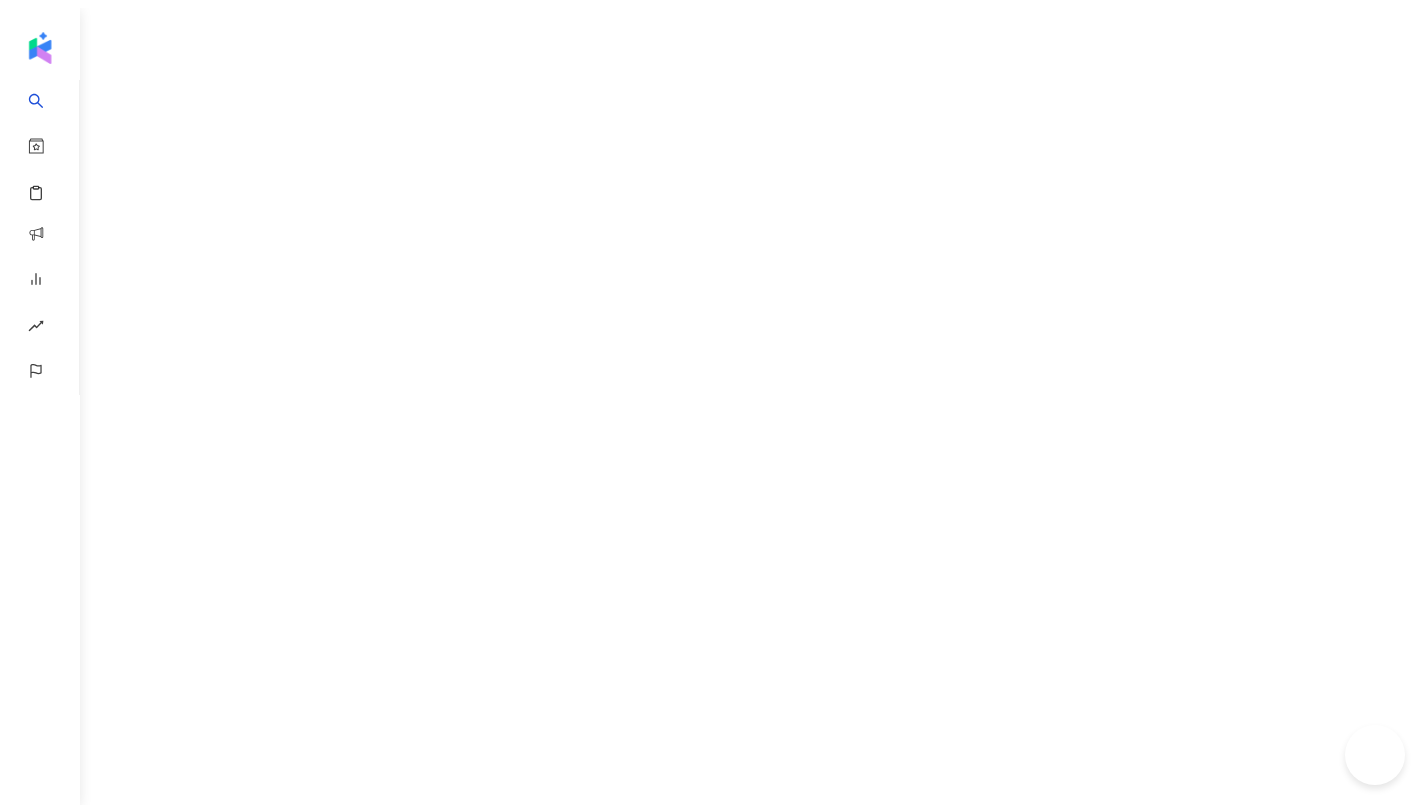 scroll, scrollTop: 0, scrollLeft: 0, axis: both 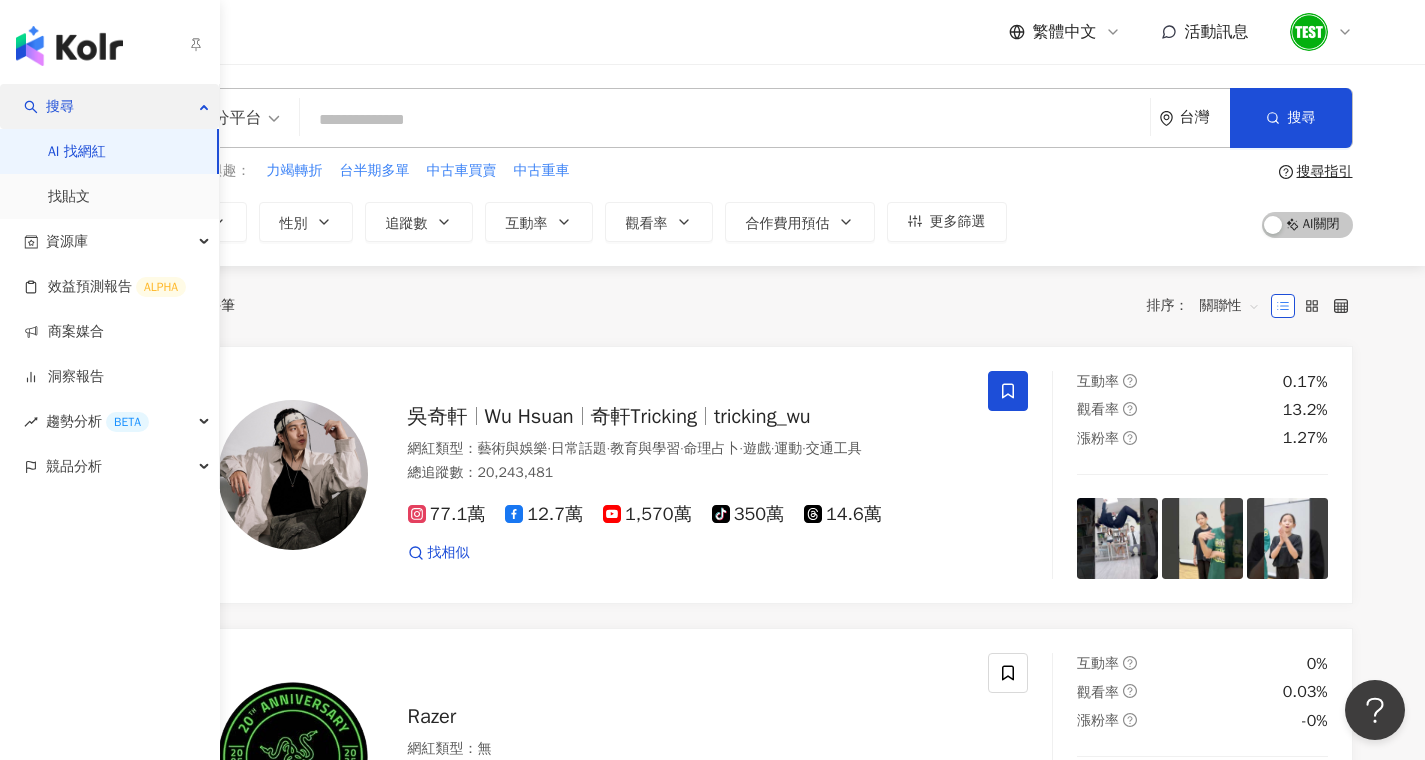 click on "搜尋" at bounding box center [109, 106] 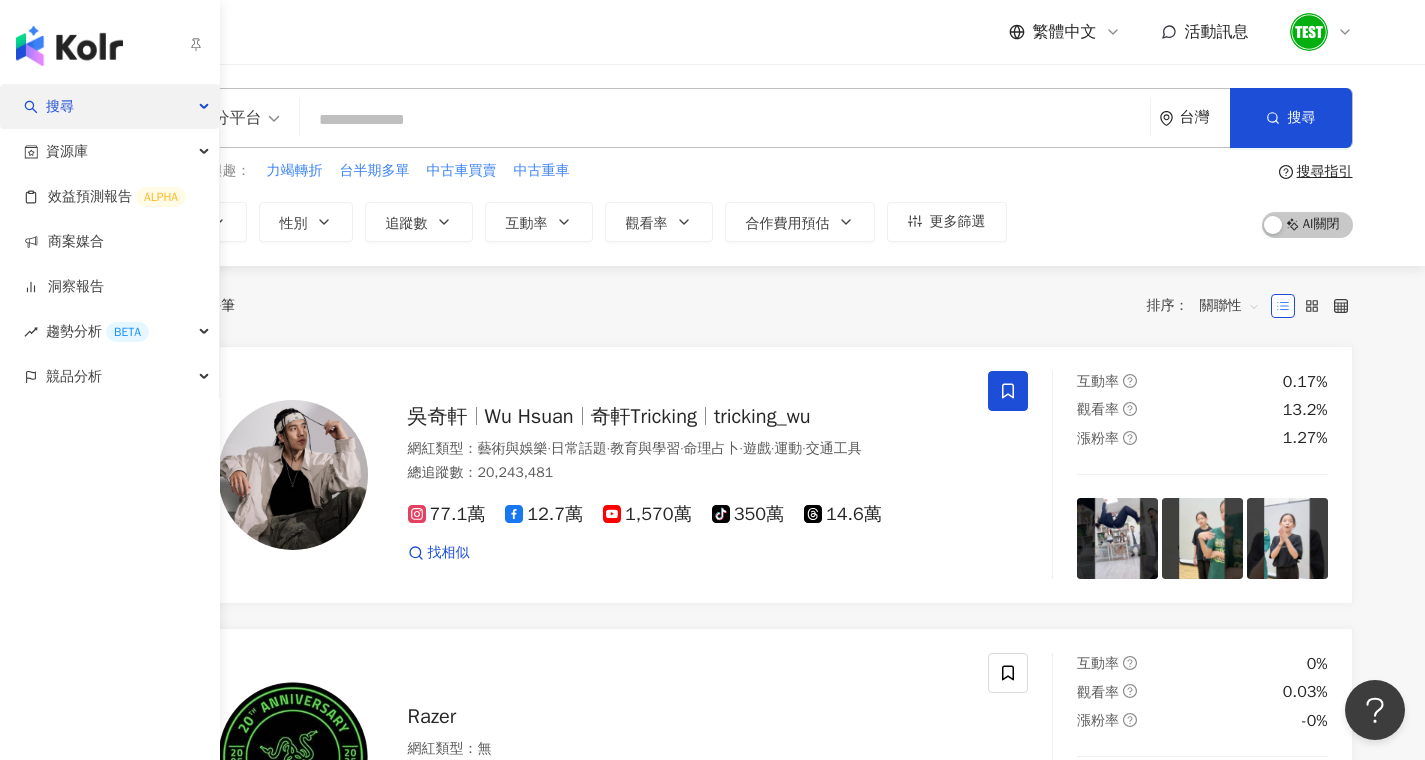click on "搜尋" at bounding box center [109, 106] 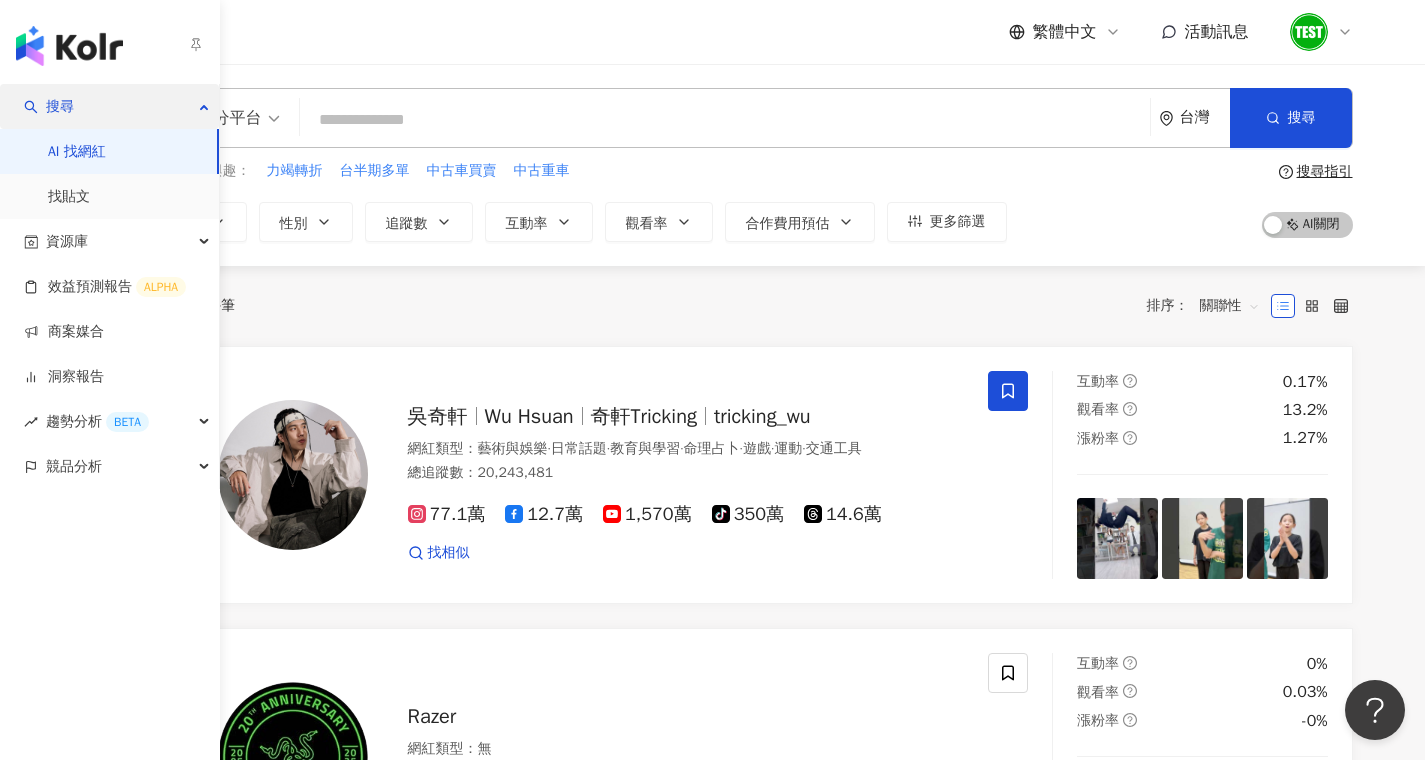 click on "搜尋" at bounding box center [109, 106] 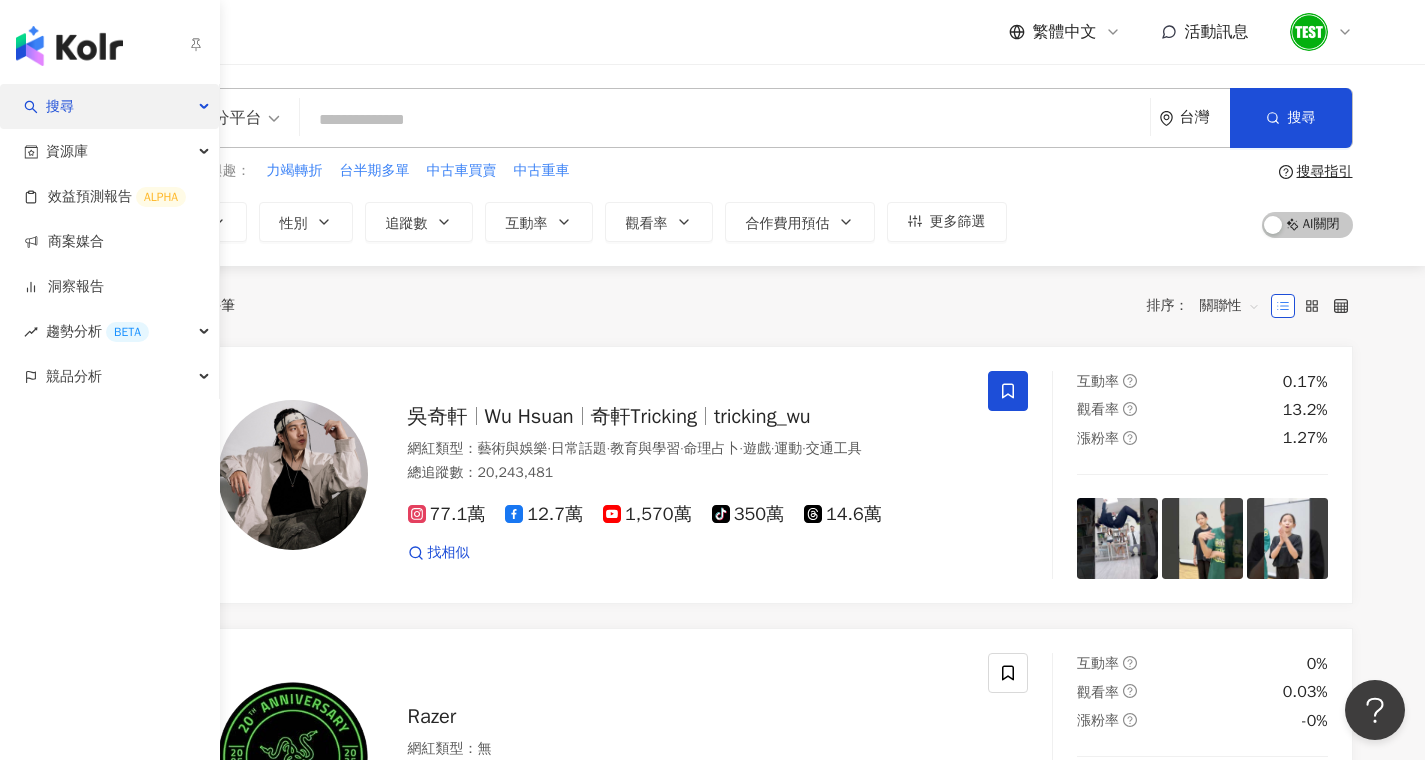 click on "搜尋" at bounding box center (109, 106) 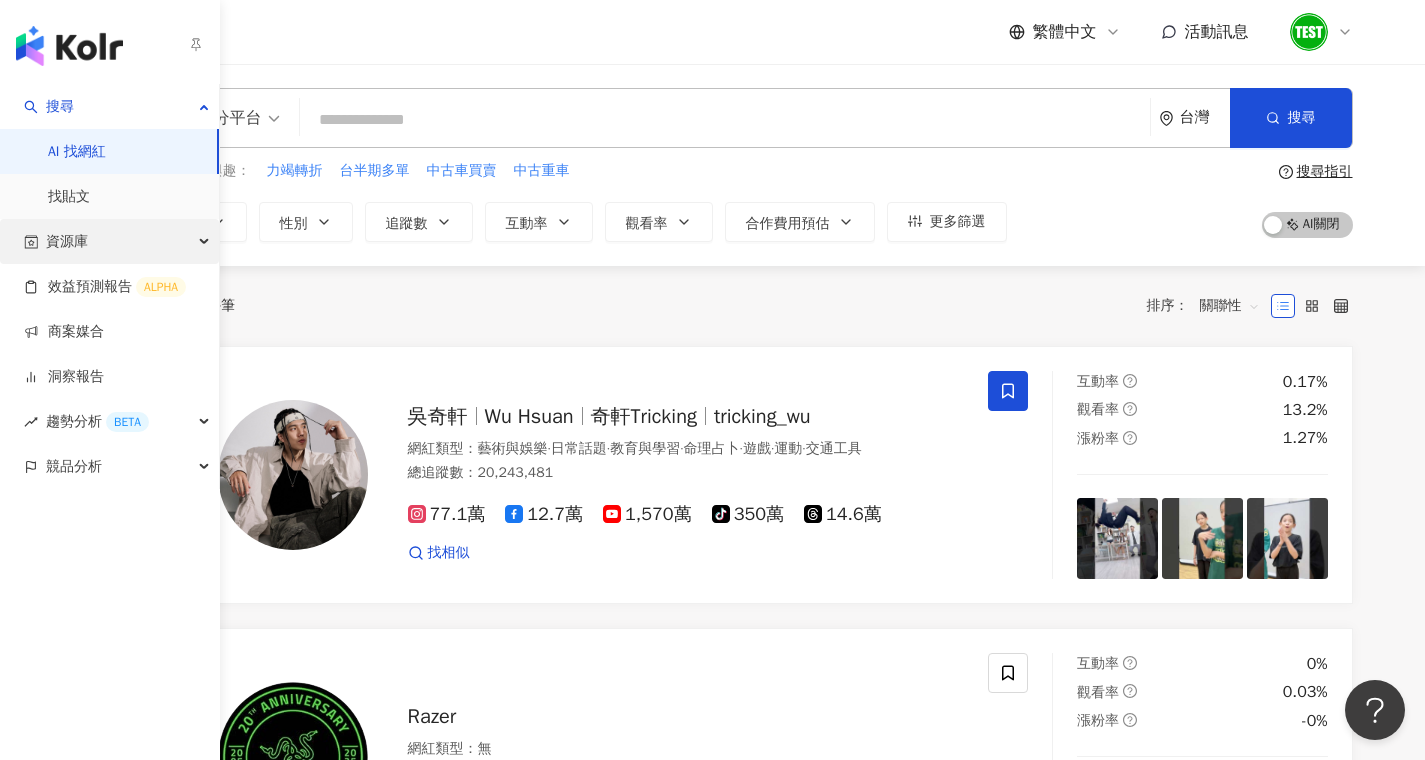 click on "資源庫" at bounding box center [109, 241] 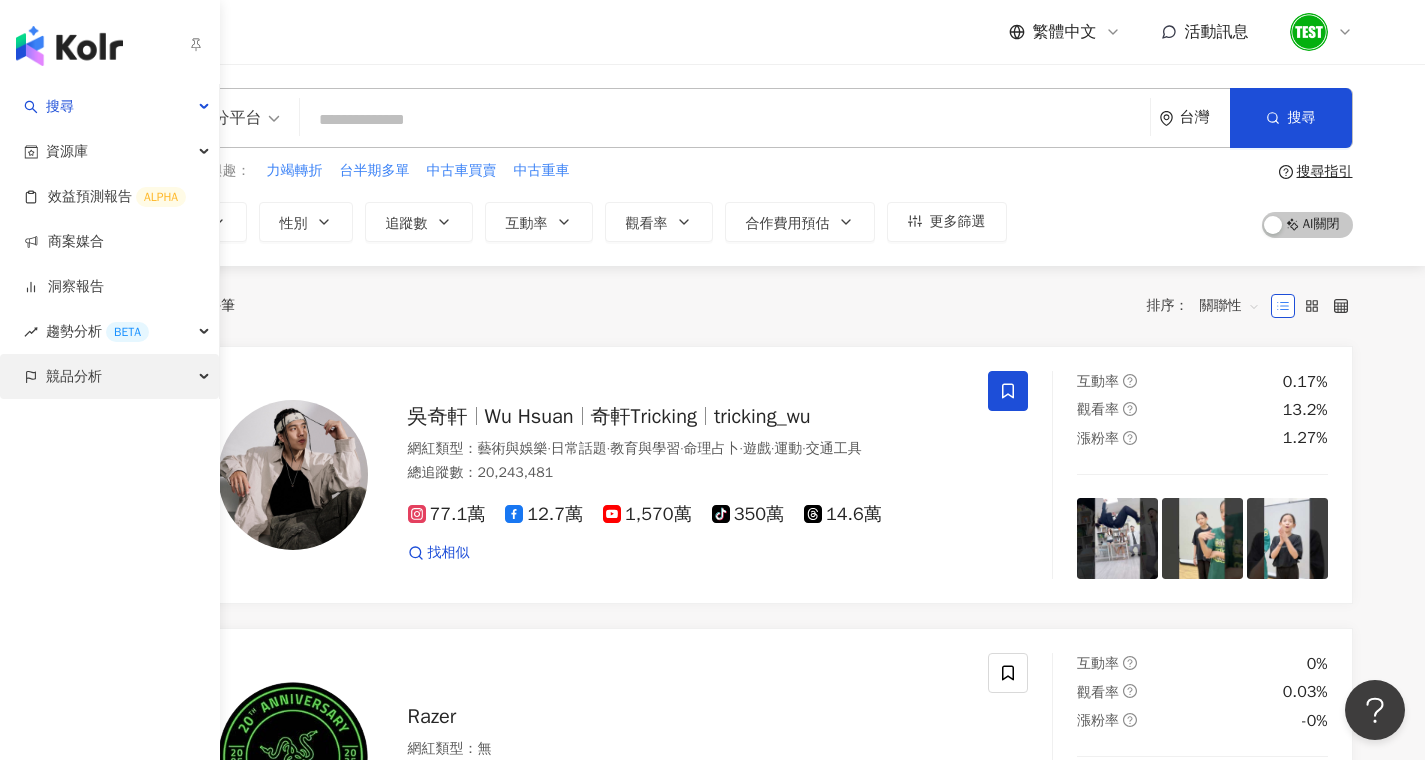 click on "競品分析" at bounding box center [109, 376] 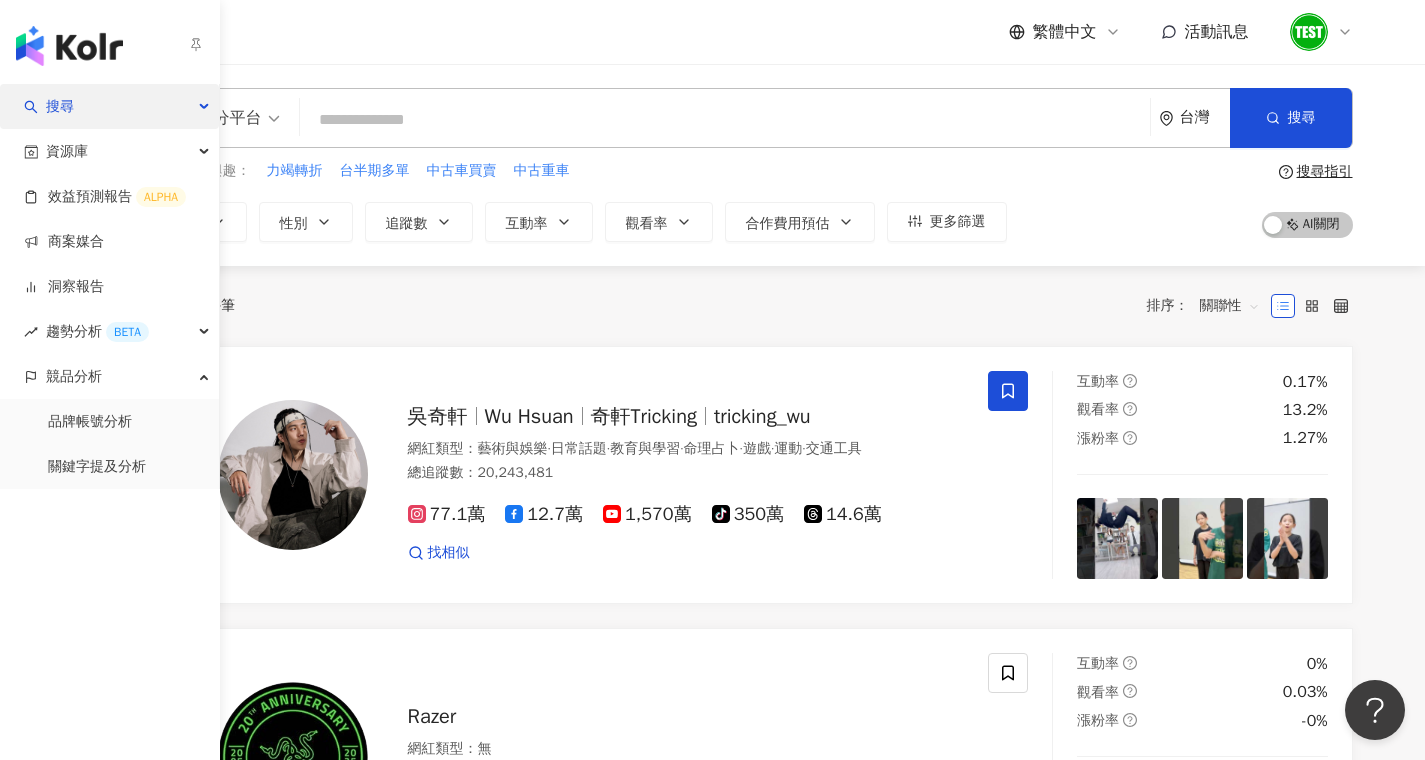 click on "搜尋" at bounding box center [109, 106] 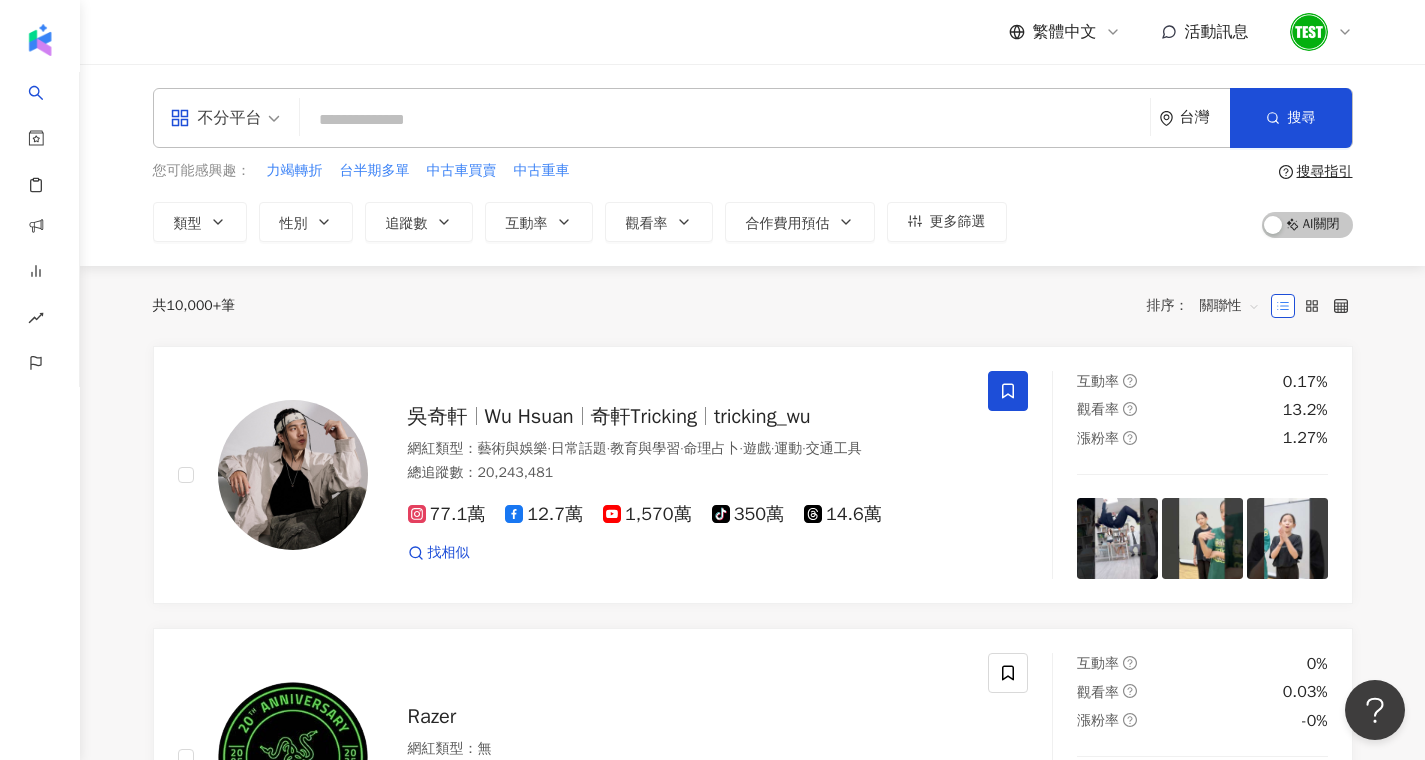 click on "共  10,000+  筆 排序： 關聯性" at bounding box center [753, 306] 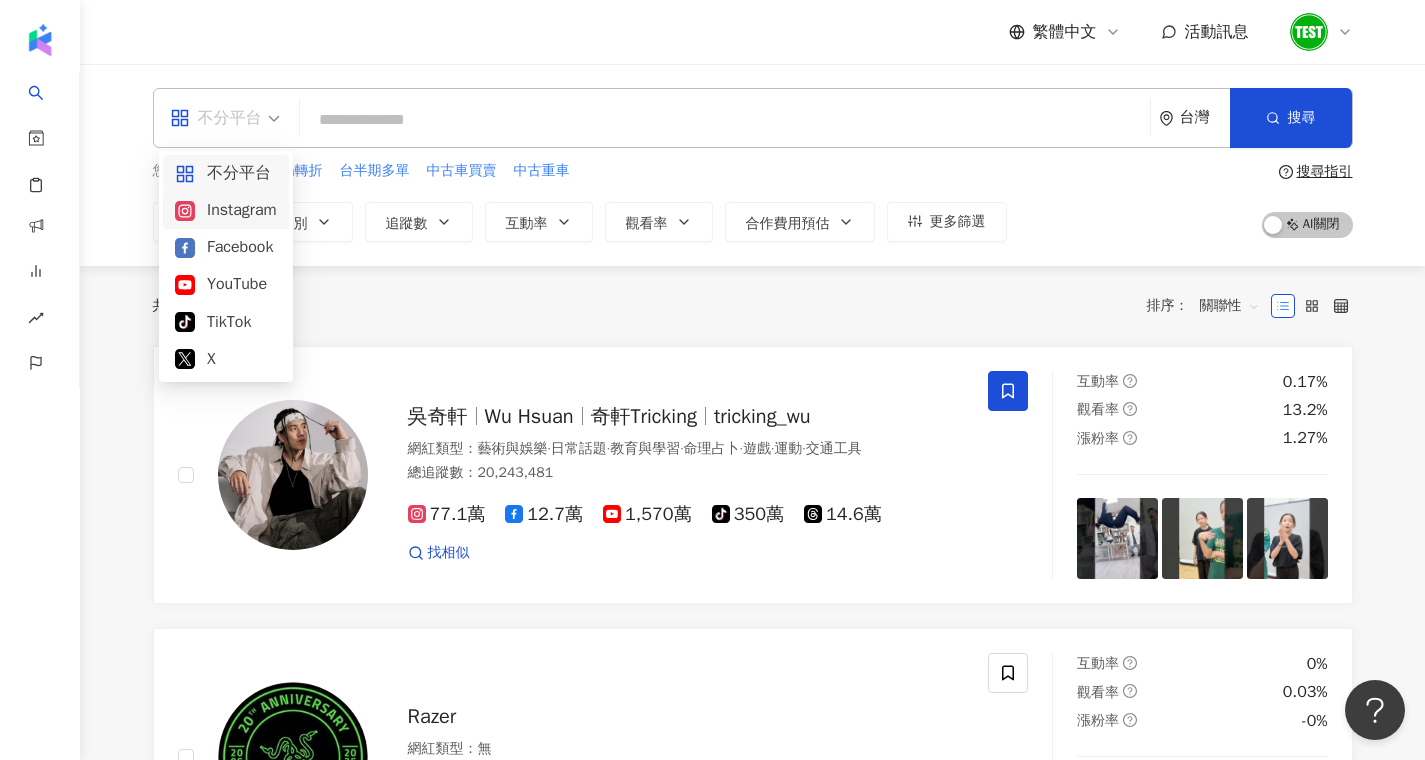 click on "Instagram" at bounding box center [226, 210] 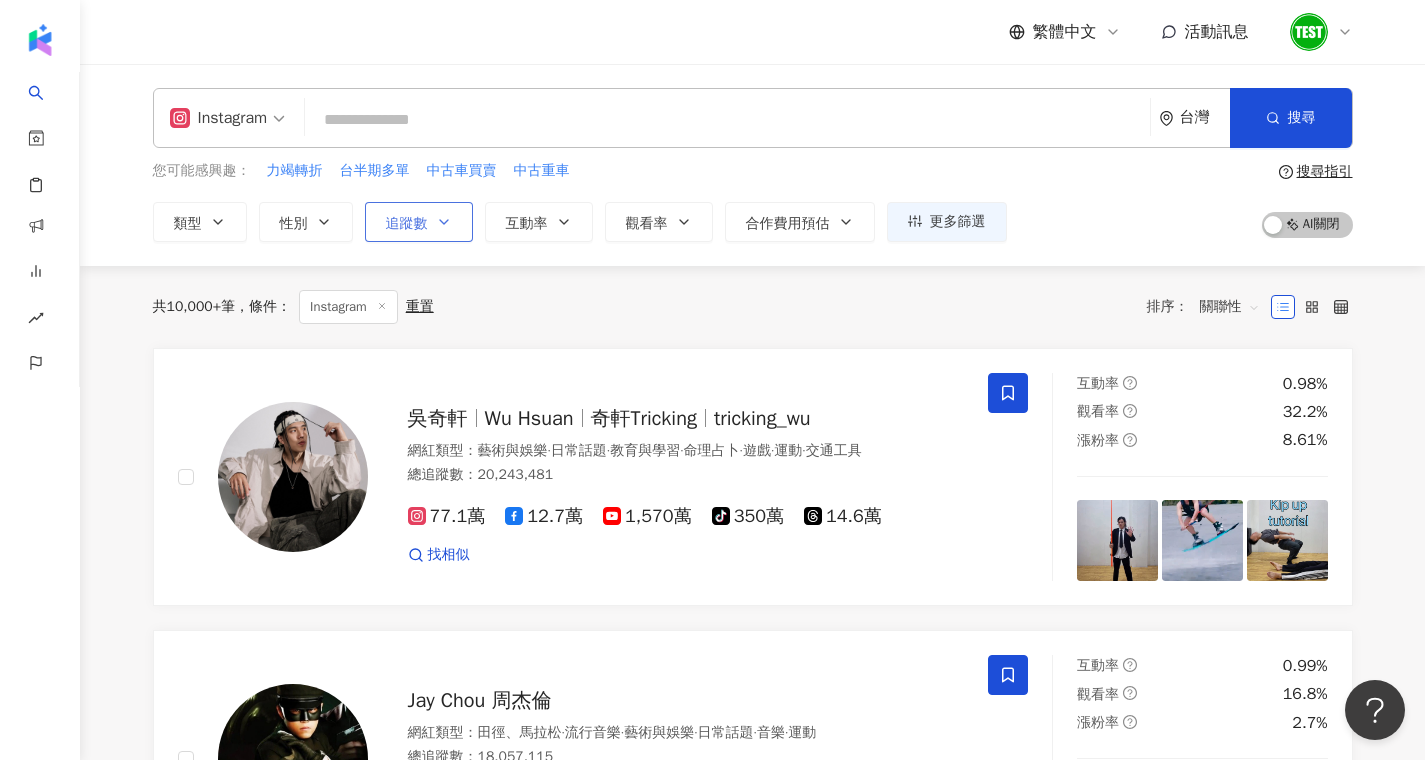 click on "追蹤數" at bounding box center (407, 224) 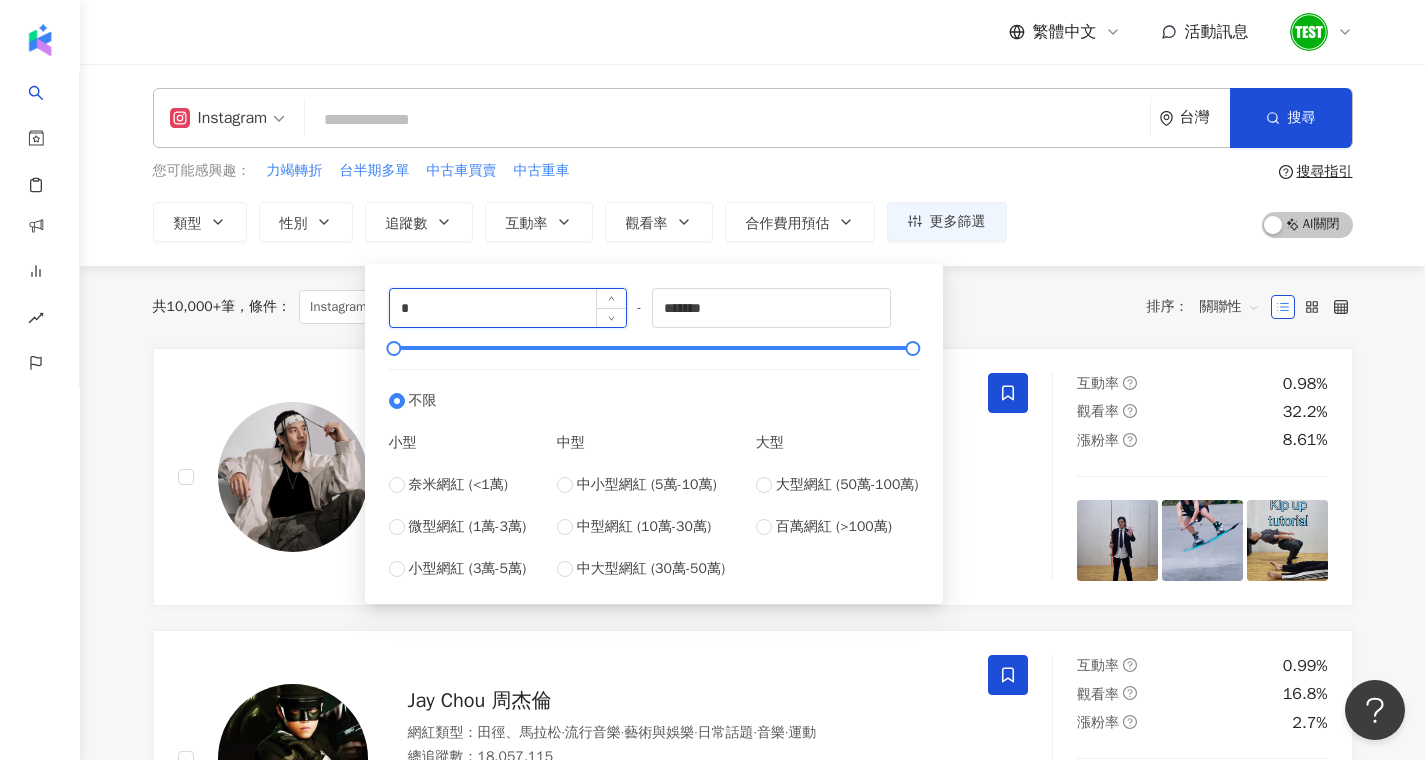 click on "*" at bounding box center (508, 308) 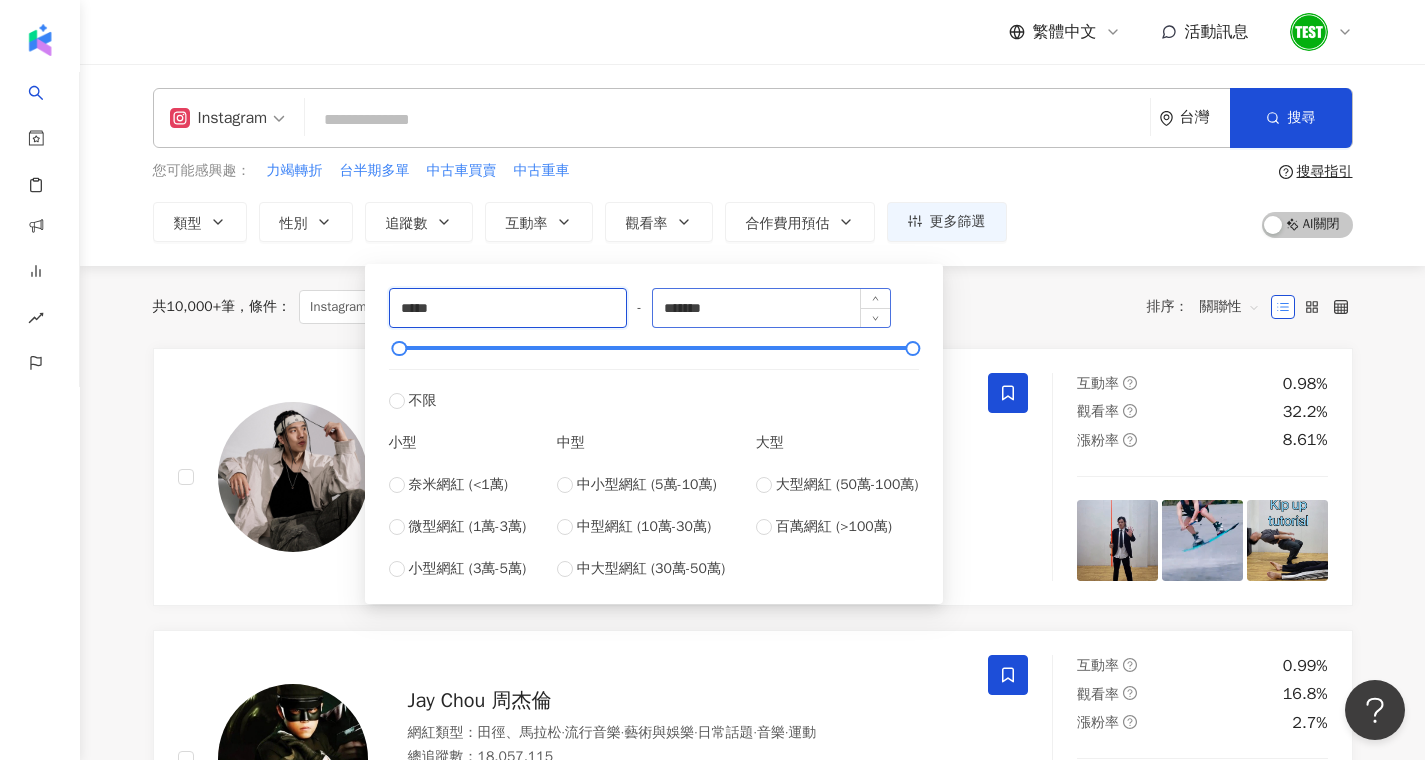 type on "*****" 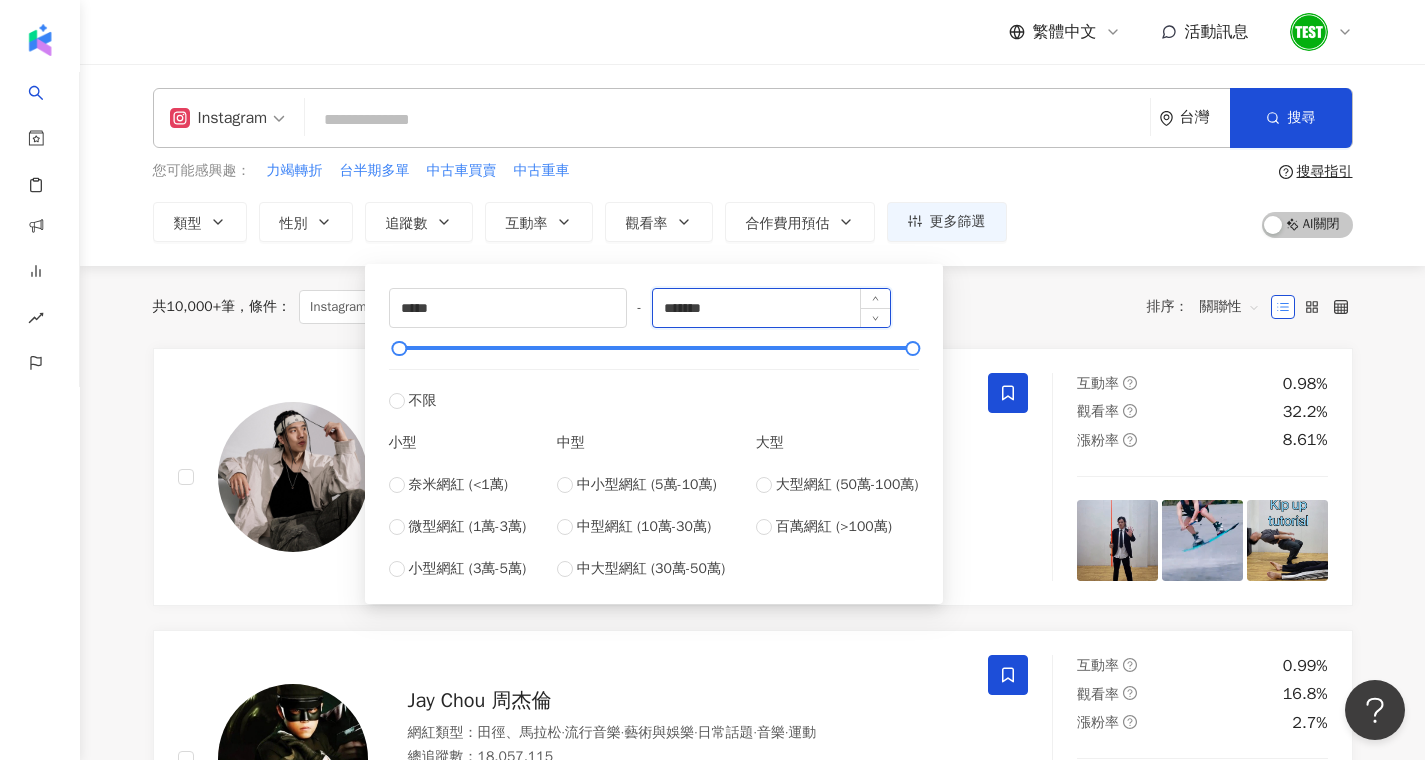 click on "*******" at bounding box center [771, 308] 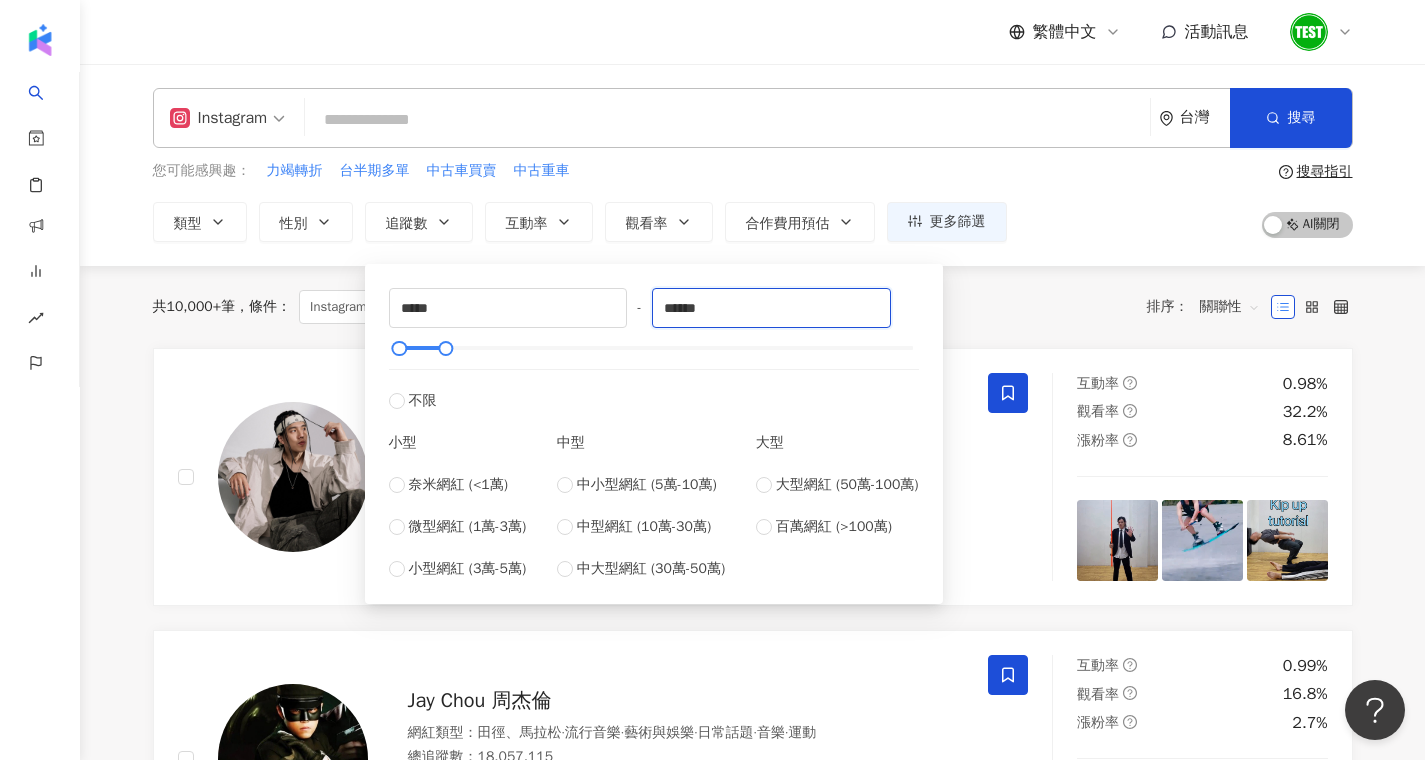 type on "******" 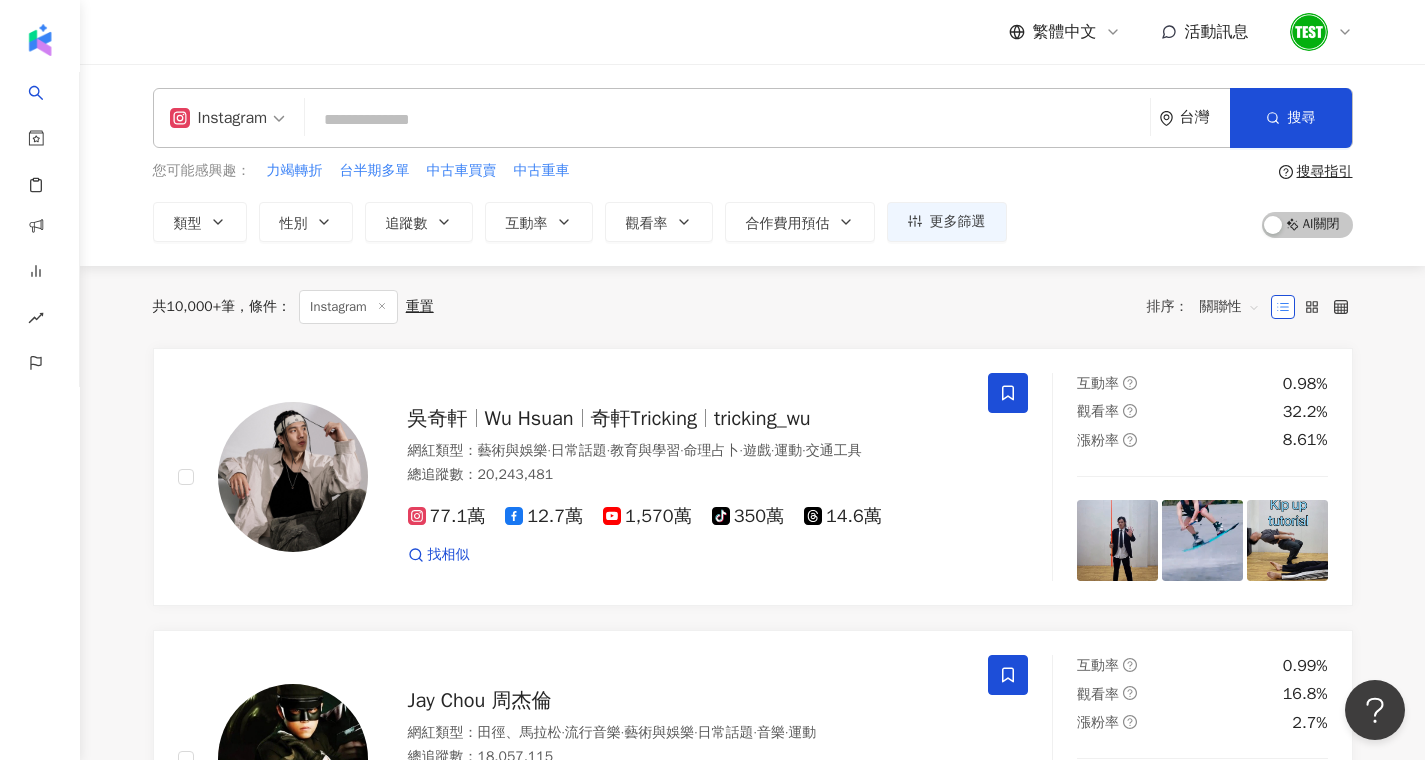 click on "共  10,000+  筆 條件 ： Instagram 重置 排序： 關聯性" at bounding box center (753, 307) 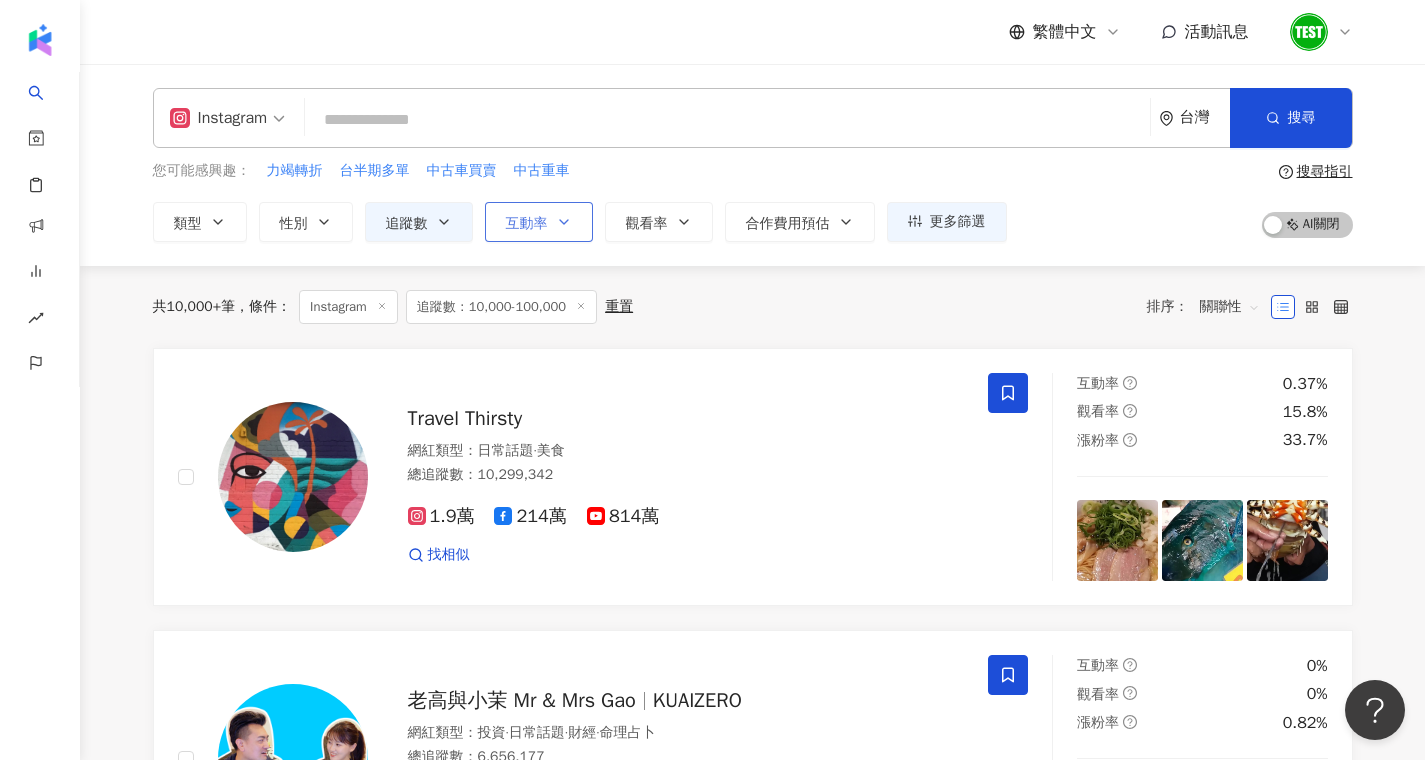 click on "互動率" at bounding box center [539, 222] 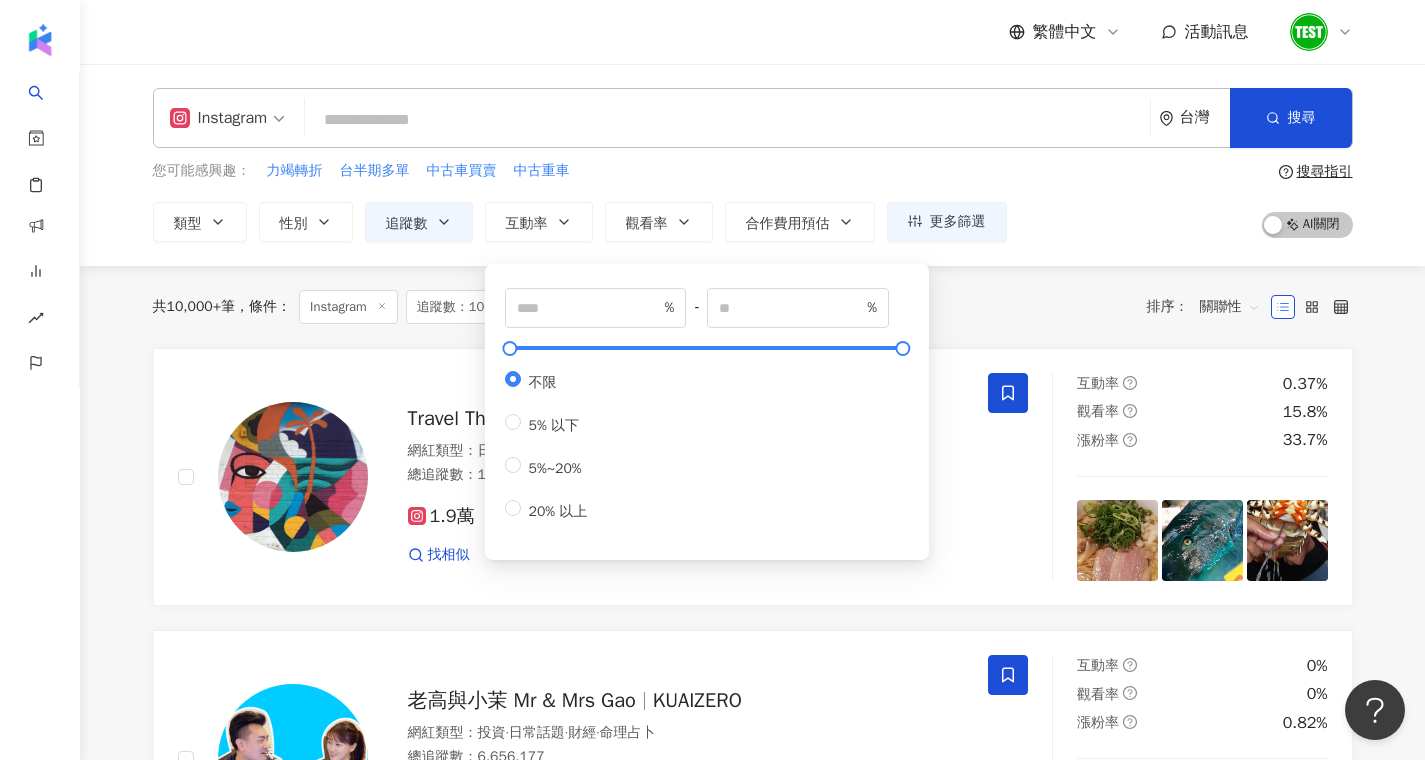 click on "共  10,000+  筆 條件 ： Instagram 追蹤數：10,000-100,000 重置 排序： 關聯性" at bounding box center [753, 307] 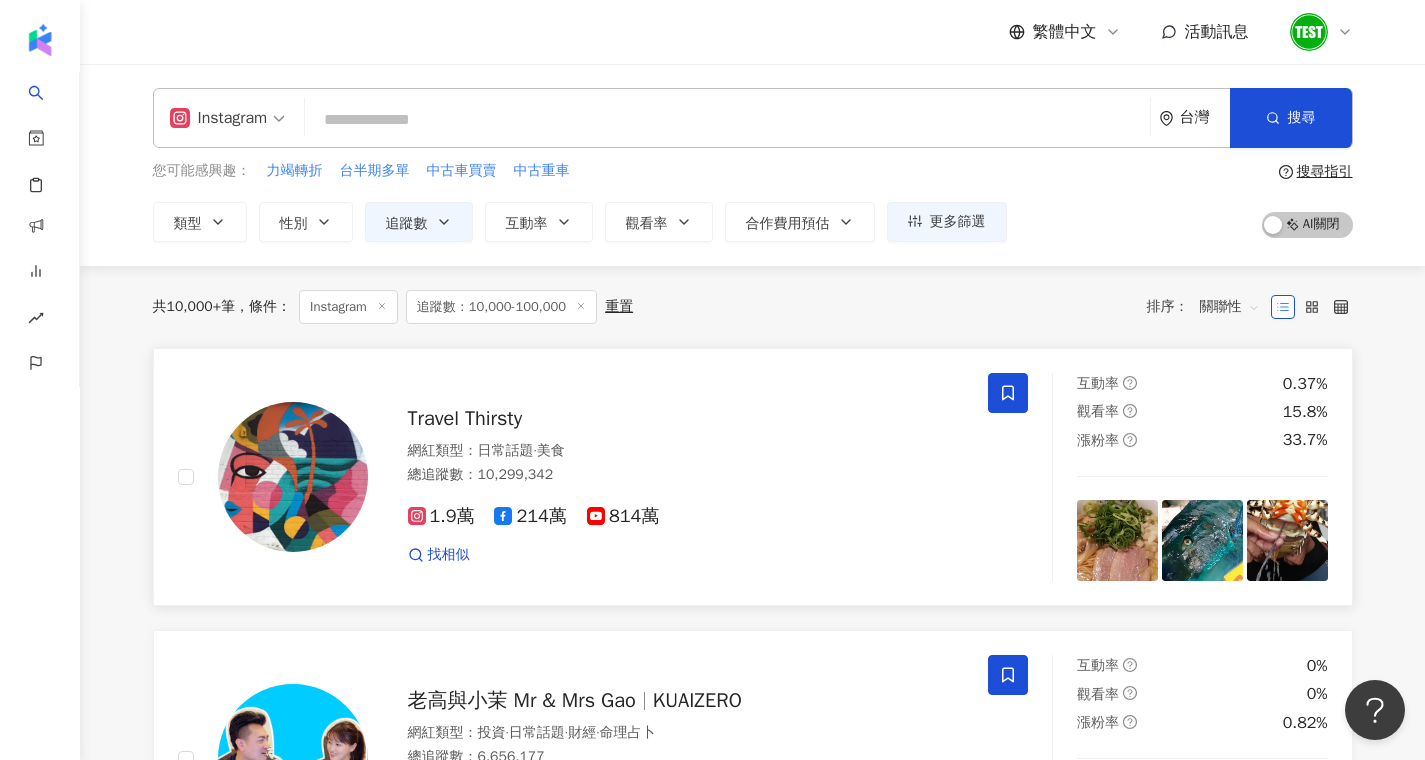 scroll, scrollTop: 36, scrollLeft: 0, axis: vertical 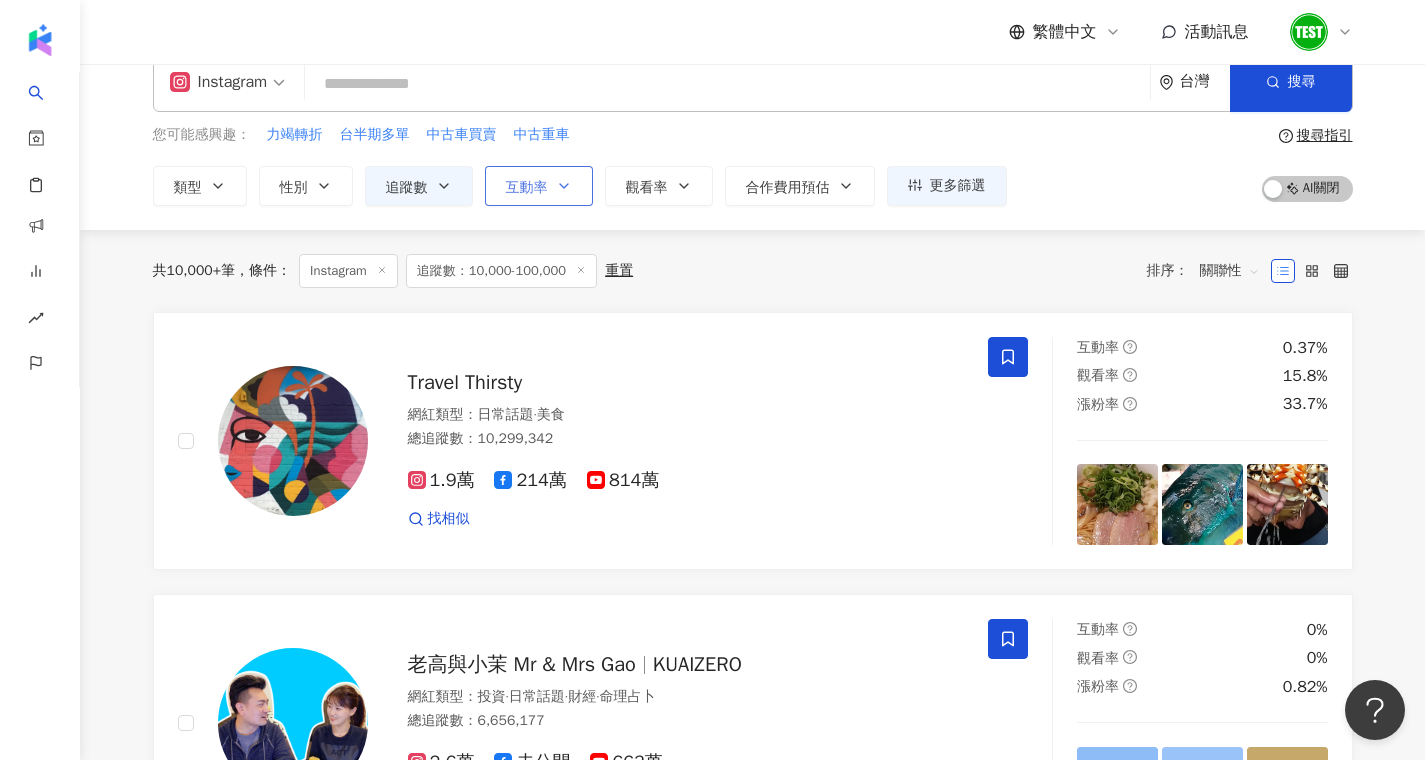 click on "互動率" at bounding box center [527, 188] 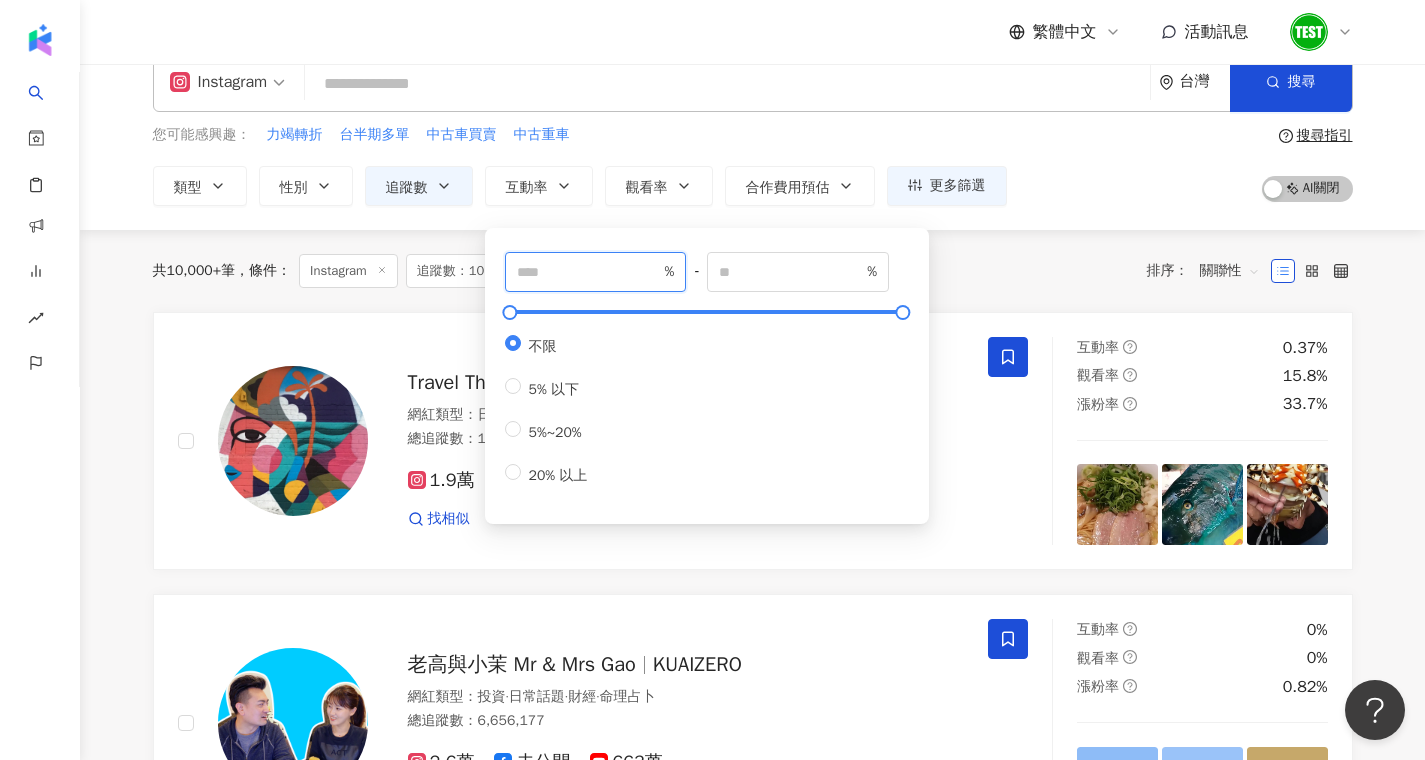 click at bounding box center [589, 272] 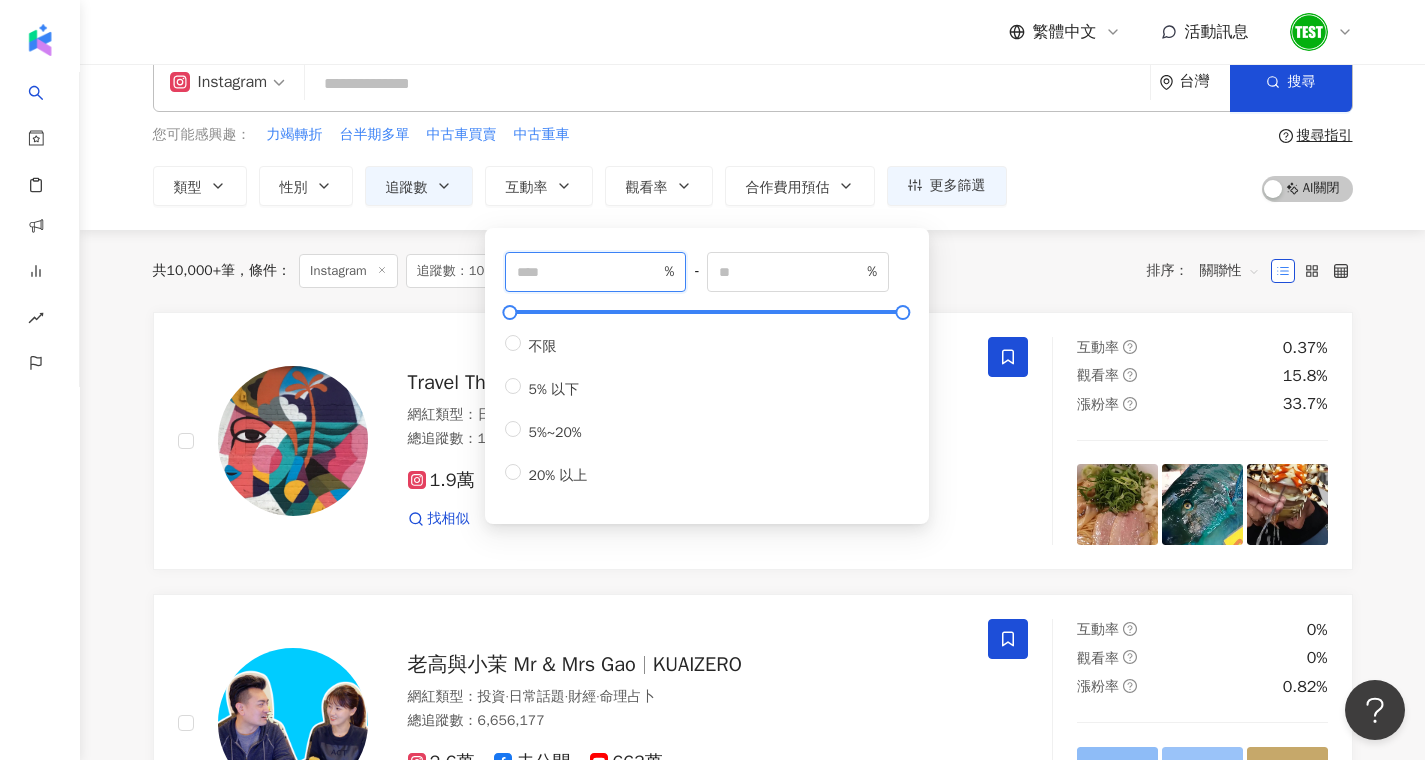 type on "*" 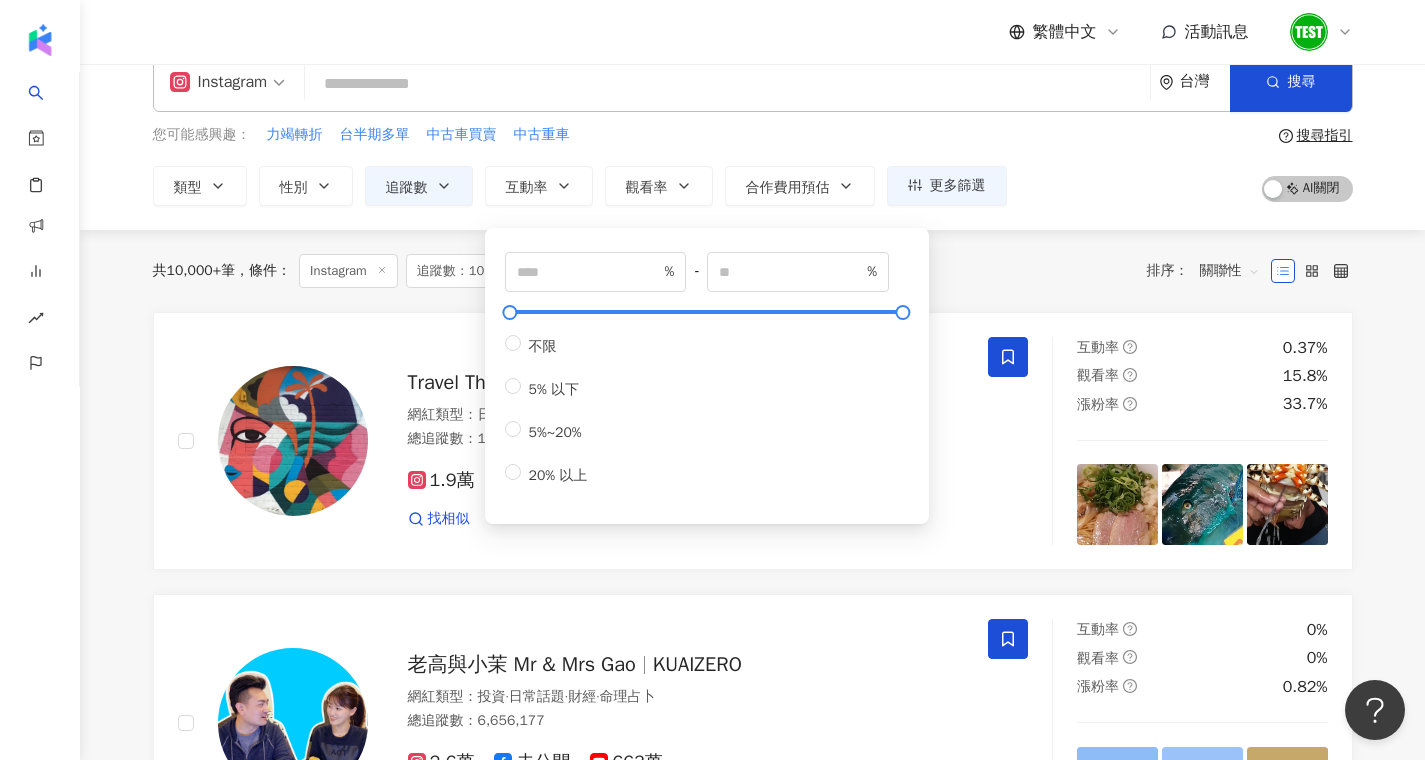 click on "共  10,000+  筆 條件 ： Instagram 追蹤數：10,000-100,000 重置 排序： 關聯性" at bounding box center [753, 271] 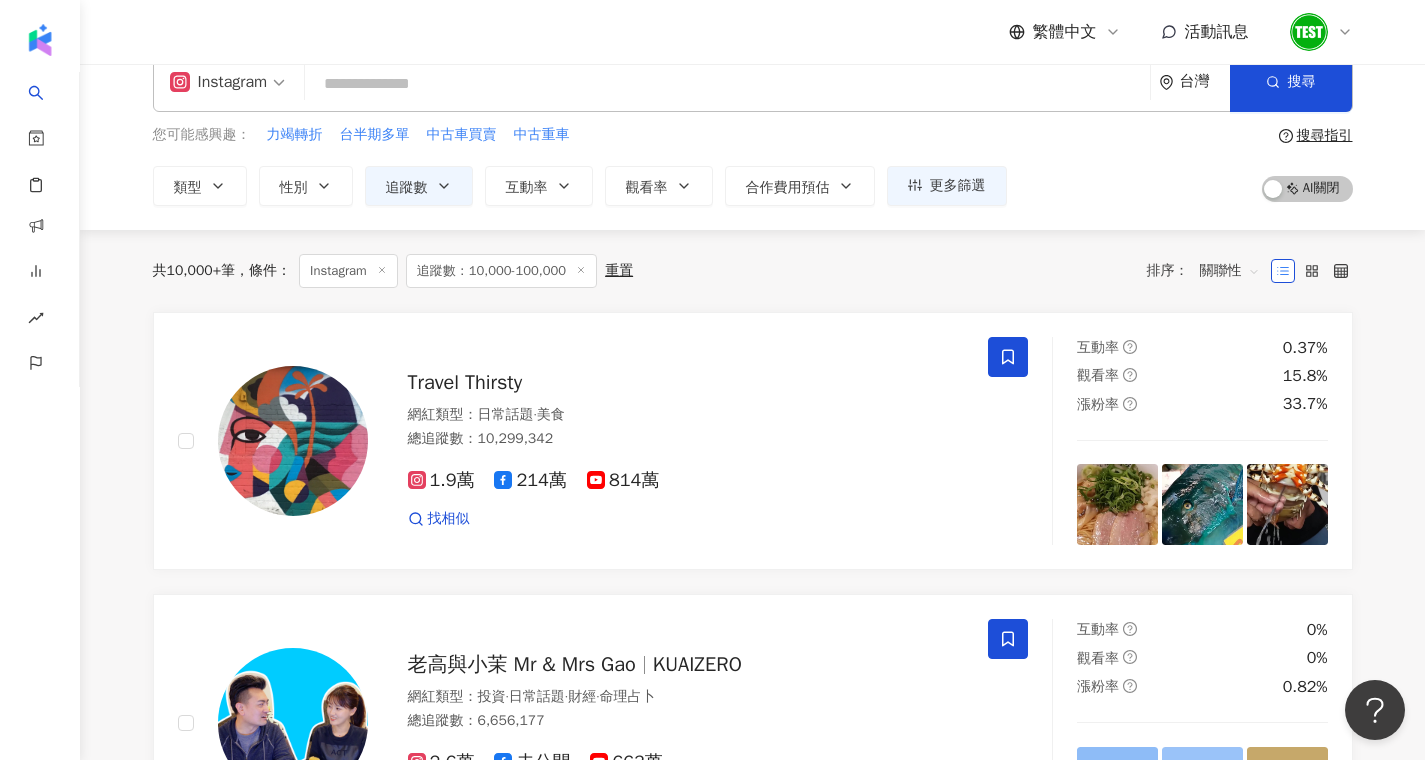 scroll, scrollTop: 0, scrollLeft: 0, axis: both 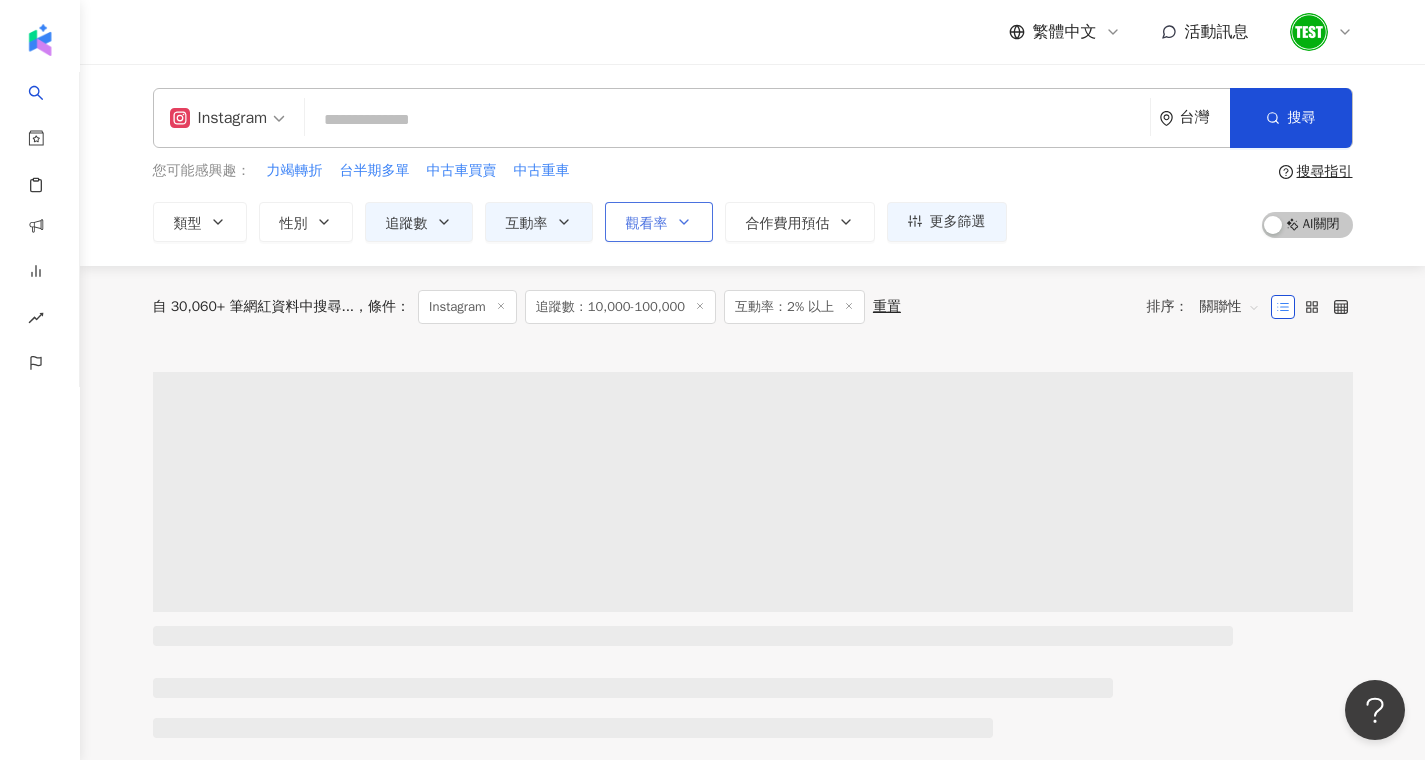click on "觀看率" at bounding box center [647, 224] 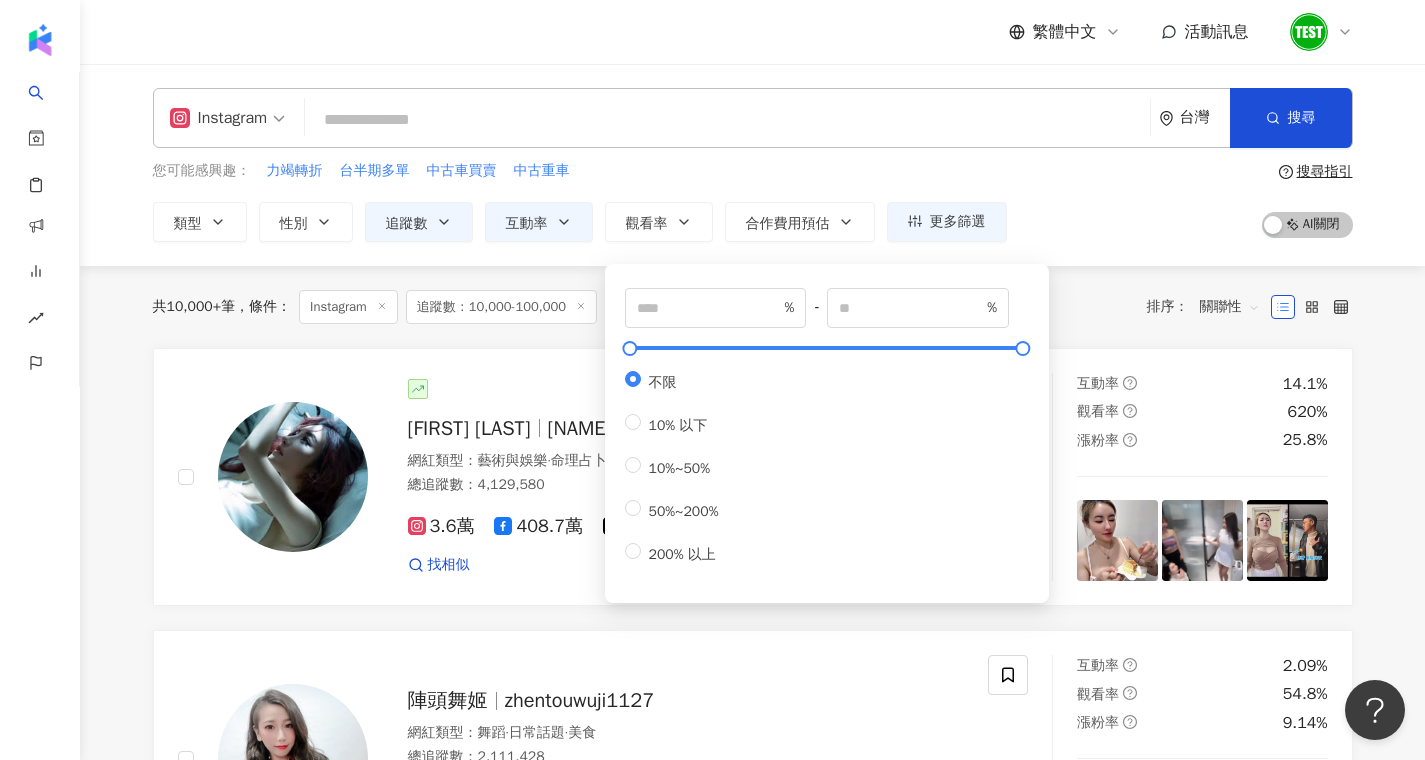 click on "您可能感興趣： 力竭轉折 台半期多單 中古車買賣 中古重車 類型 性別 追蹤數 互動率 觀看率 合作費用預估 更多篩選 ***** - ****** 不限 小型 奈米網紅 (<1萬) 微型網紅 (1萬-3萬) 小型網紅 (3萬-5萬) 中型 中小型網紅 (5萬-10萬) 中型網紅 (10萬-30萬) 中大型網紅 (30萬-50萬) 大型 大型網紅 (50萬-100萬) 百萬網紅 (>100萬) * % - % 不限 5% 以下 5%~20% 20% 以上 % - % 不限 10% 以下 10%~50% 50%~200% 200% 以上 搜尋指引 AI 開啟 AI 關閉" at bounding box center [753, 201] 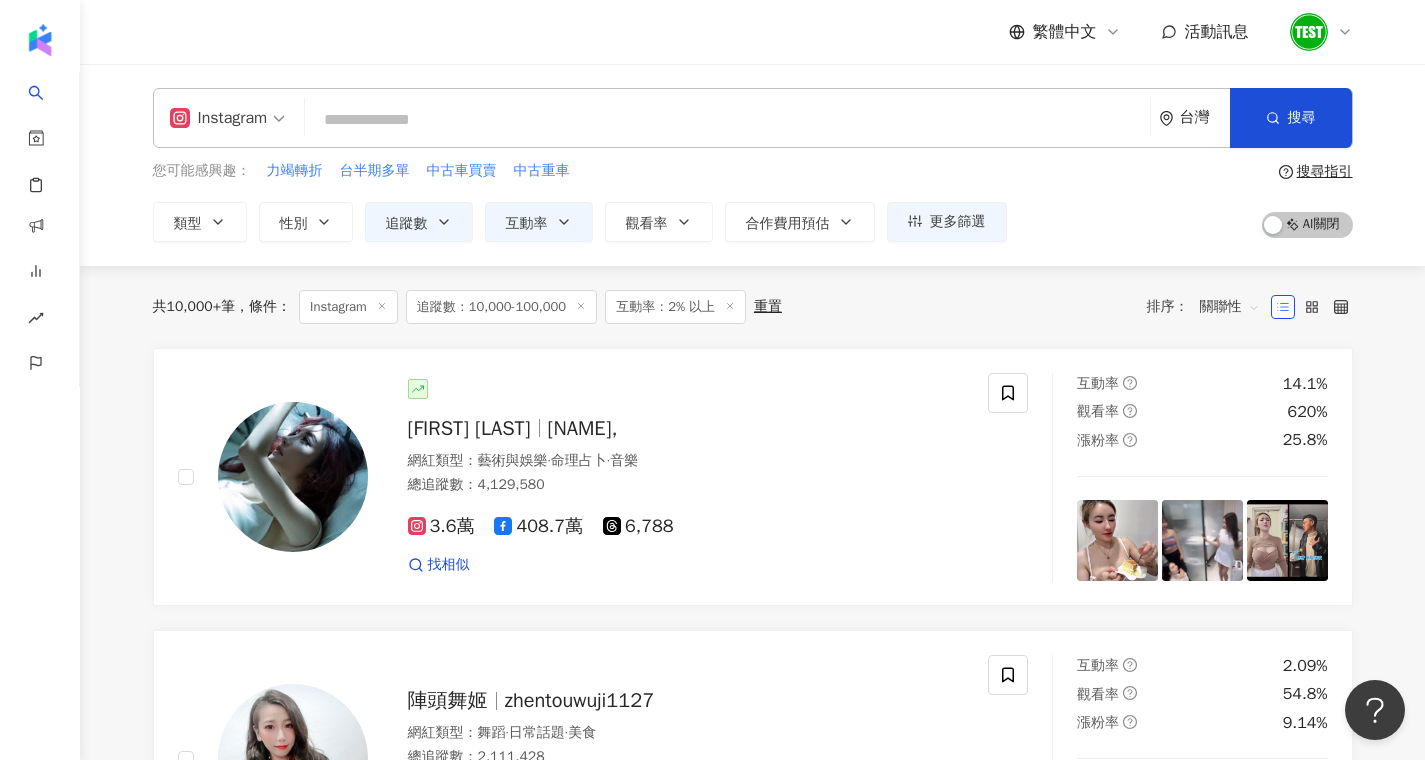 click on "共  10,000+  筆 條件 ： Instagram 追蹤數：10,000-100,000 互動率：2% 以上 重置 排序： 關聯性" at bounding box center (753, 307) 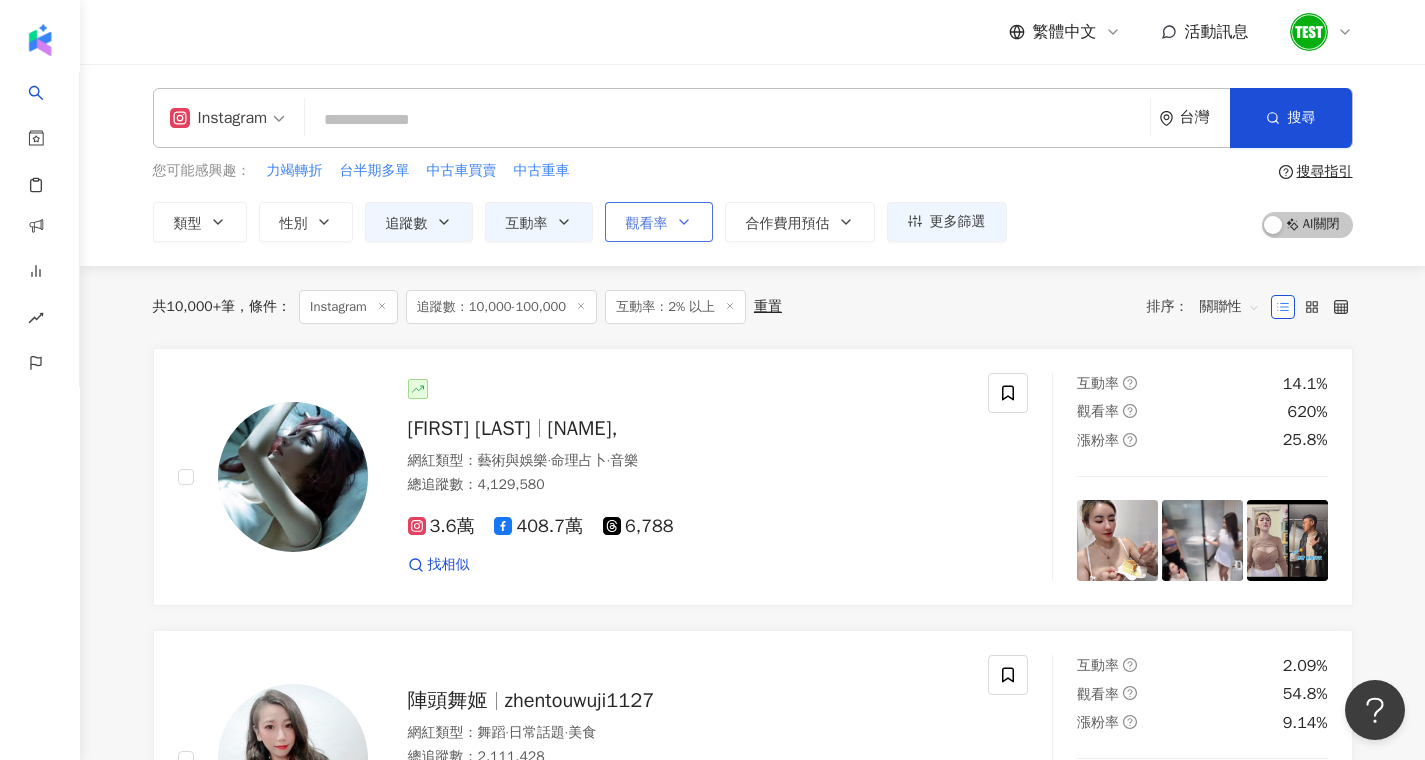 click 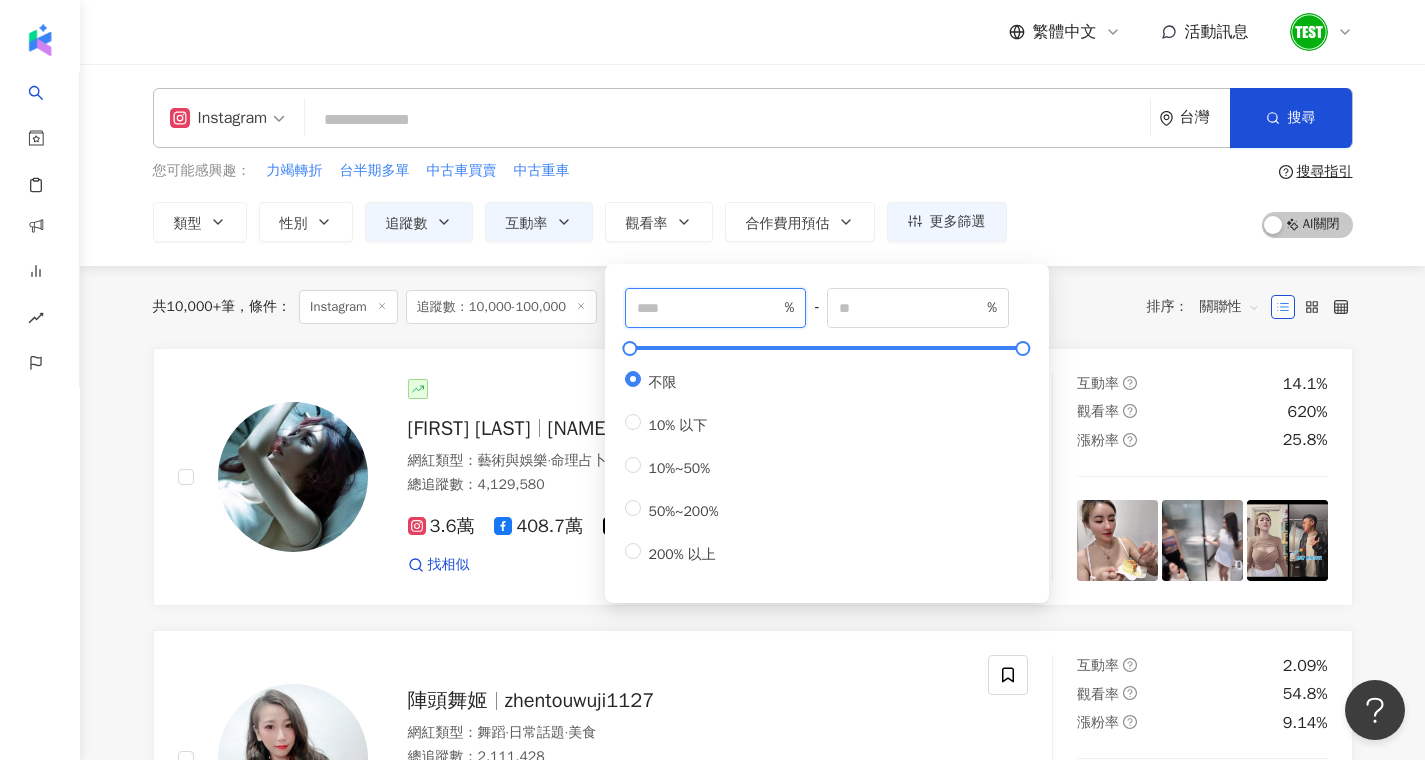 click at bounding box center (709, 308) 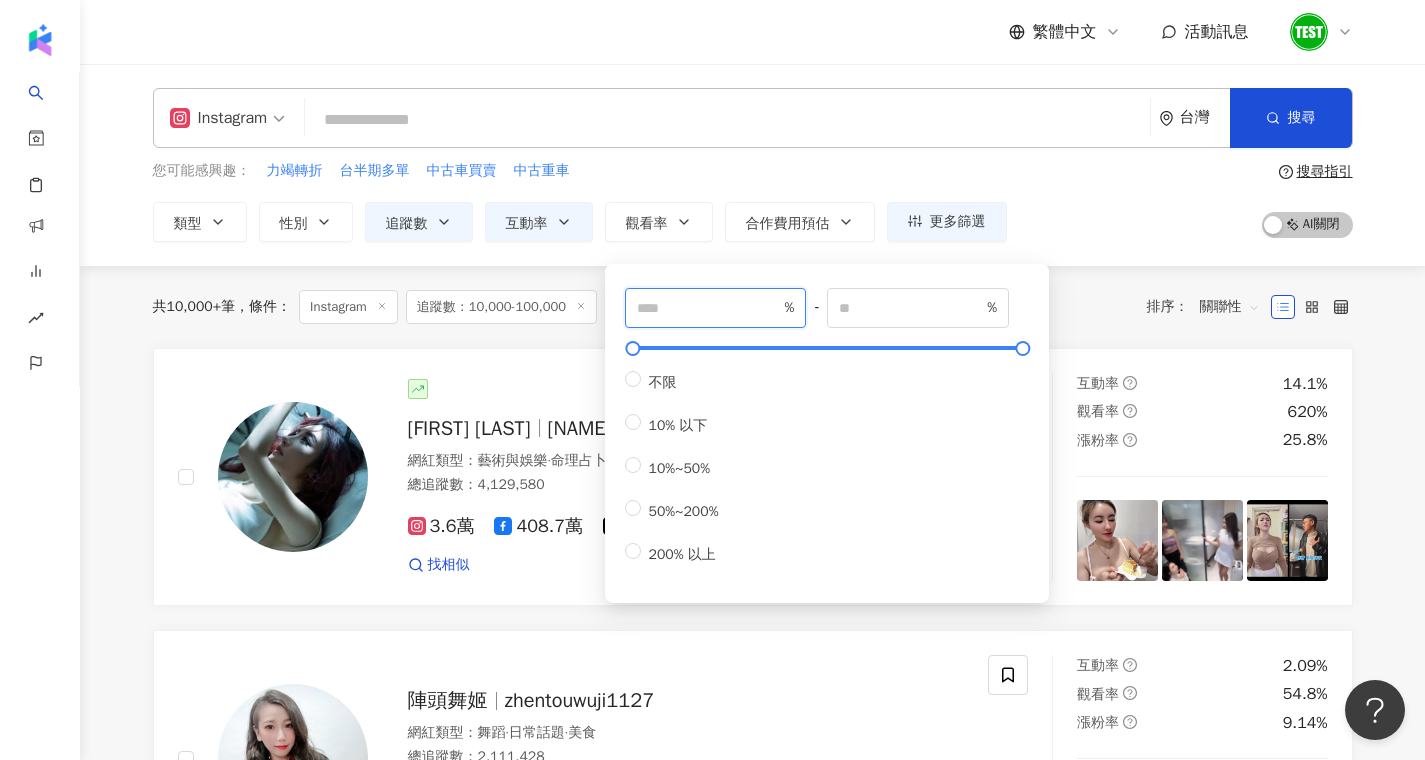type on "**" 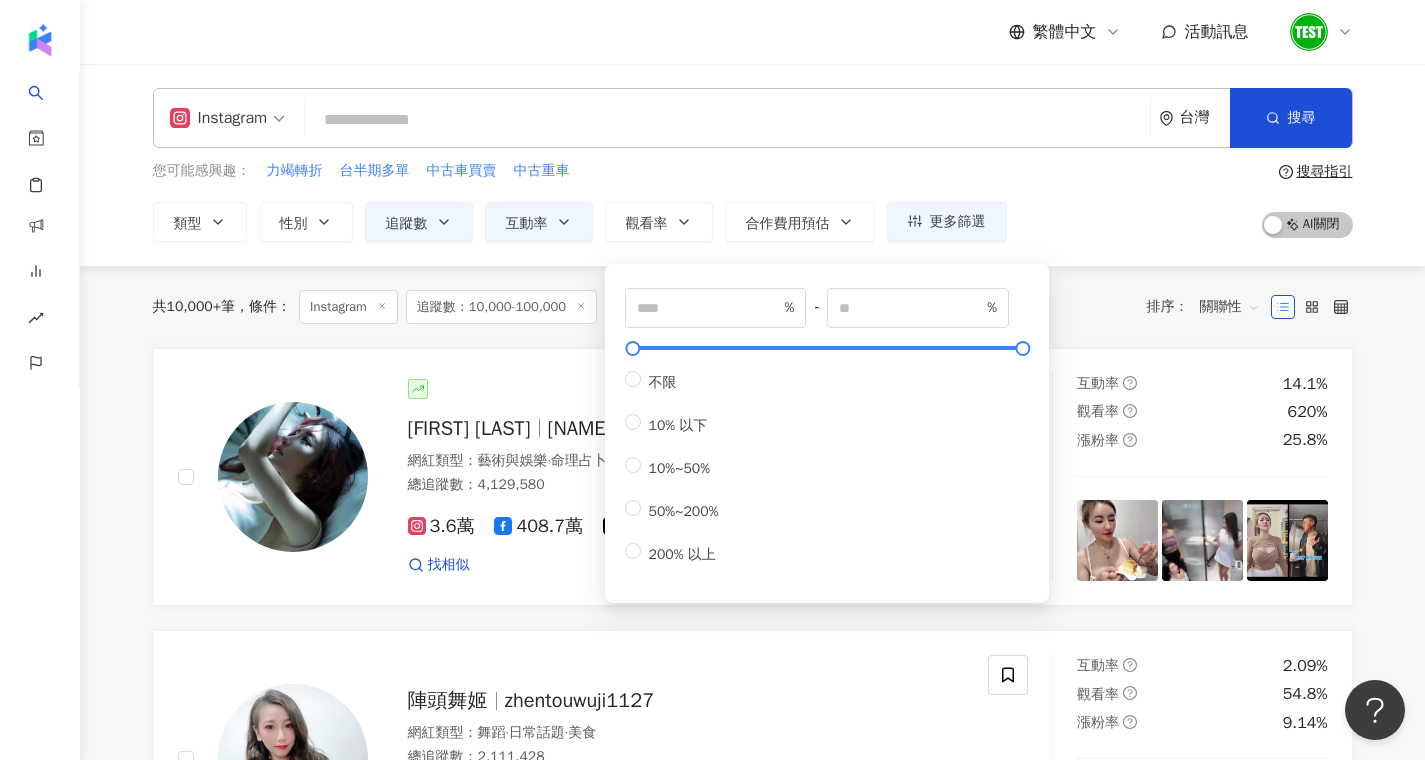 click on "共  10,000+  筆 條件 ： Instagram 追蹤數：10,000-100,000 互動率：2% 以上 重置 排序： 關聯性" at bounding box center [753, 307] 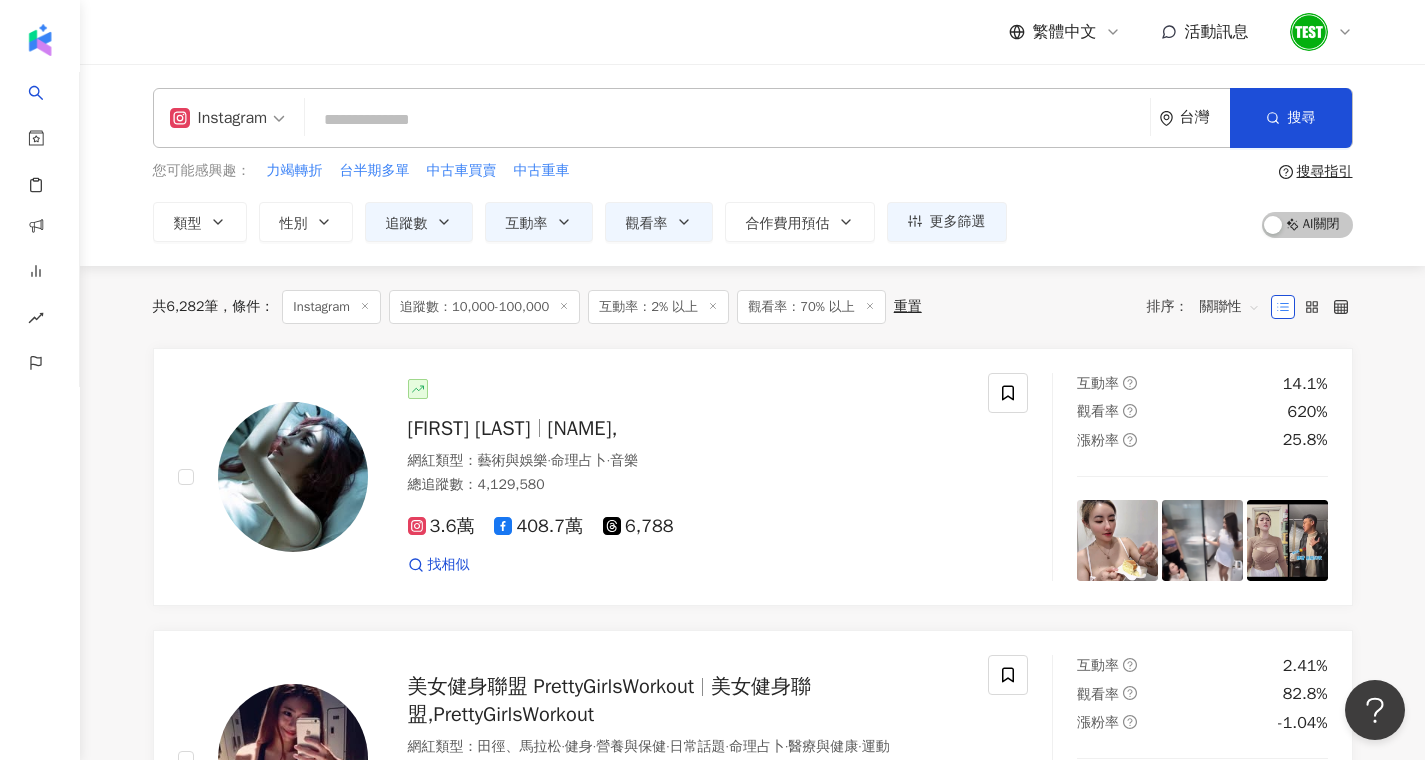 click at bounding box center (727, 120) 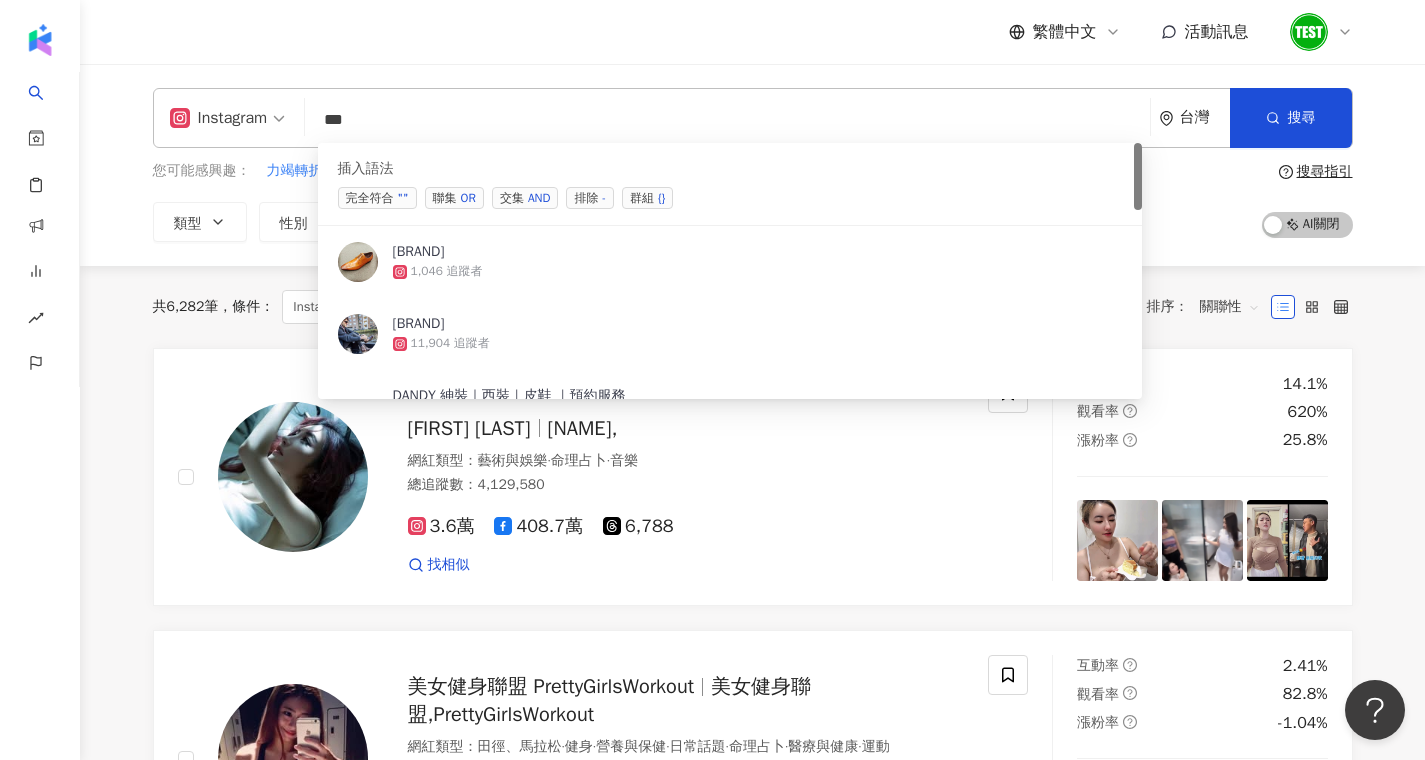 click on "聯集 OR" at bounding box center (454, 198) 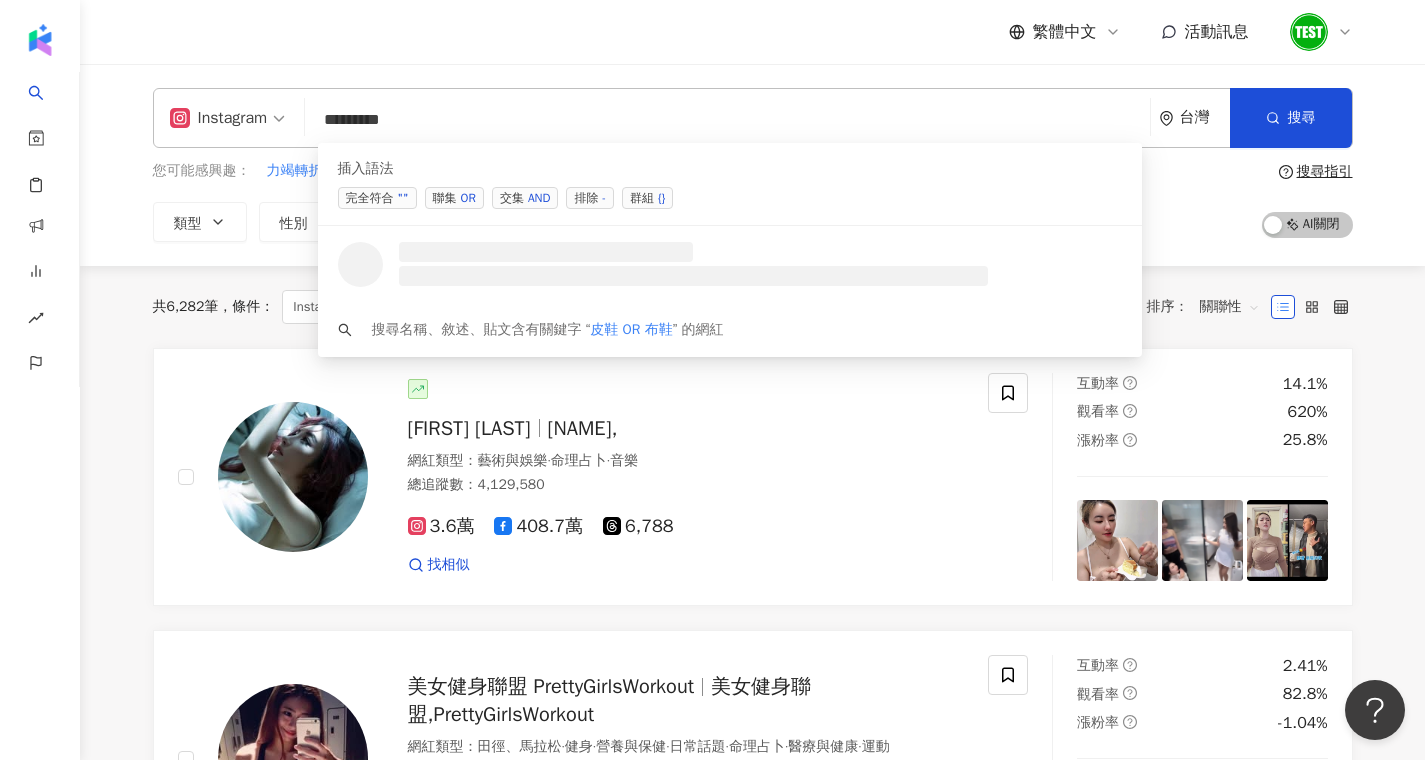 click on "OR" at bounding box center [468, 198] 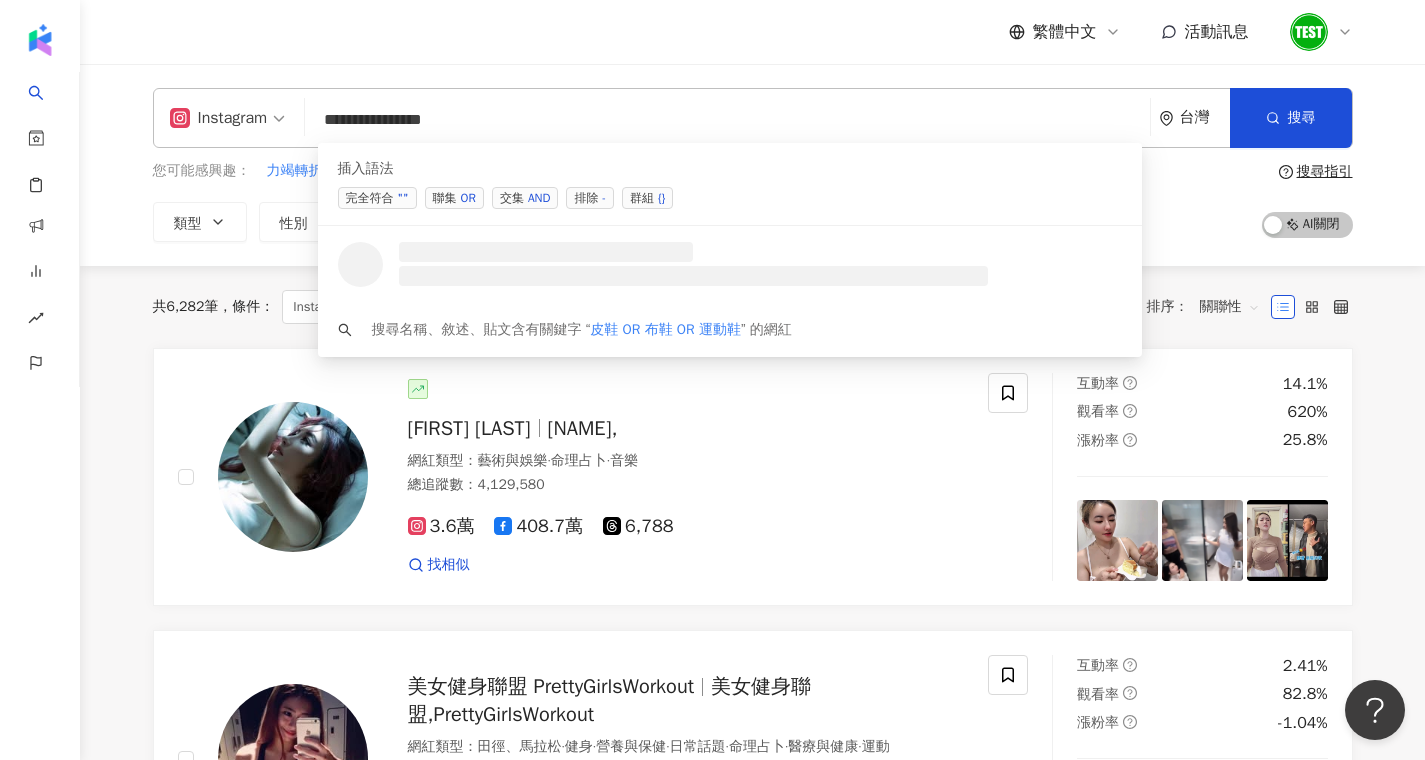 click on "OR" at bounding box center (468, 198) 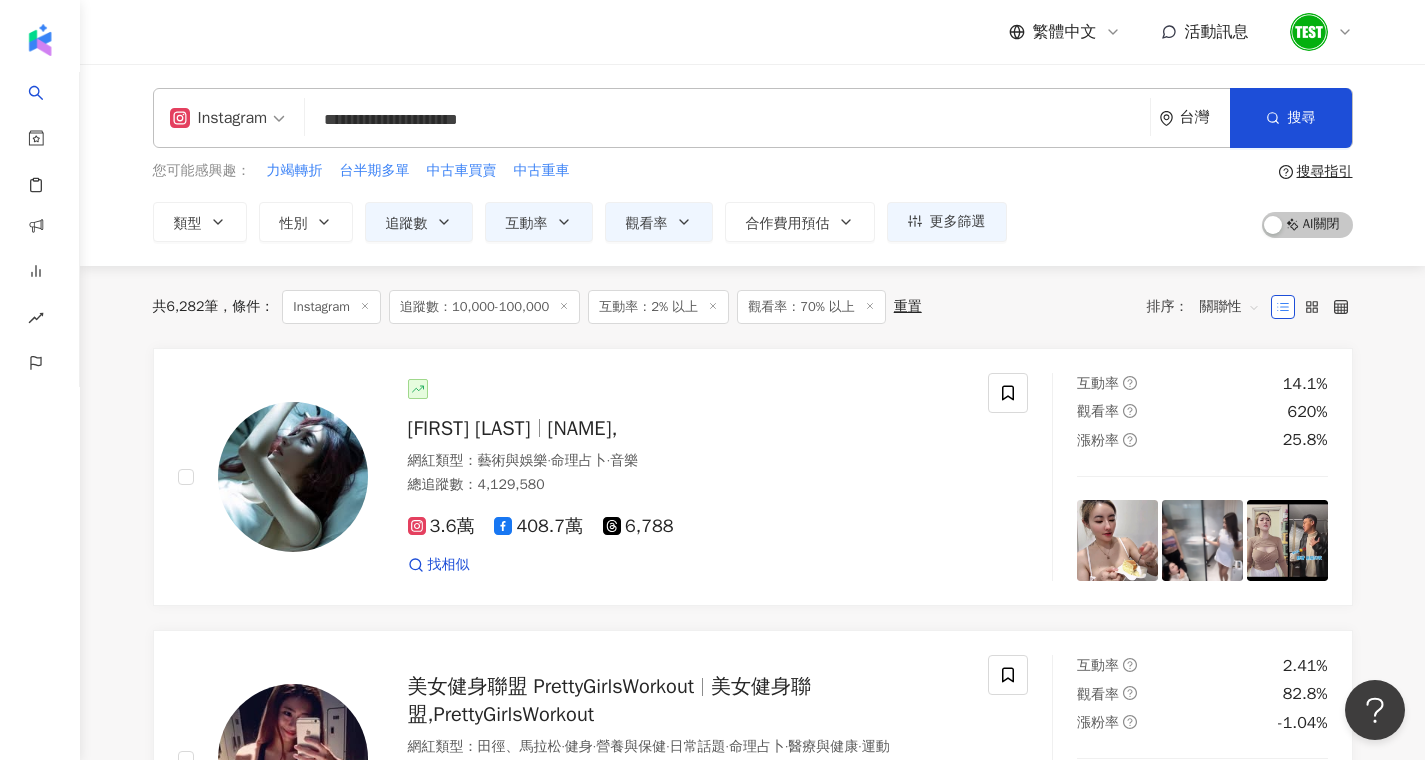 click on "繁體中文 活動訊息" at bounding box center [753, 32] 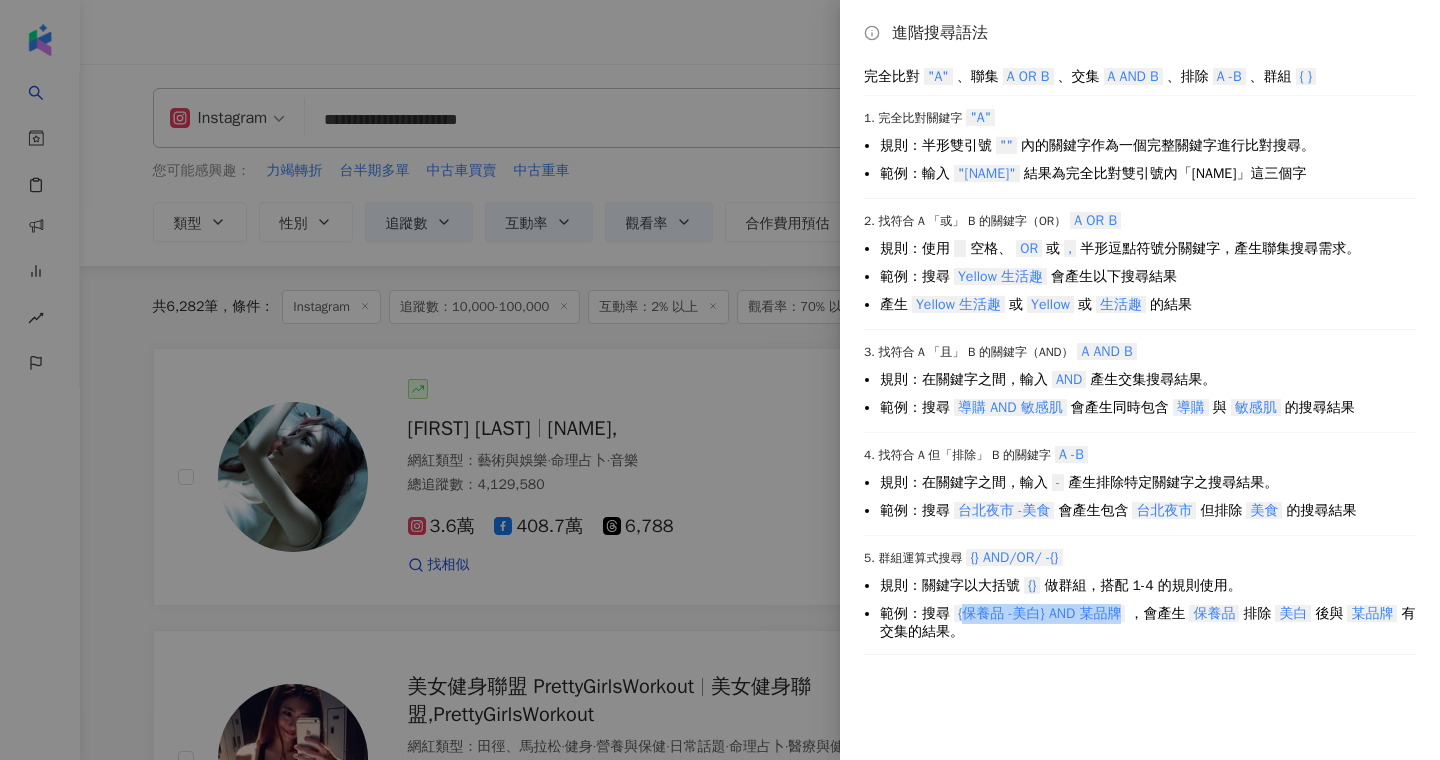 drag, startPoint x: 1136, startPoint y: 618, endPoint x: 966, endPoint y: 620, distance: 170.01176 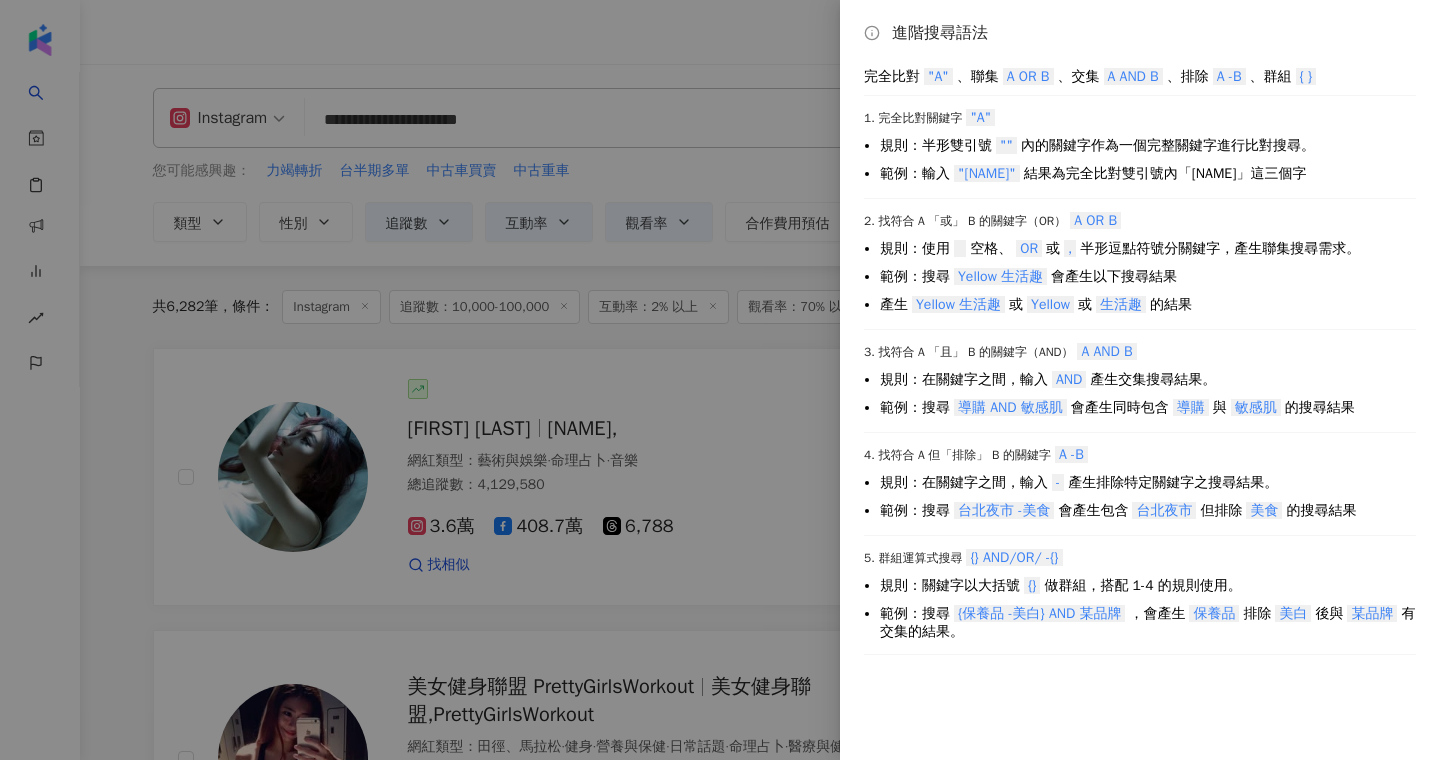 click on "範例：搜尋  {保養品 -美白} AND 某品牌 ，會產生 保養品 排除 美白 後與 某品牌 有交集的結果。" at bounding box center [1148, 622] 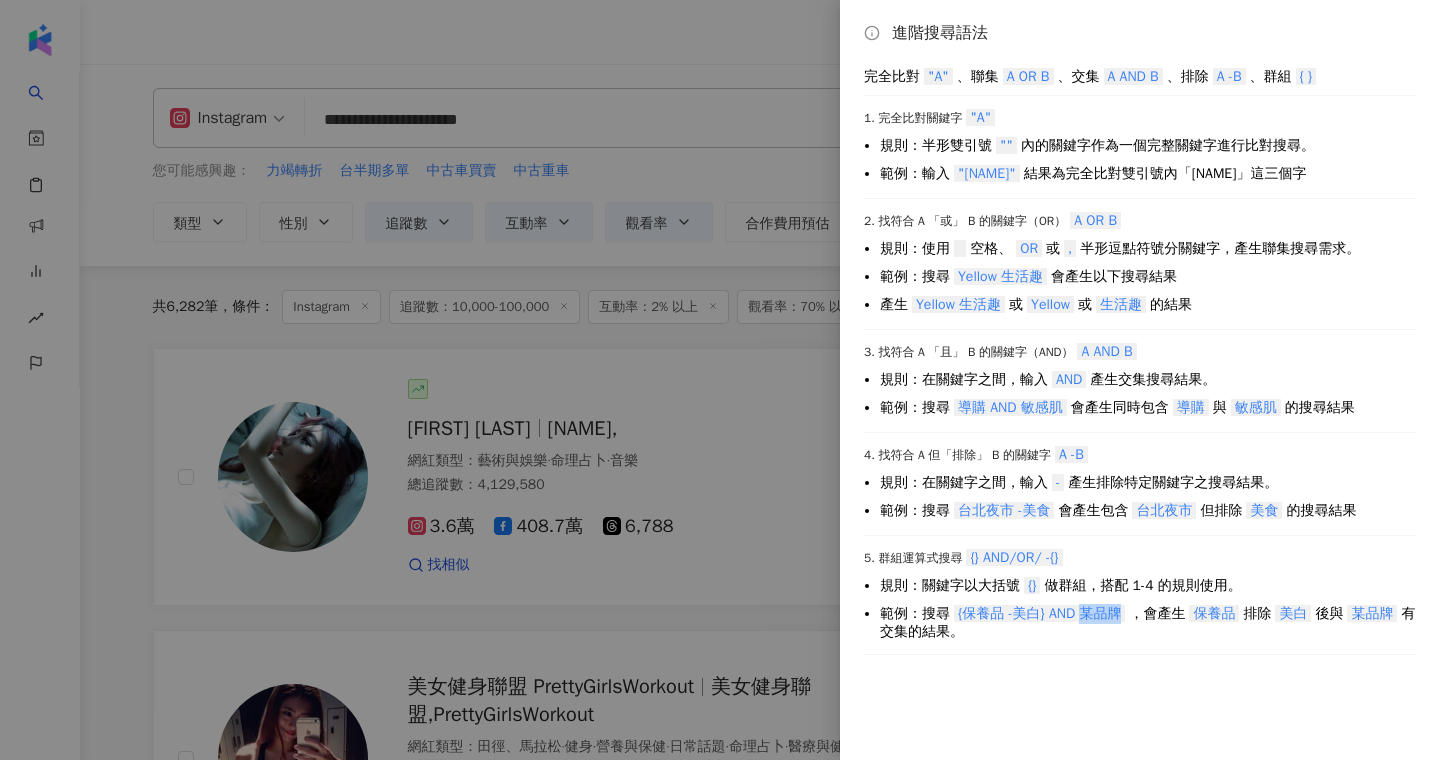 drag, startPoint x: 1130, startPoint y: 619, endPoint x: 1093, endPoint y: 616, distance: 37.12142 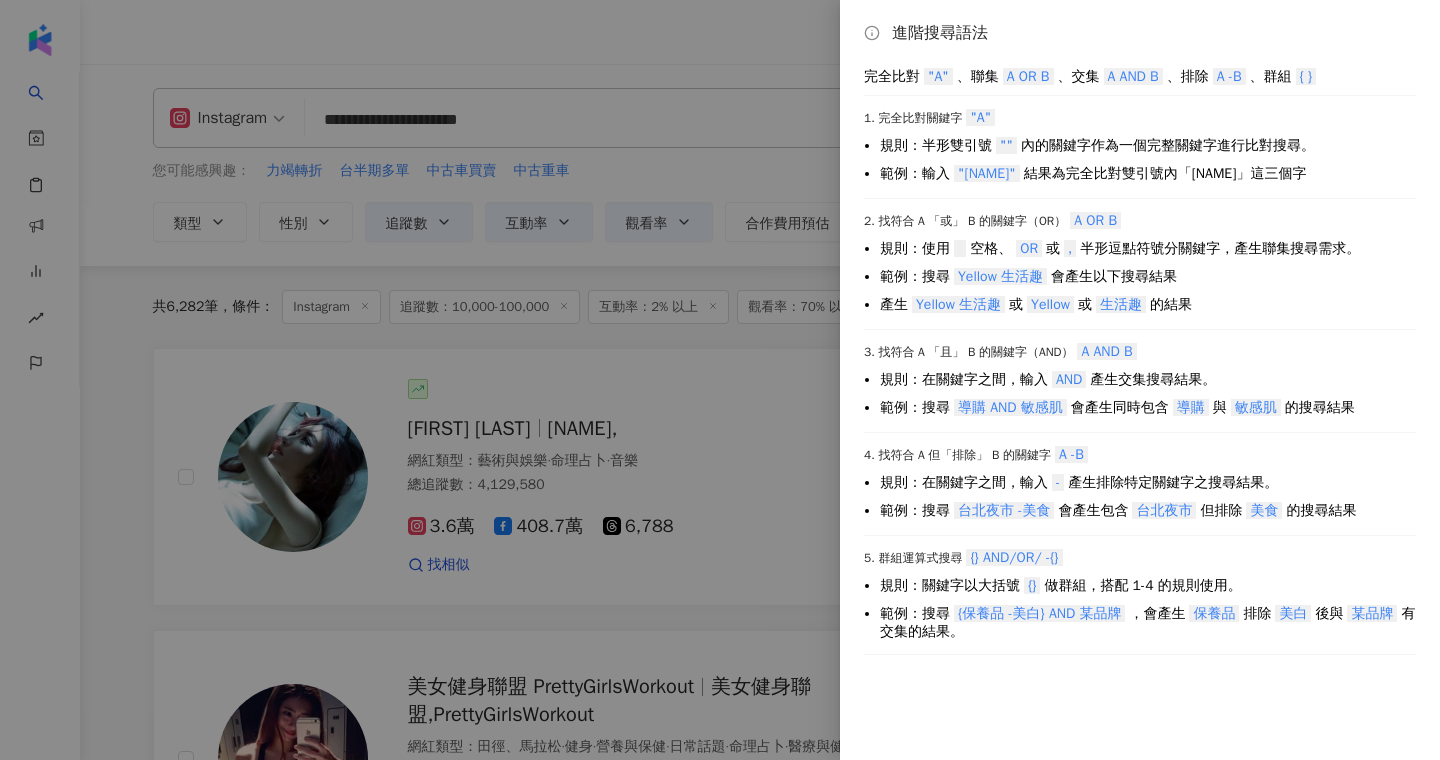 click on "5. 群組運算式搜尋   {} AND/OR/ -{}  規則：關鍵字以大括號 {} 做群組，搭配 1-4 的規則使用。 範例：搜尋  {保養品 -美白} AND 某品牌 ，會產生 保養品 排除 美白 後與 某品牌 有交集的結果。" at bounding box center [1140, 601] 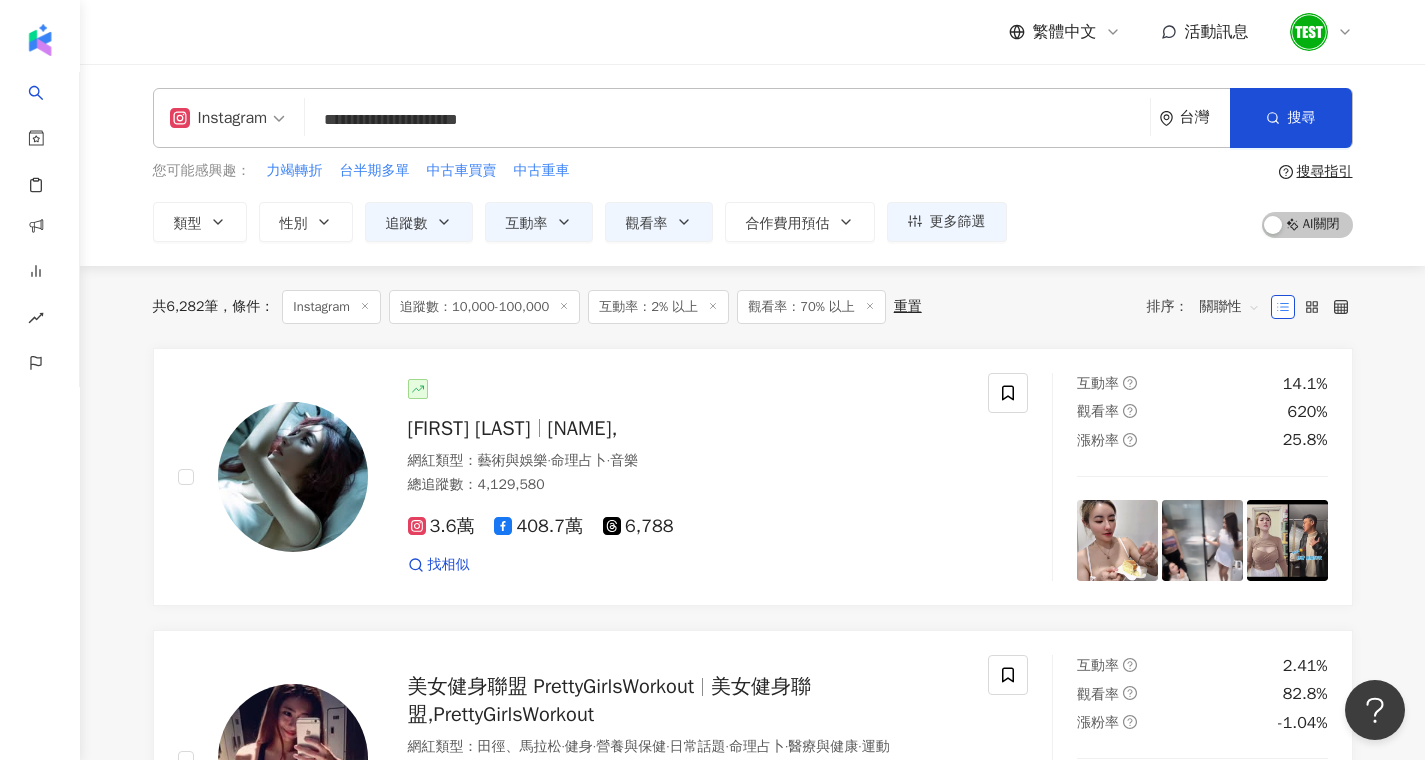 click on "**********" at bounding box center (727, 120) 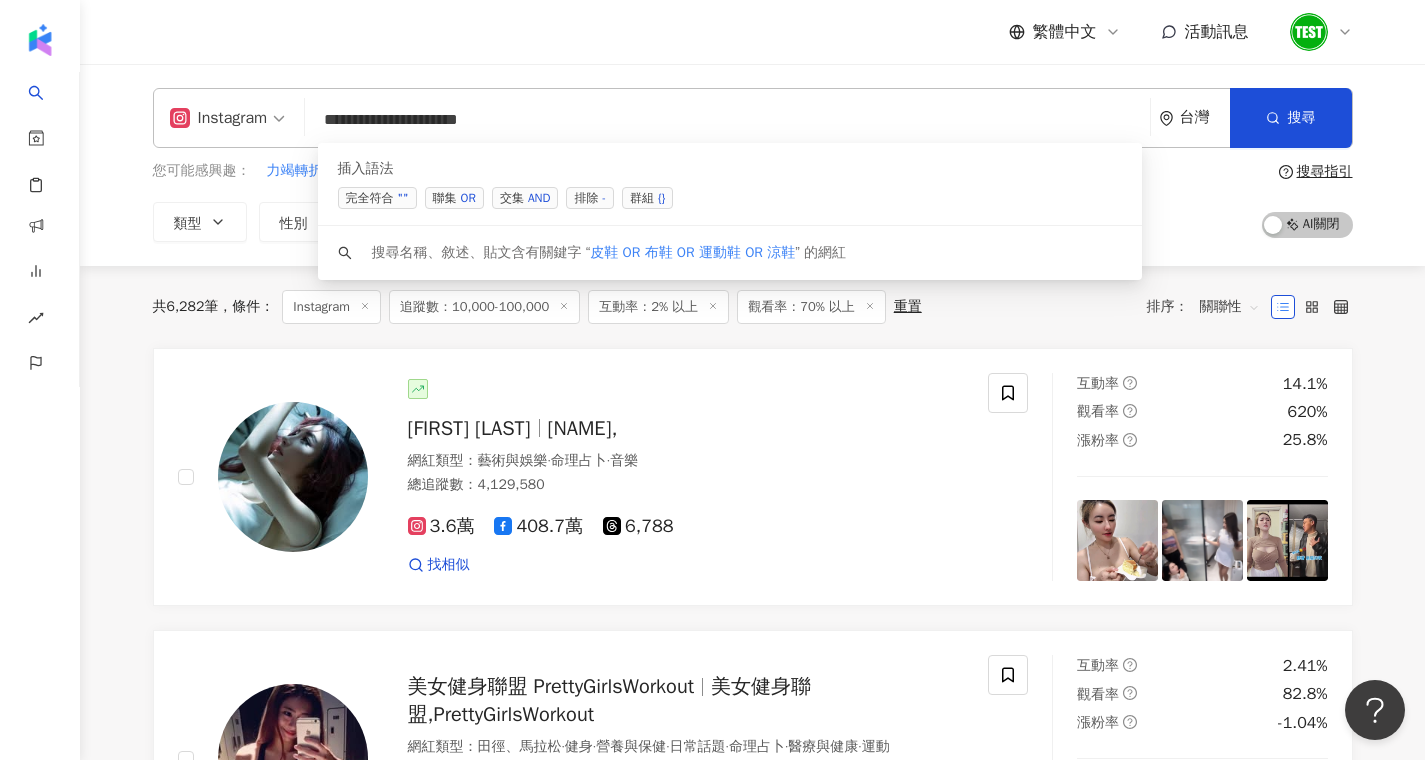 click on "OR" at bounding box center [468, 198] 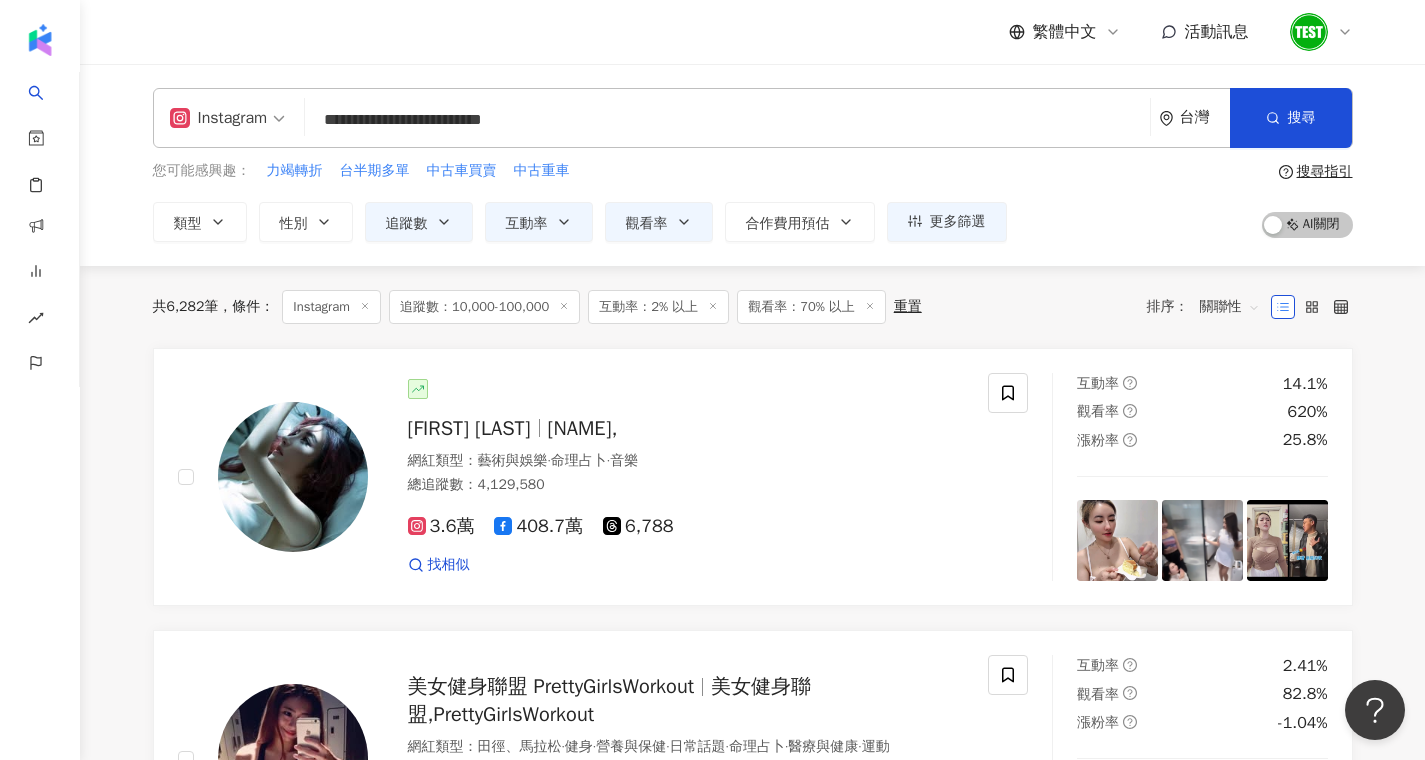 click on "繁體中文 活動訊息" at bounding box center [753, 32] 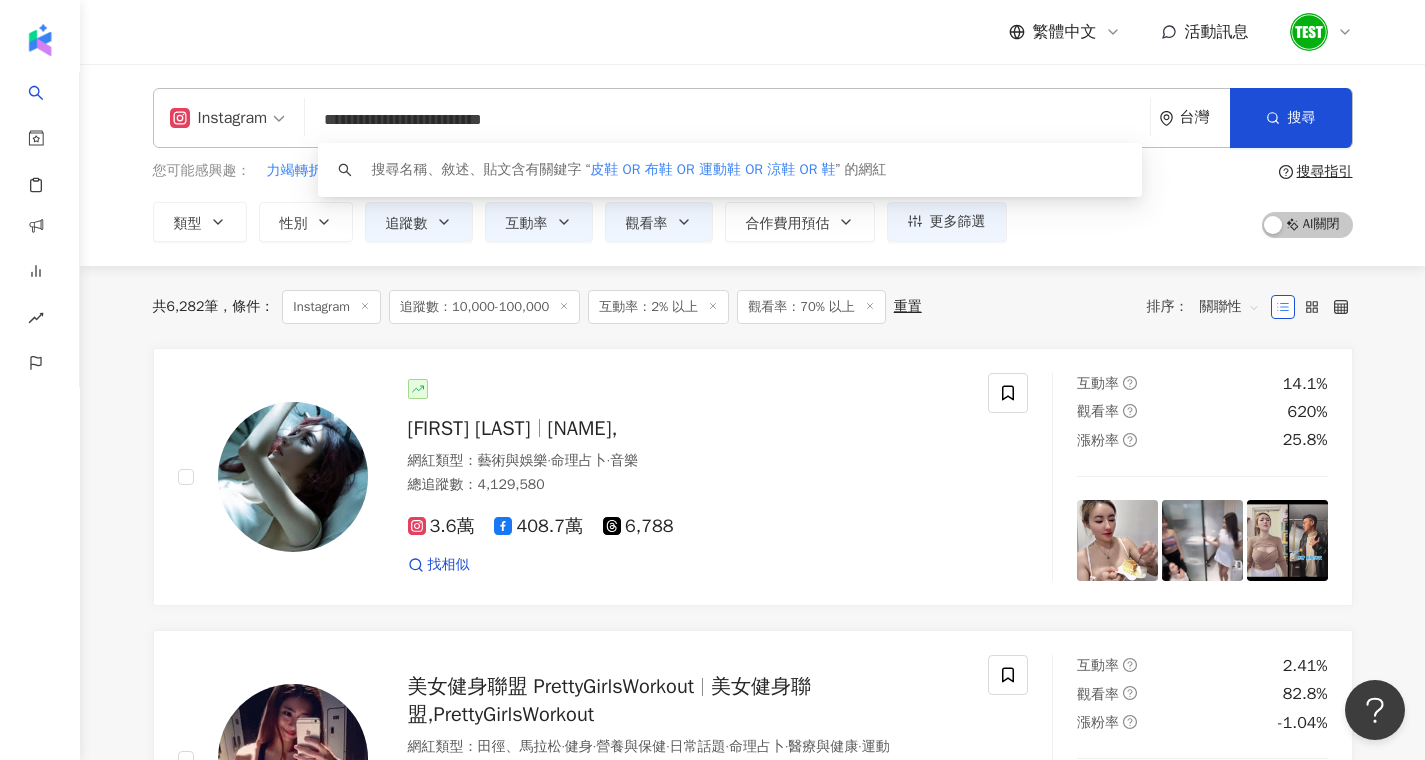 drag, startPoint x: 490, startPoint y: 119, endPoint x: 470, endPoint y: 116, distance: 20.22375 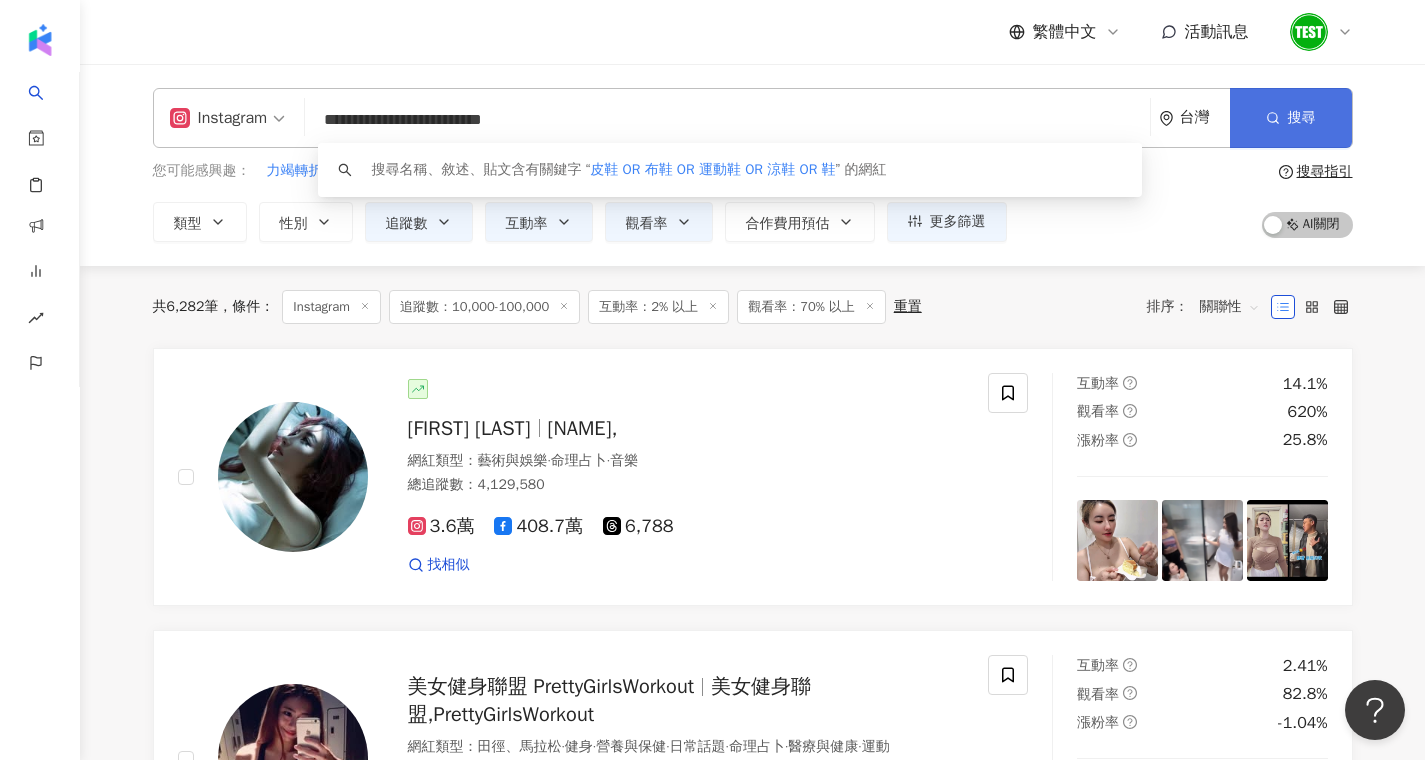 click on "搜尋" at bounding box center [1291, 118] 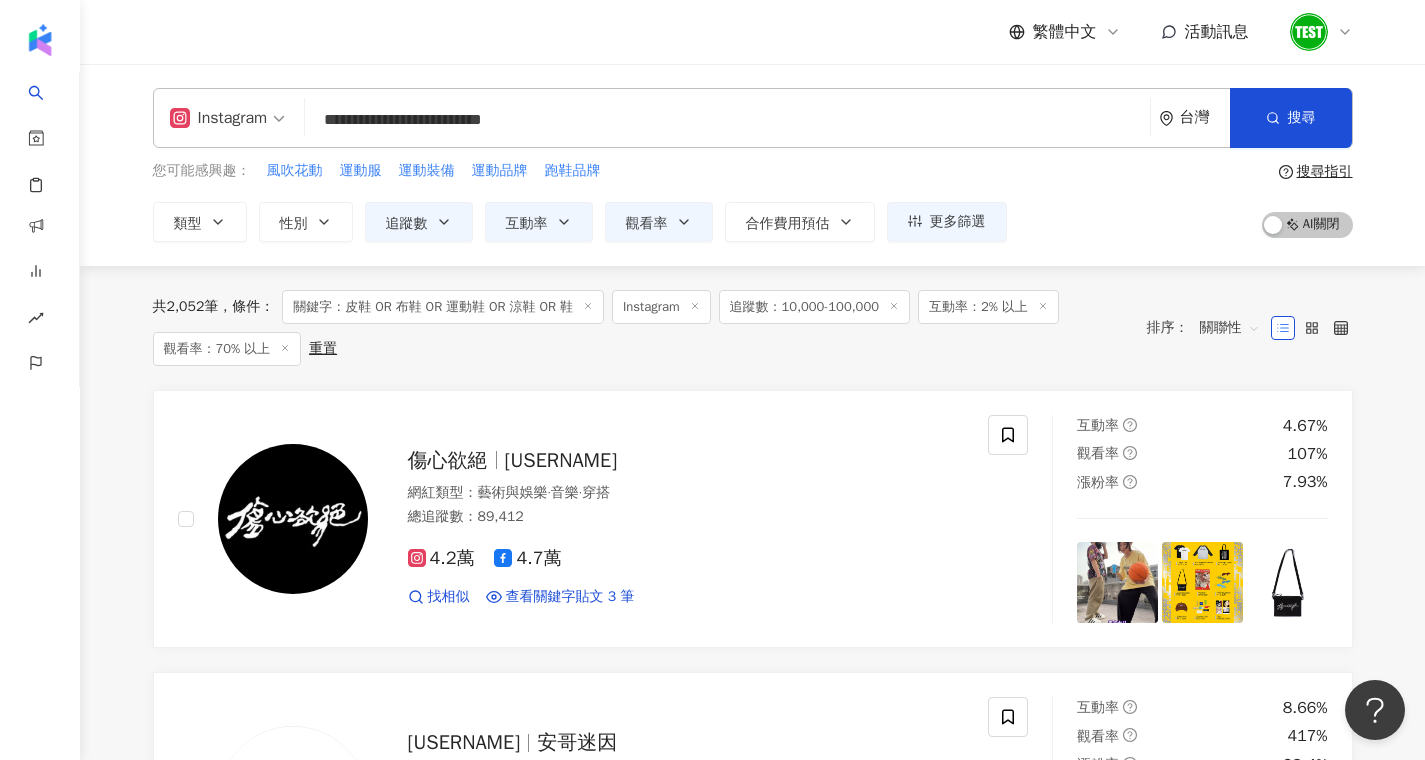 click on "關聯性" at bounding box center (1230, 328) 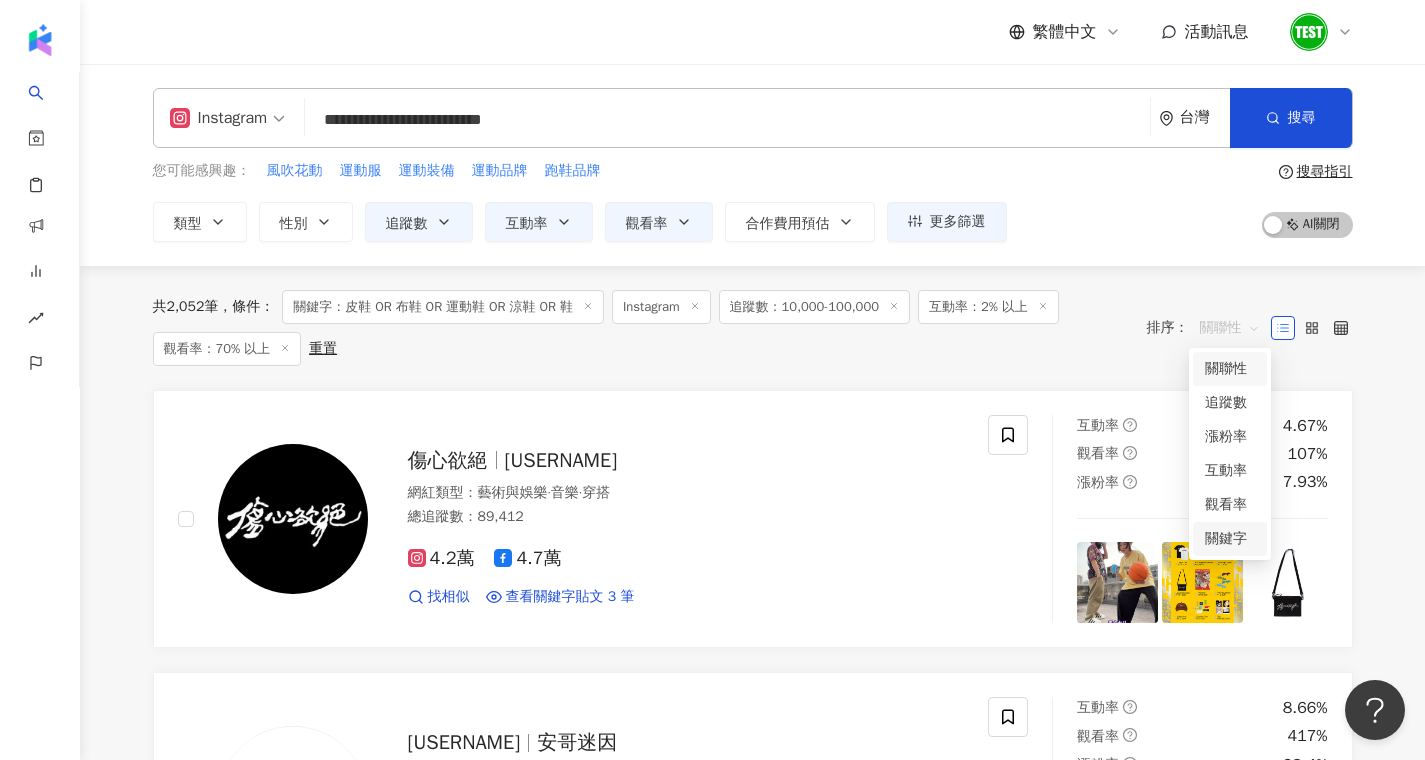 click on "關鍵字" at bounding box center (1230, 539) 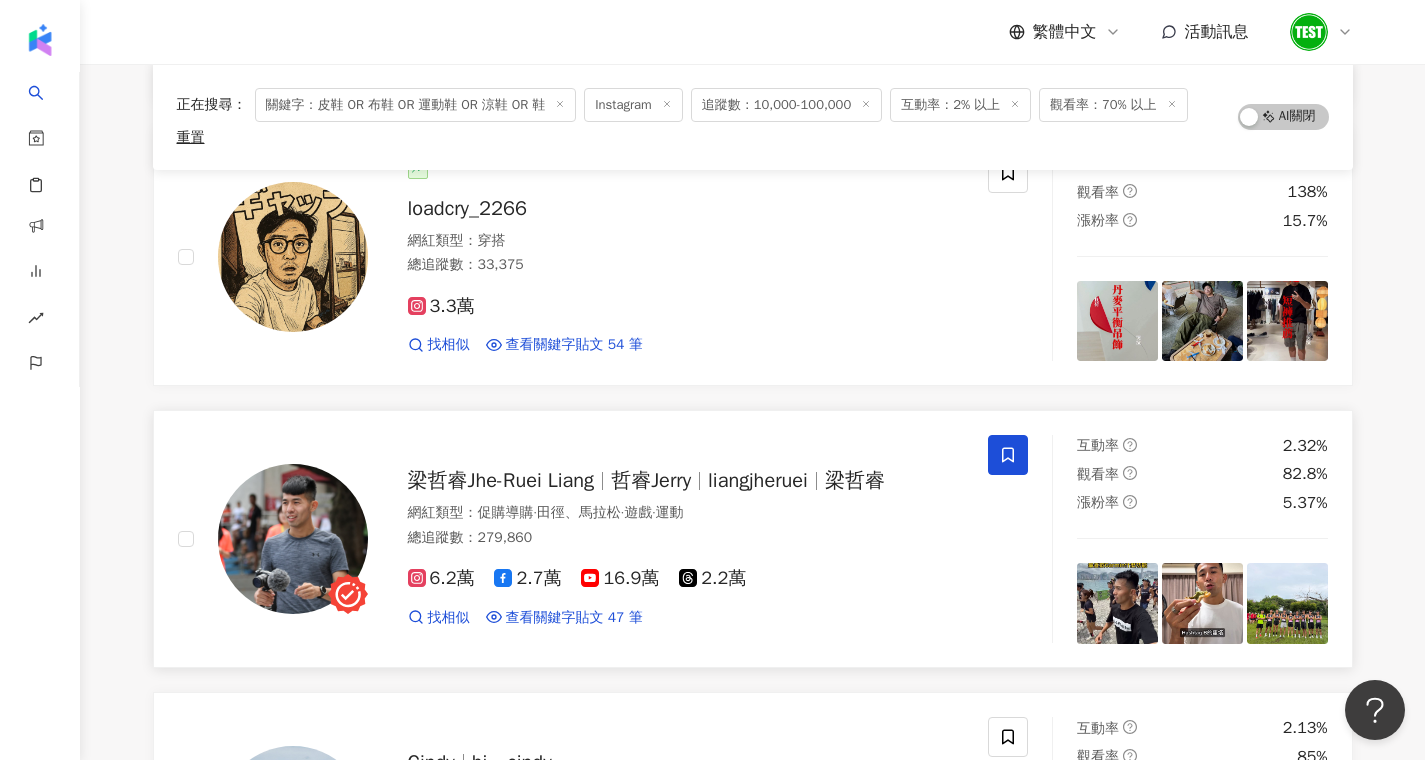 scroll, scrollTop: 1649, scrollLeft: 0, axis: vertical 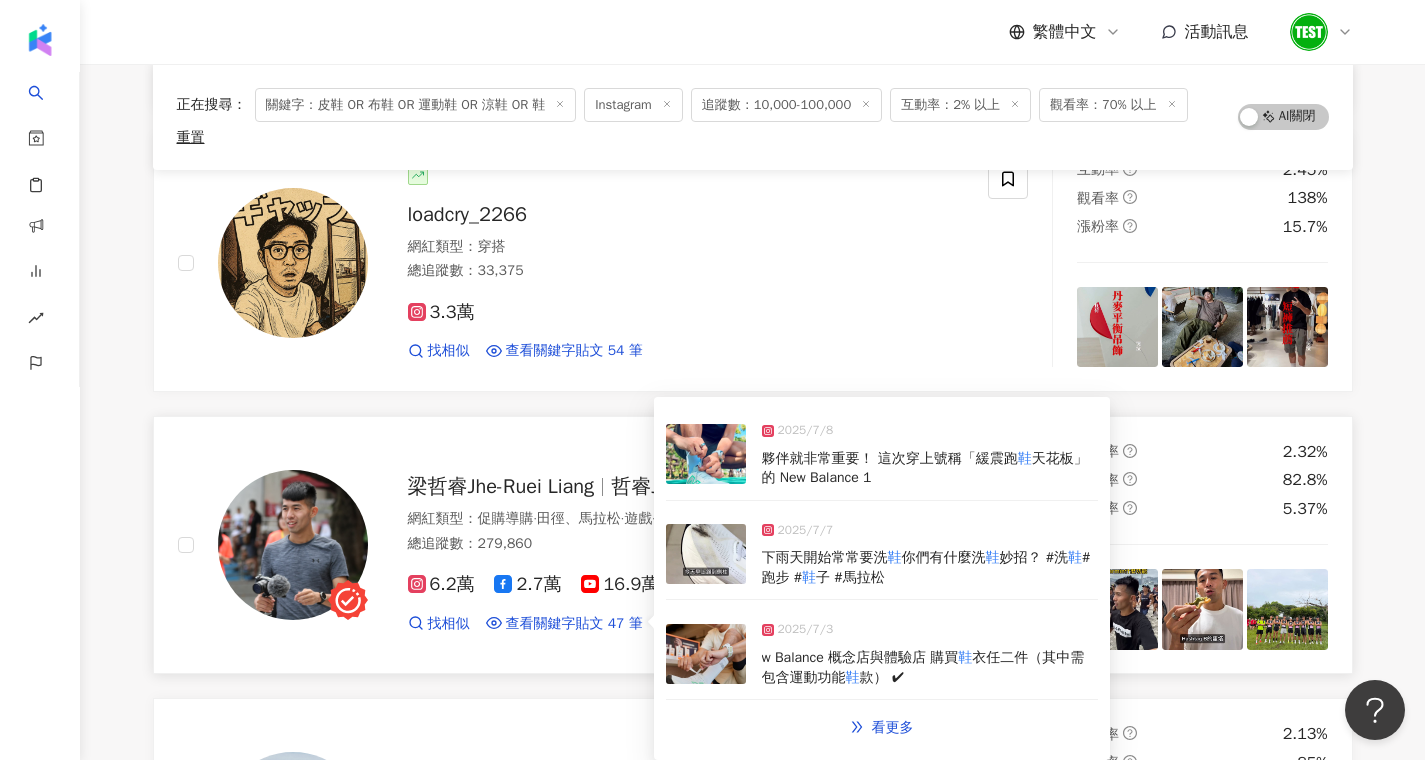 click on "天花板」的 New Balance 1" at bounding box center (925, 468) 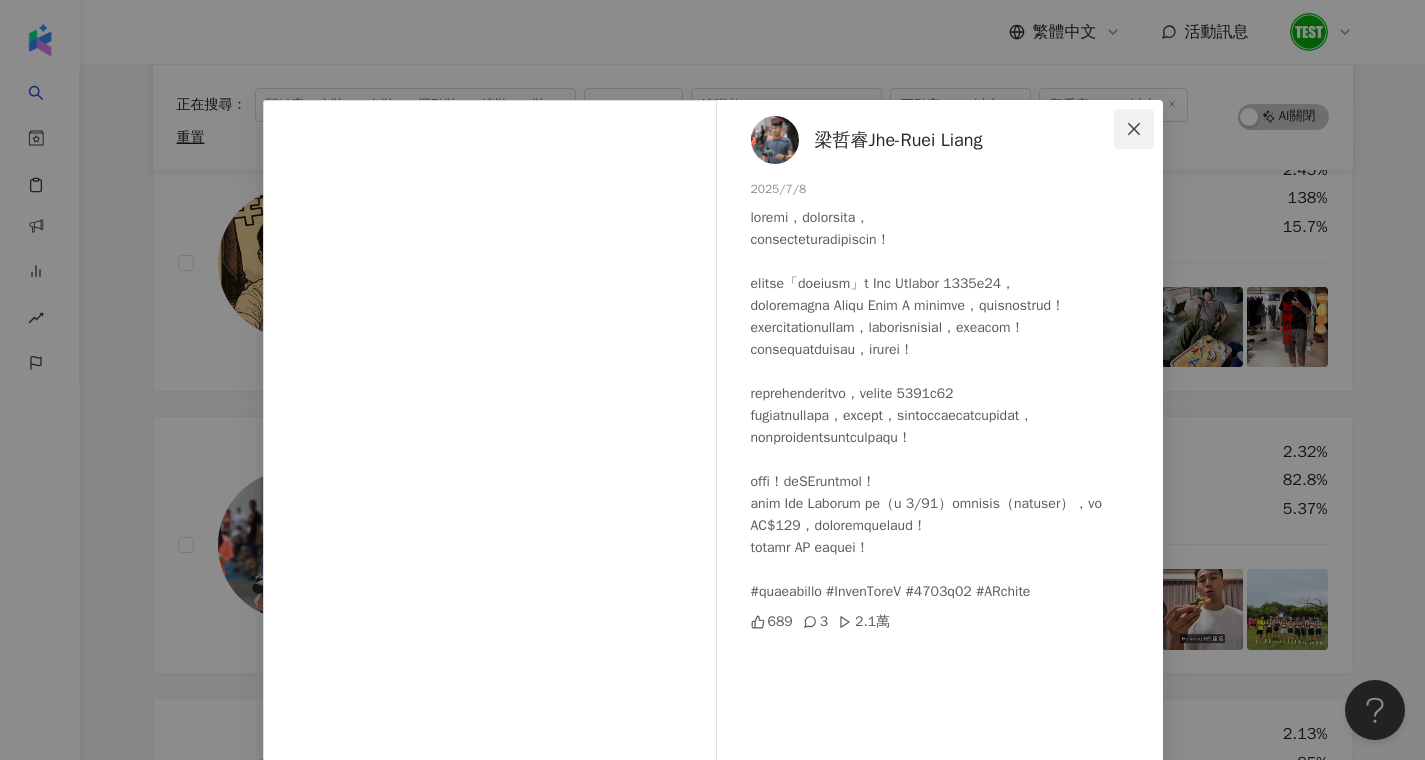 click 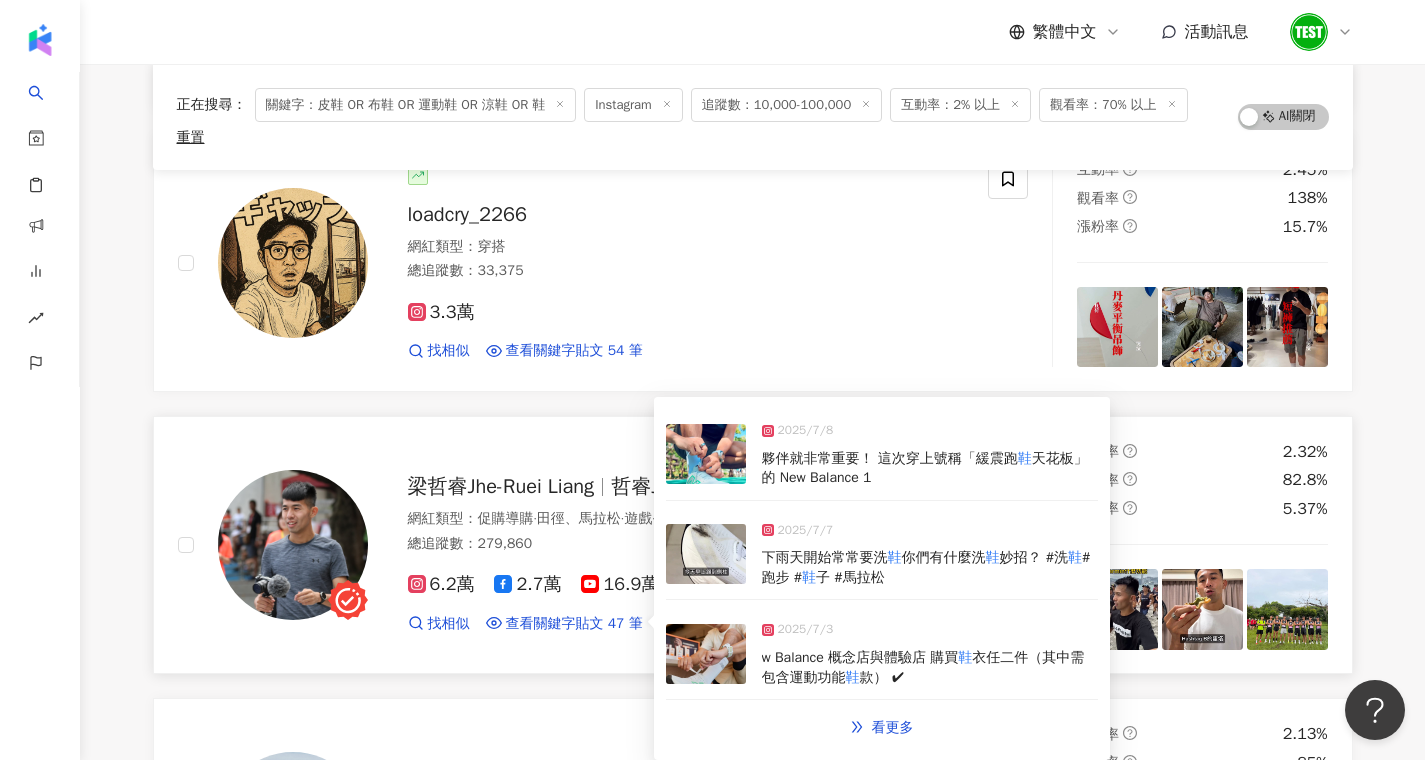 click on "w Balance 概念店與體驗店
購買" at bounding box center [860, 657] 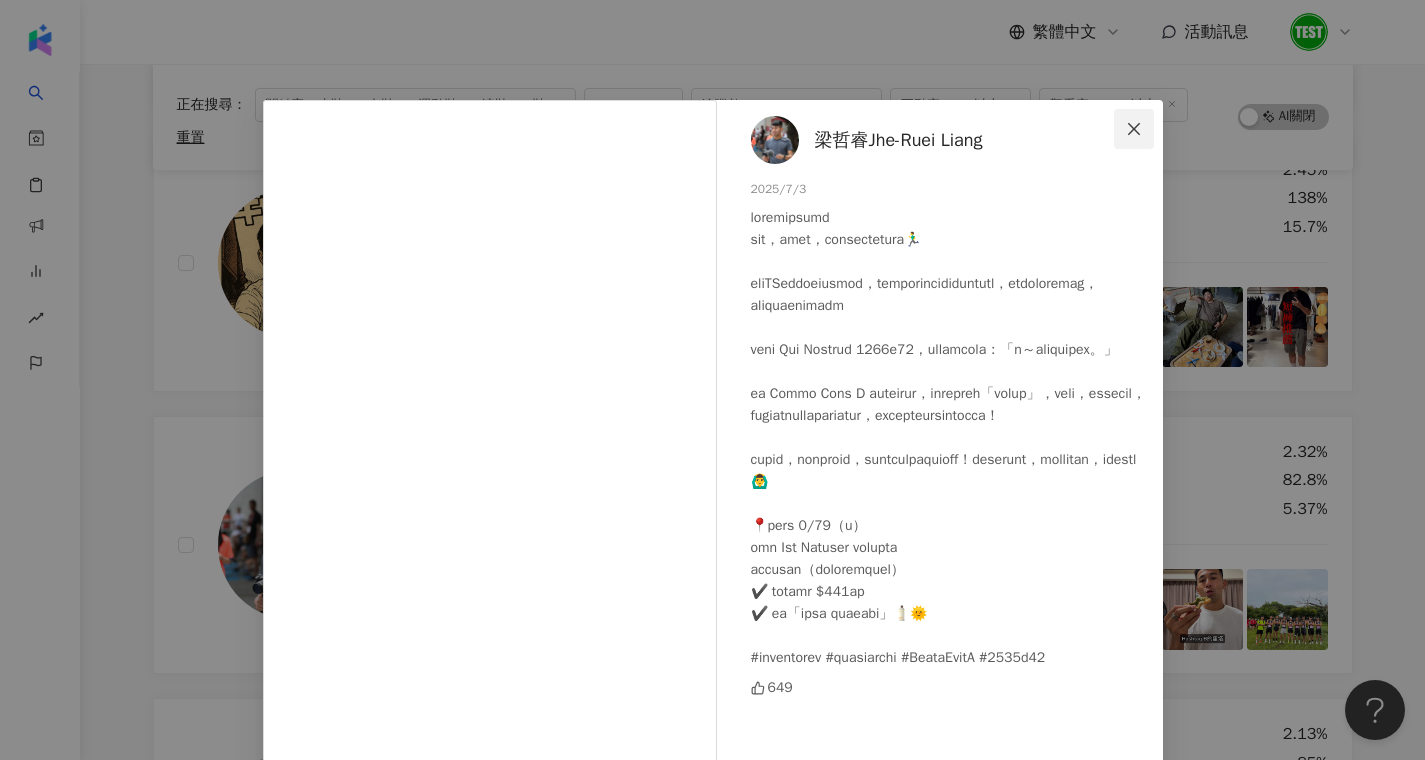 click at bounding box center (1134, 129) 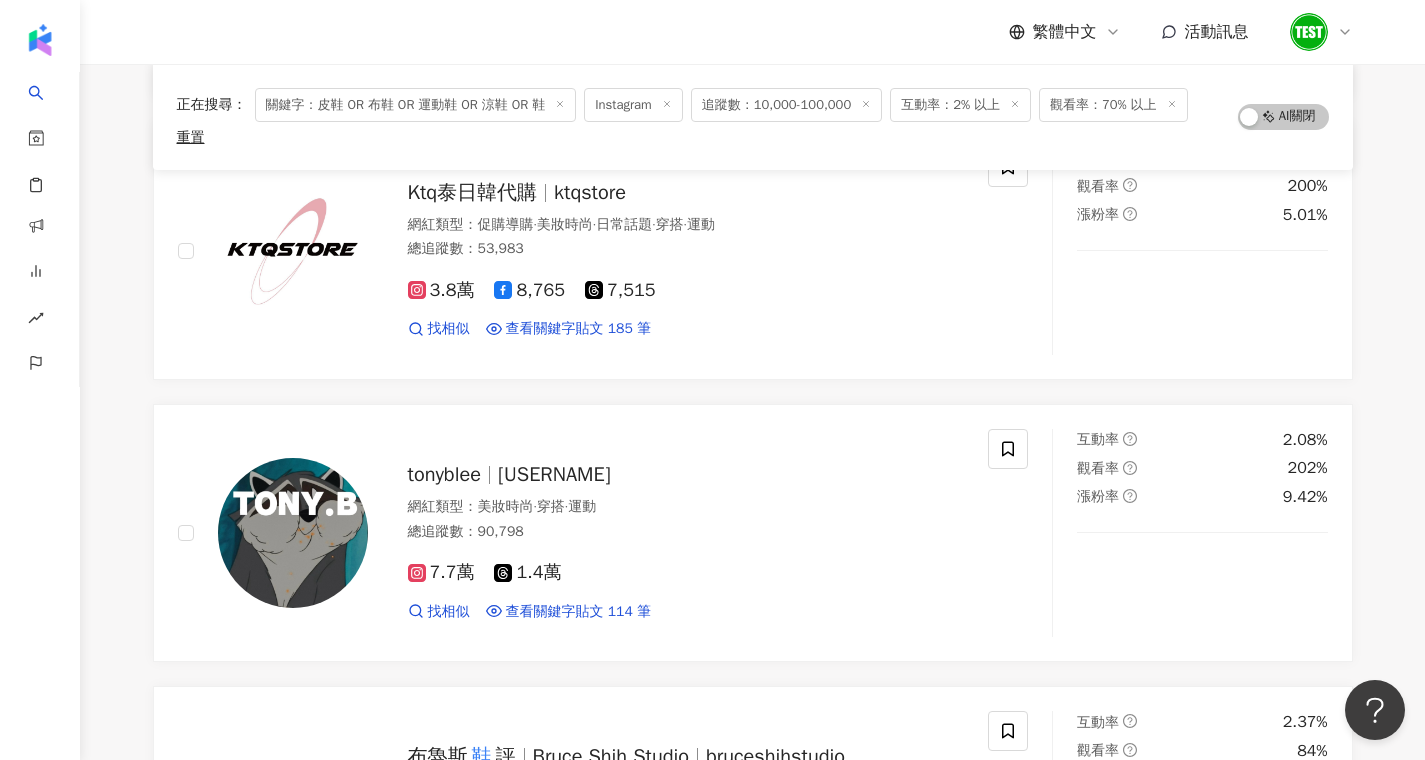scroll, scrollTop: 0, scrollLeft: 0, axis: both 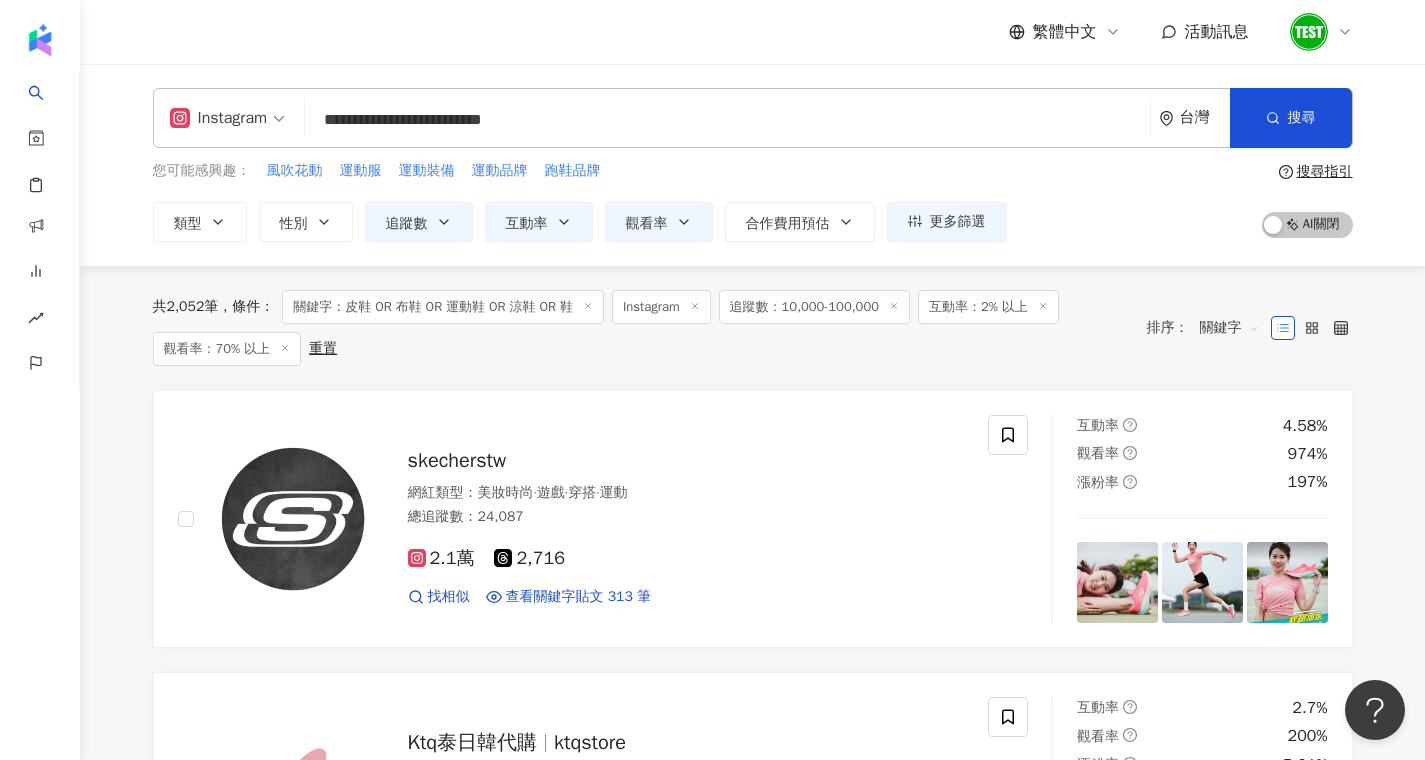 click on "**********" at bounding box center [727, 120] 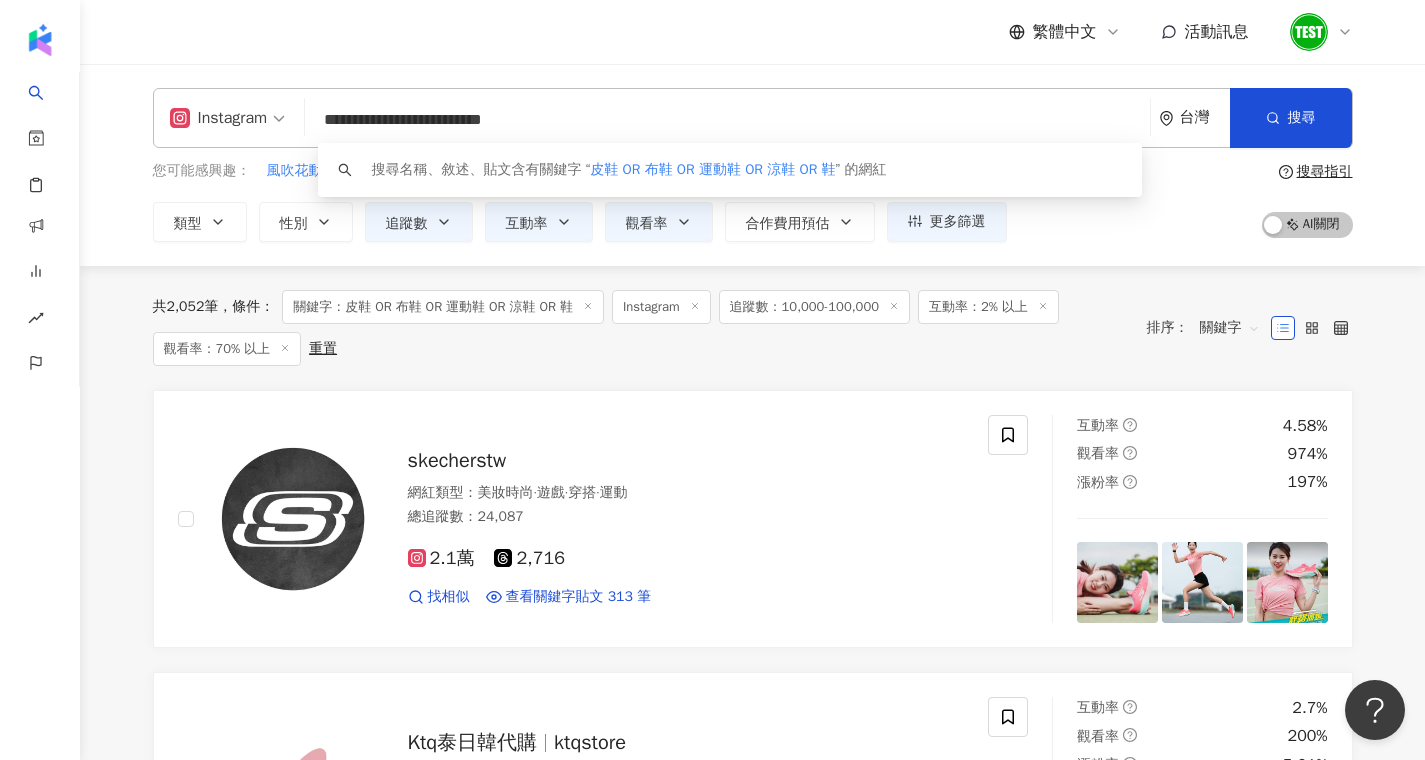 drag, startPoint x: 631, startPoint y: 118, endPoint x: 333, endPoint y: 130, distance: 298.24152 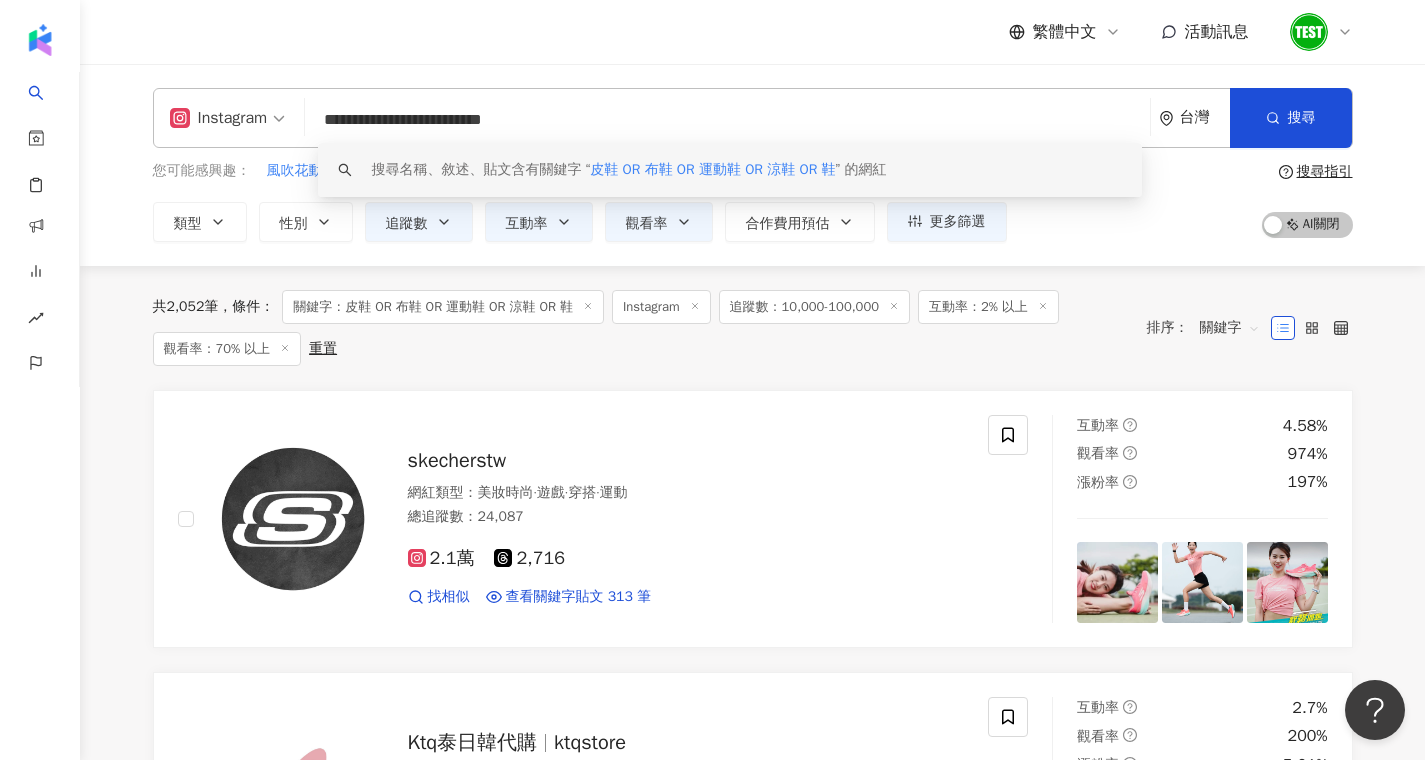 click on "繁體中文 活動訊息" at bounding box center (753, 32) 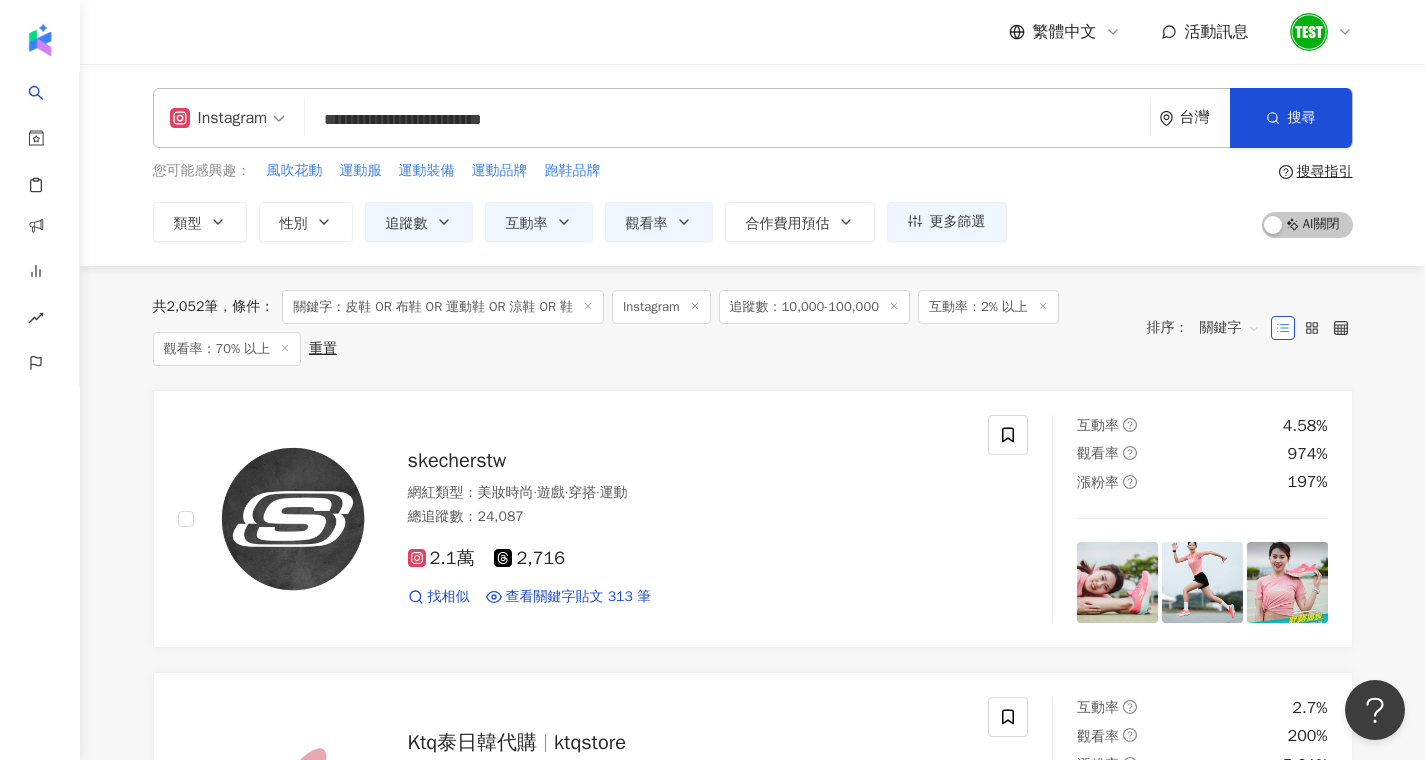 click on "**********" at bounding box center (727, 120) 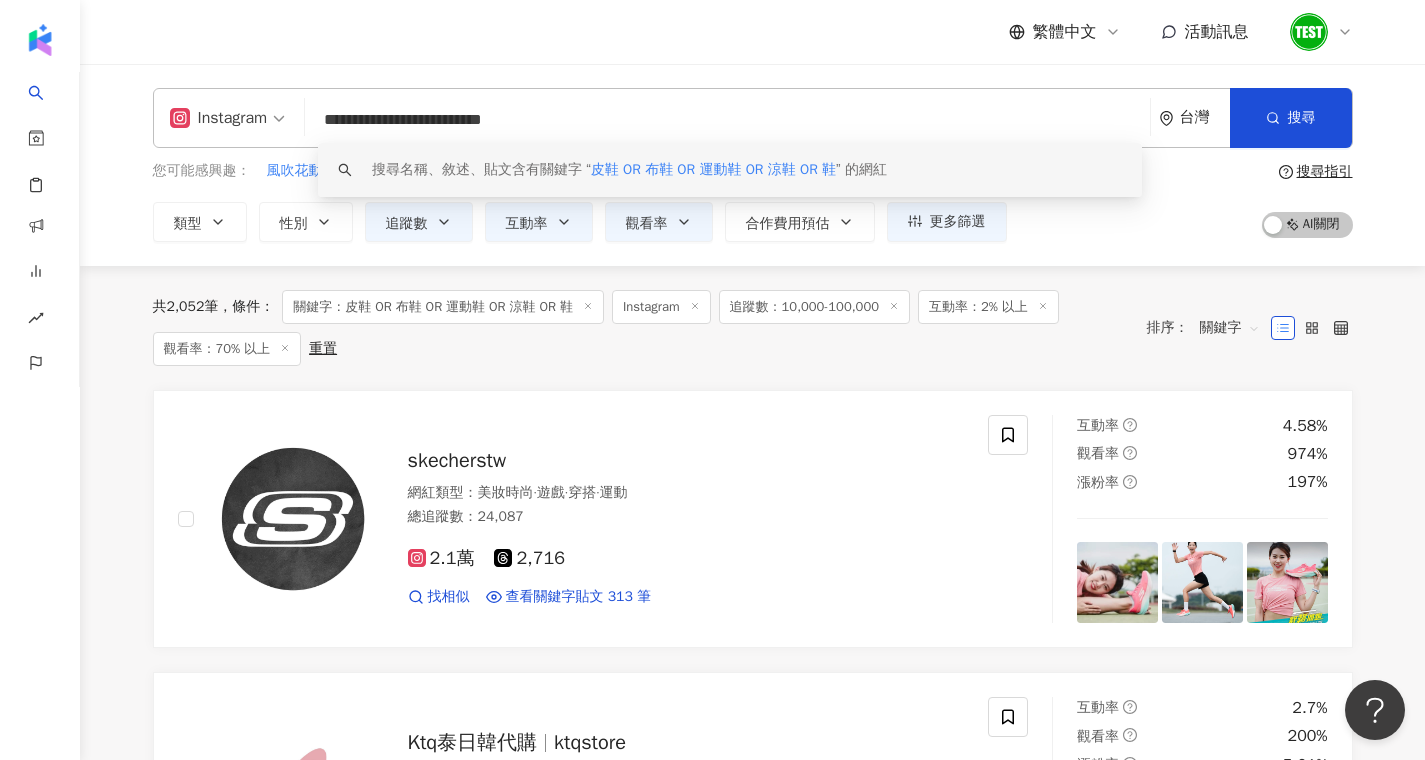 click on "**********" at bounding box center [727, 120] 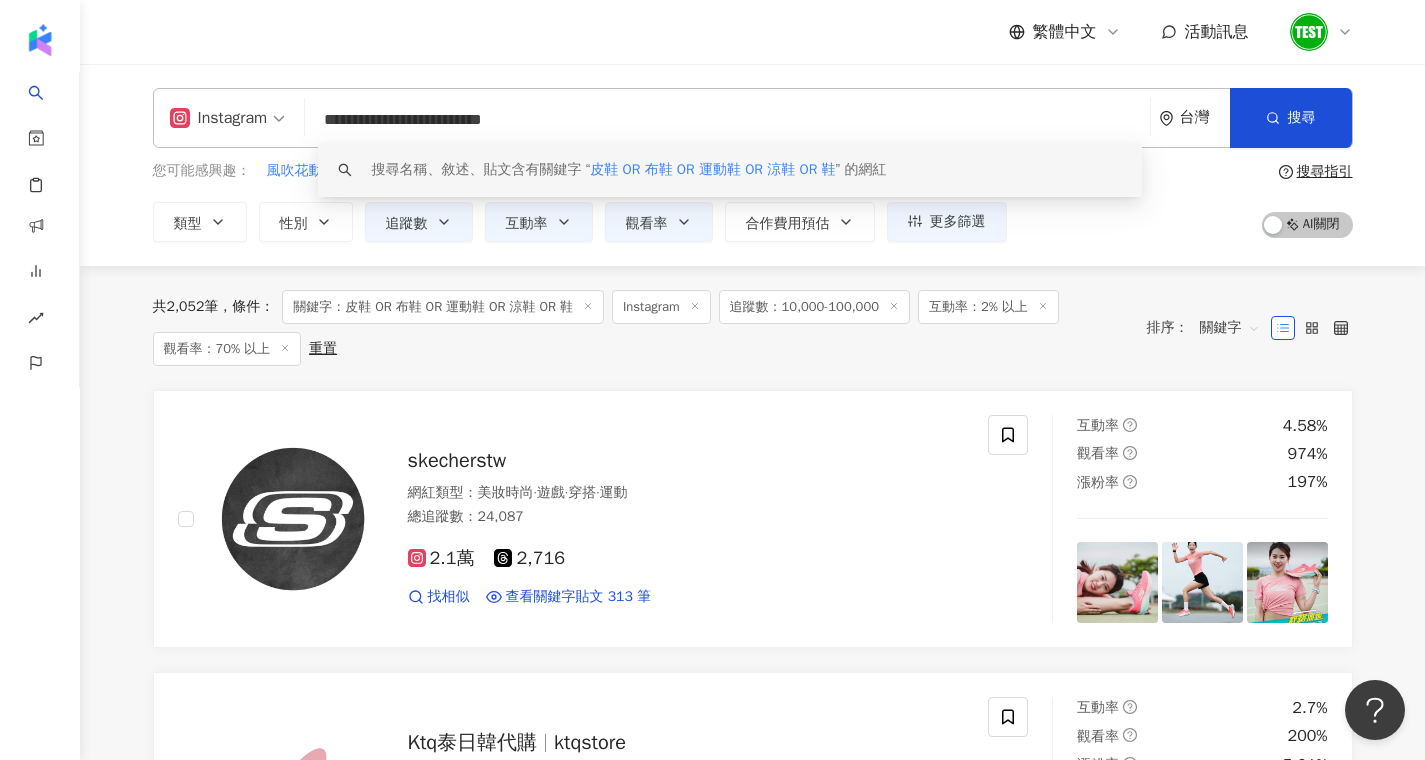 click on "**********" at bounding box center (727, 120) 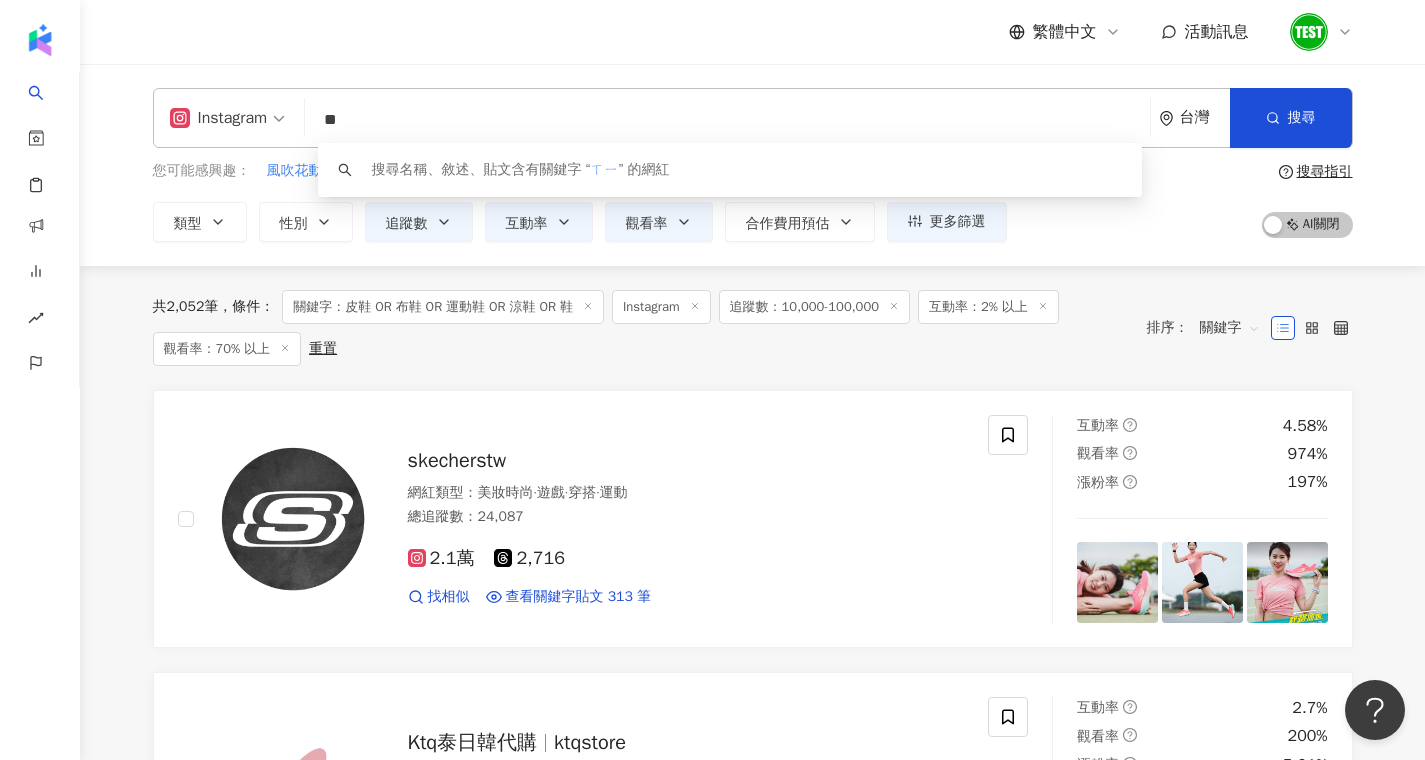 type on "*" 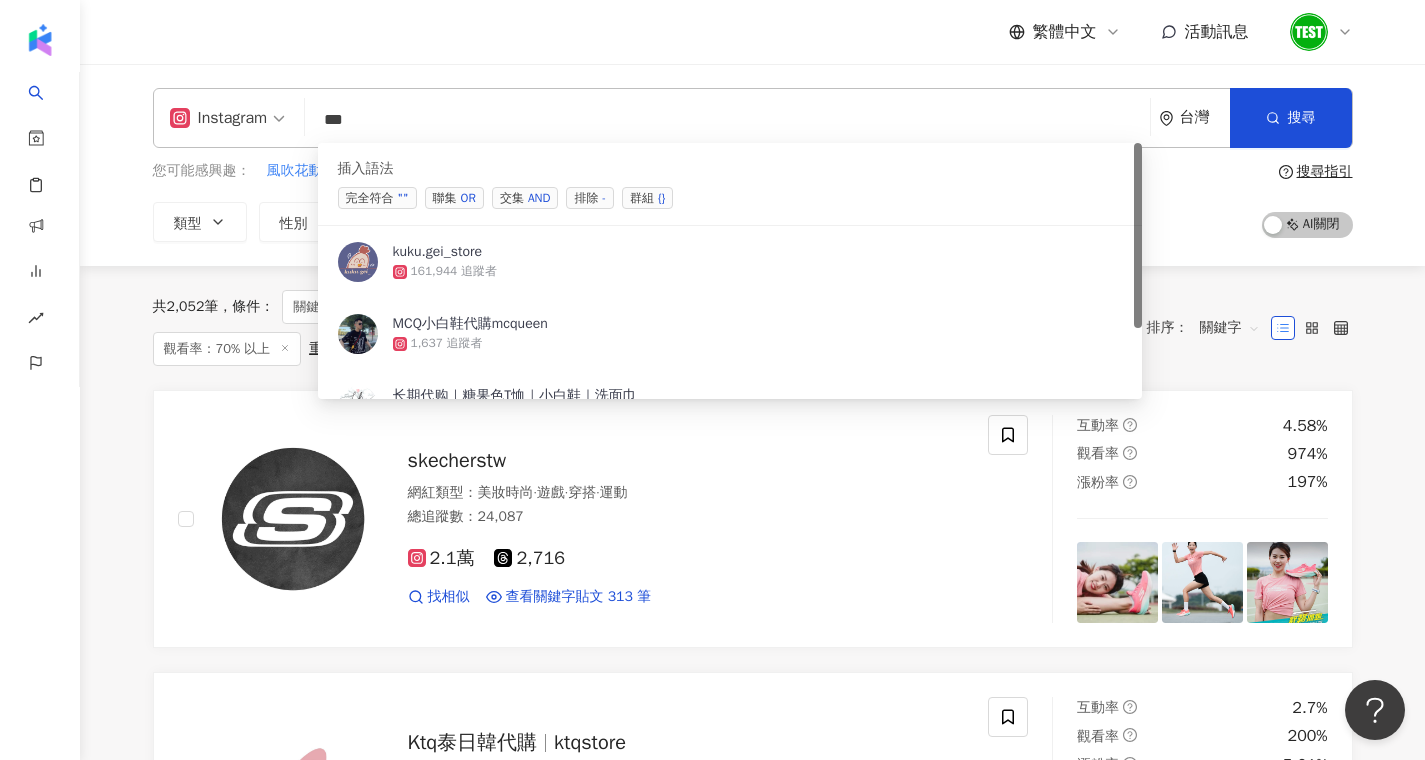 click on "OR" at bounding box center (468, 198) 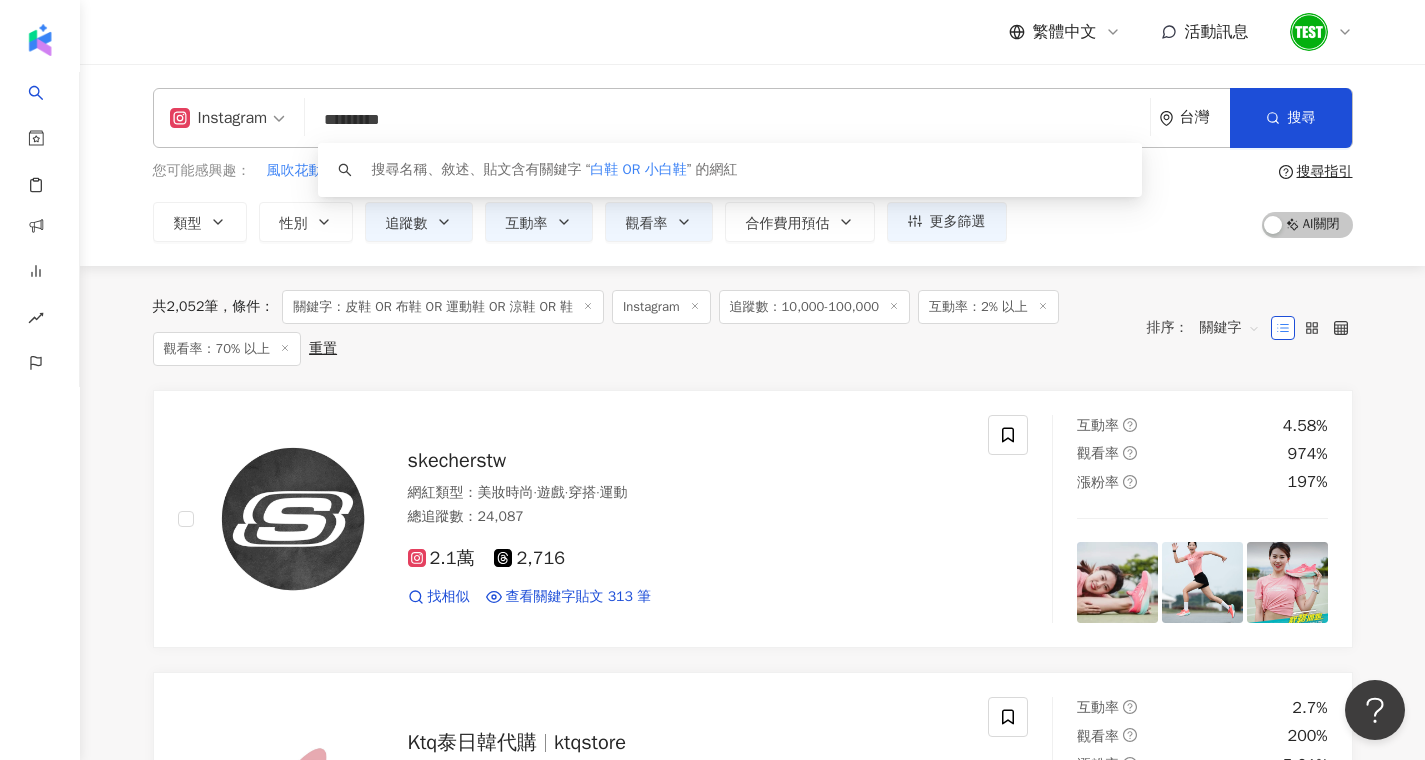 click on "Instagram ********* 台灣 搜尋 keyword 搜尋名稱、敘述、貼文含有關鍵字 “ 白鞋 OR 小白鞋 ” 的網紅 您可能感興趣： 風吹花動 運動服 運動裝備 運動品牌 跑鞋品牌 類型 性別 追蹤數 互動率 觀看率 合作費用預估 更多篩選 ****** - ****** 不限 小型 奈米網紅 (<1萬) 微型網紅 (1萬-3萬) 小型網紅 (3萬-5萬) 中型 中小型網紅 (5萬-10萬) 中型網紅 (10萬-30萬) 中大型網紅 (30萬-50萬) 大型 大型網紅 (50萬-100萬) 百萬網紅 (>100萬) * % - % 不限 5% 以下 5%~20% 20% 以上 ** % - % 不限 10% 以下 10%~50% 50%~200% 200% 以上 搜尋指引 AI 開啟 AI 關閉" at bounding box center (752, 165) 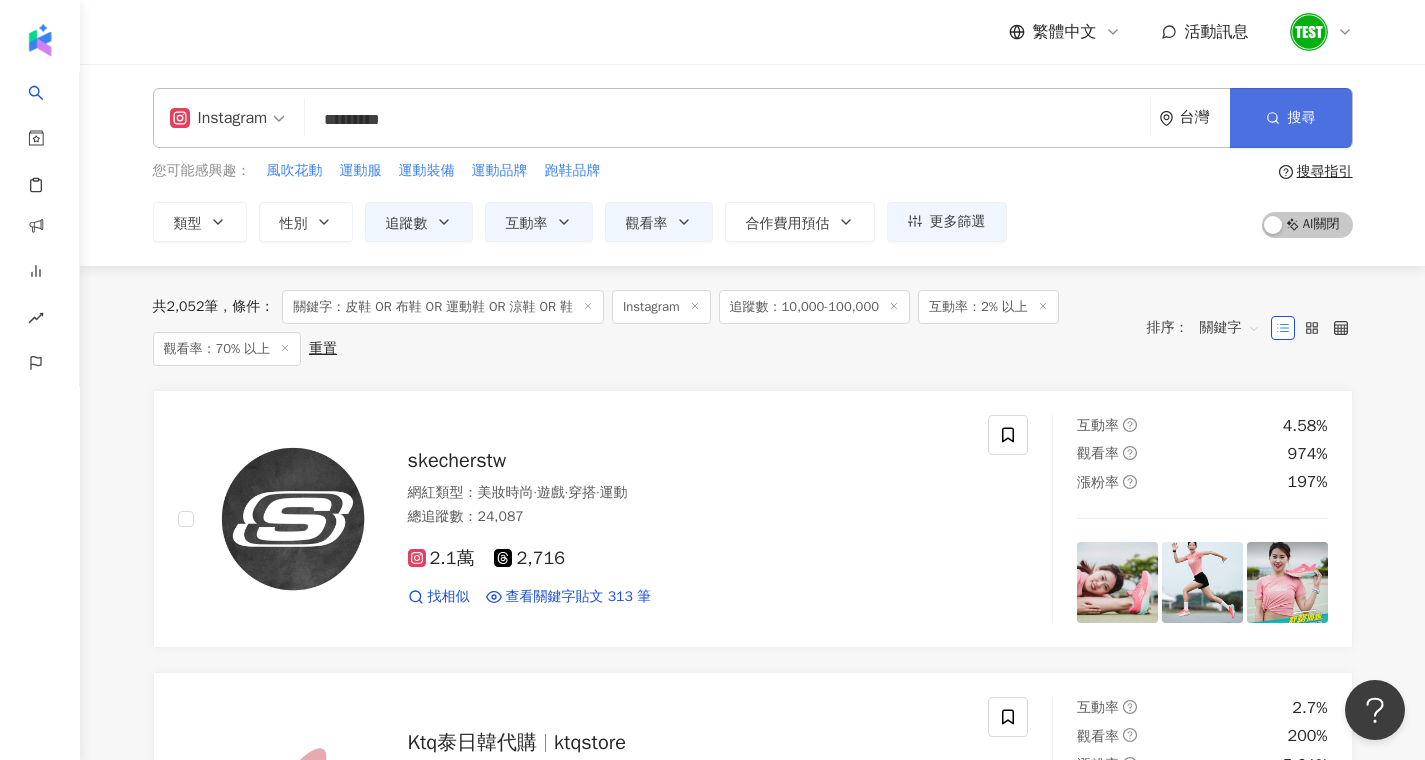 click on "搜尋" at bounding box center [1291, 118] 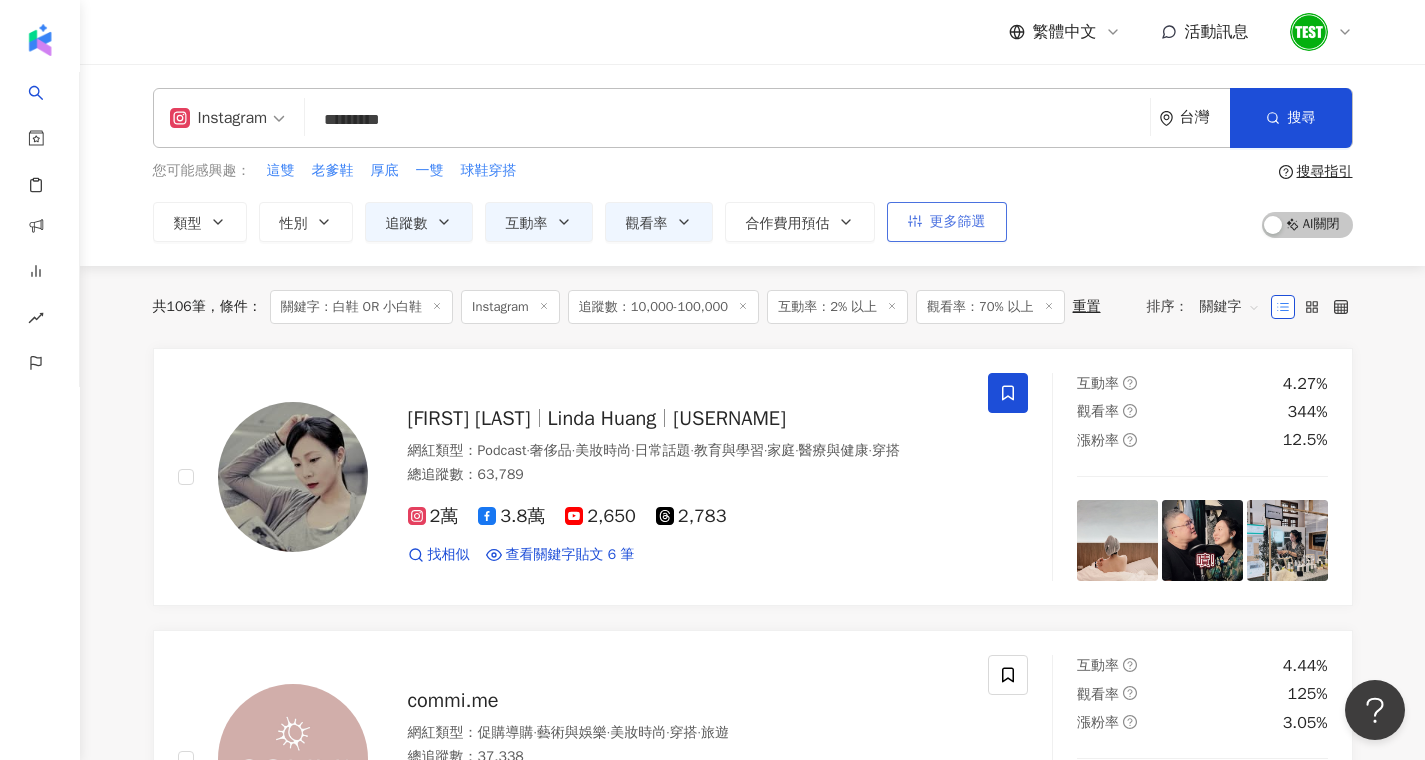 click on "更多篩選" at bounding box center (958, 222) 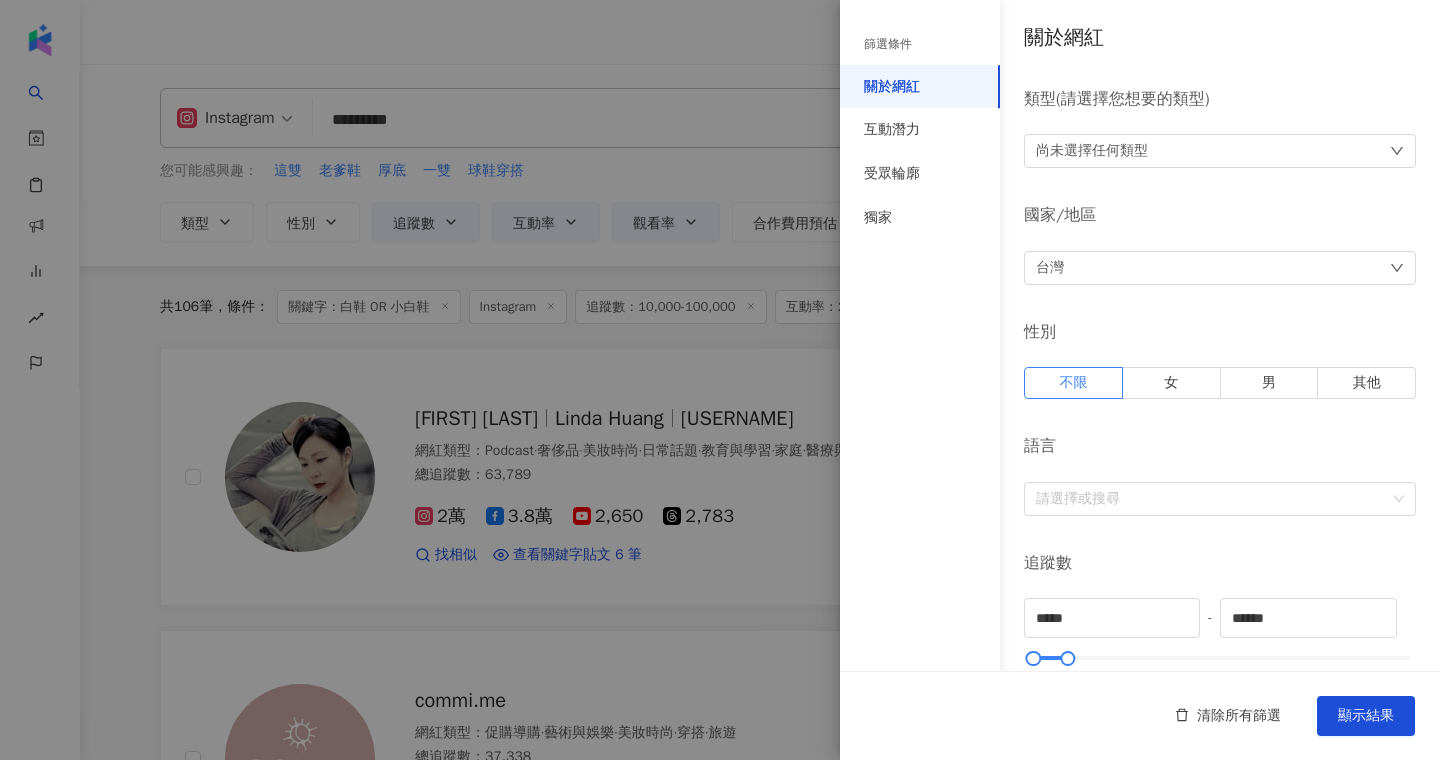 click at bounding box center [720, 380] 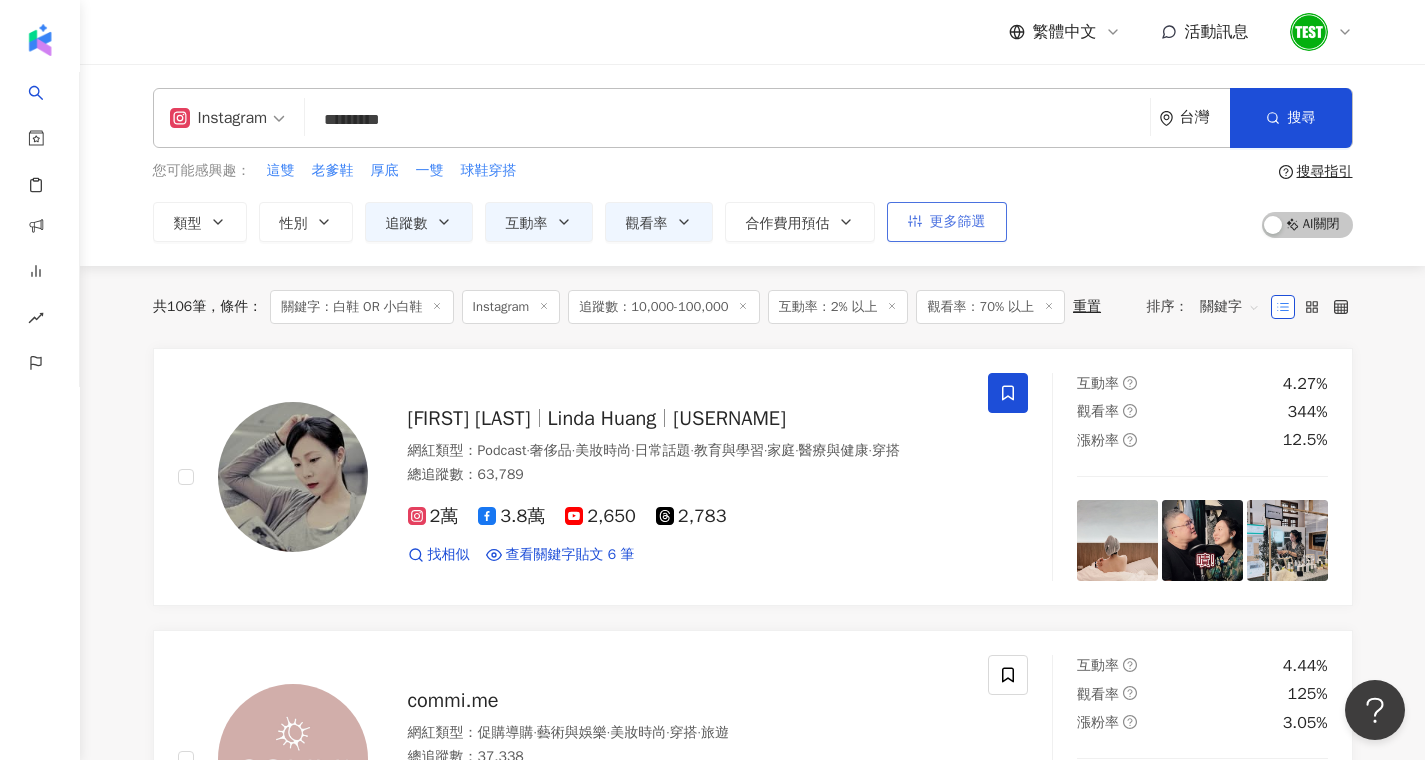 click on "更多篩選" at bounding box center (958, 222) 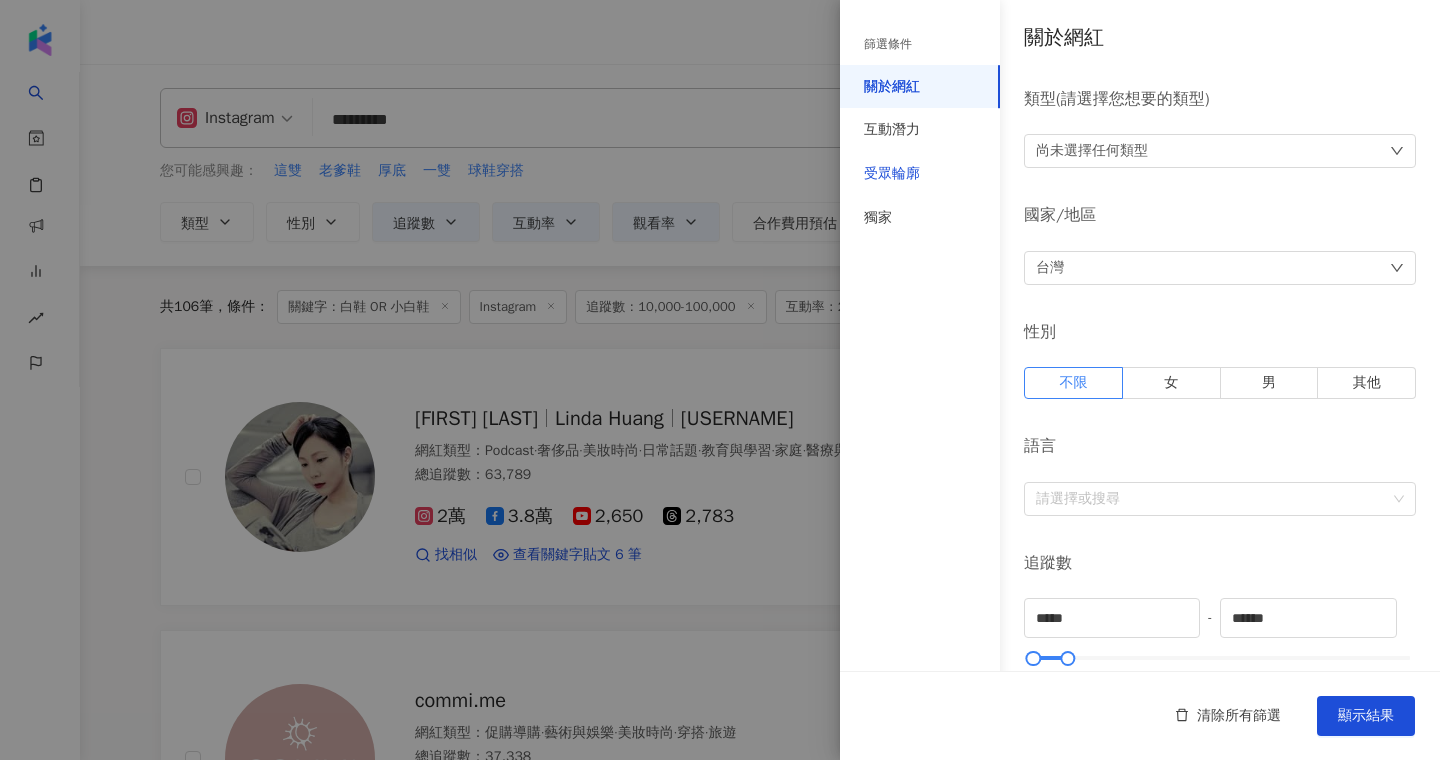click on "受眾輪廓" at bounding box center (892, 174) 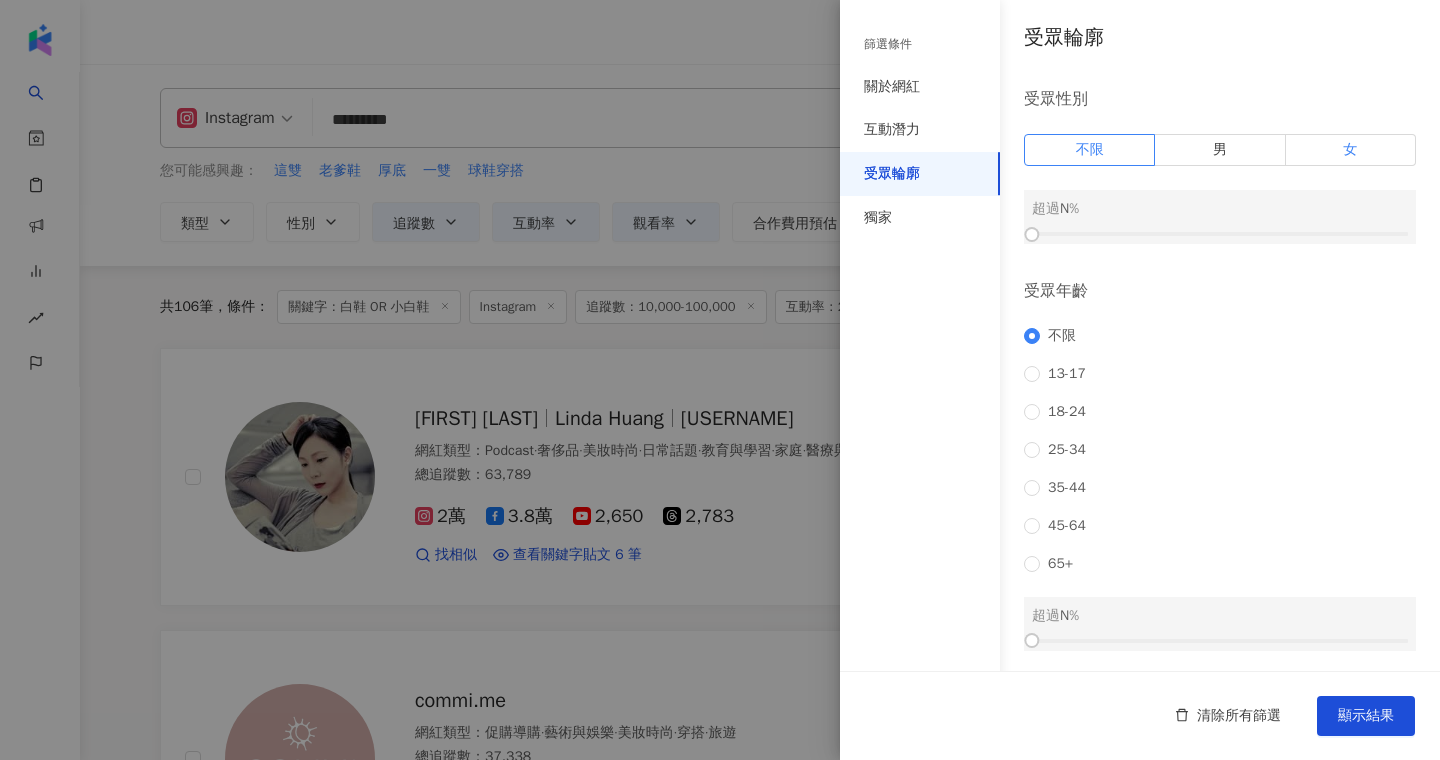 click on "女" at bounding box center [1350, 149] 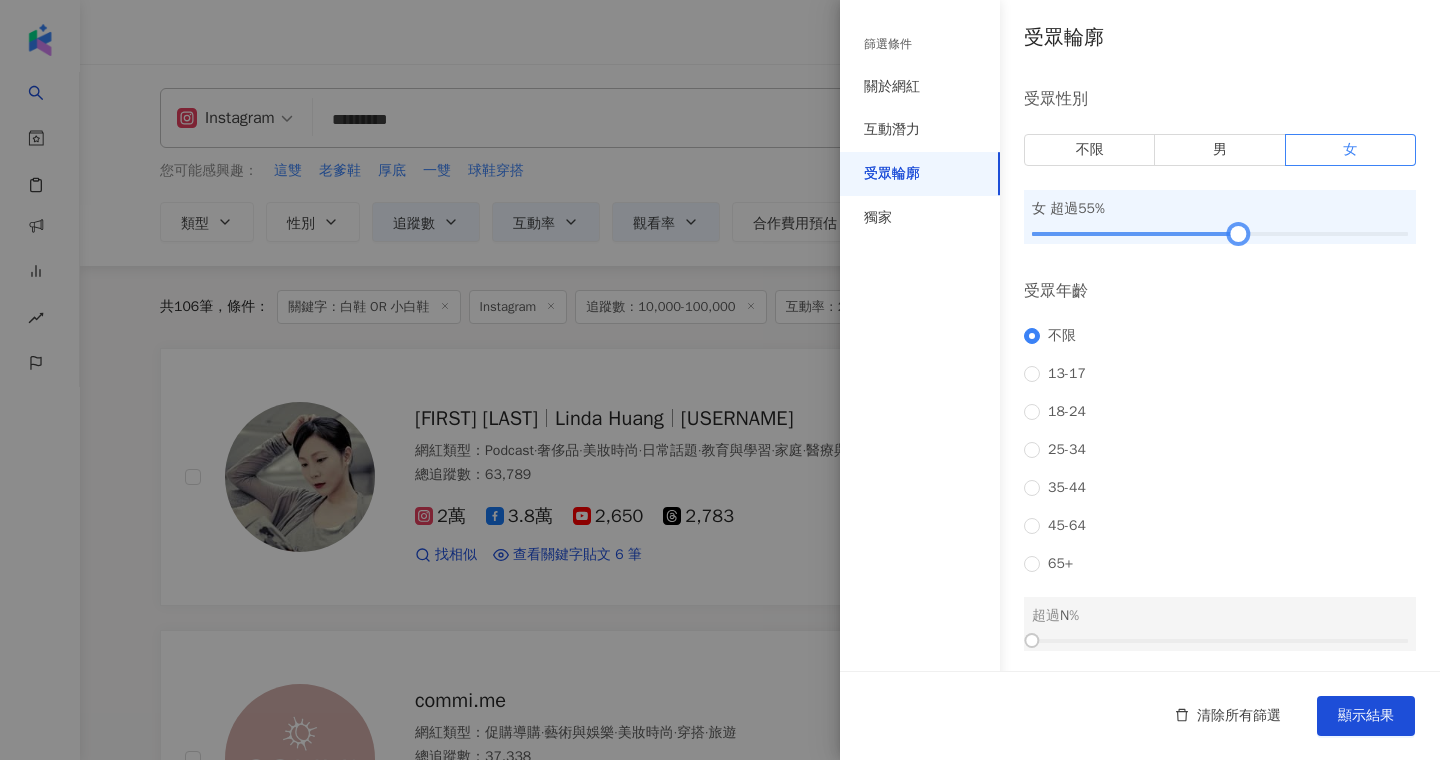 drag, startPoint x: 1034, startPoint y: 236, endPoint x: 1231, endPoint y: 232, distance: 197.0406 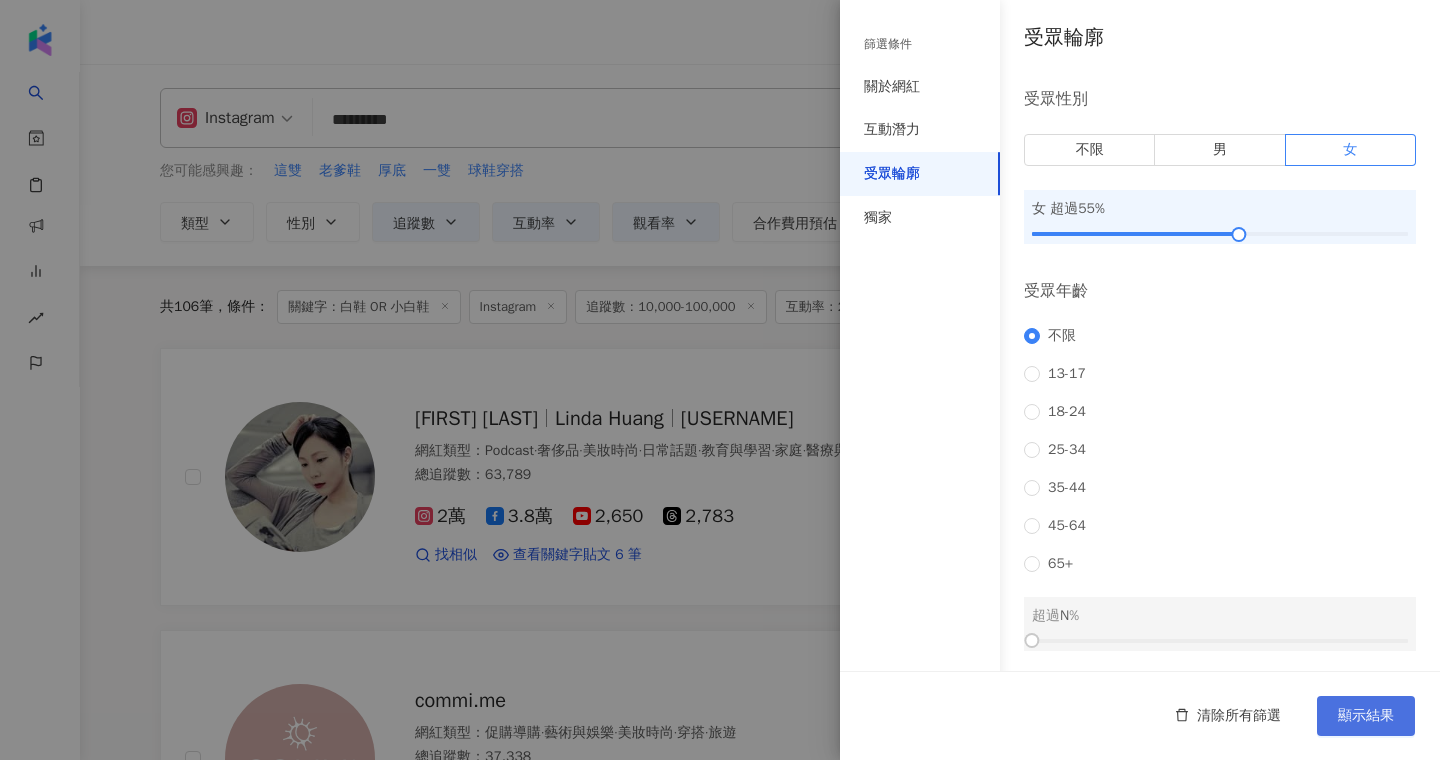 click on "顯示結果" at bounding box center (1366, 716) 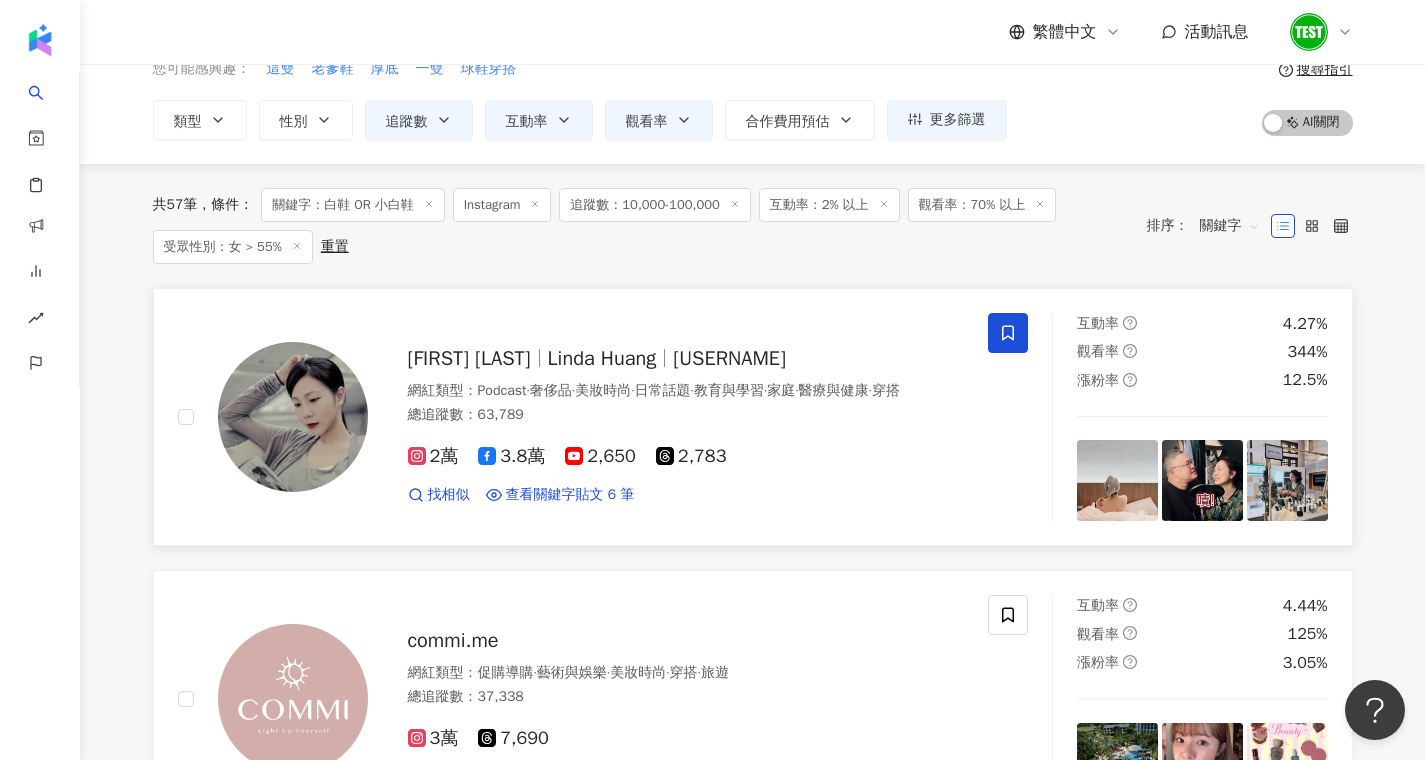 scroll, scrollTop: 86, scrollLeft: 0, axis: vertical 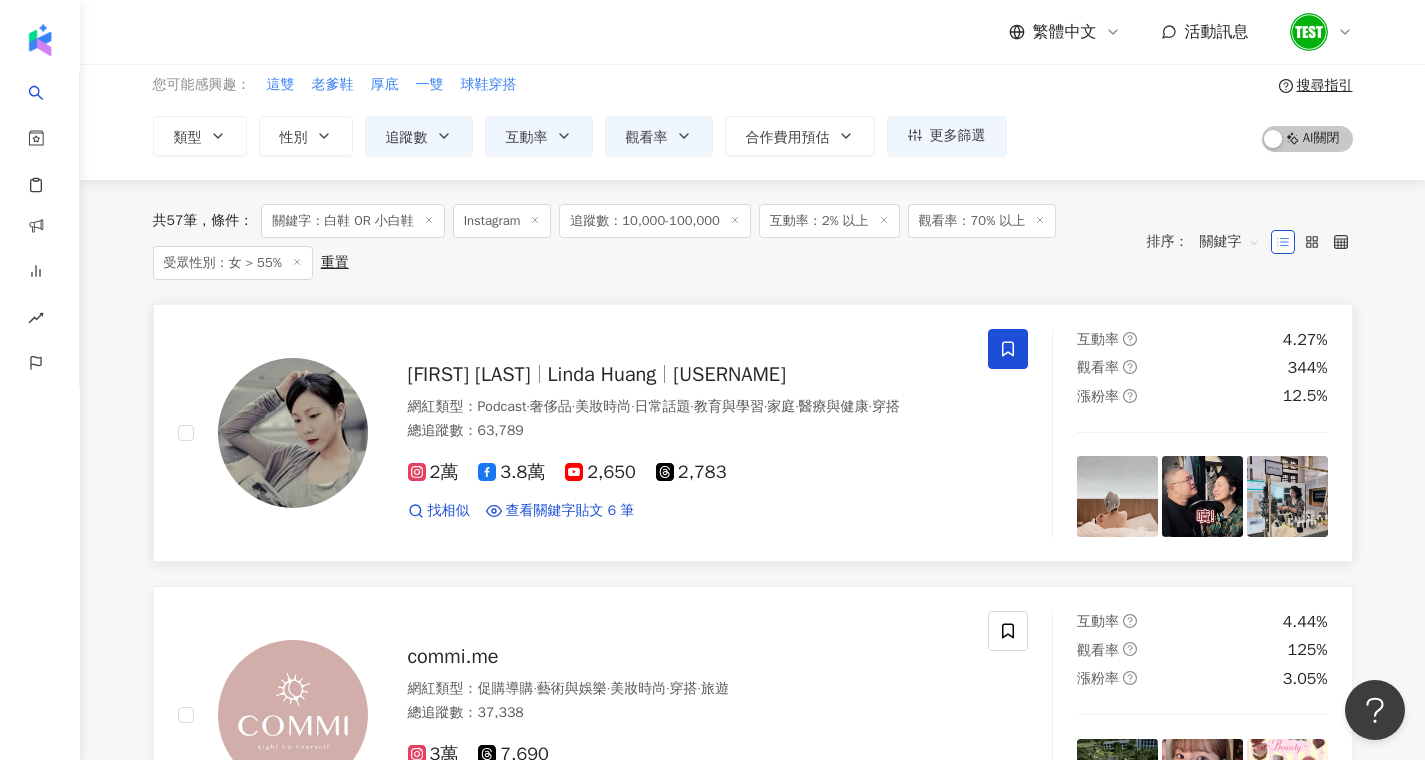 click on "Linda Huang" at bounding box center (602, 374) 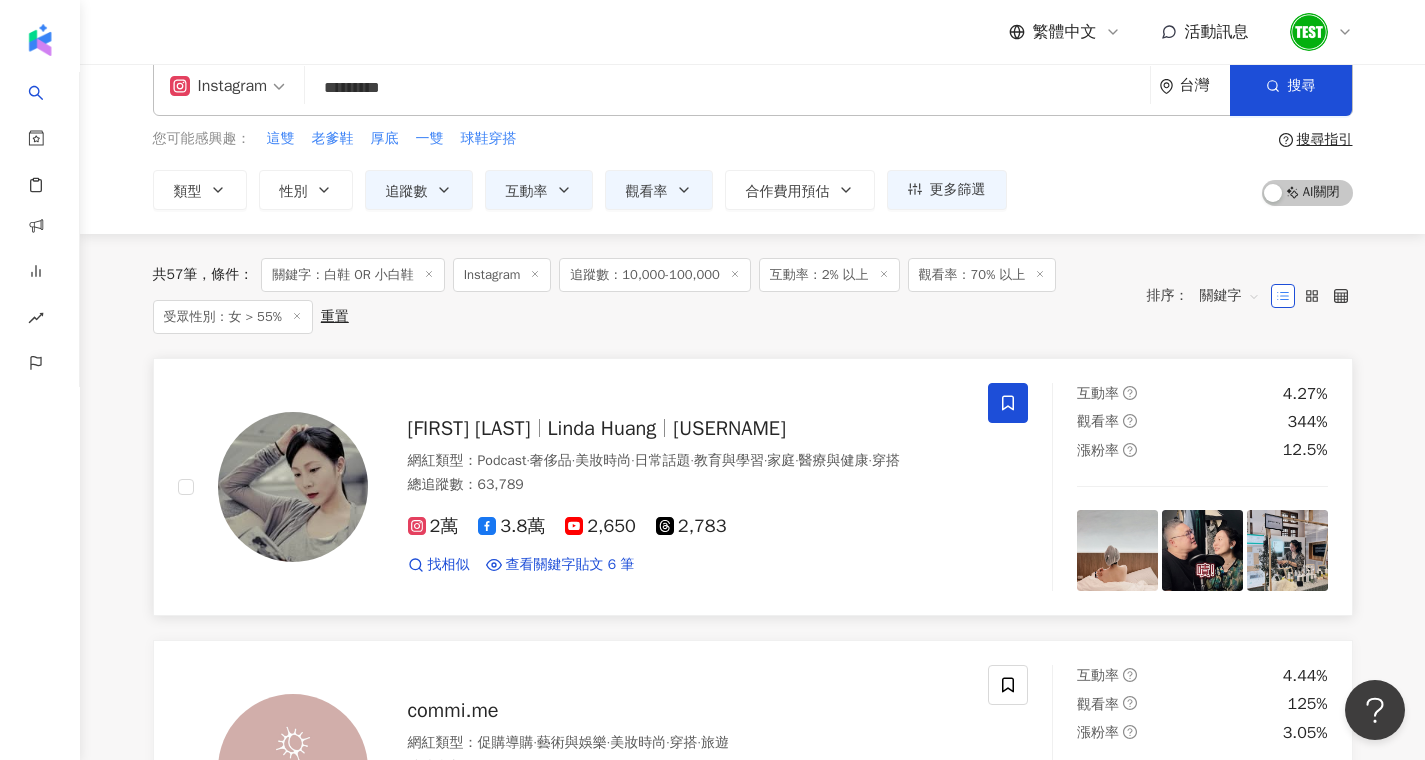 scroll, scrollTop: 0, scrollLeft: 0, axis: both 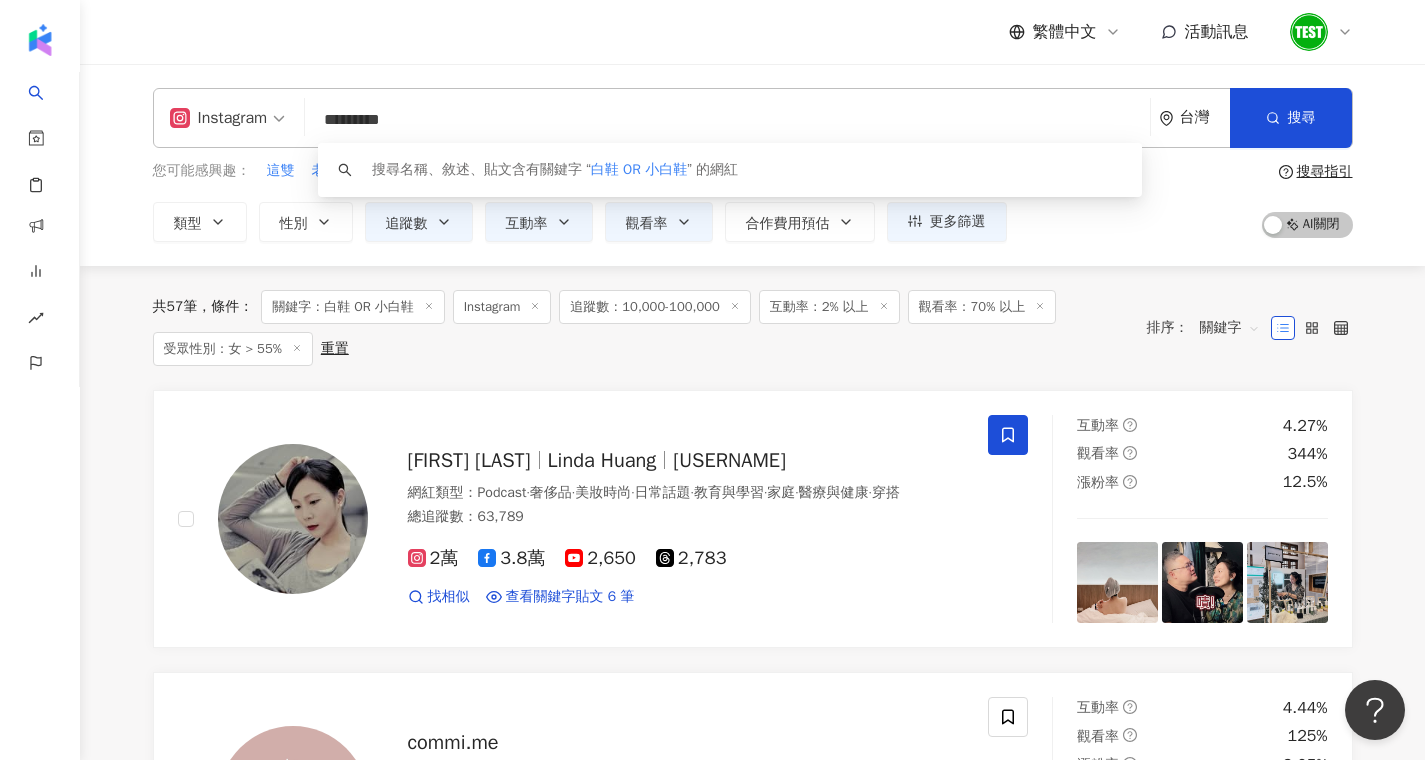 click on "*********" at bounding box center [727, 120] 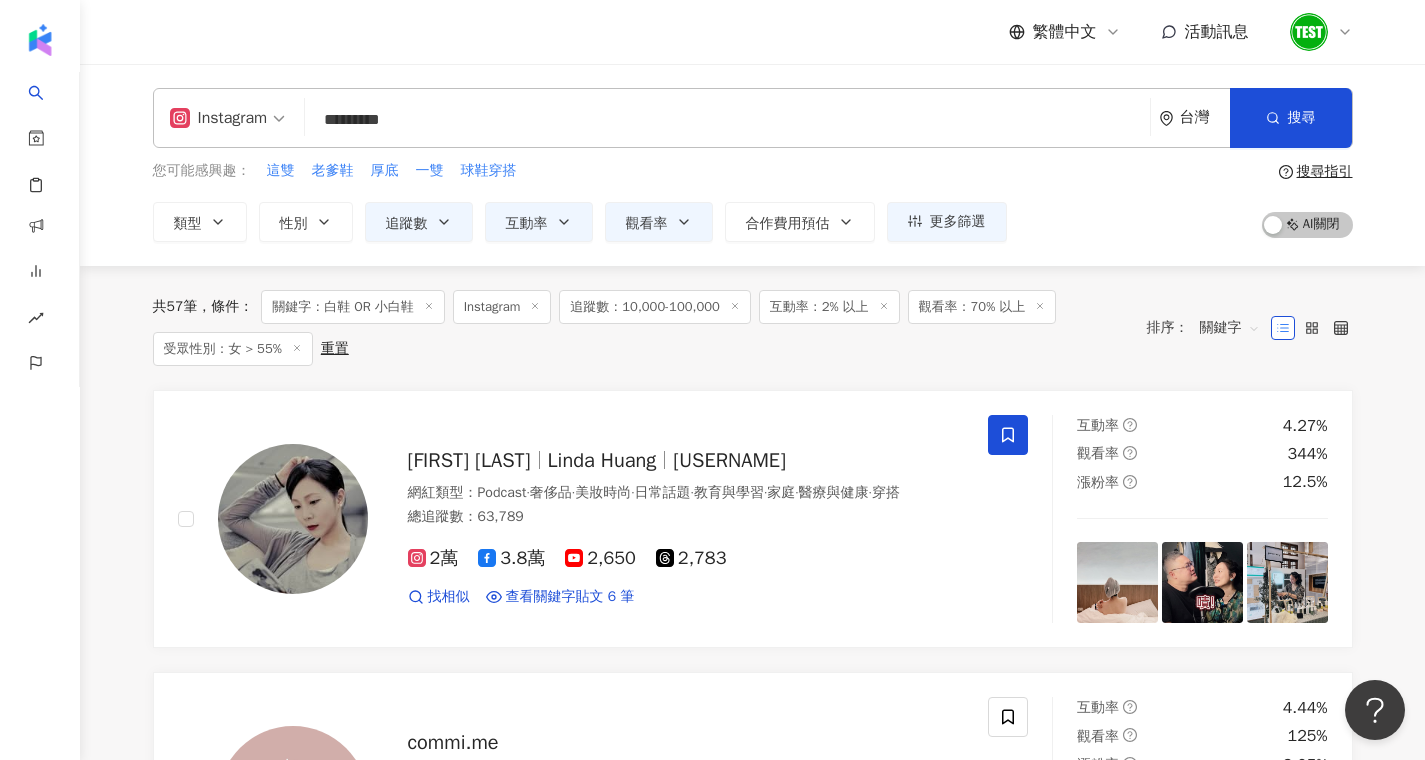 click on "共 57 筆 條件 ： 關鍵字：白鞋 OR 小白鞋 Instagram 追蹤數：10,000-100,000 互動率：2% 以上 觀看率：70% 以上 受眾性別：女 > 55% 重置" at bounding box center (640, 328) 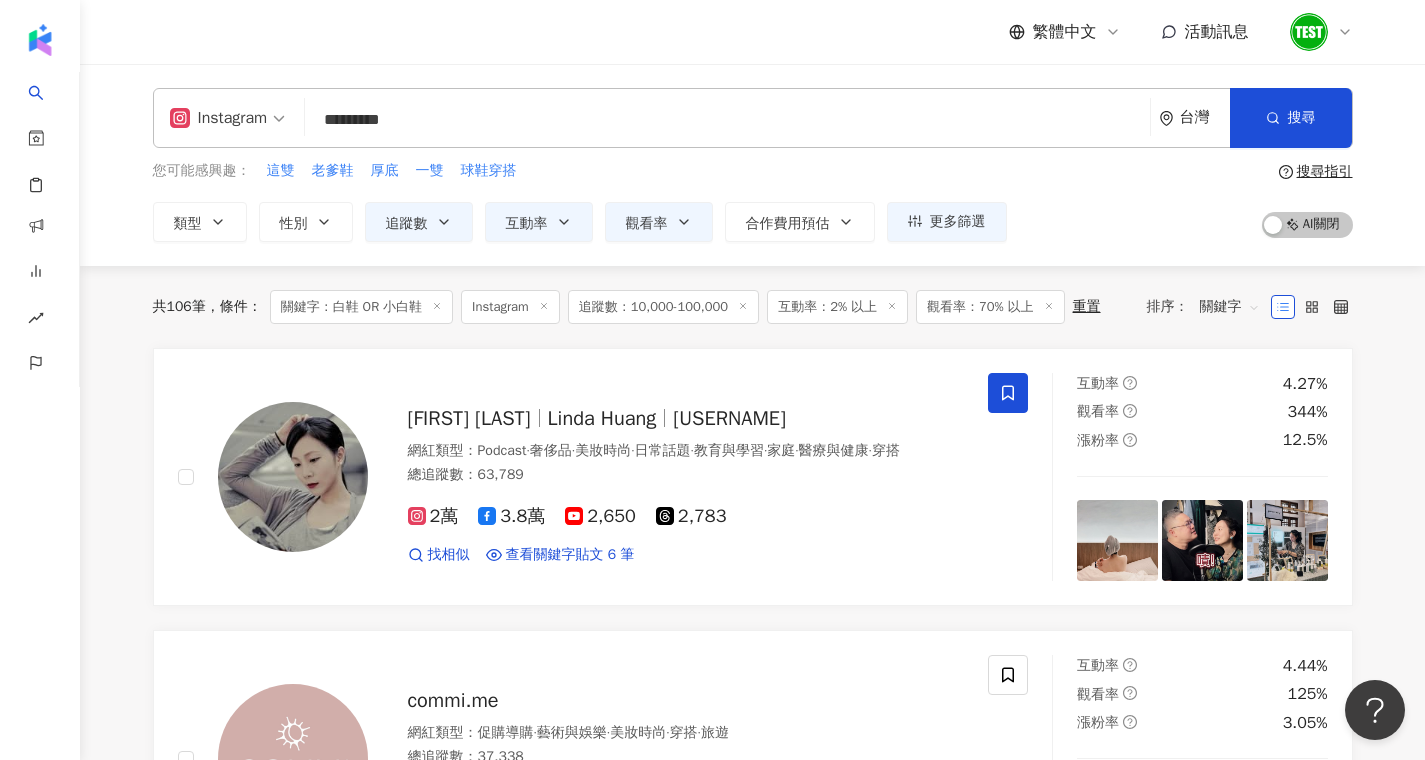 click on "*********" at bounding box center (727, 120) 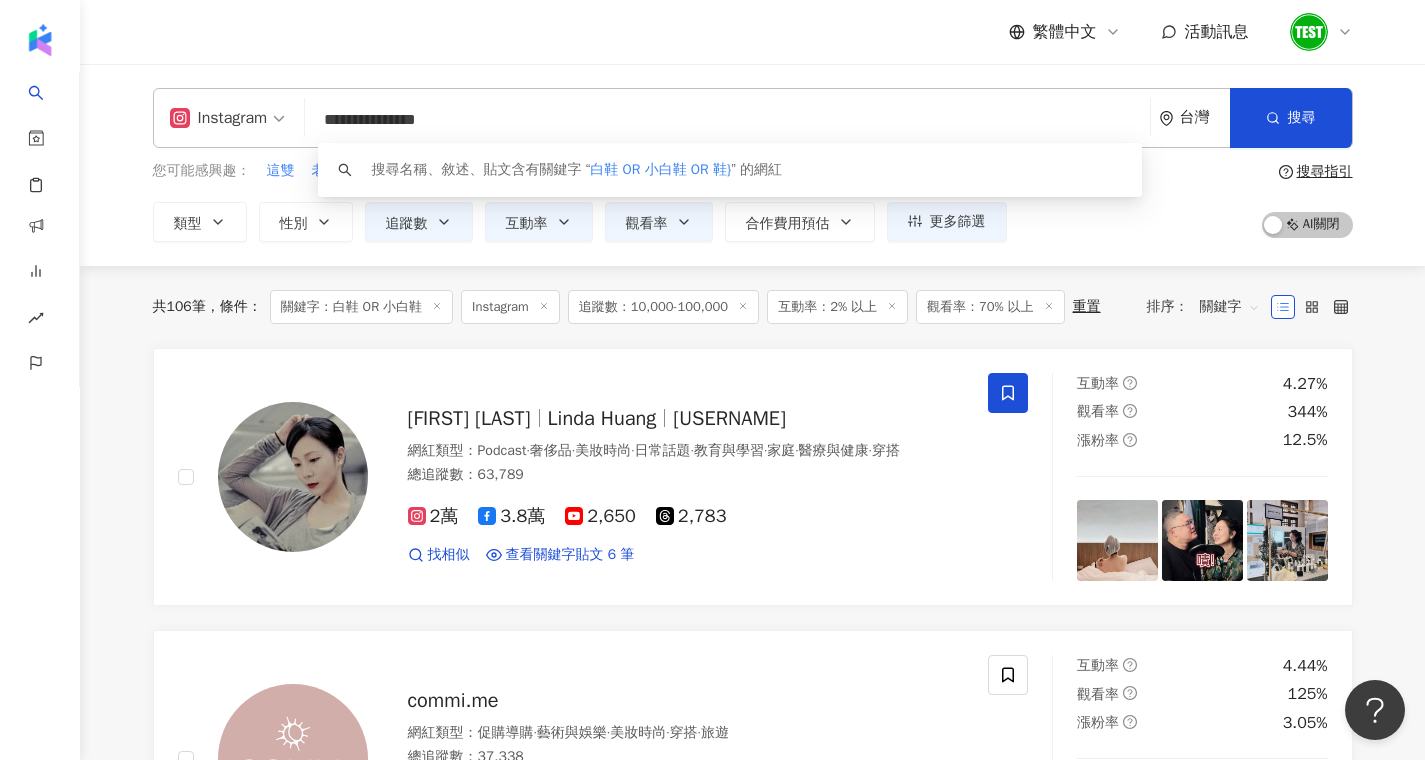 click on "**********" at bounding box center (727, 120) 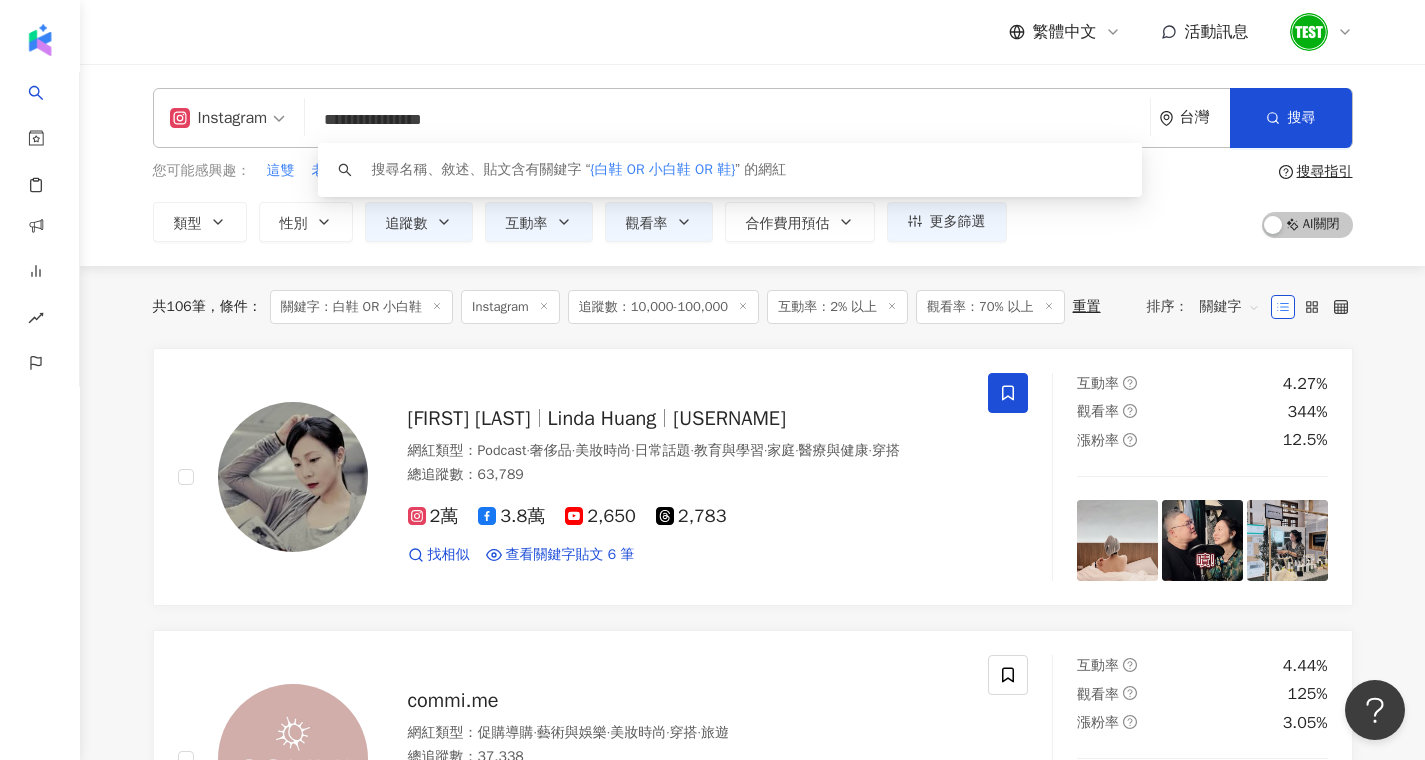 click on "**********" at bounding box center (727, 120) 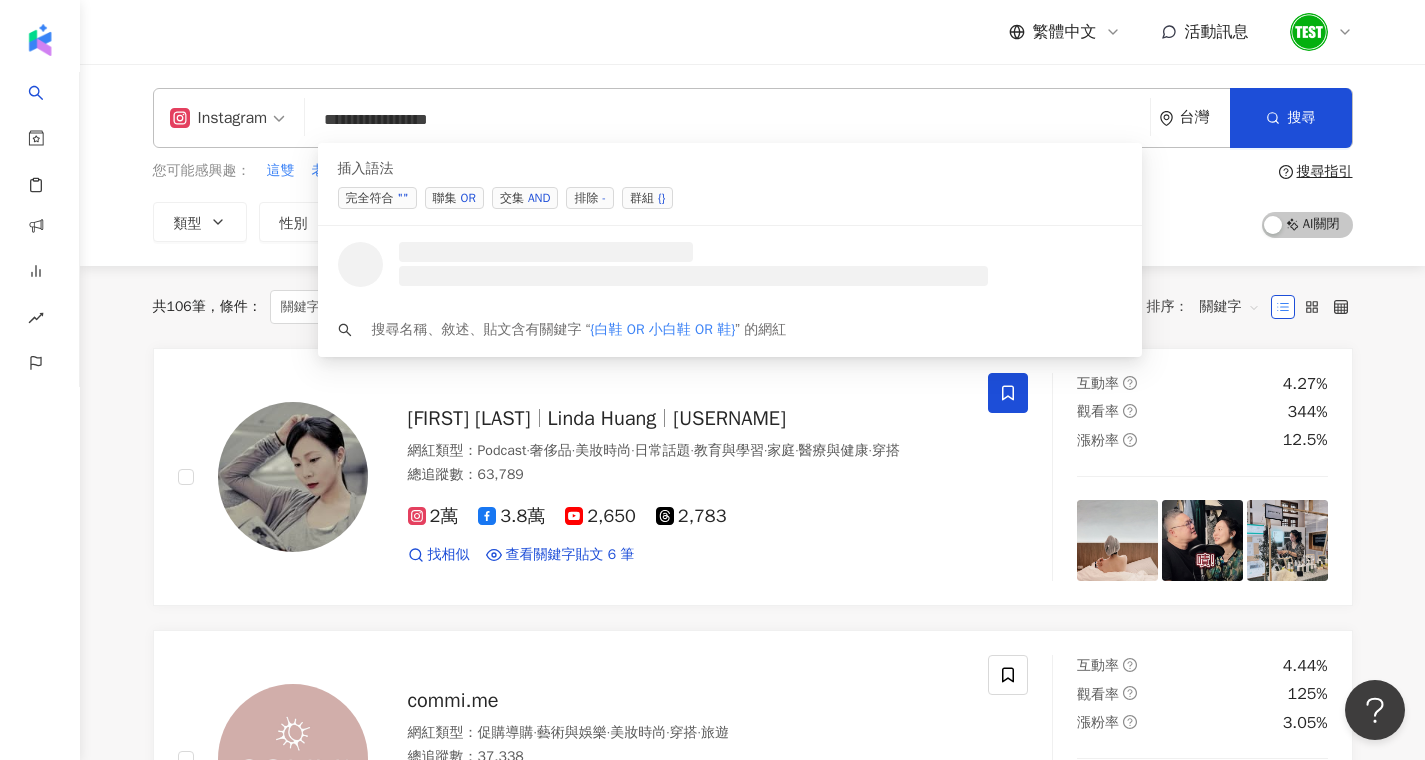click on "AND" at bounding box center (539, 198) 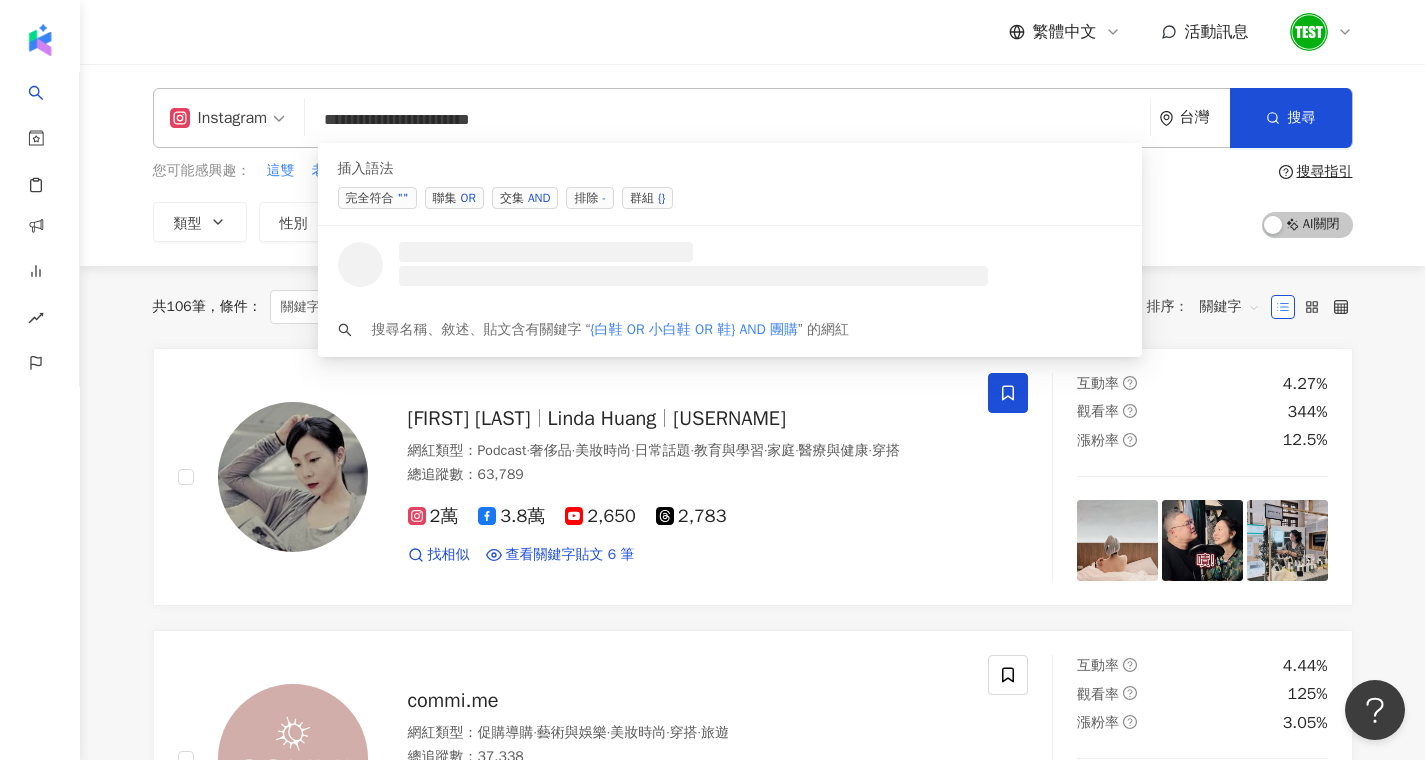 click on "OR" at bounding box center [468, 198] 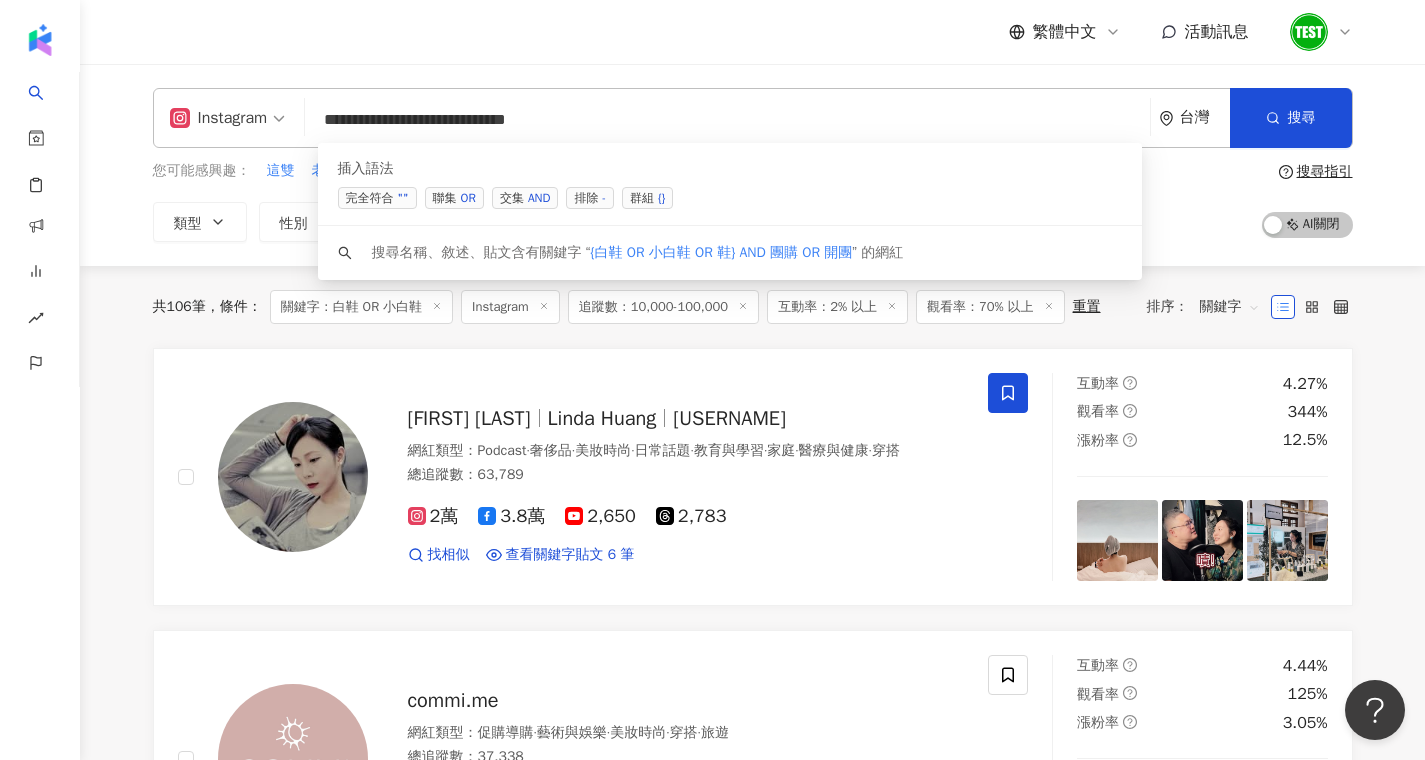 click on "聯集 OR" at bounding box center [454, 198] 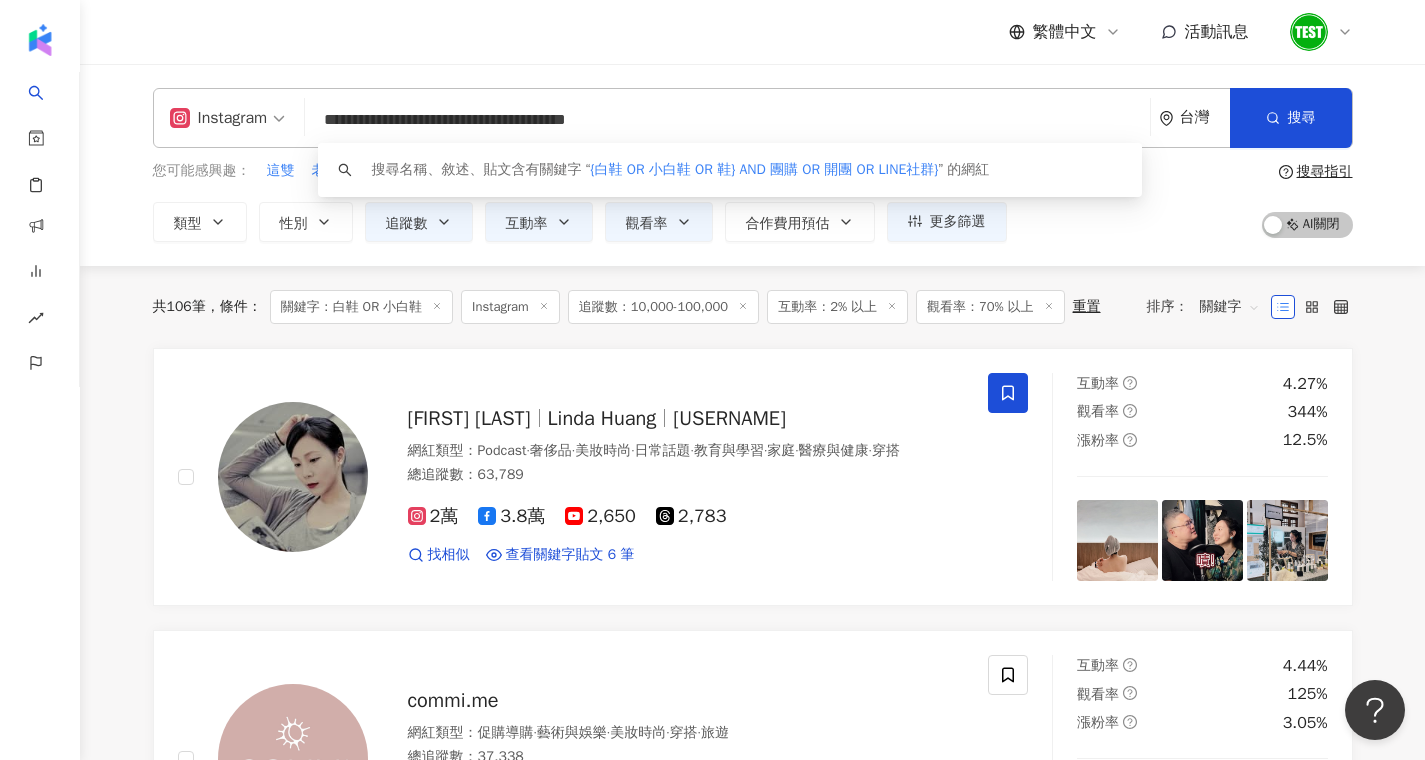 click on "**********" at bounding box center (727, 120) 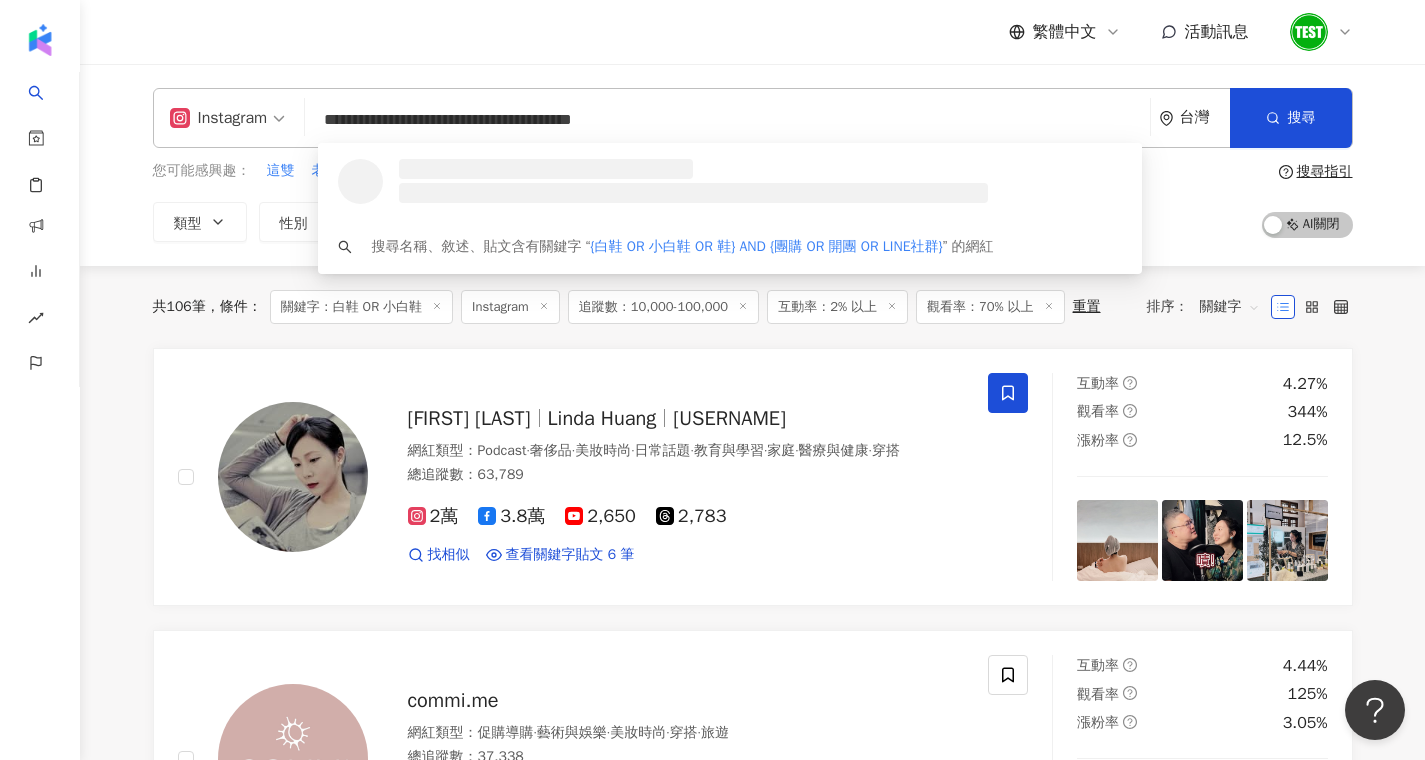click on "繁體中文 活動訊息" at bounding box center (753, 32) 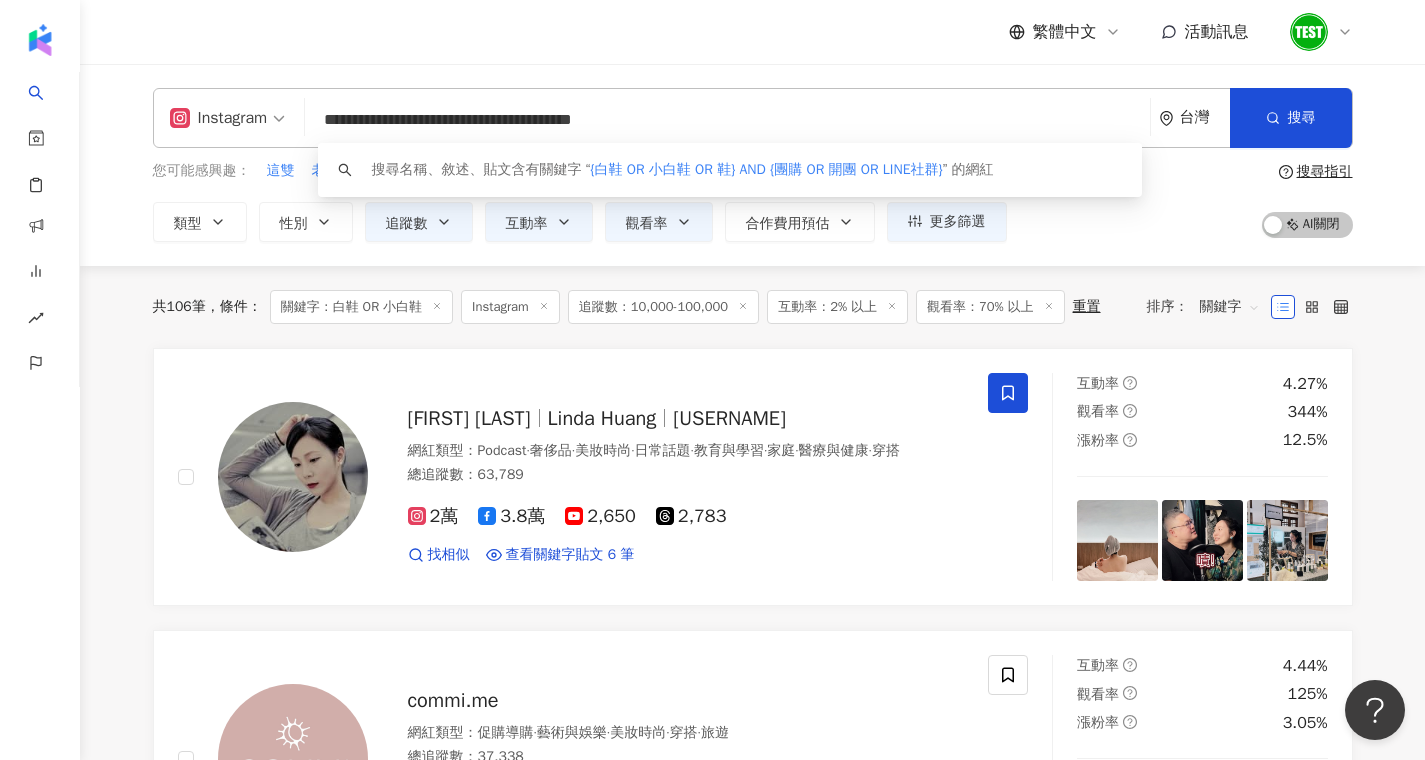 drag, startPoint x: 491, startPoint y: 114, endPoint x: 340, endPoint y: 117, distance: 151.0298 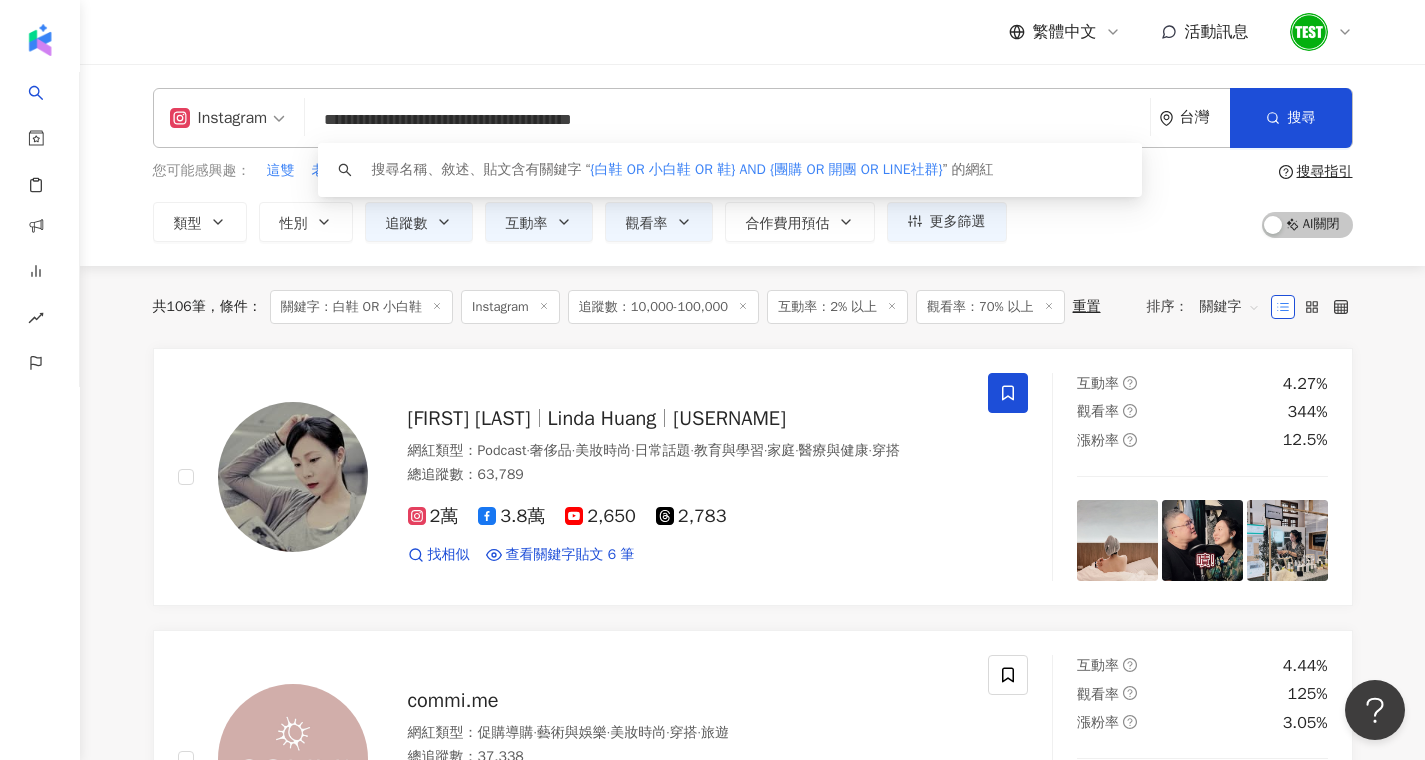 drag, startPoint x: 548, startPoint y: 118, endPoint x: 763, endPoint y: 115, distance: 215.02094 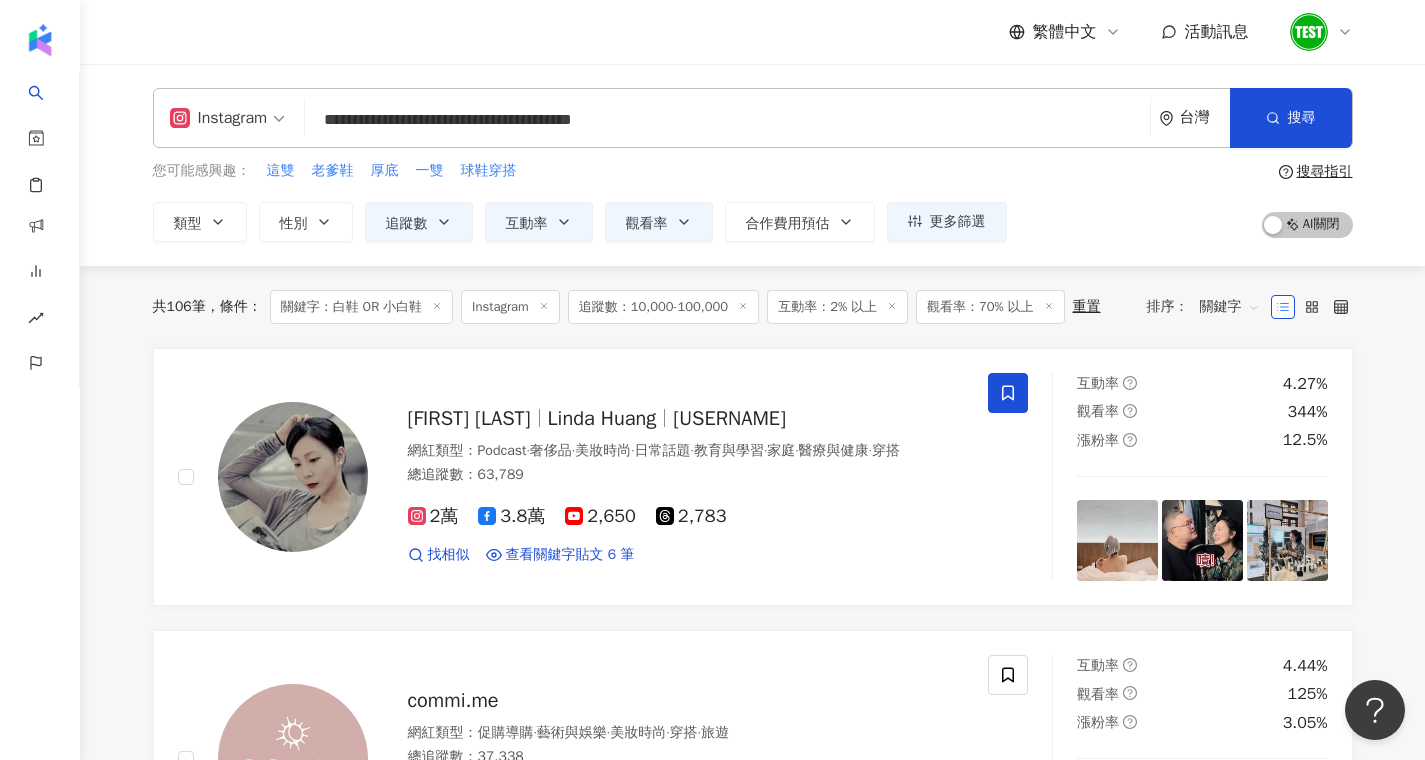 click on "**********" at bounding box center (727, 120) 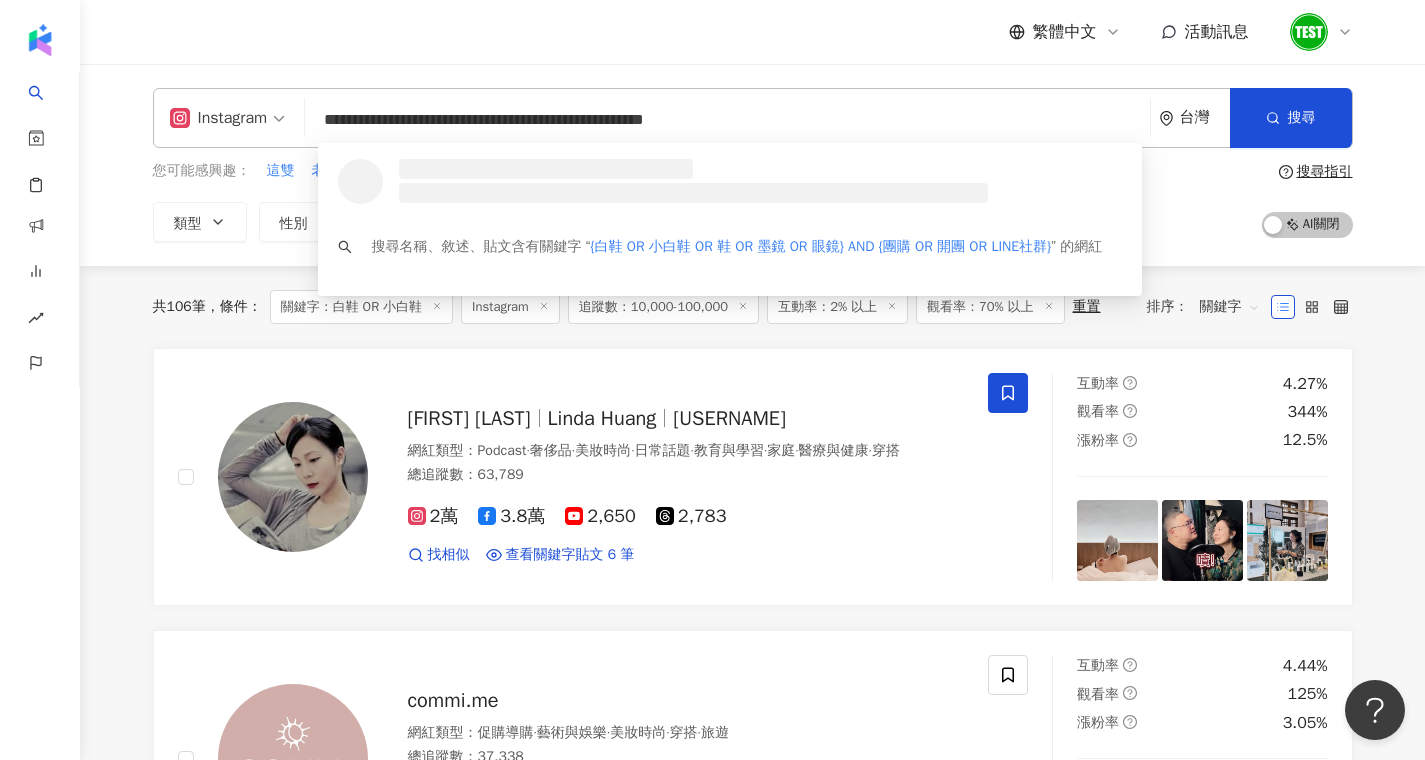 type on "**********" 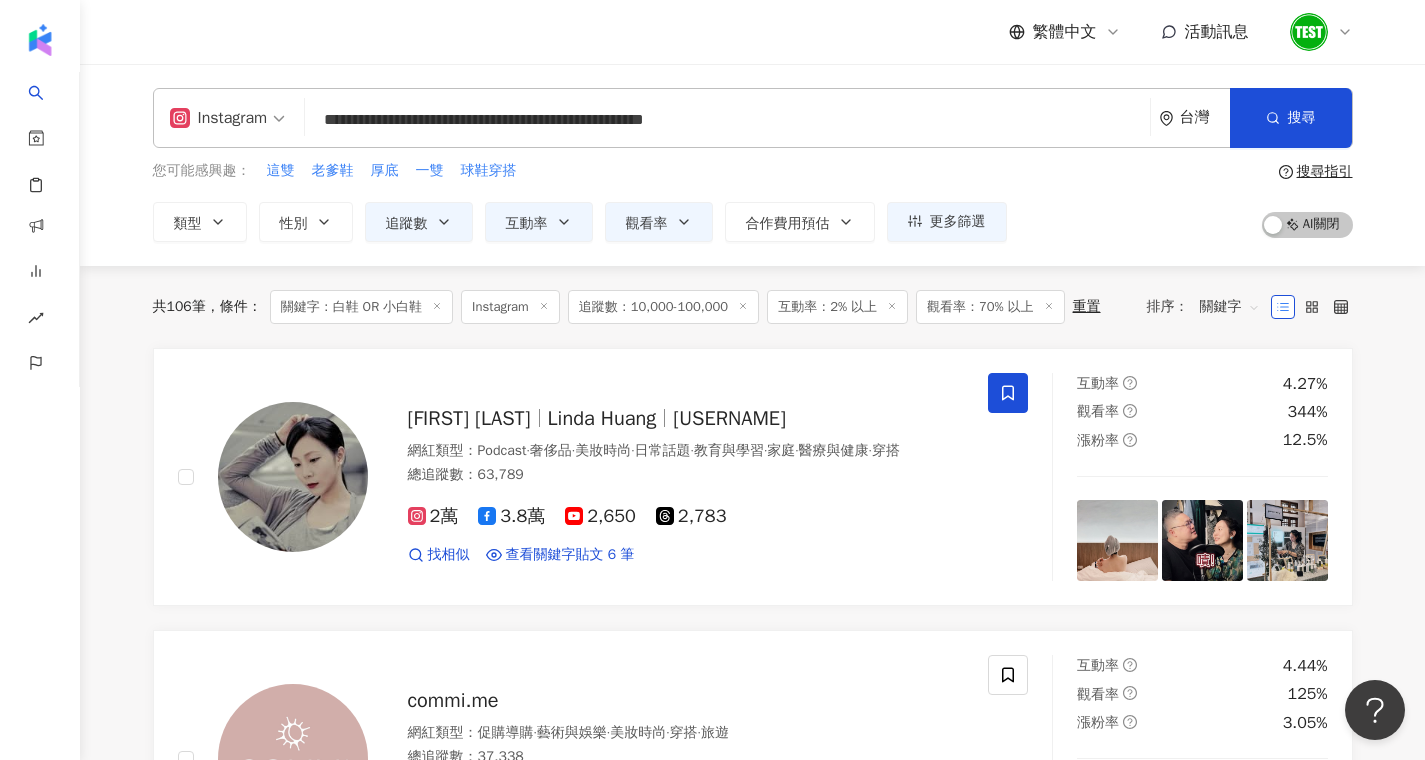 click on "繁體中文 活動訊息" at bounding box center (753, 32) 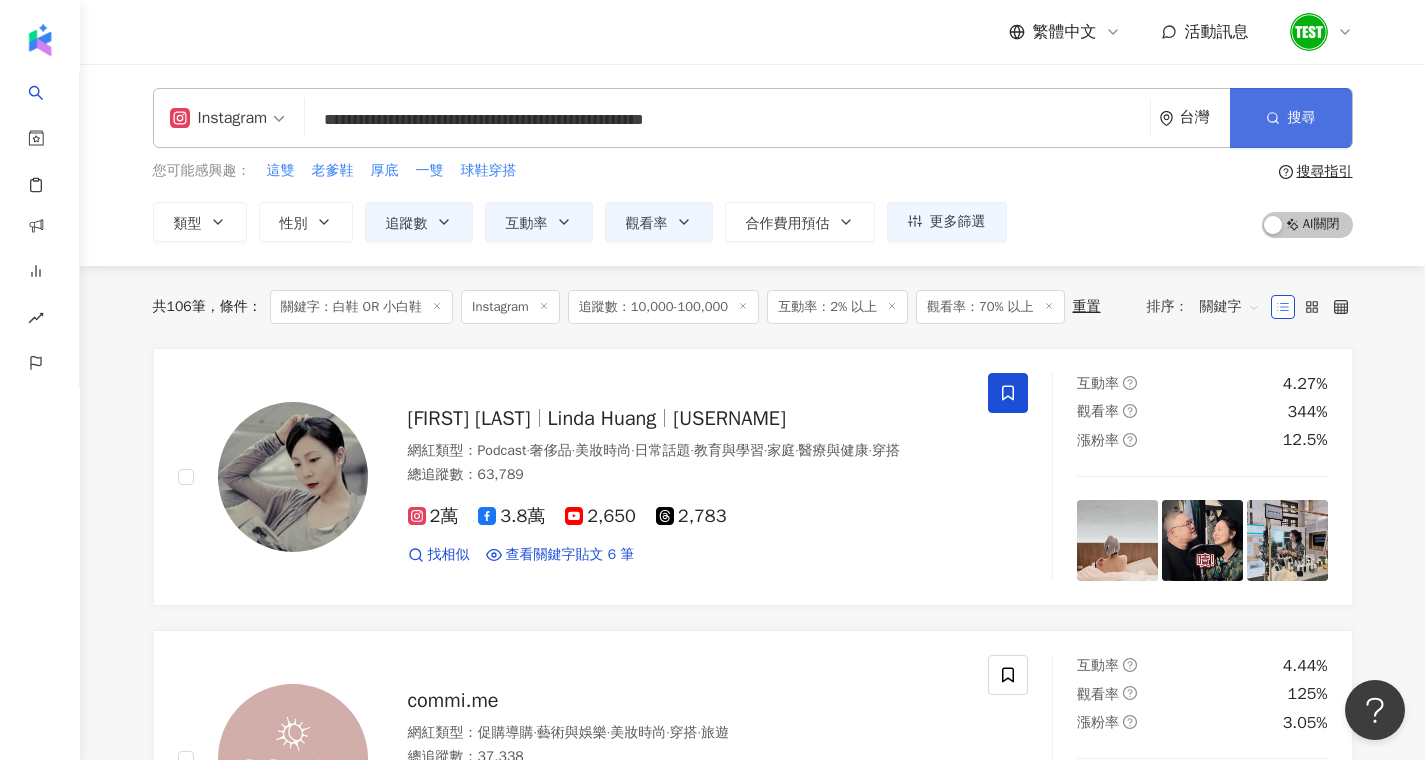 click on "搜尋" at bounding box center [1302, 118] 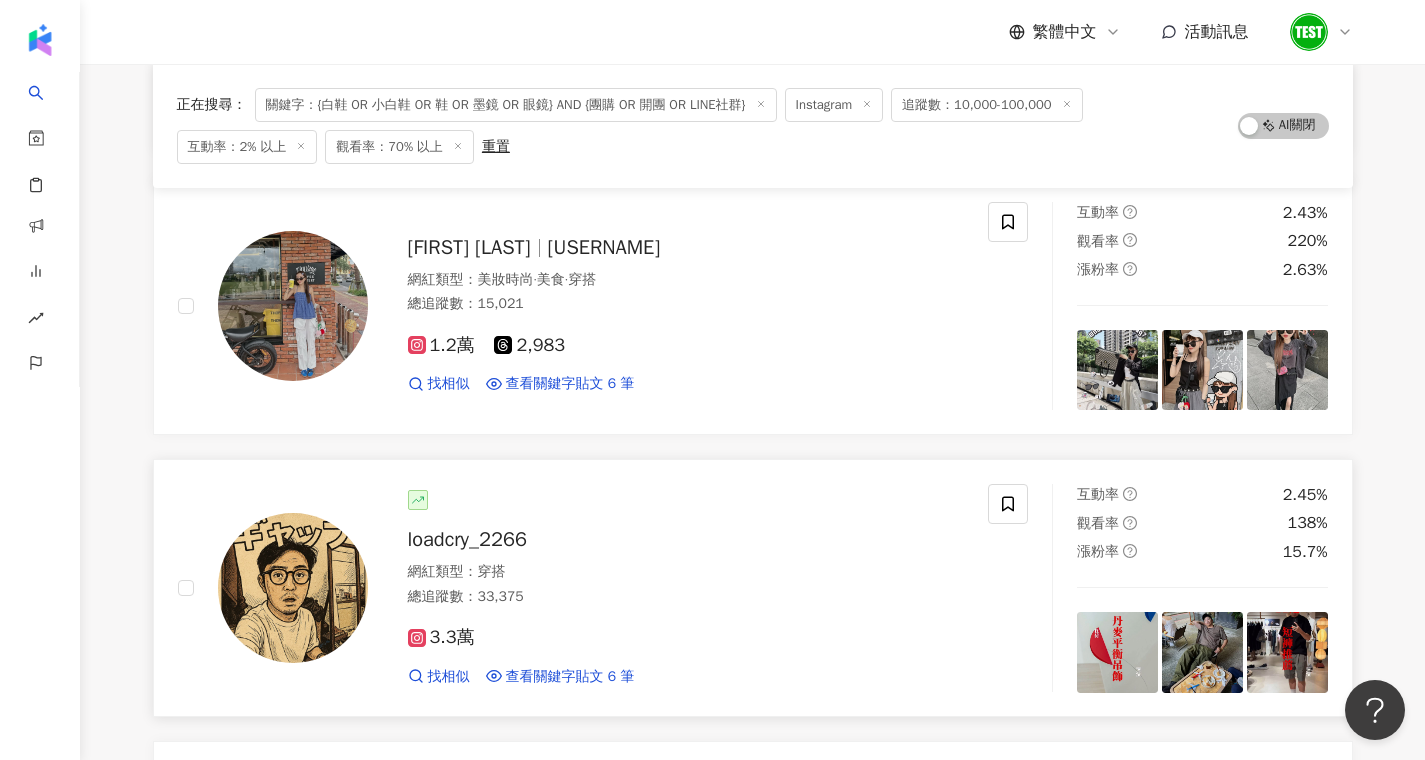 scroll, scrollTop: 529, scrollLeft: 0, axis: vertical 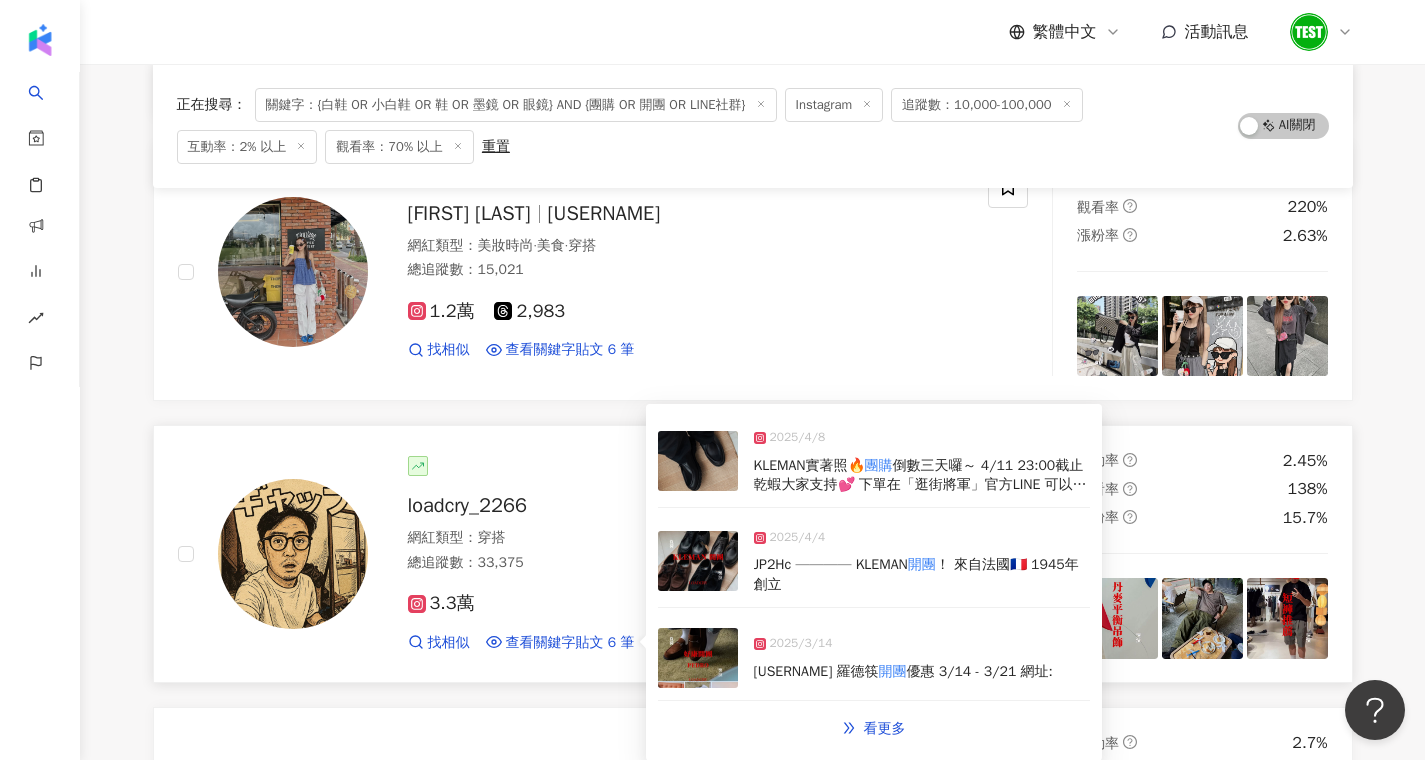 click on "KLEMAN實著照🔥" at bounding box center (809, 465) 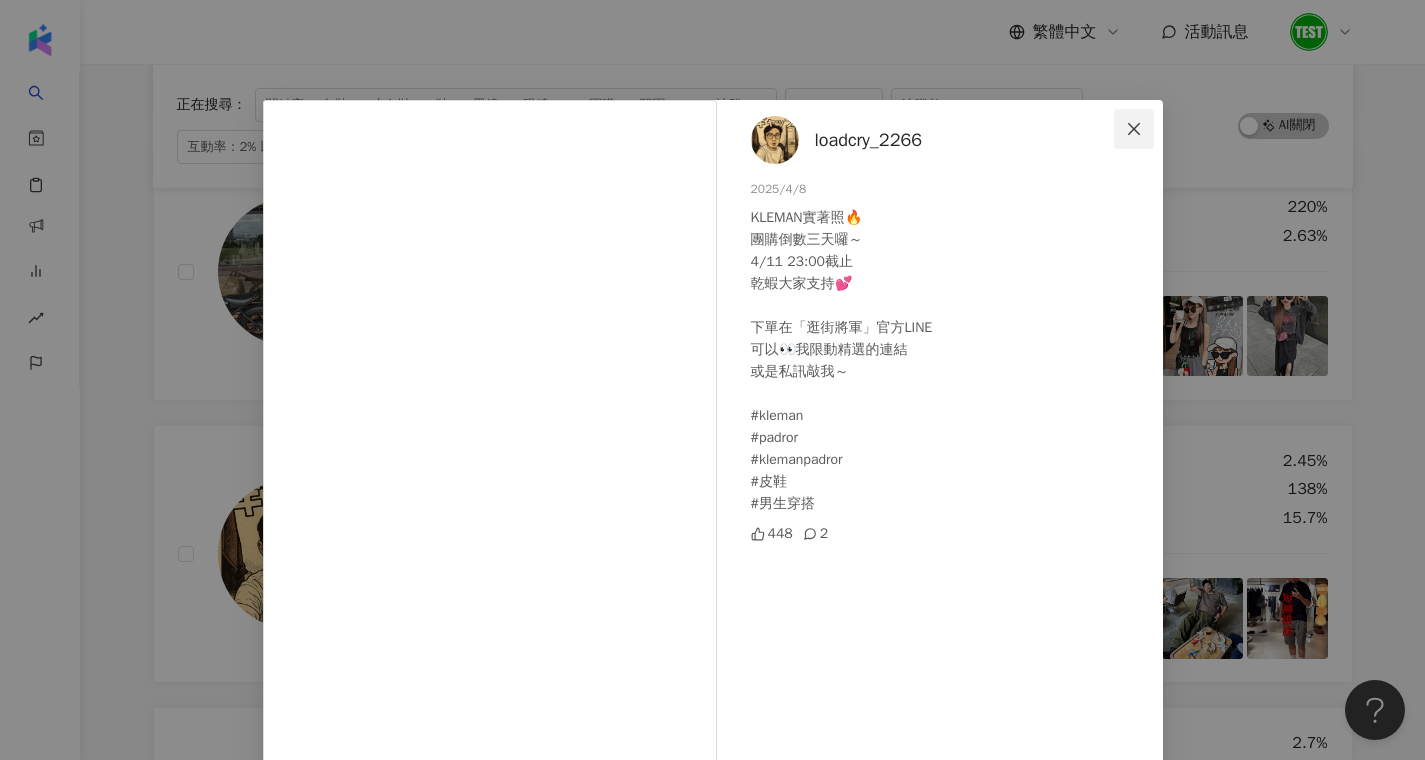 click at bounding box center [1134, 129] 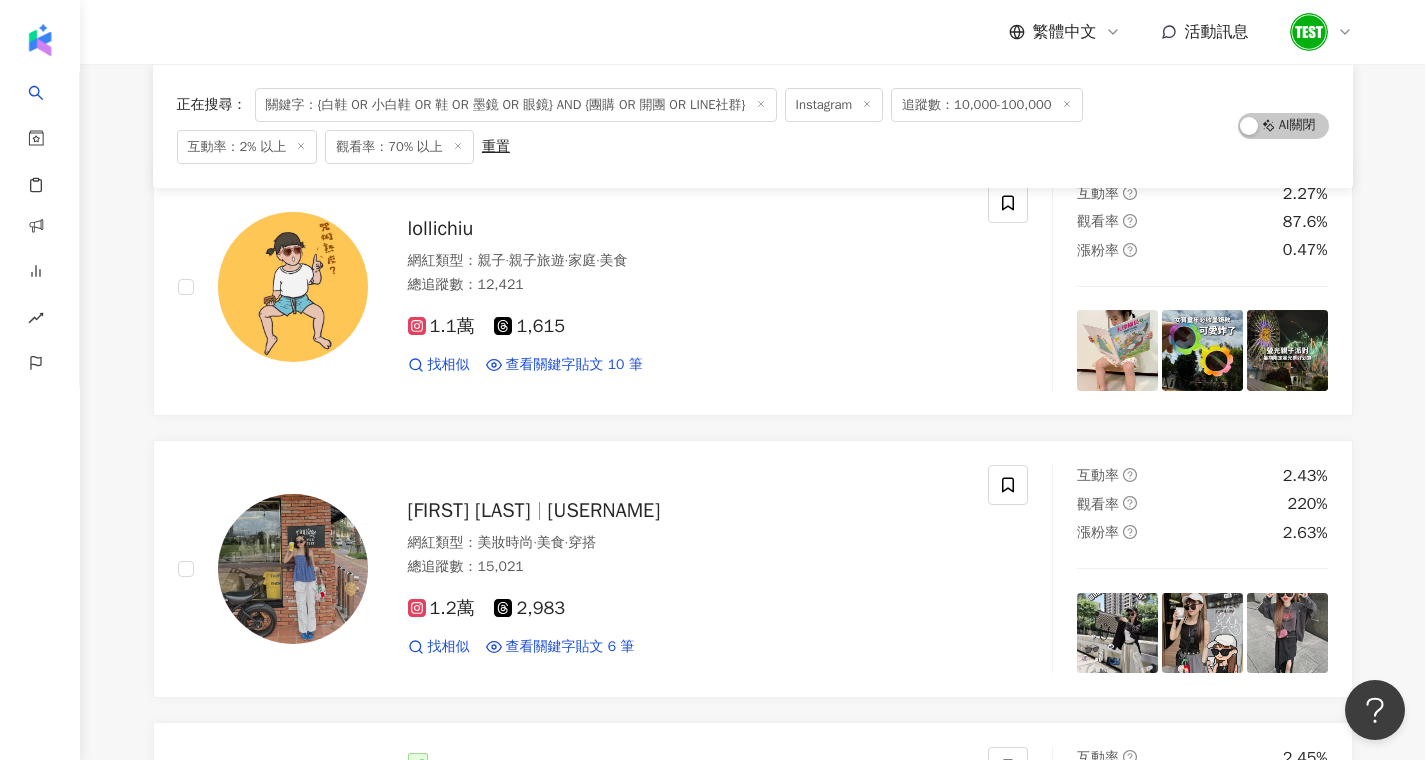 scroll, scrollTop: 0, scrollLeft: 0, axis: both 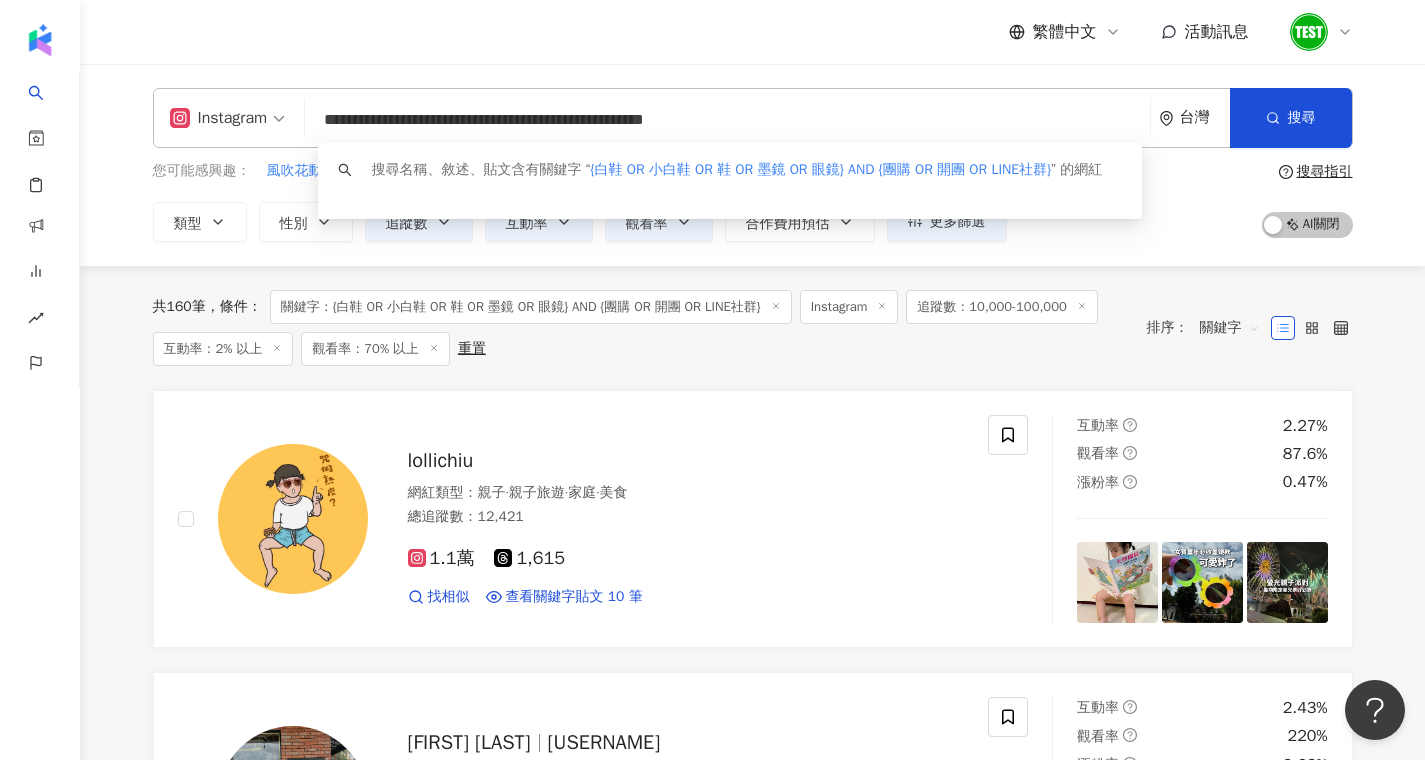 drag, startPoint x: 606, startPoint y: 118, endPoint x: 329, endPoint y: 123, distance: 277.04514 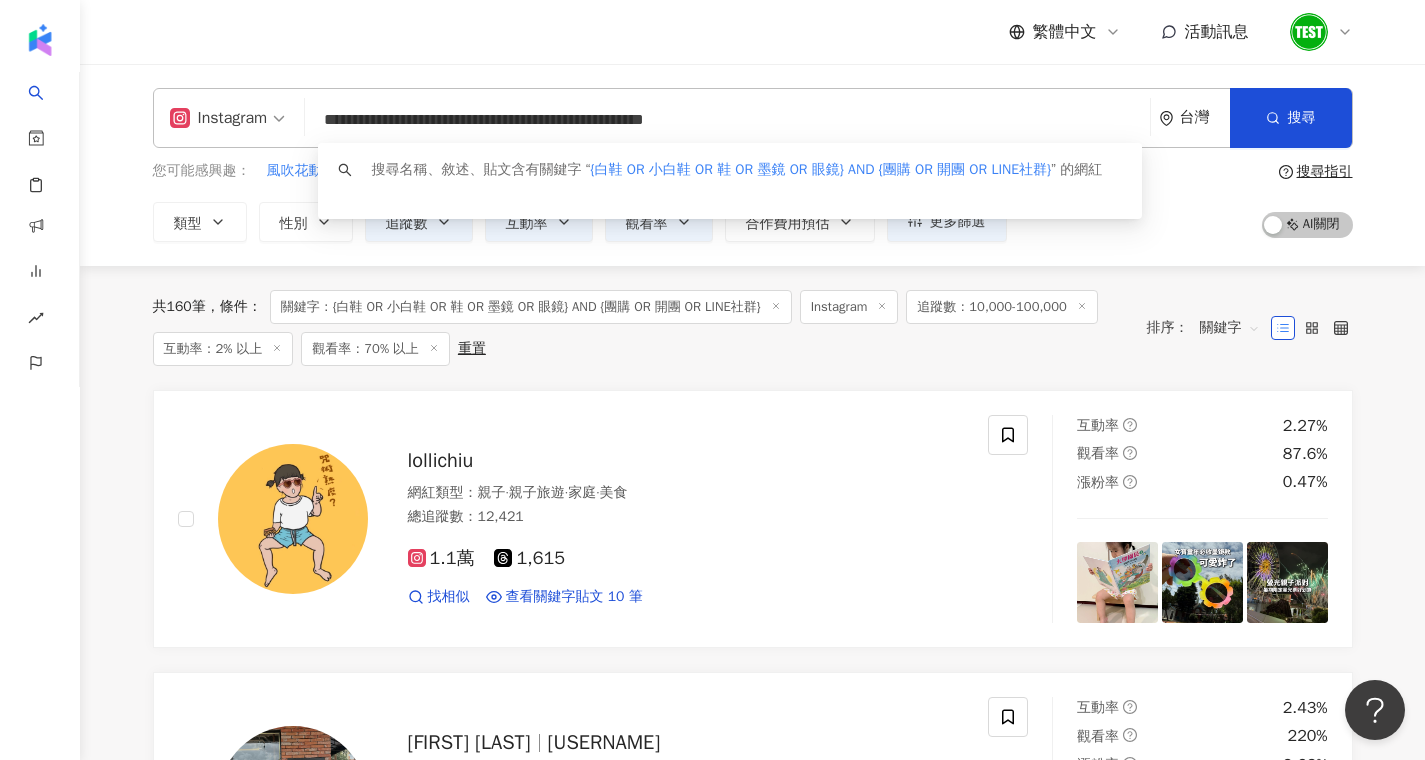 click on "**********" at bounding box center [727, 120] 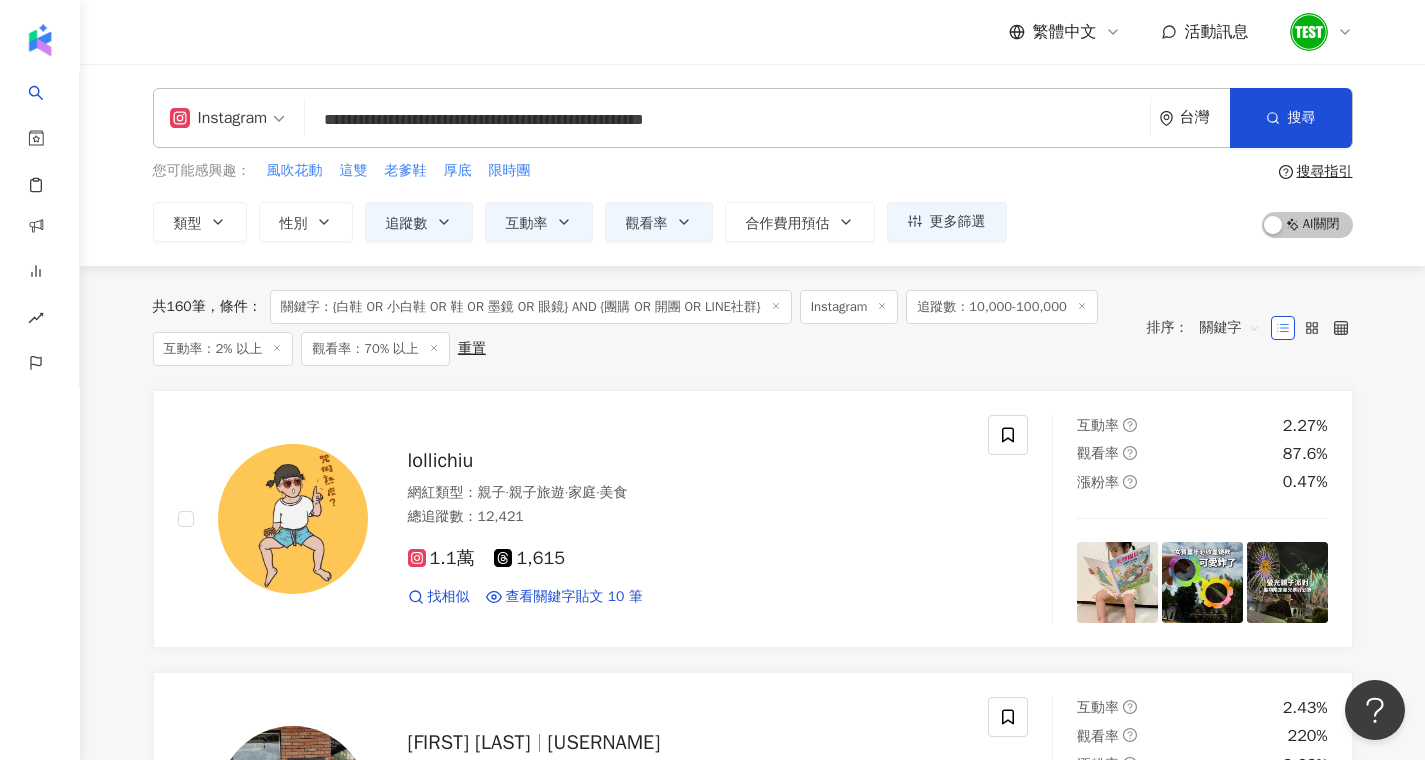 click on "共  160  筆 條件 ： 關鍵字：{白鞋 OR 小白鞋 OR 鞋 OR 墨鏡 OR 眼鏡} AND {團購 OR 開團 OR LINE社群} Instagram 追蹤數：10,000-100,000 互動率：2% 以上 觀看率：70% 以上 重置" at bounding box center (640, 328) 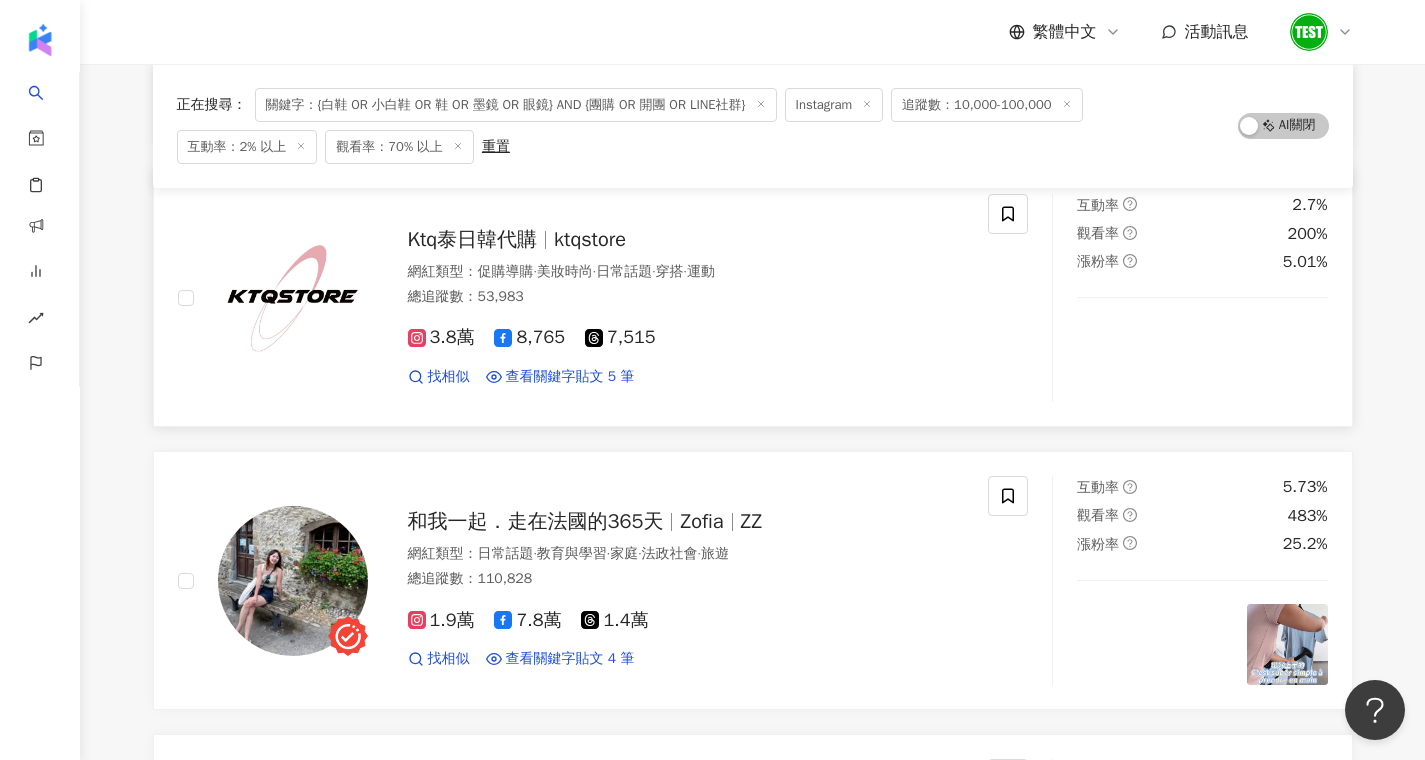 scroll, scrollTop: 1179, scrollLeft: 0, axis: vertical 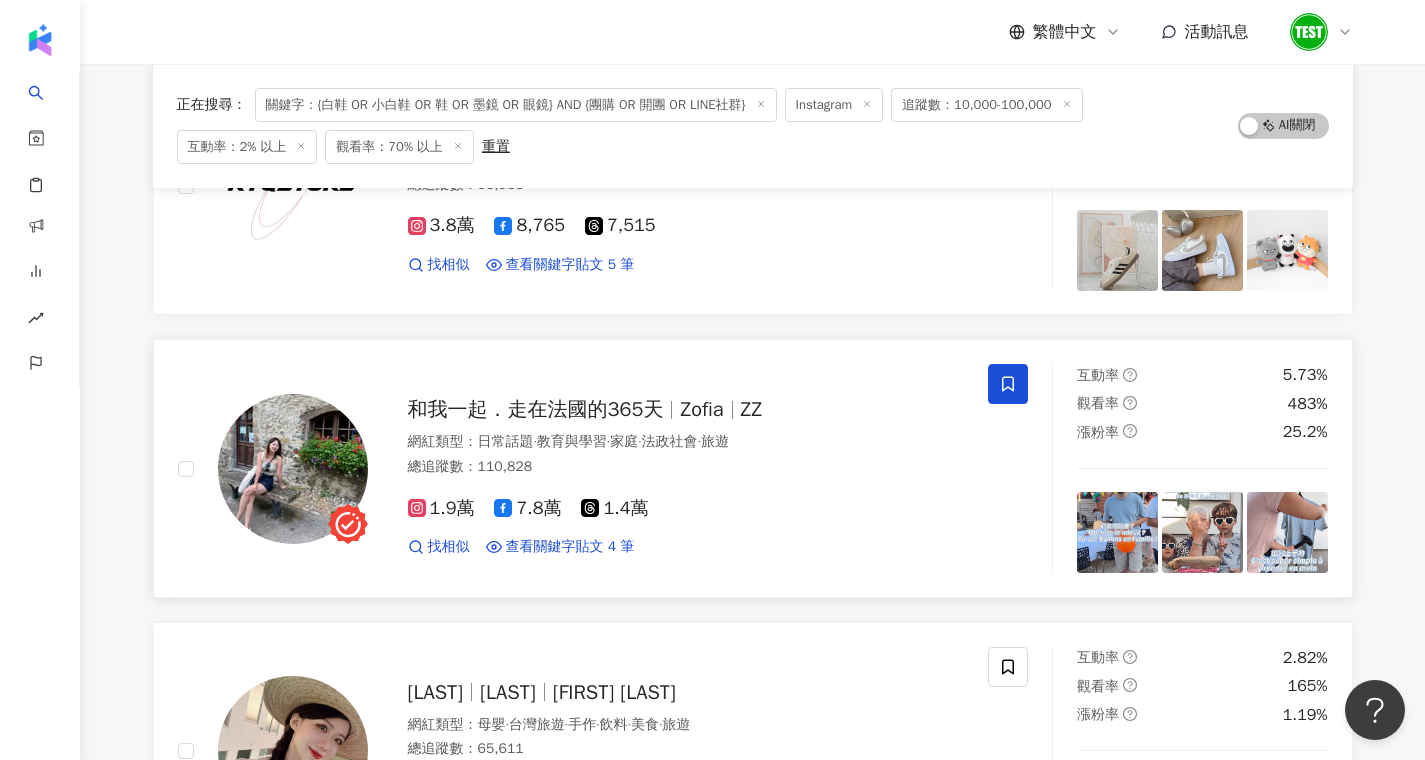 click 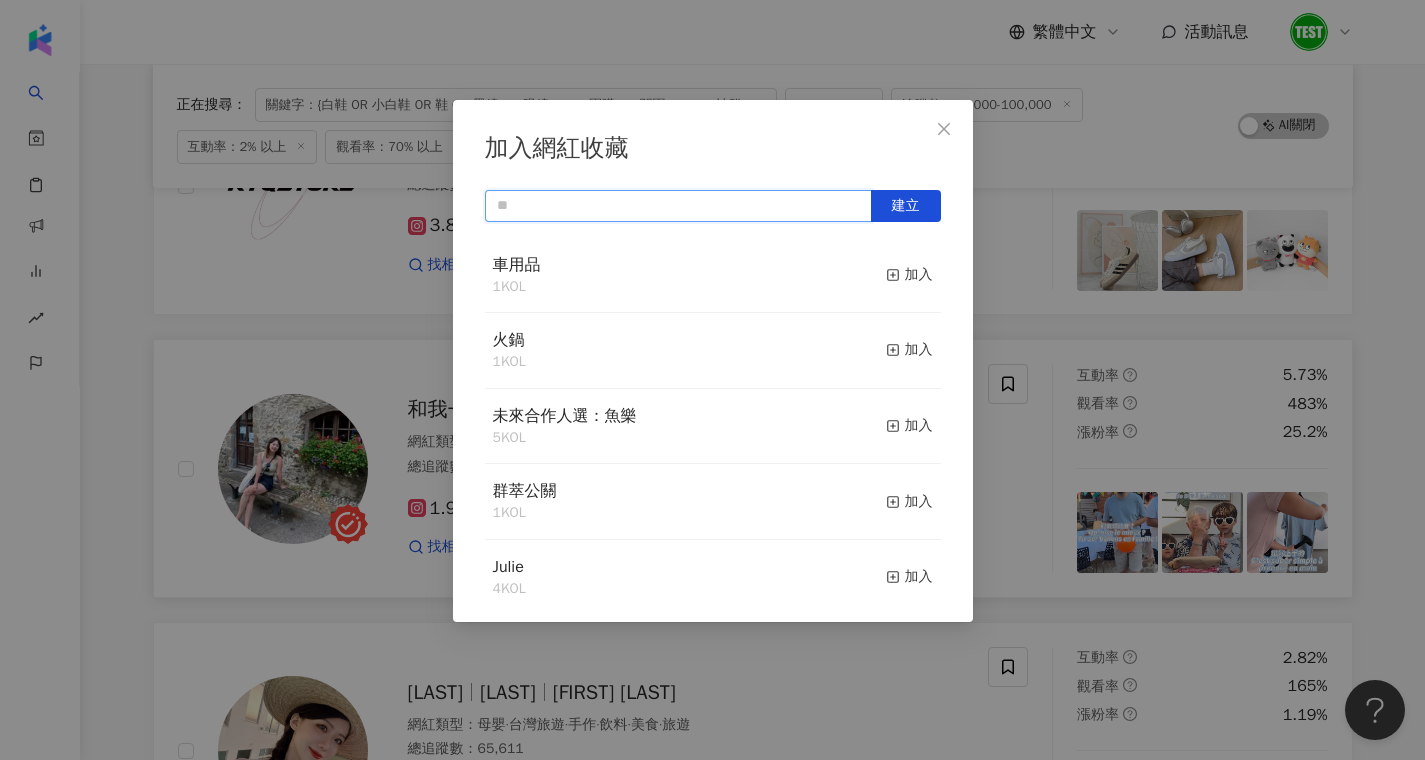 click at bounding box center (678, 206) 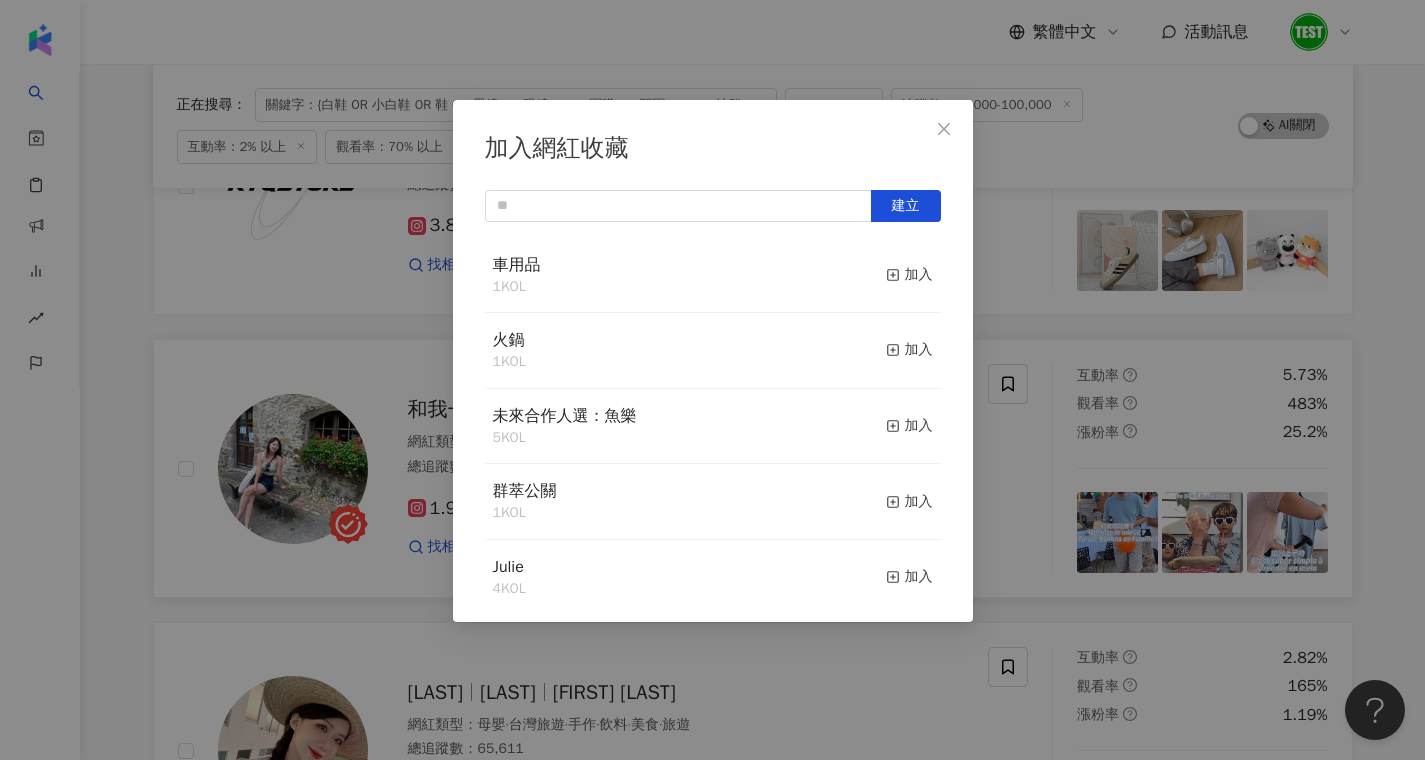 type 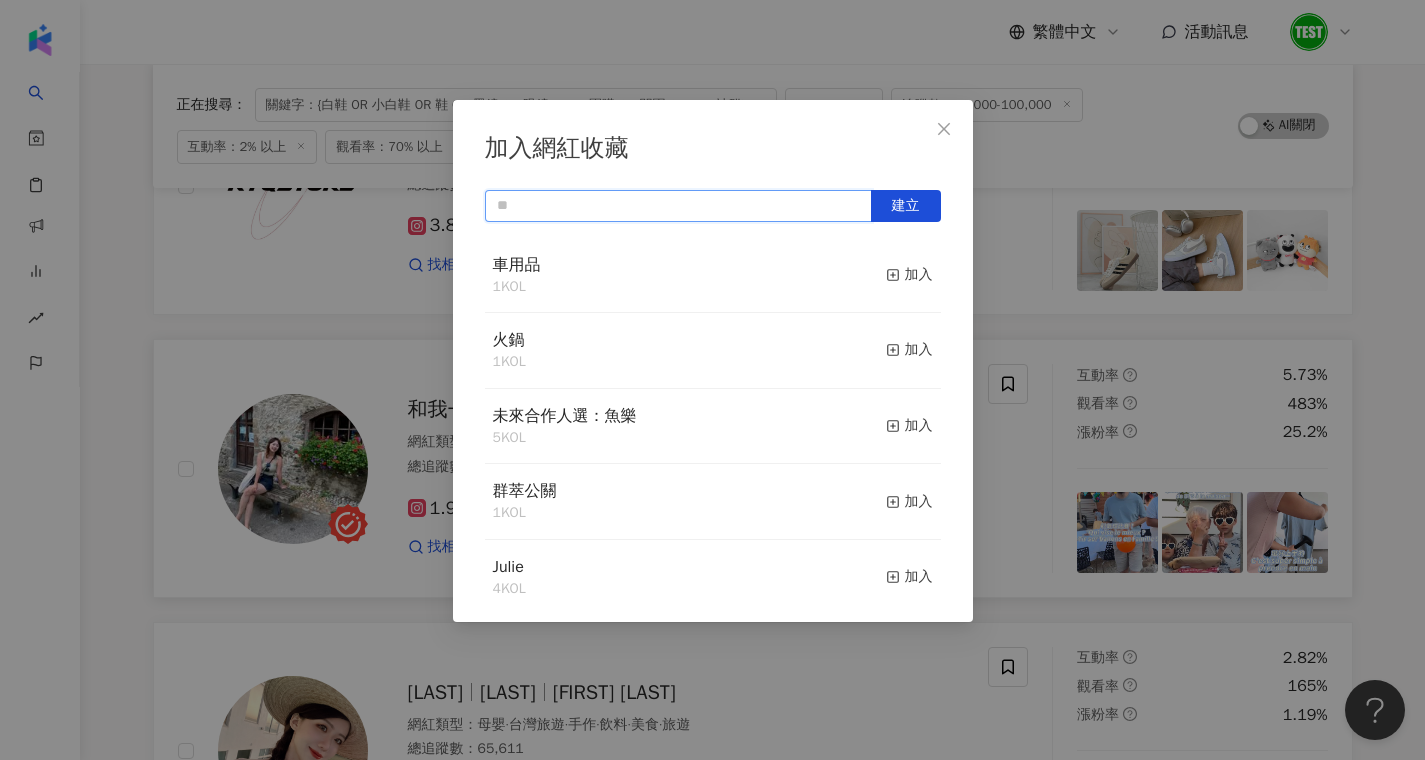 click at bounding box center [678, 206] 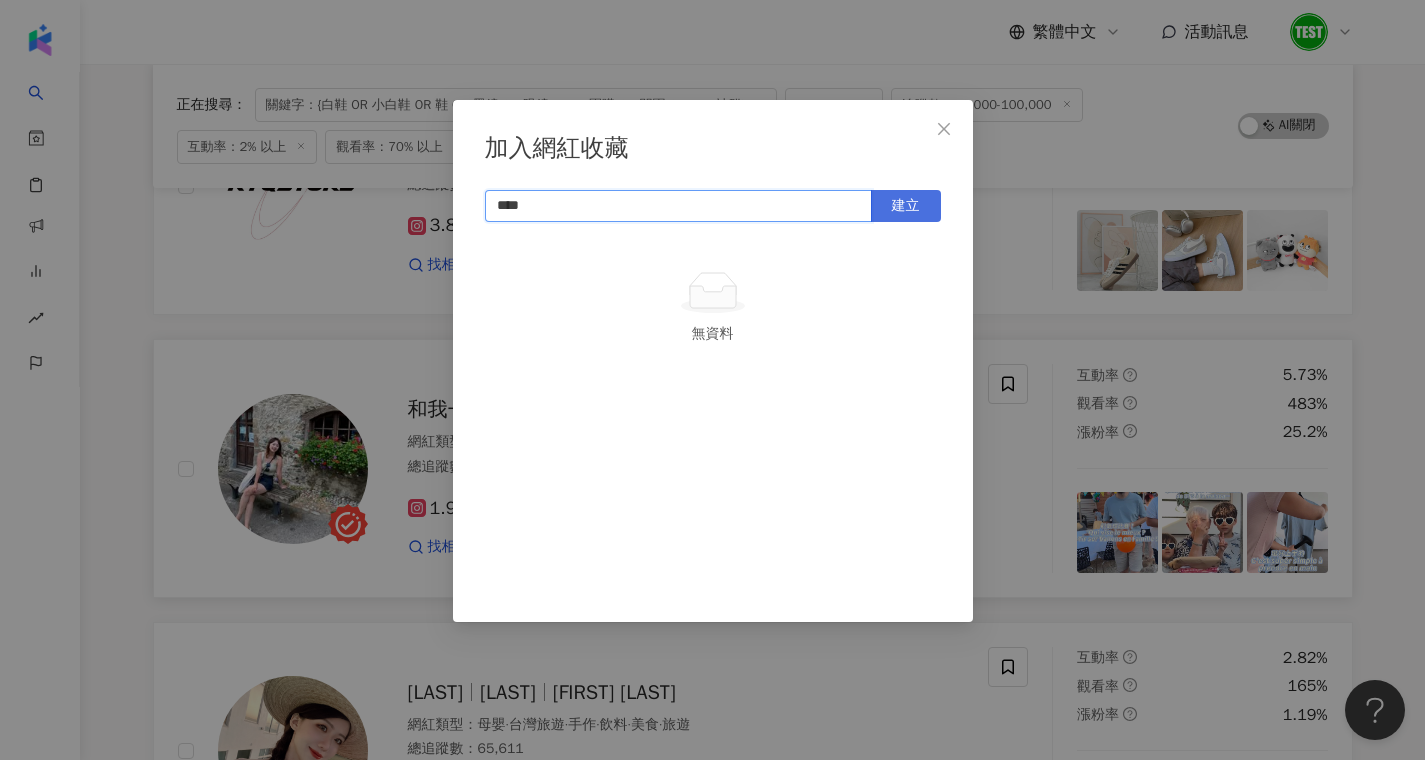 click on "建立" at bounding box center [906, 206] 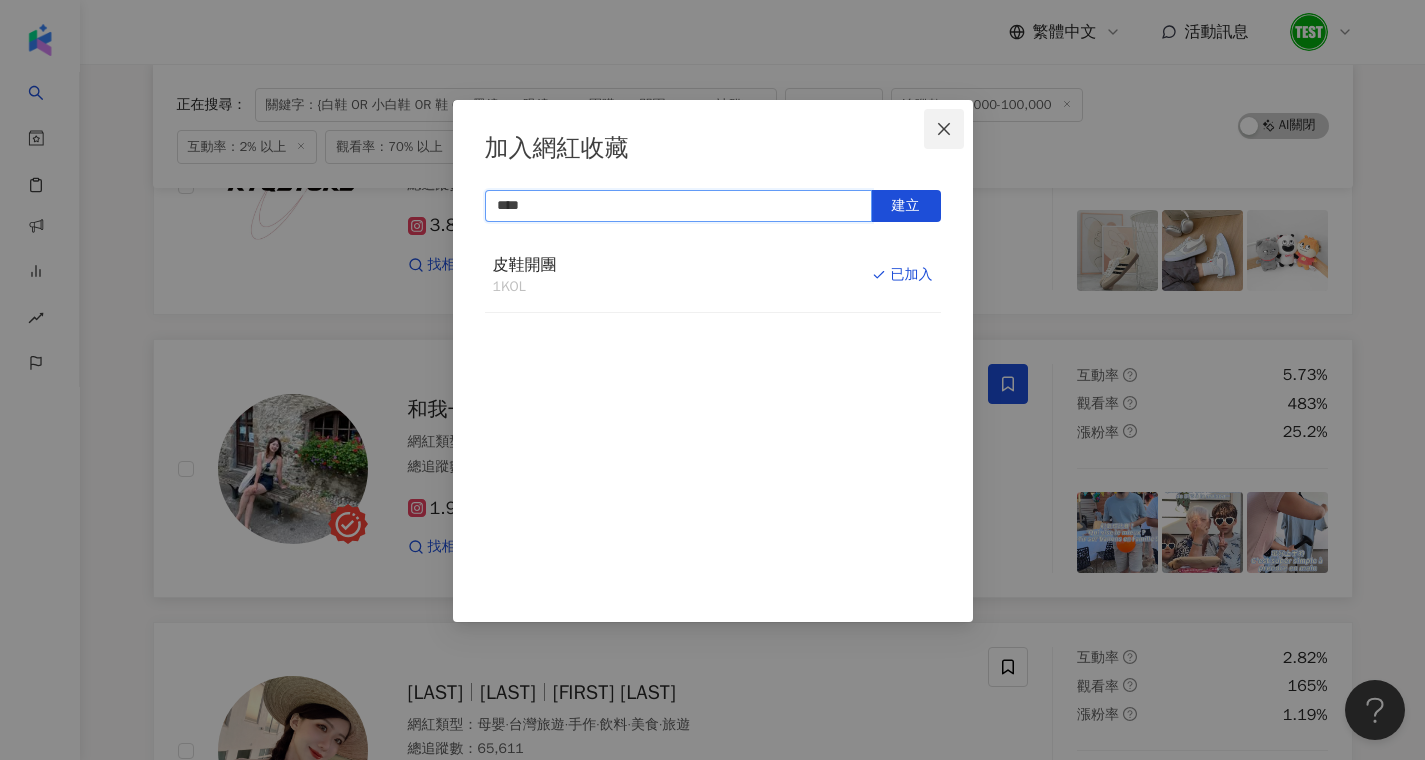 type on "****" 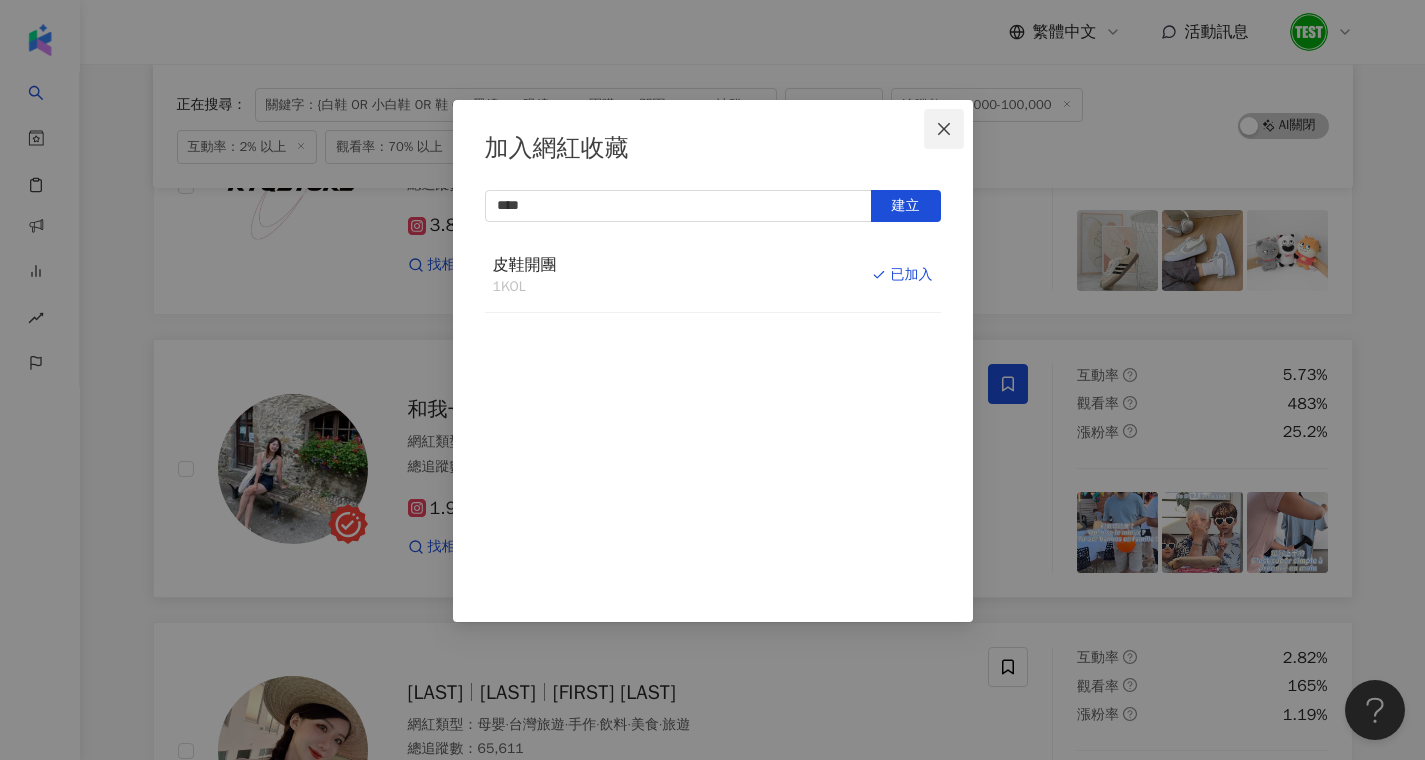 click 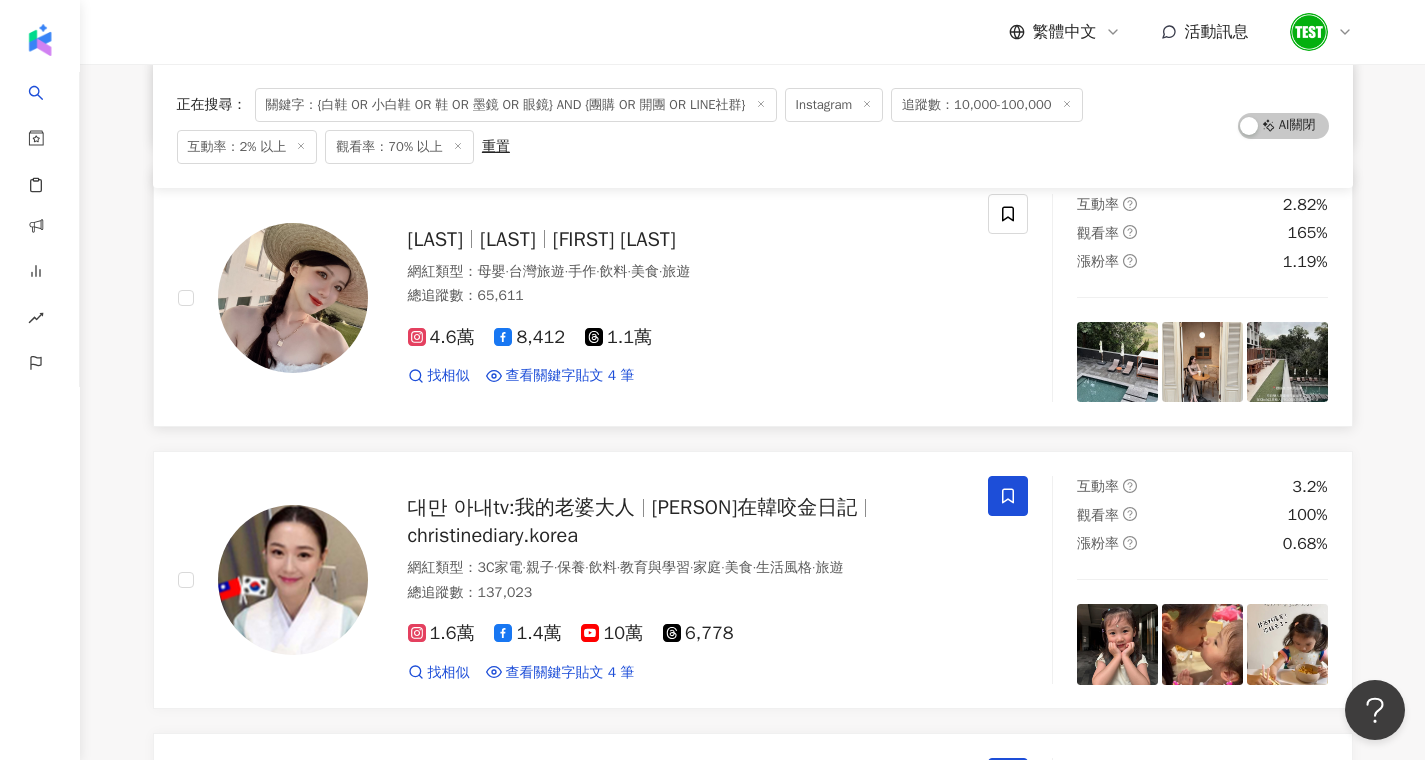 scroll, scrollTop: 1599, scrollLeft: 0, axis: vertical 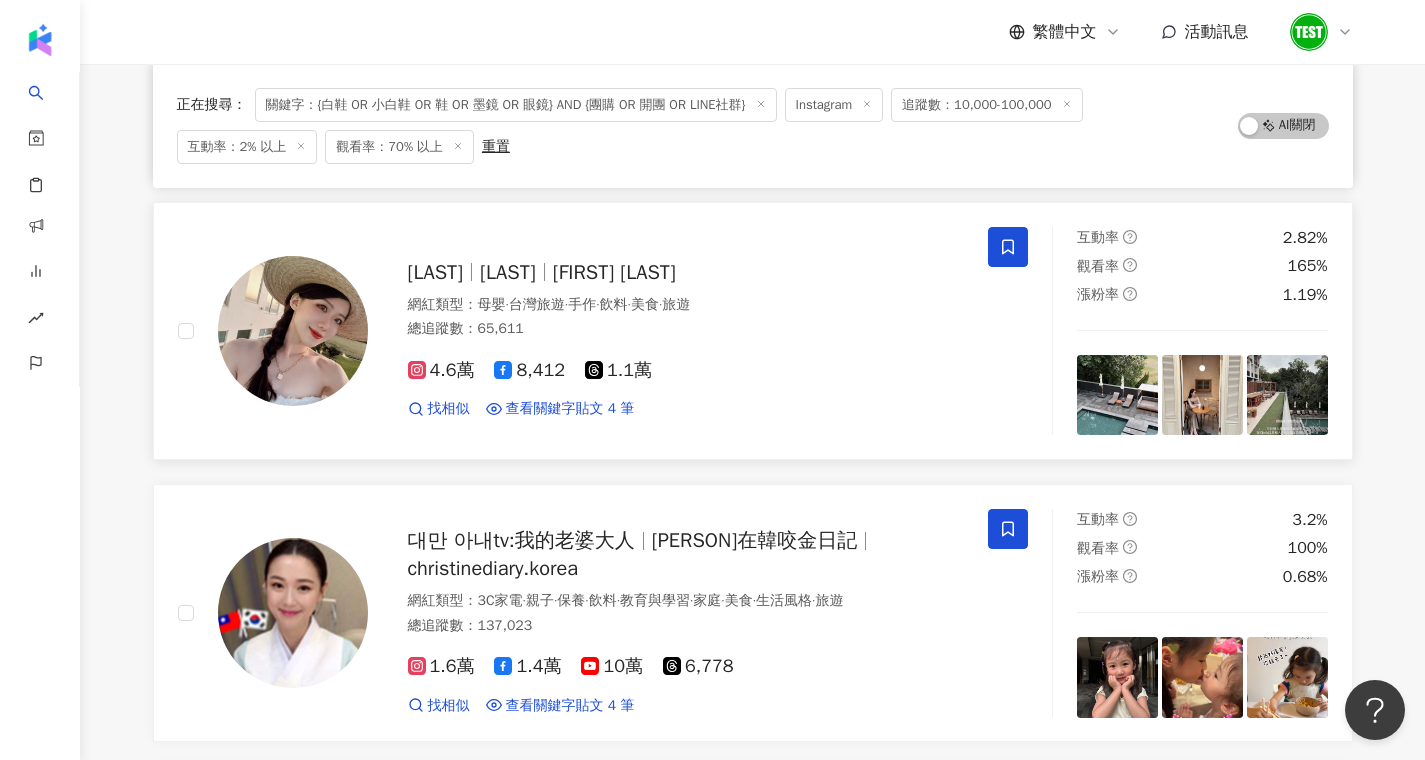 click at bounding box center (1008, 247) 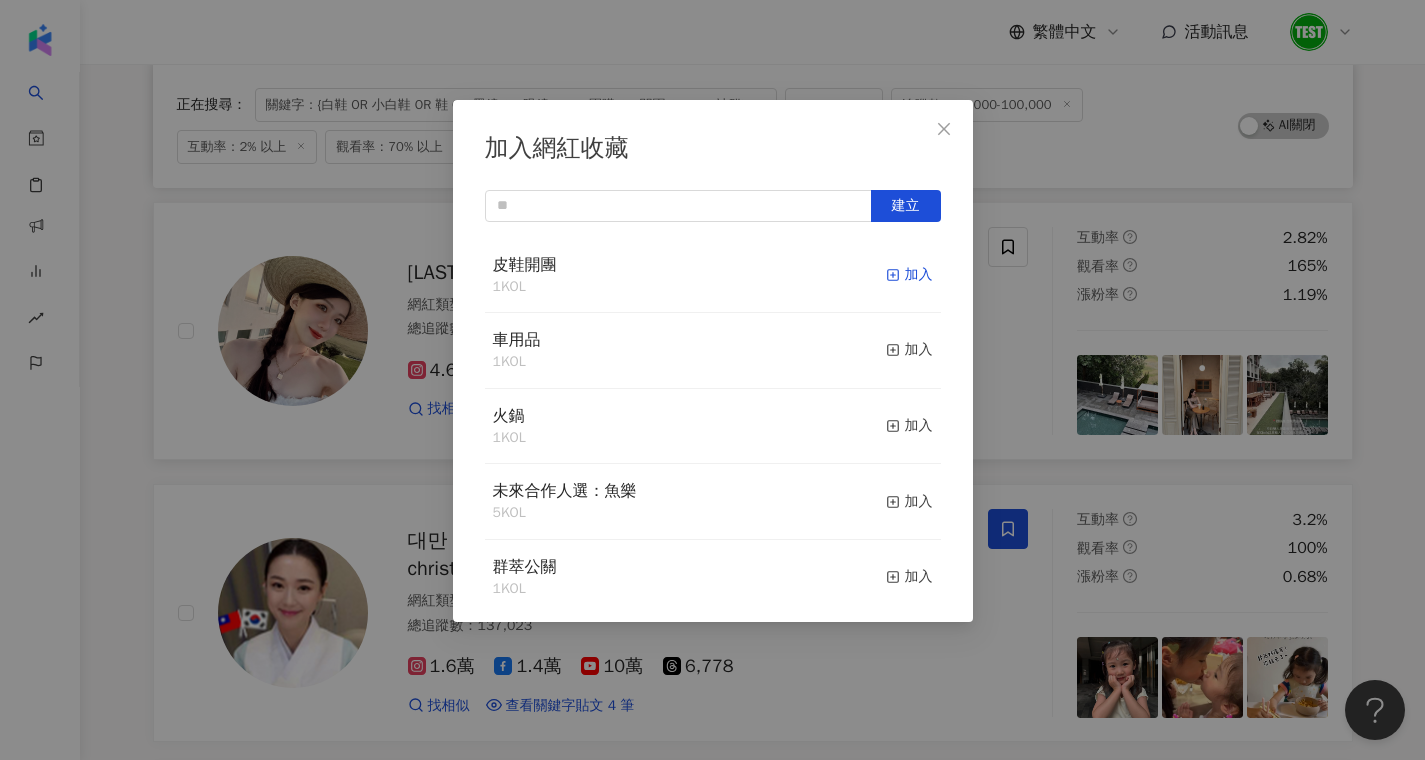 click on "加入" at bounding box center [909, 275] 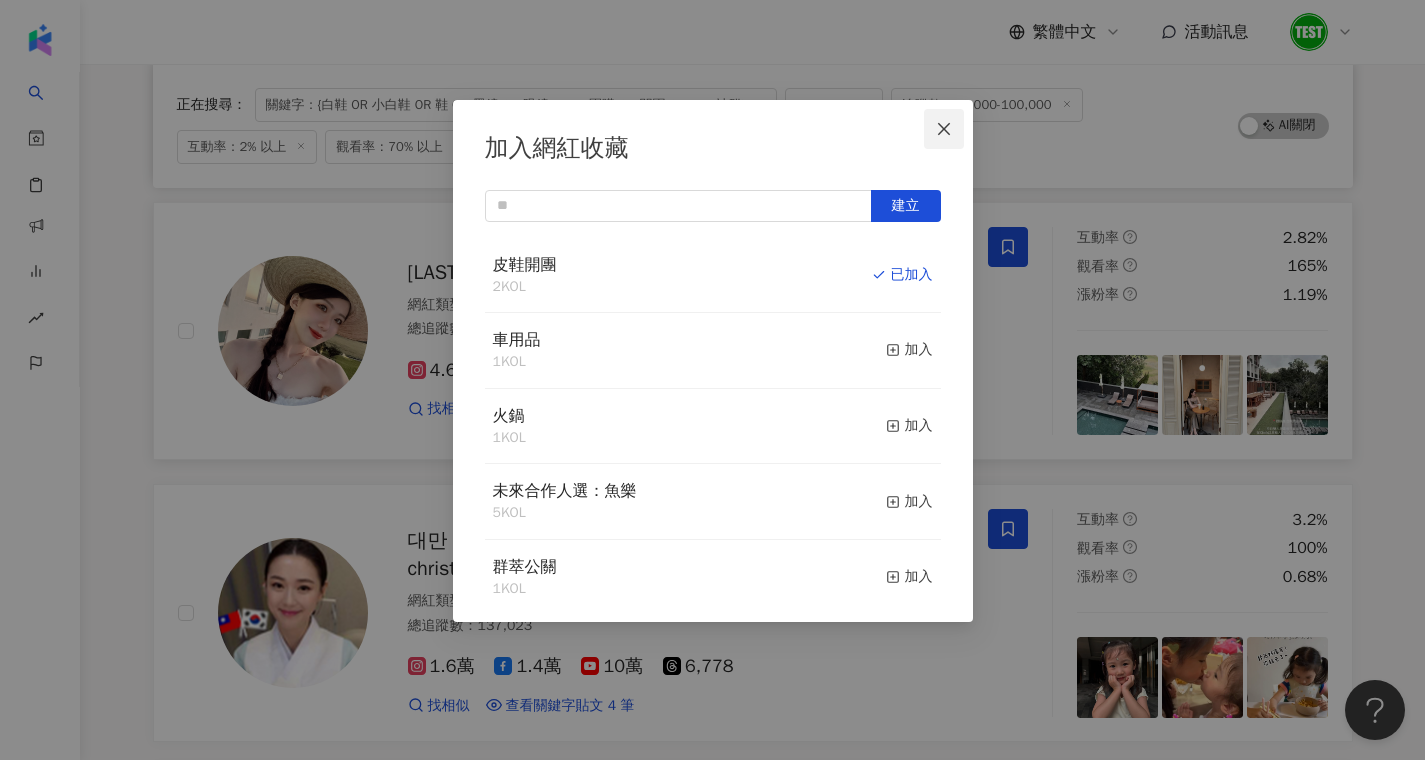 click 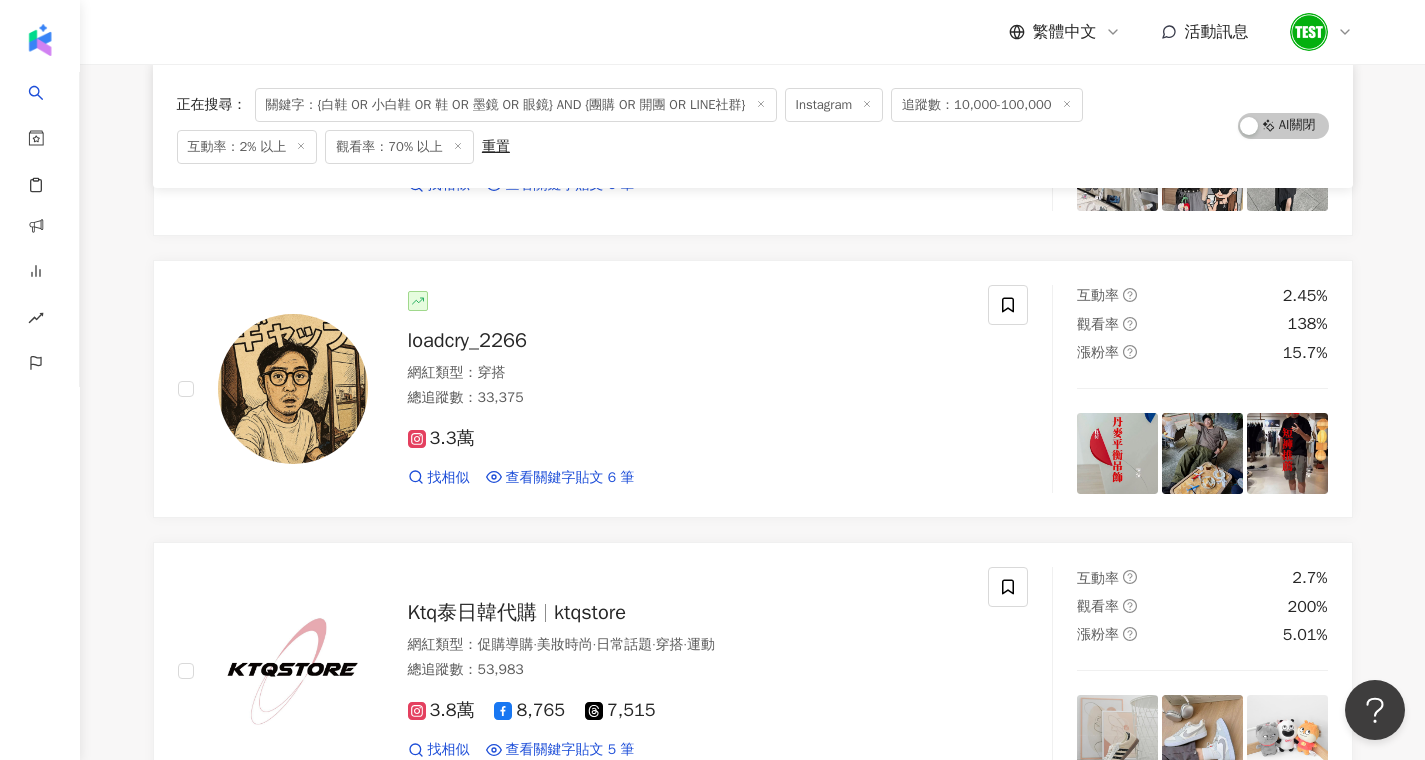 scroll, scrollTop: 690, scrollLeft: 0, axis: vertical 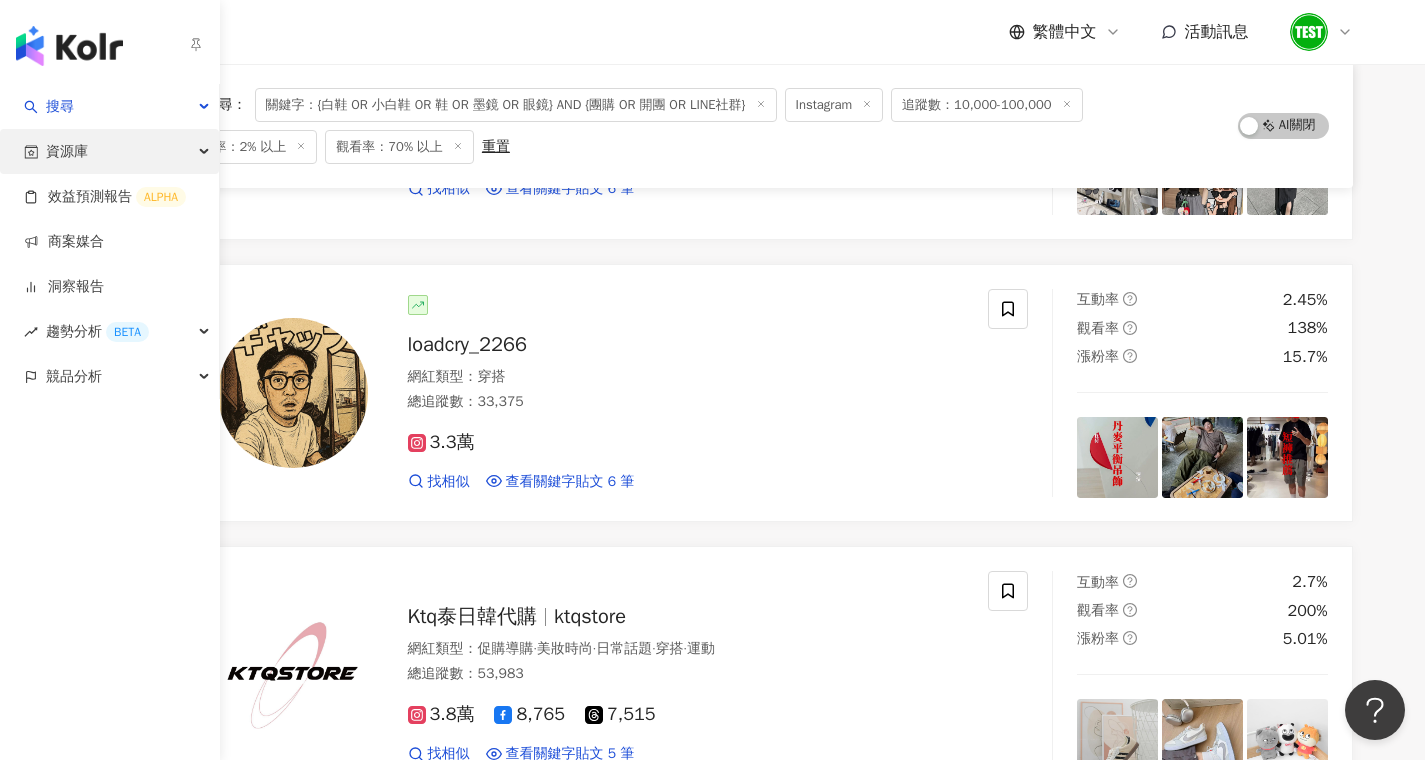 click on "資源庫" at bounding box center (109, 151) 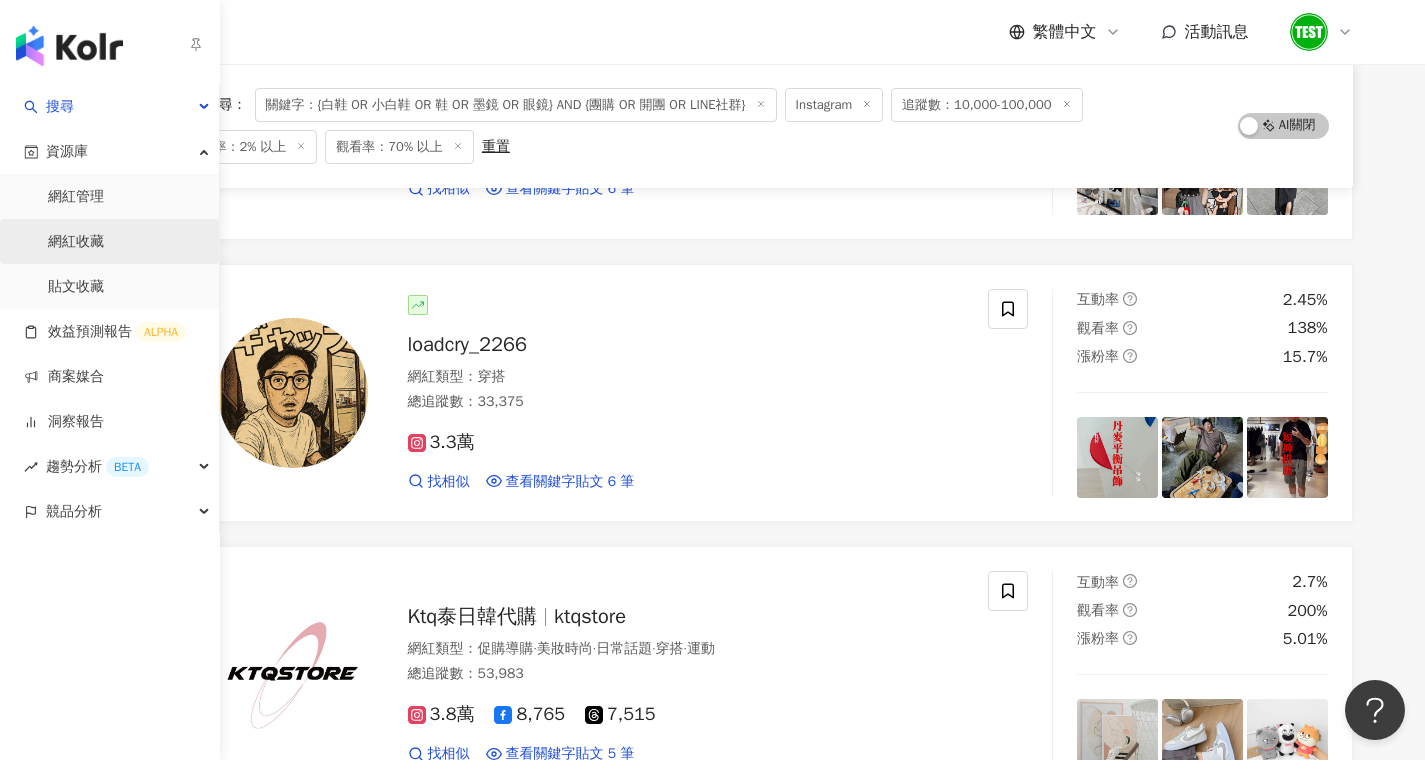 click on "網紅收藏" at bounding box center (76, 242) 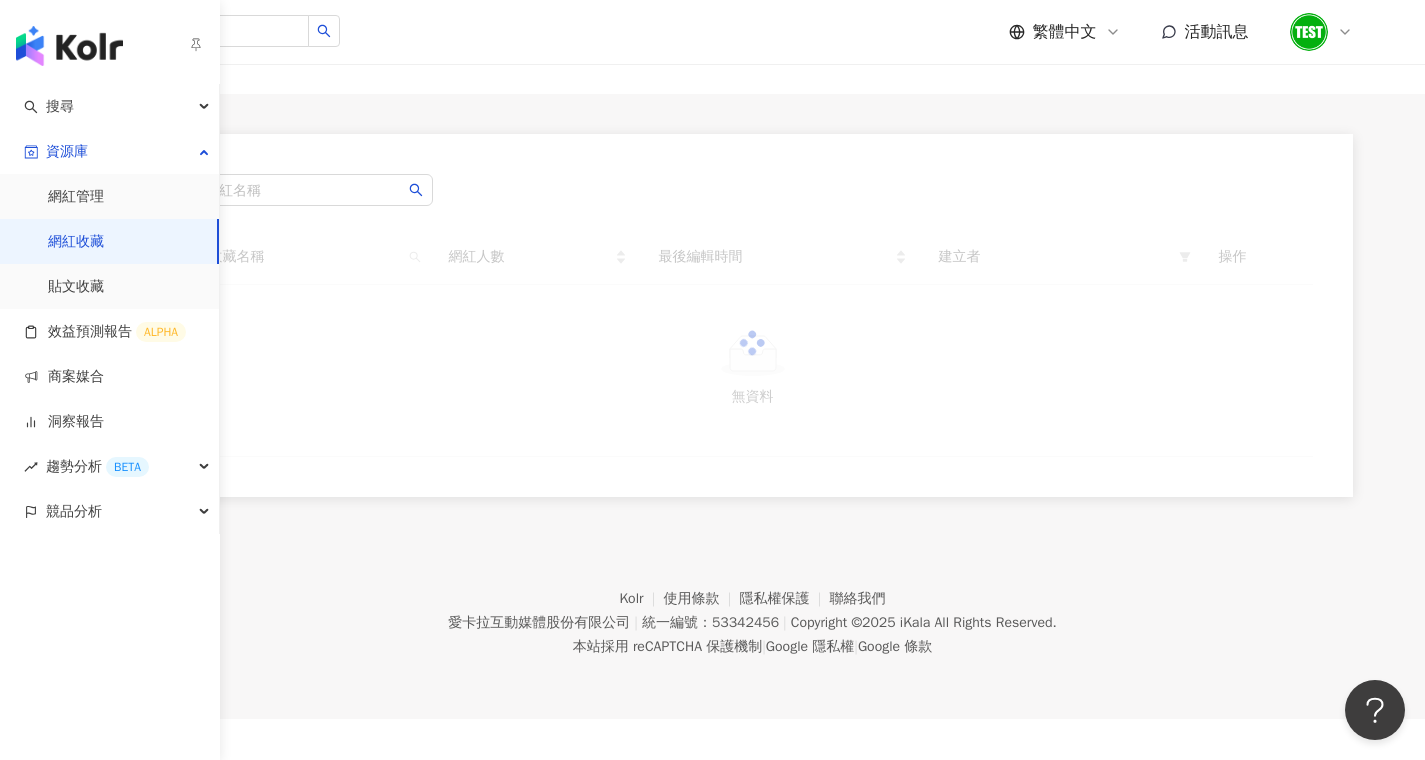 scroll, scrollTop: 0, scrollLeft: 0, axis: both 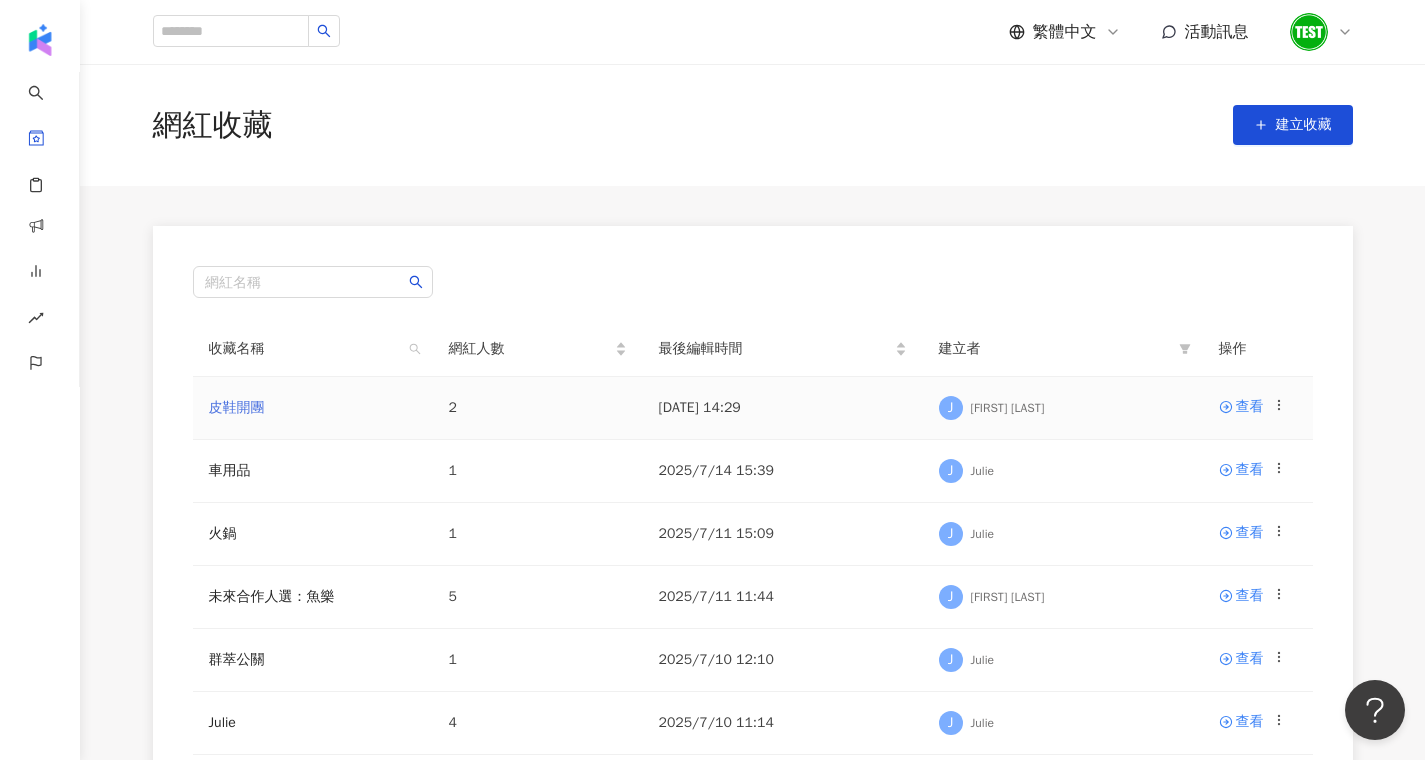 click on "皮鞋開團" at bounding box center [237, 407] 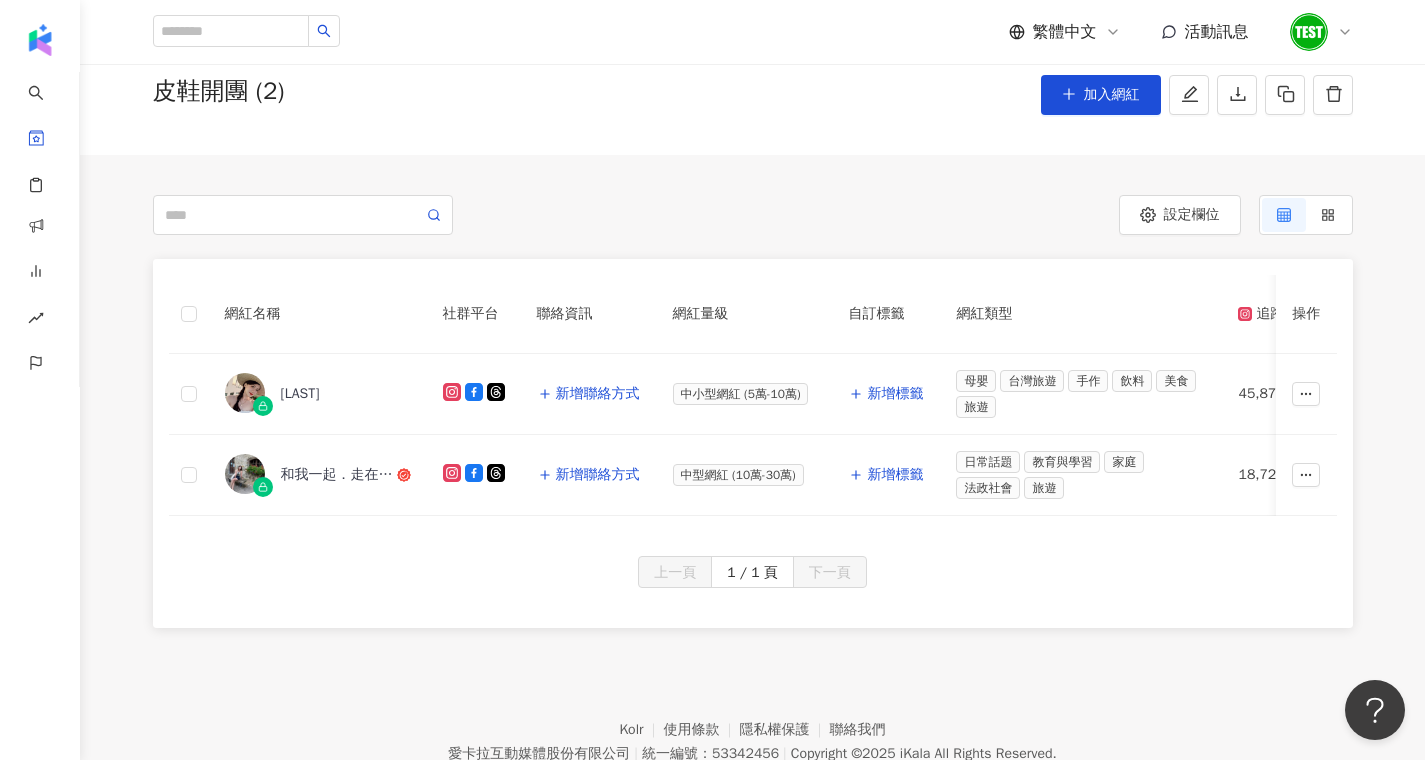 scroll, scrollTop: 77, scrollLeft: 0, axis: vertical 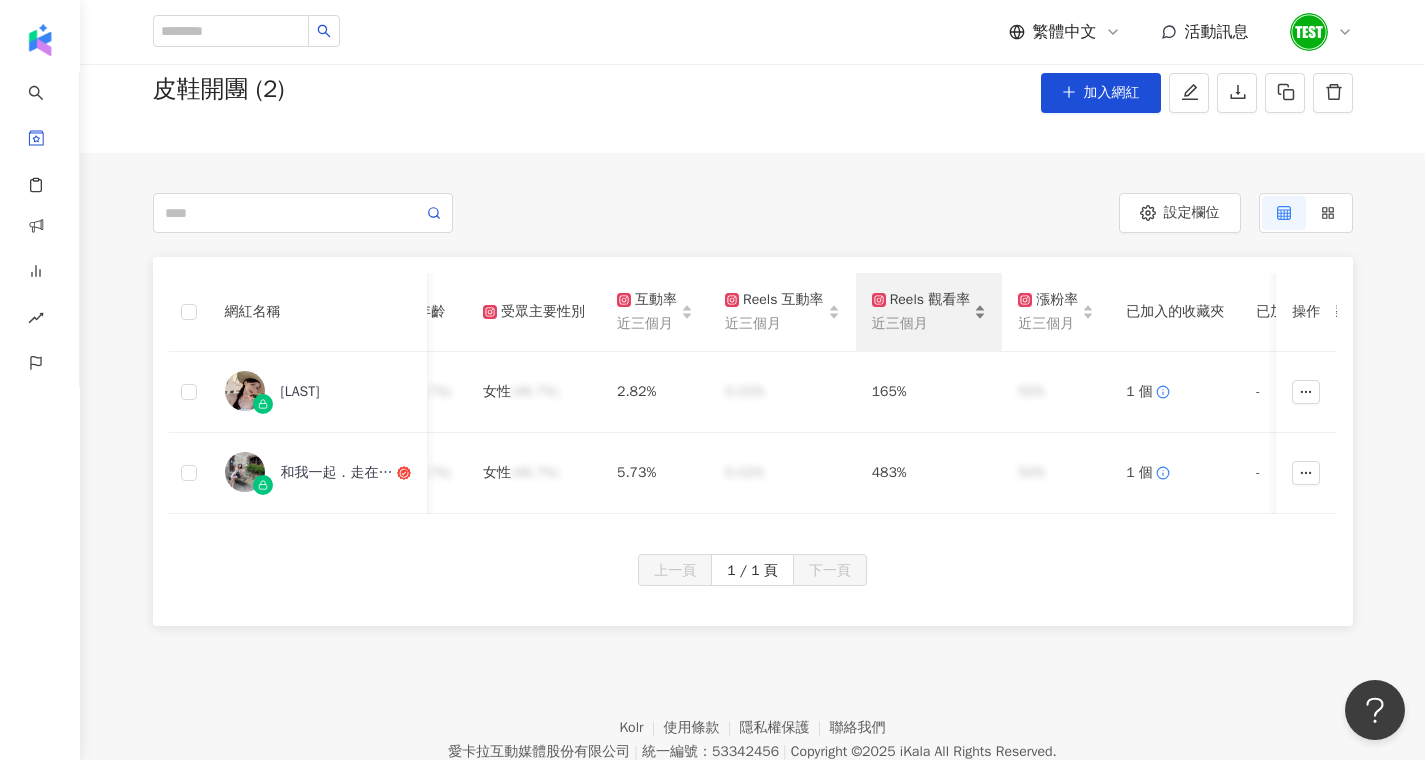 click on "近三個月" at bounding box center [921, 324] 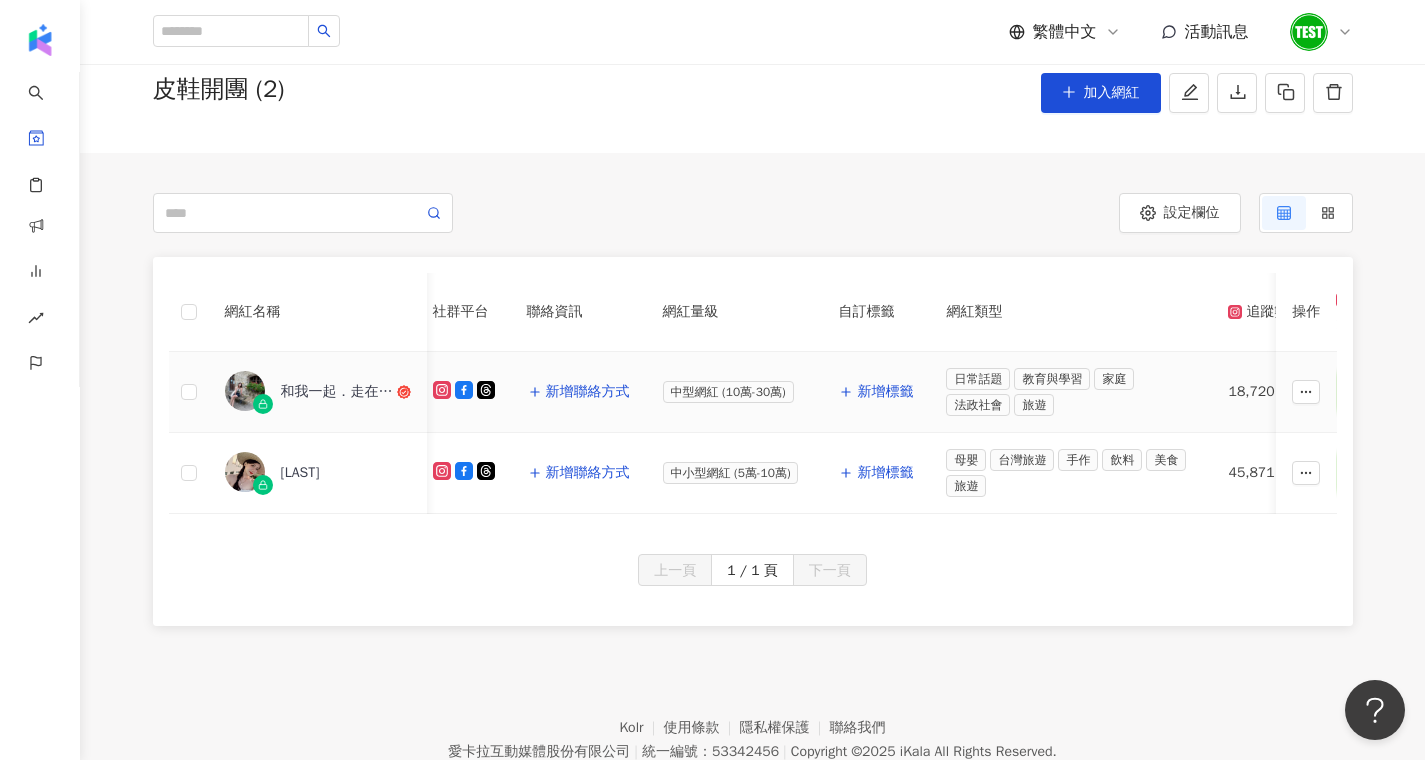 scroll, scrollTop: 0, scrollLeft: 0, axis: both 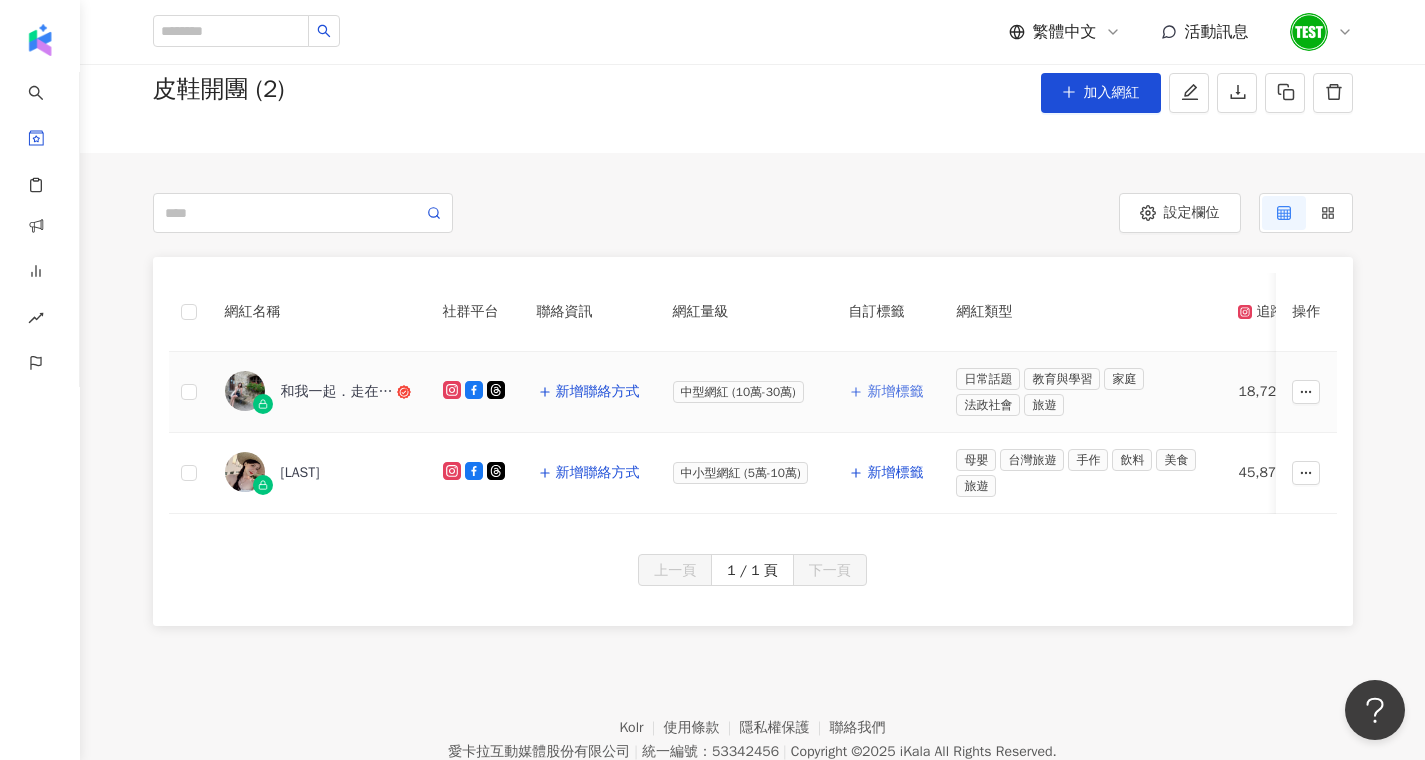 click on "新增標籤" at bounding box center [886, 392] 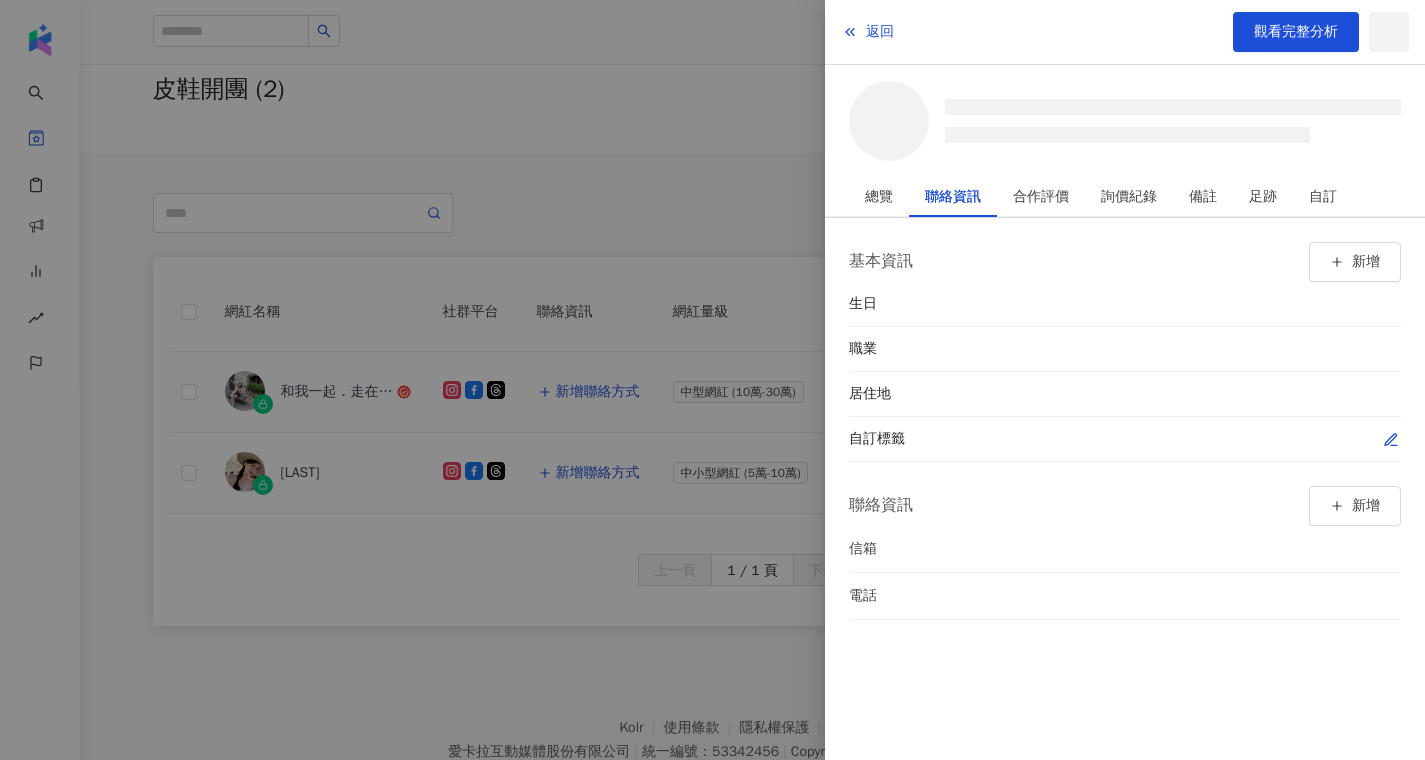click 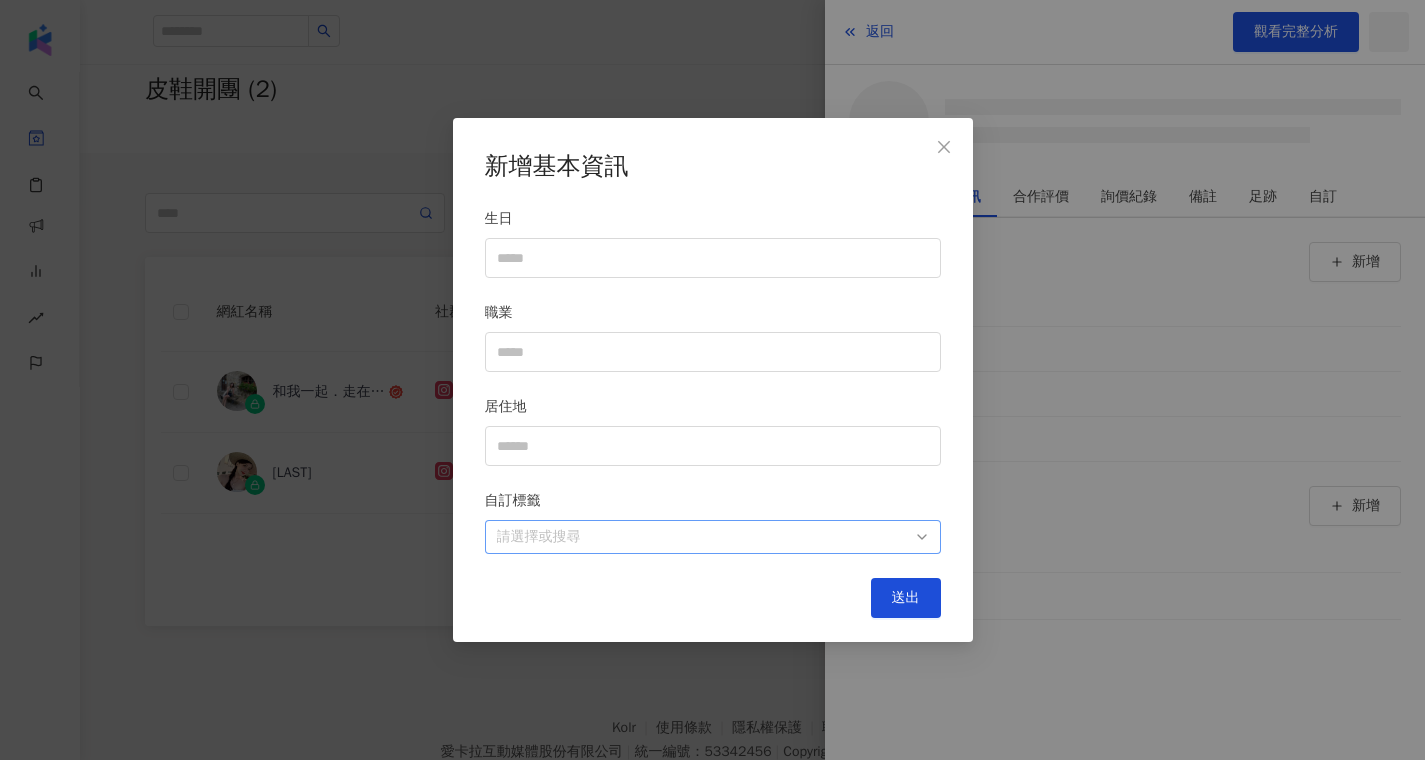 click at bounding box center (702, 536) 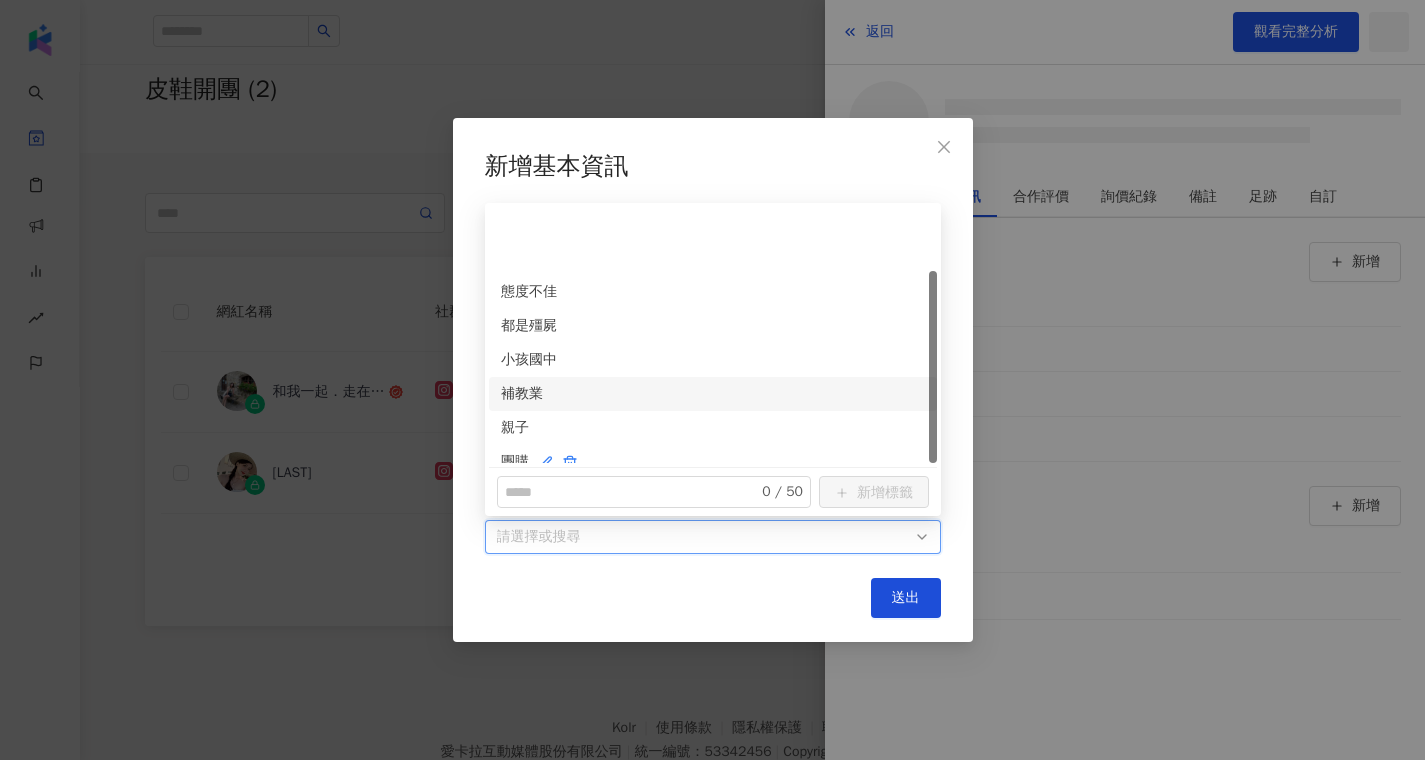 scroll, scrollTop: 84, scrollLeft: 0, axis: vertical 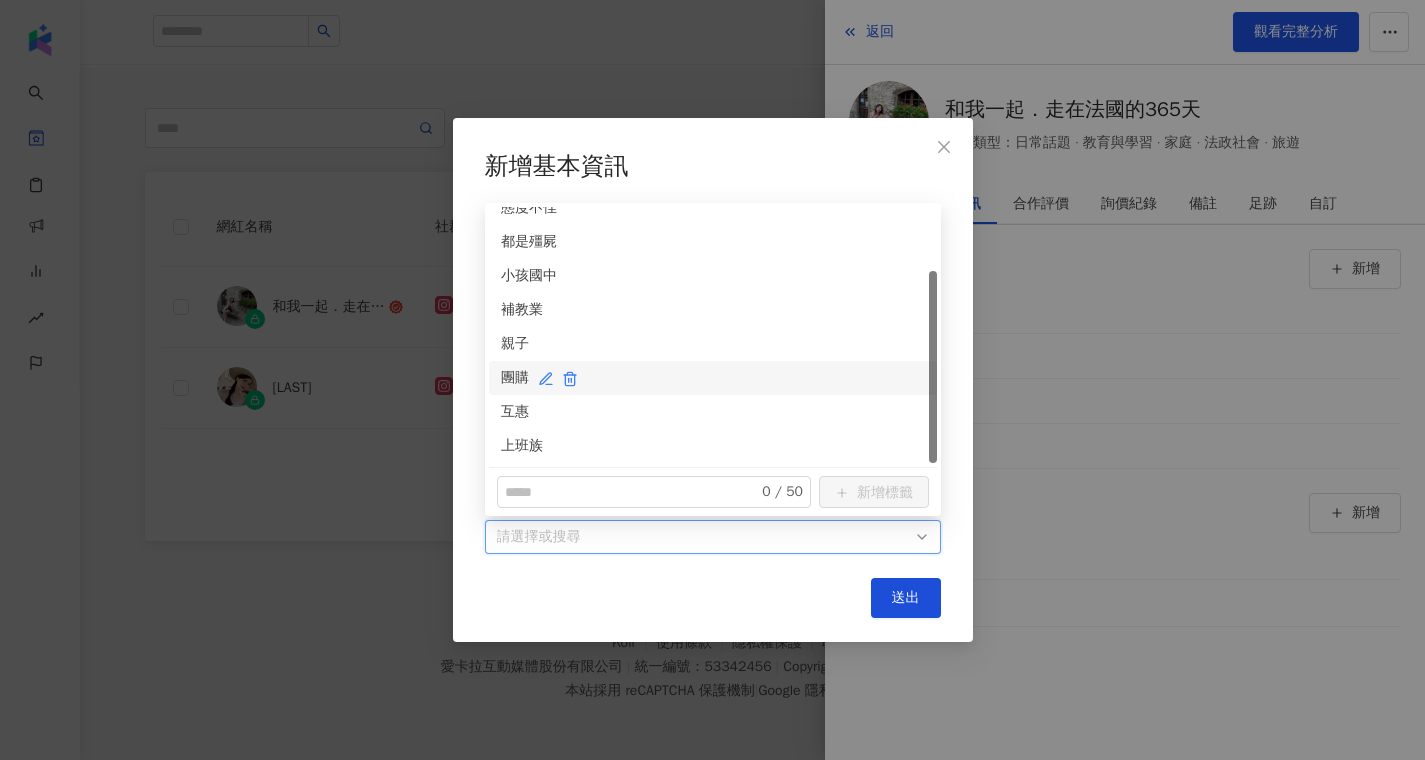 click on "團購" at bounding box center (713, 378) 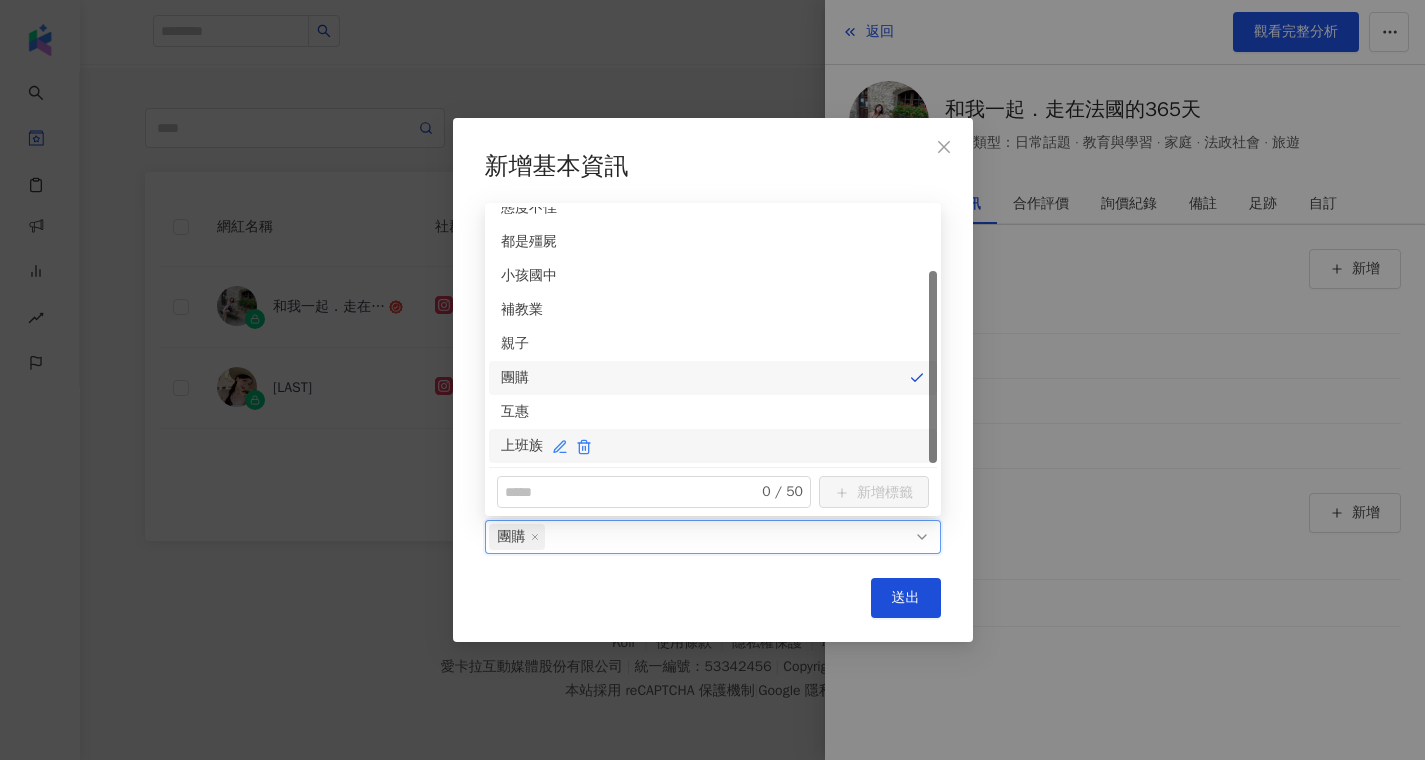 click on "上班族" at bounding box center [713, 446] 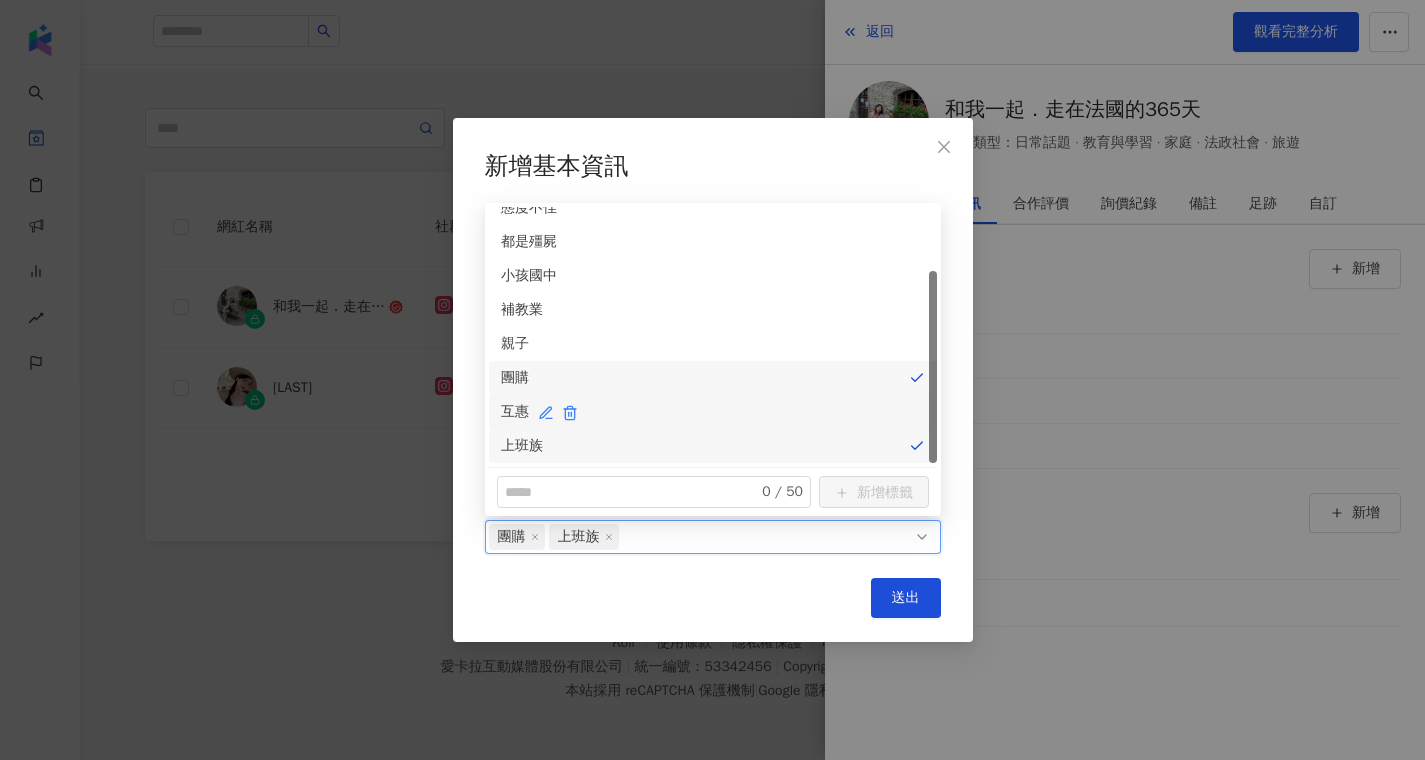 click on "互惠" at bounding box center [713, 412] 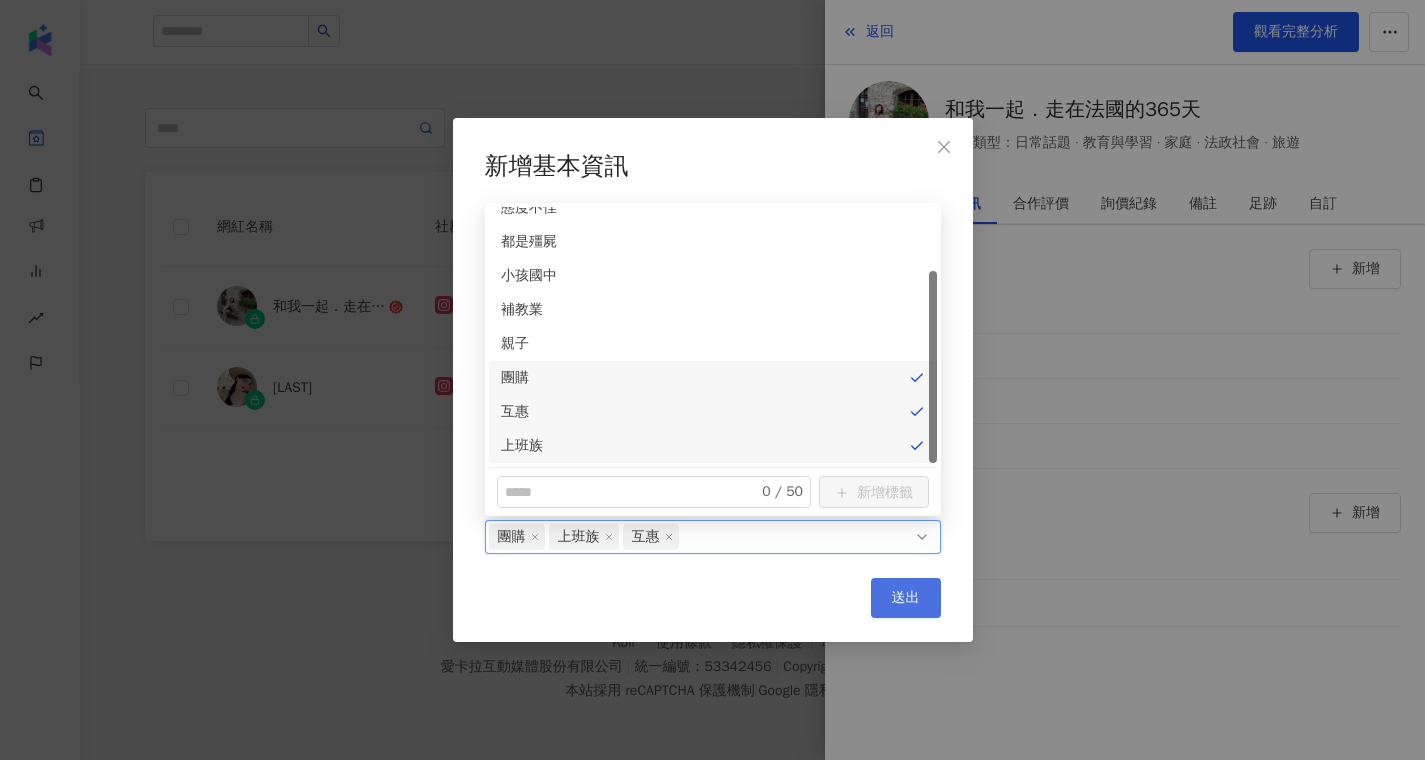 click on "送出" at bounding box center (906, 598) 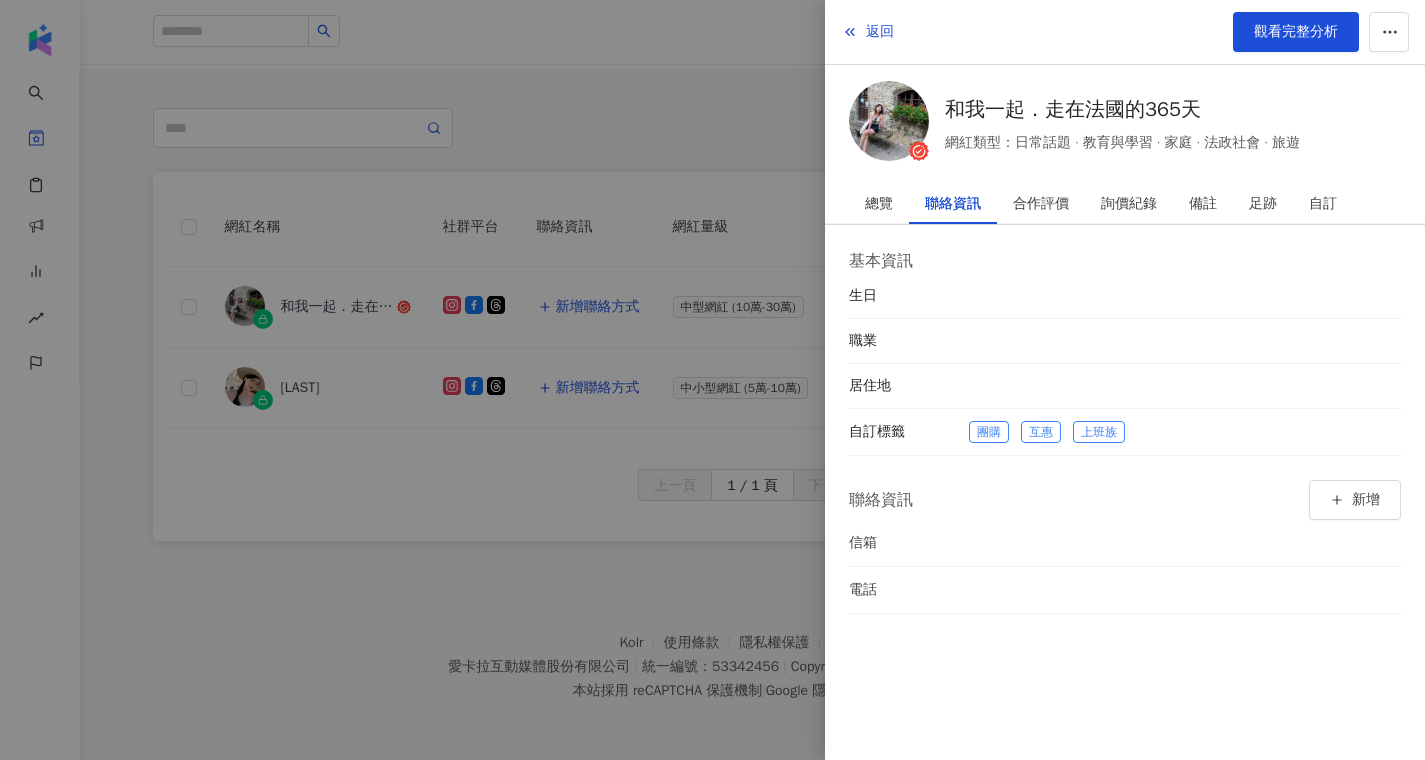 click at bounding box center [712, 380] 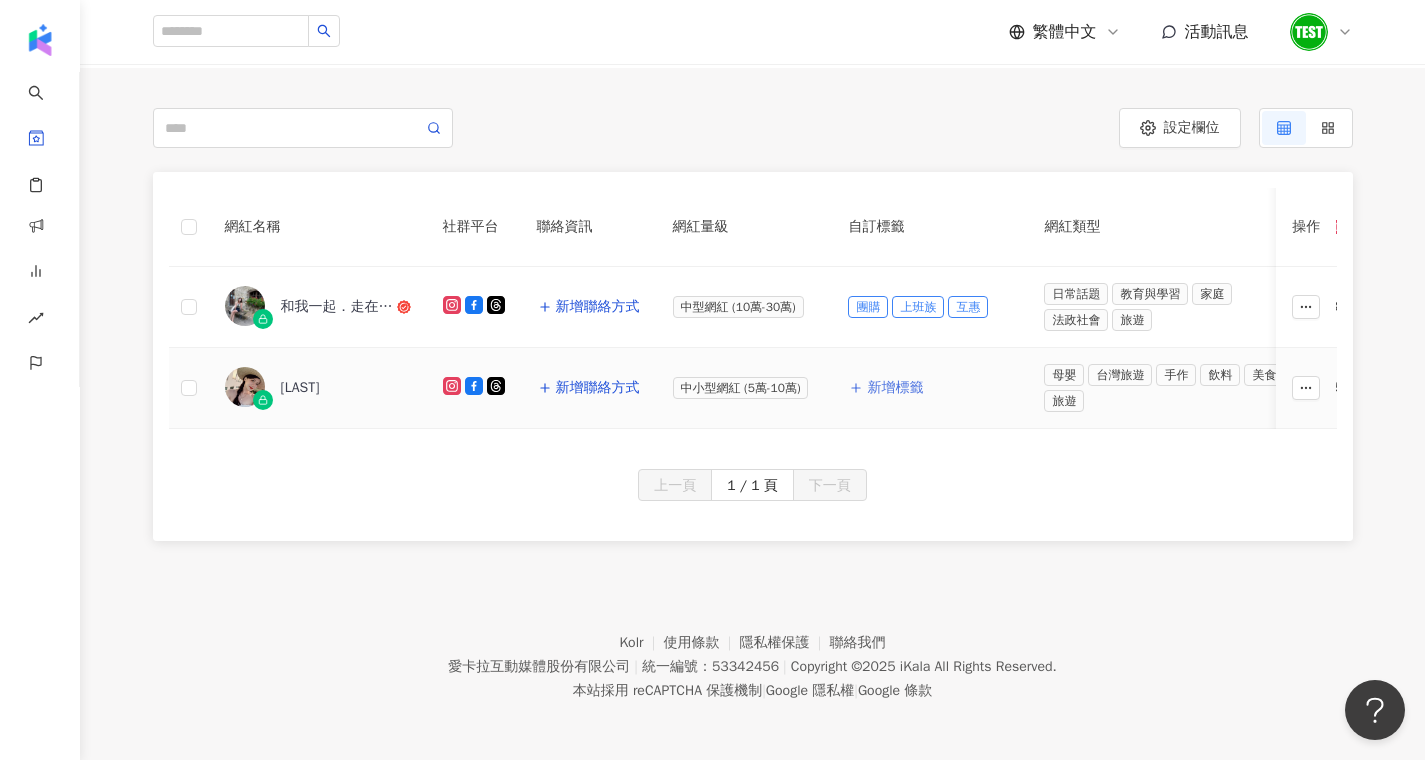 click on "新增標籤" at bounding box center (895, 388) 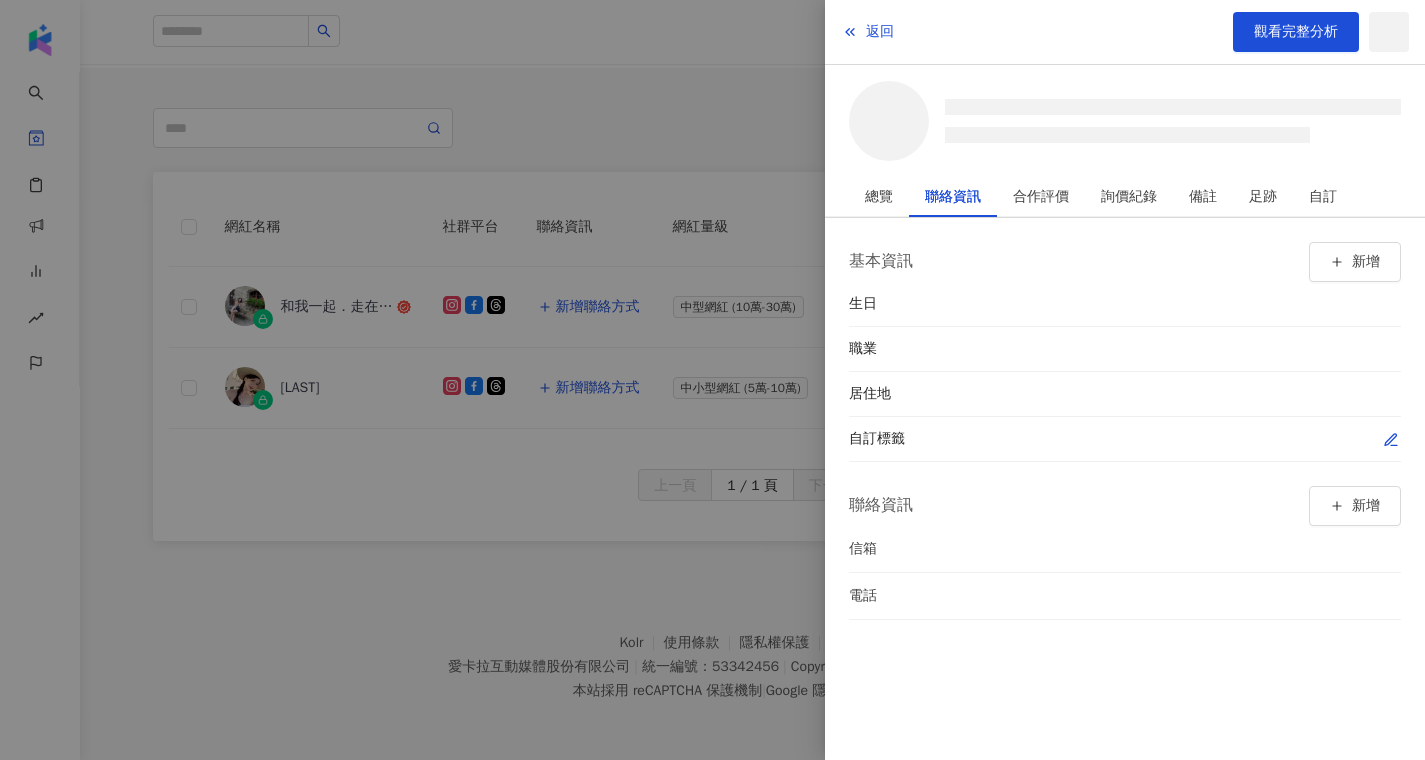click 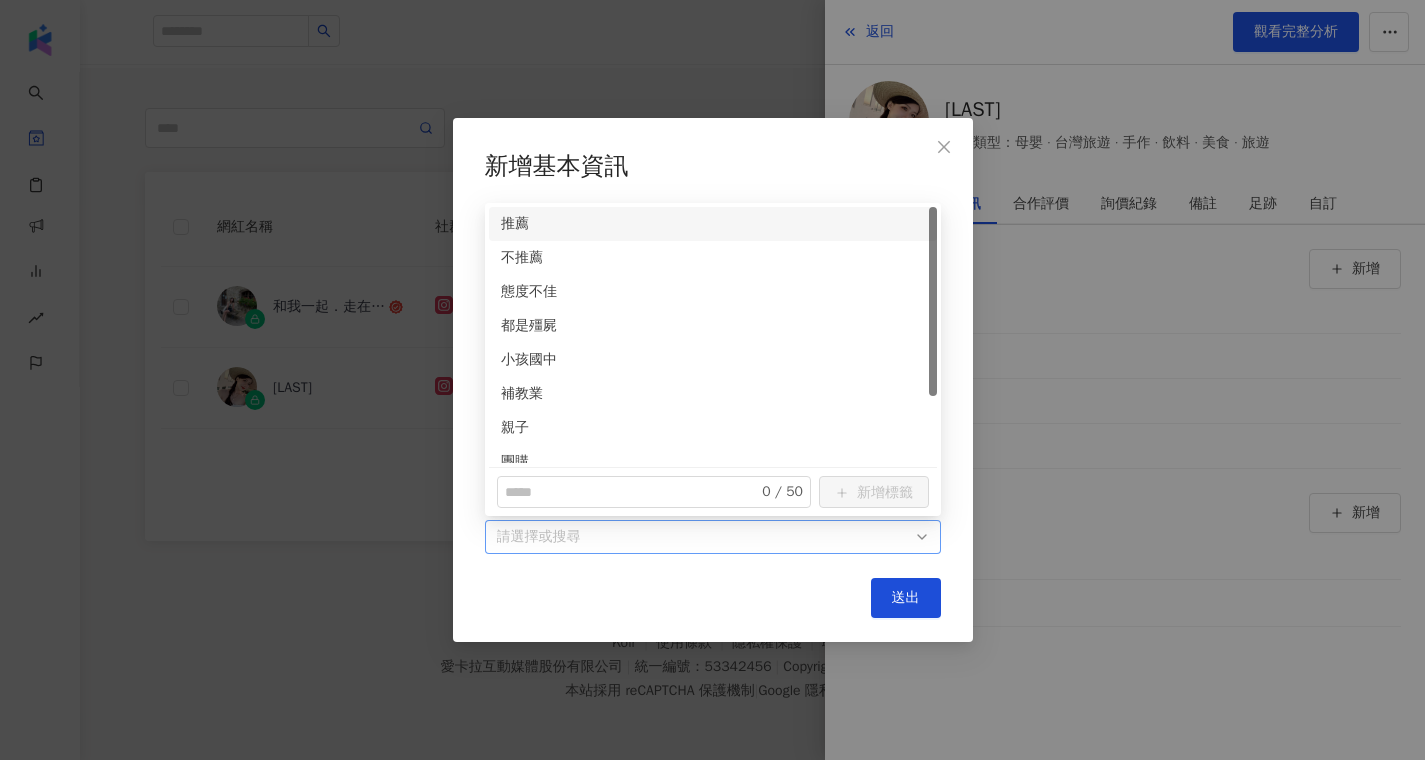click on "請選擇或搜尋" at bounding box center (713, 537) 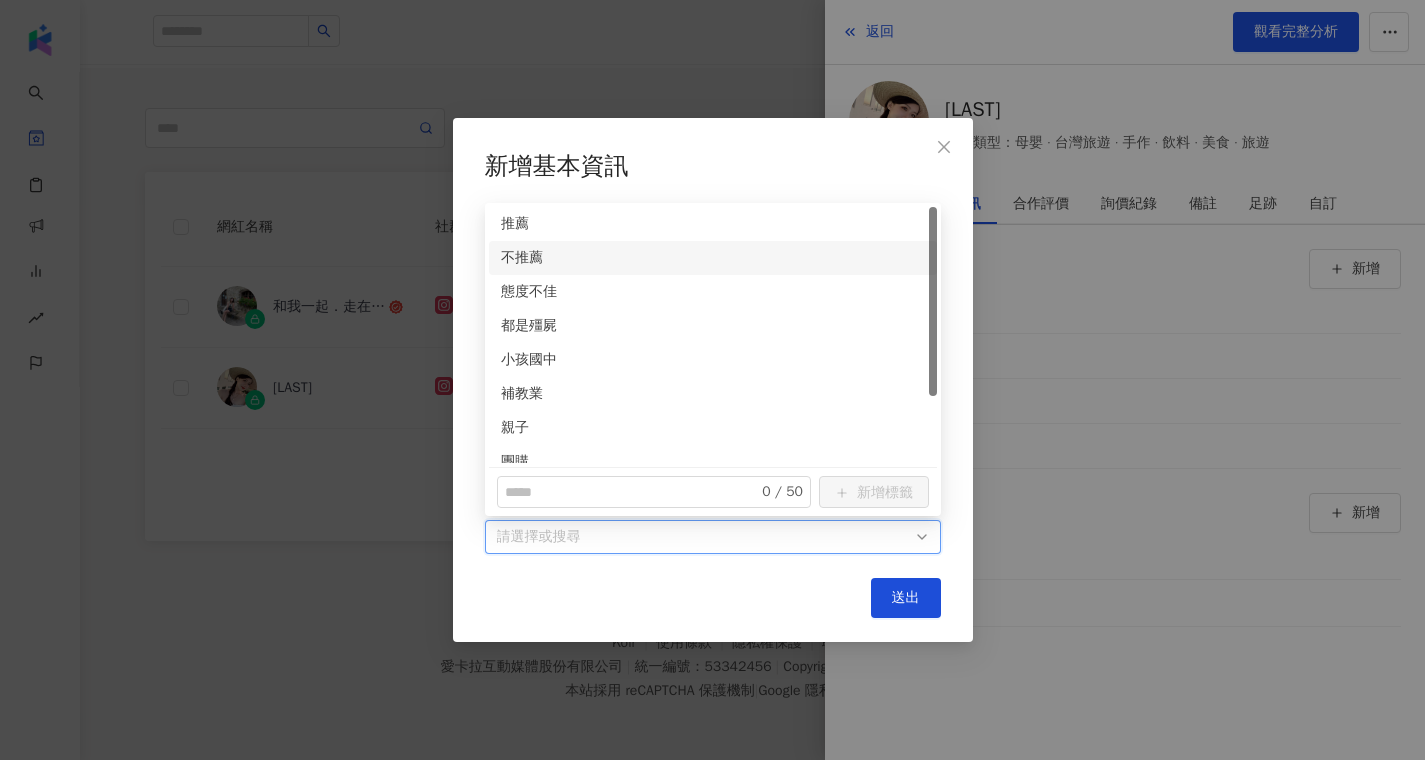 click on "不推薦" at bounding box center (713, 258) 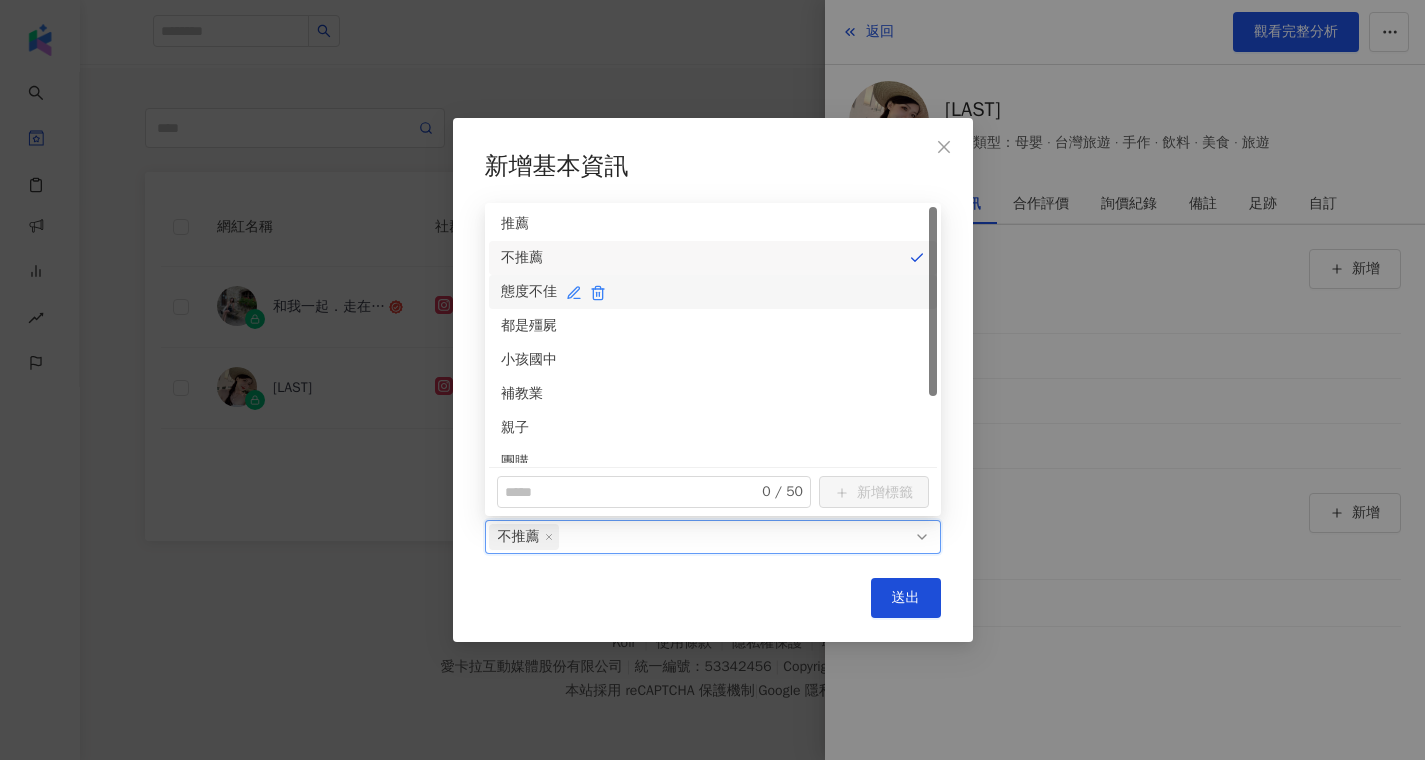 click on "態度不佳" at bounding box center (713, 292) 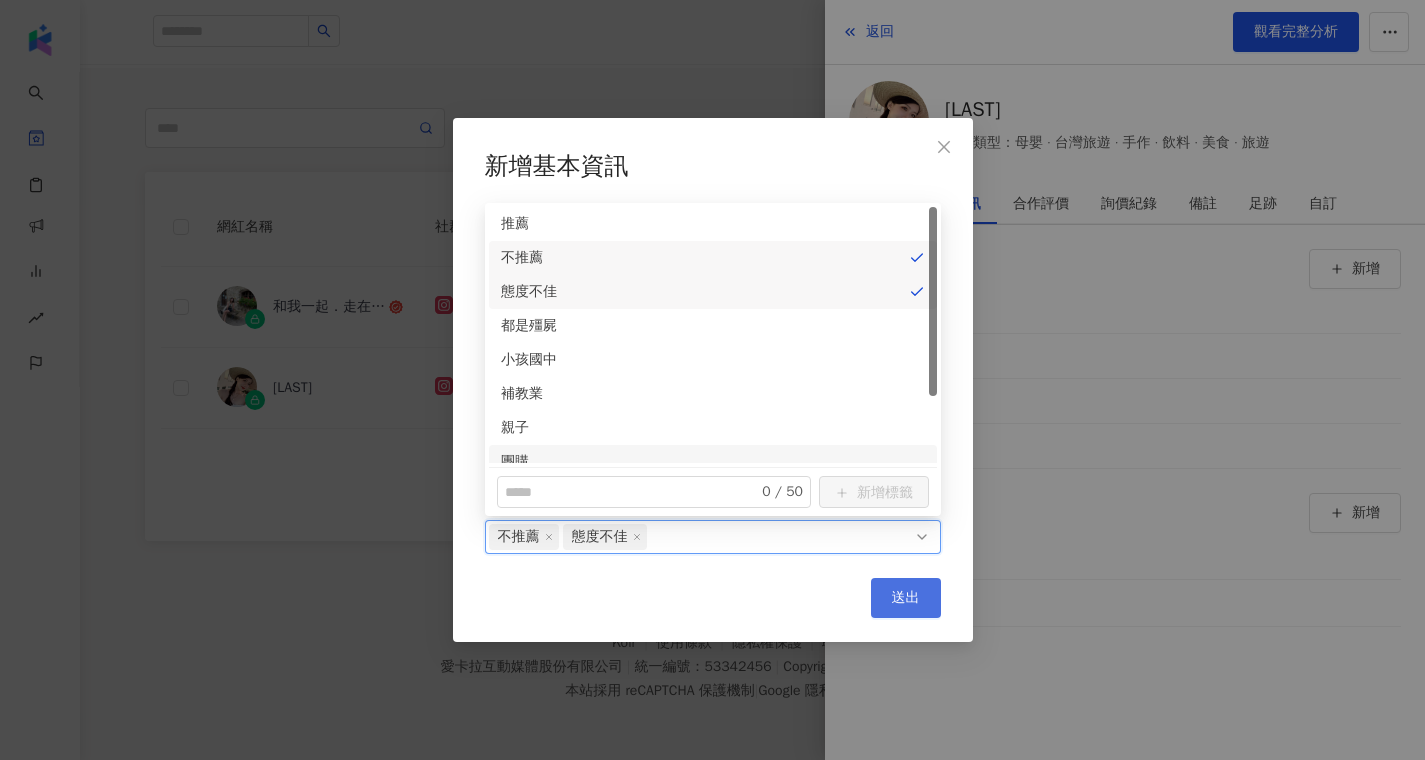 click on "送出" at bounding box center [906, 598] 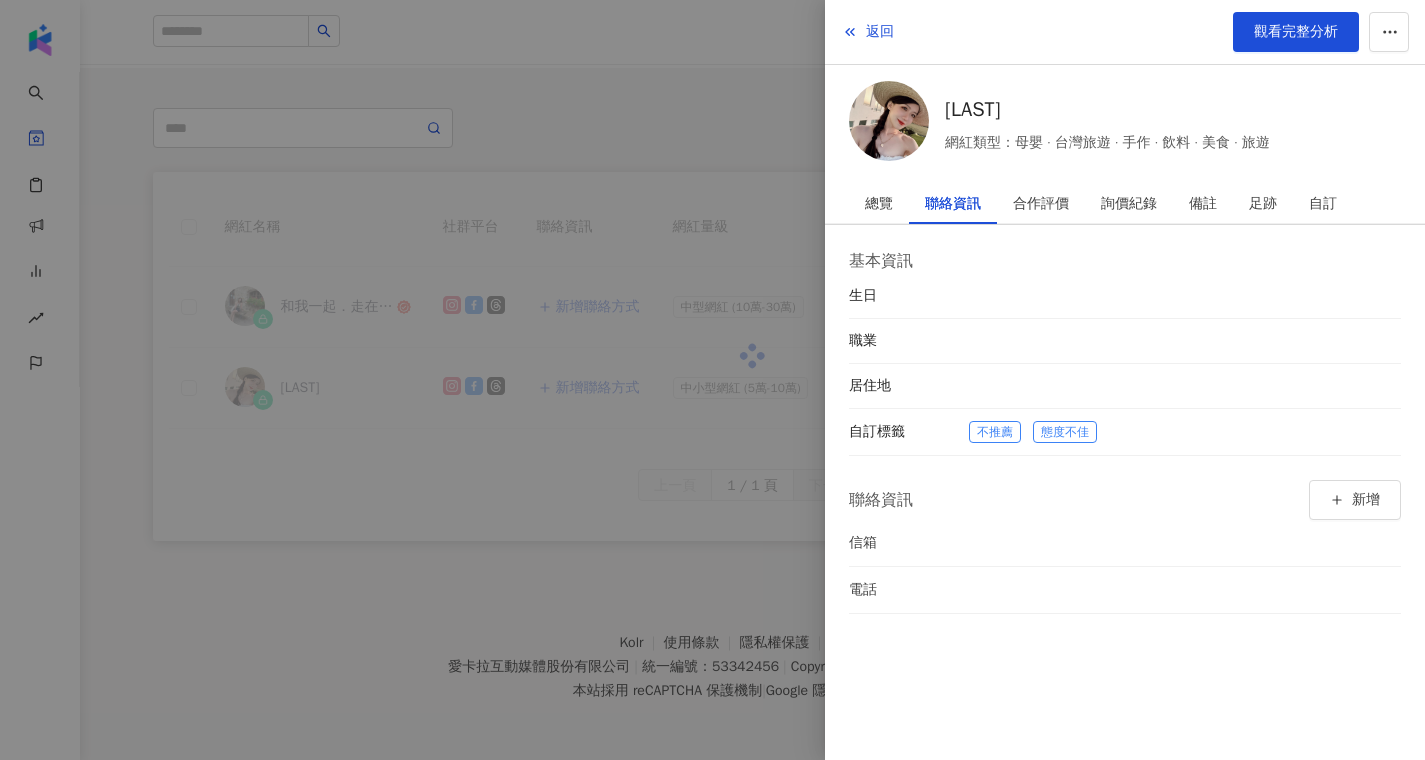 click at bounding box center [712, 380] 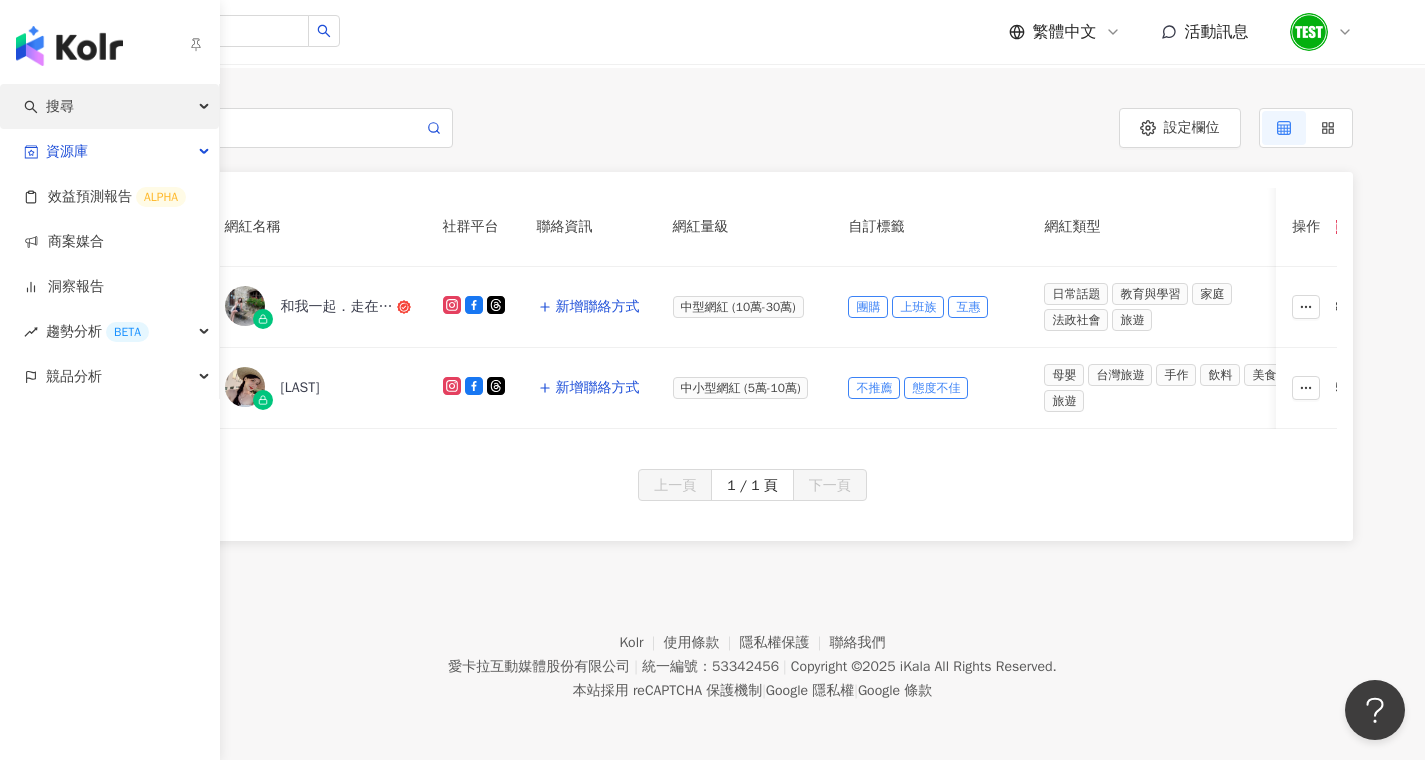 click on "搜尋" at bounding box center (109, 106) 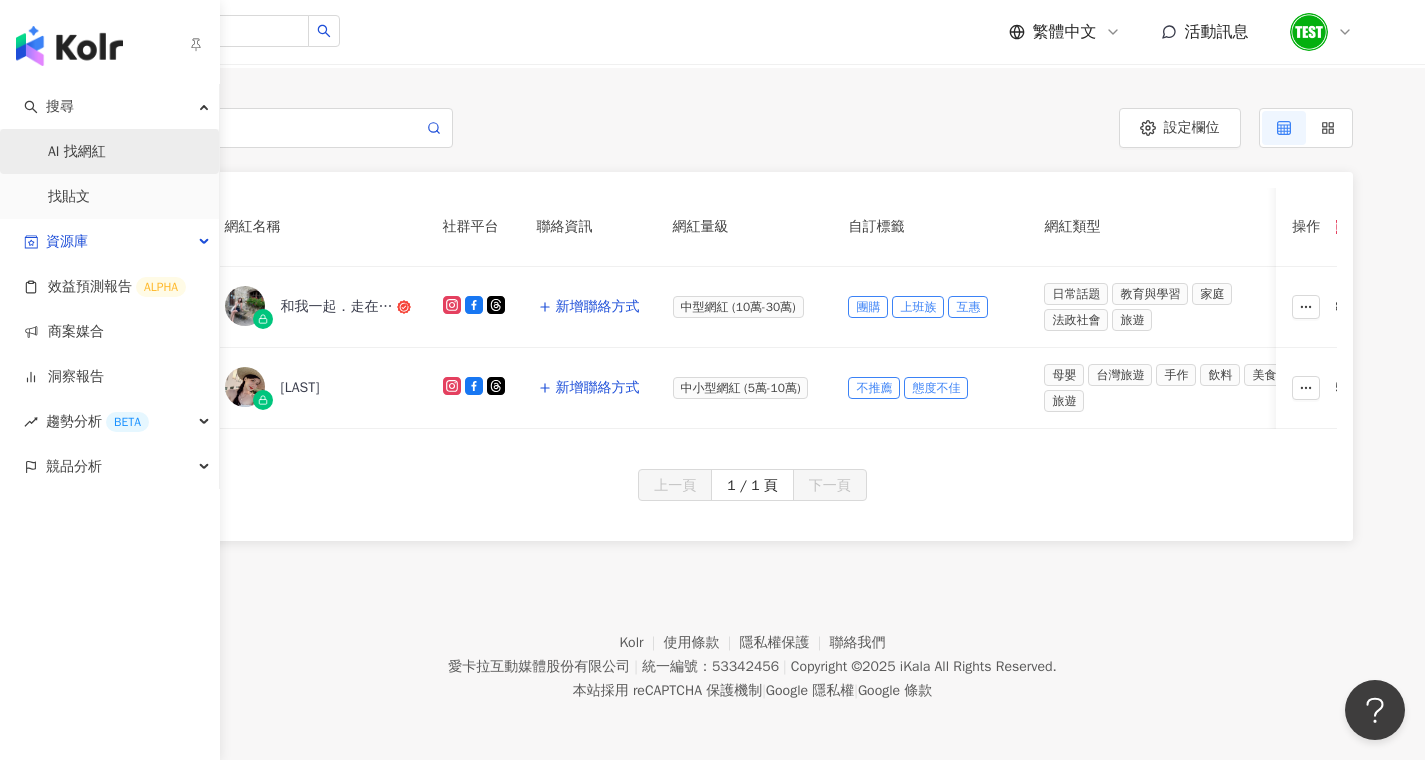 click on "AI 找網紅" at bounding box center [77, 152] 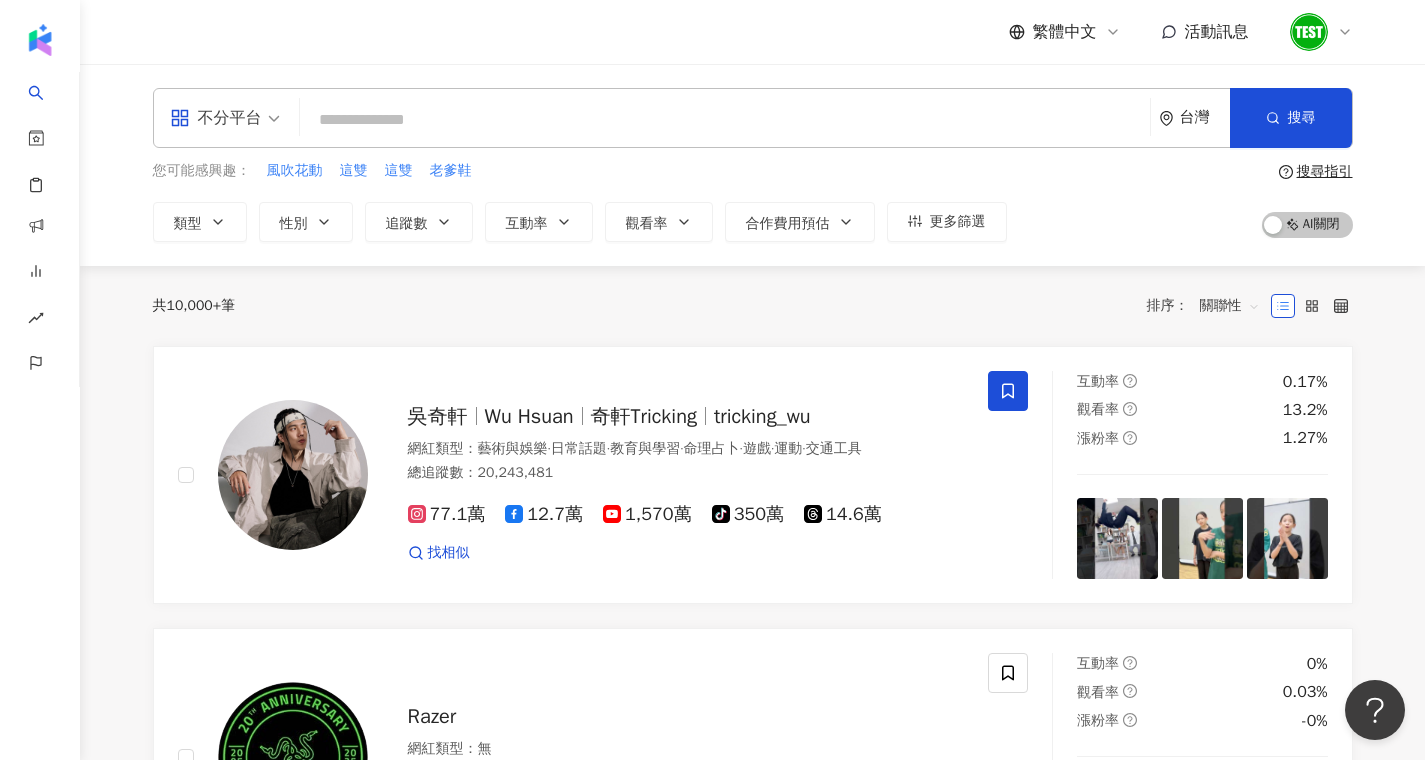 click on "不分平台" at bounding box center (225, 118) 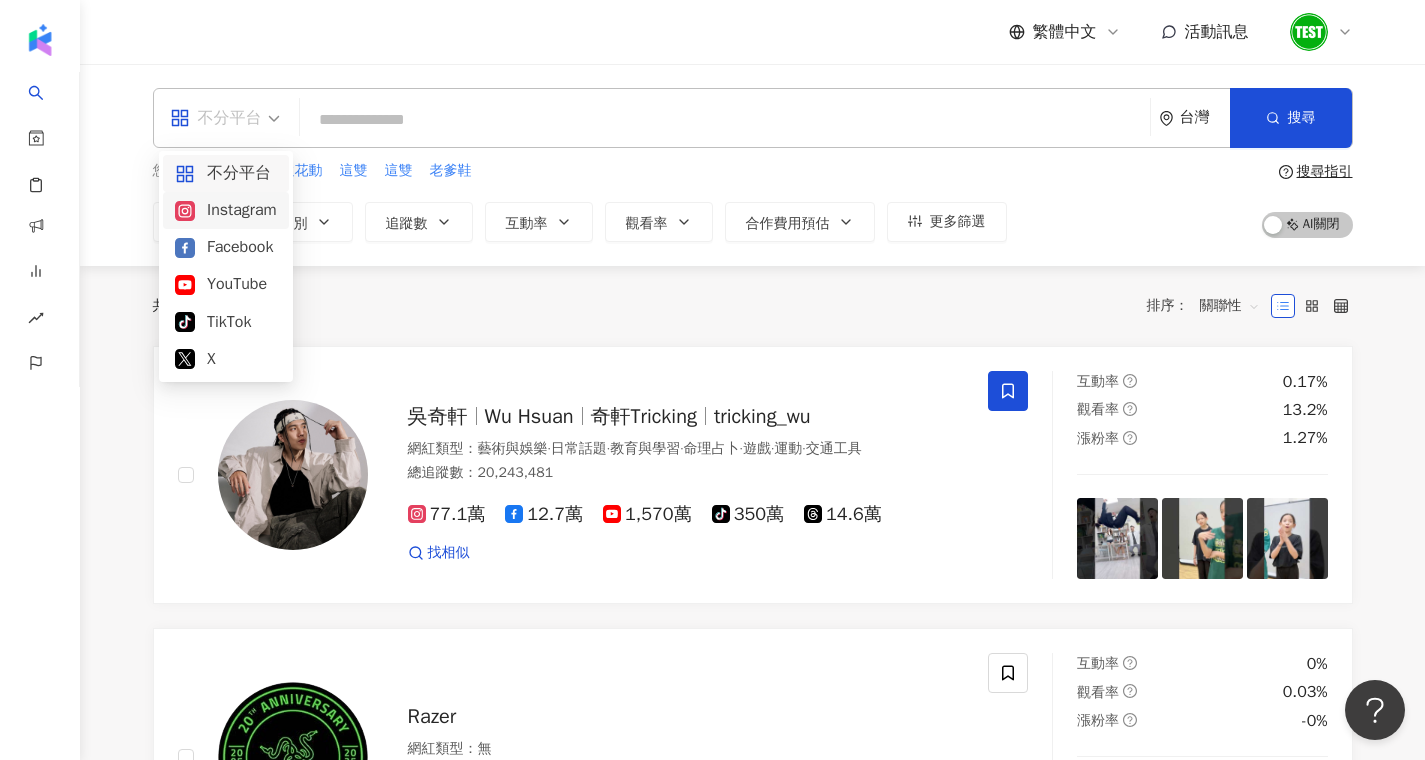 click on "Instagram" at bounding box center (226, 210) 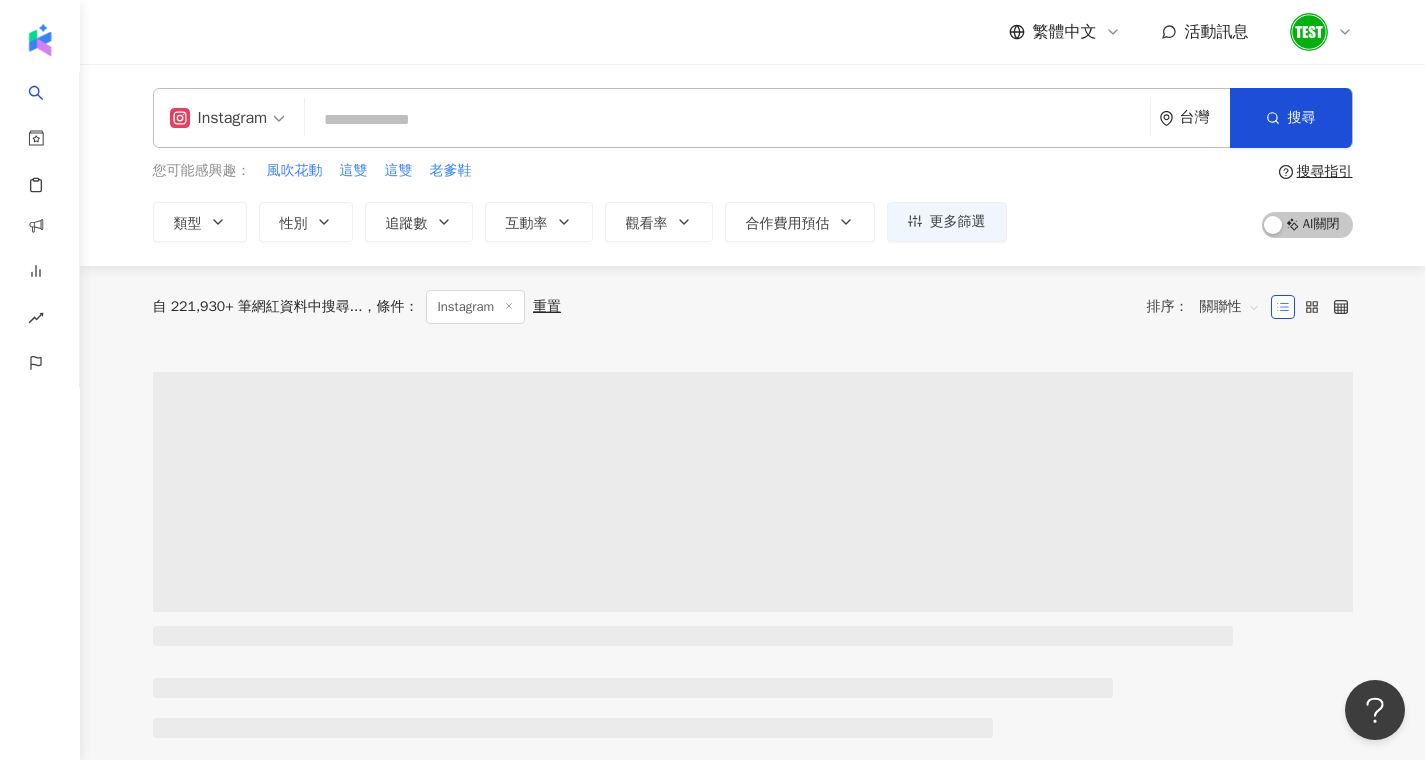 click at bounding box center (727, 120) 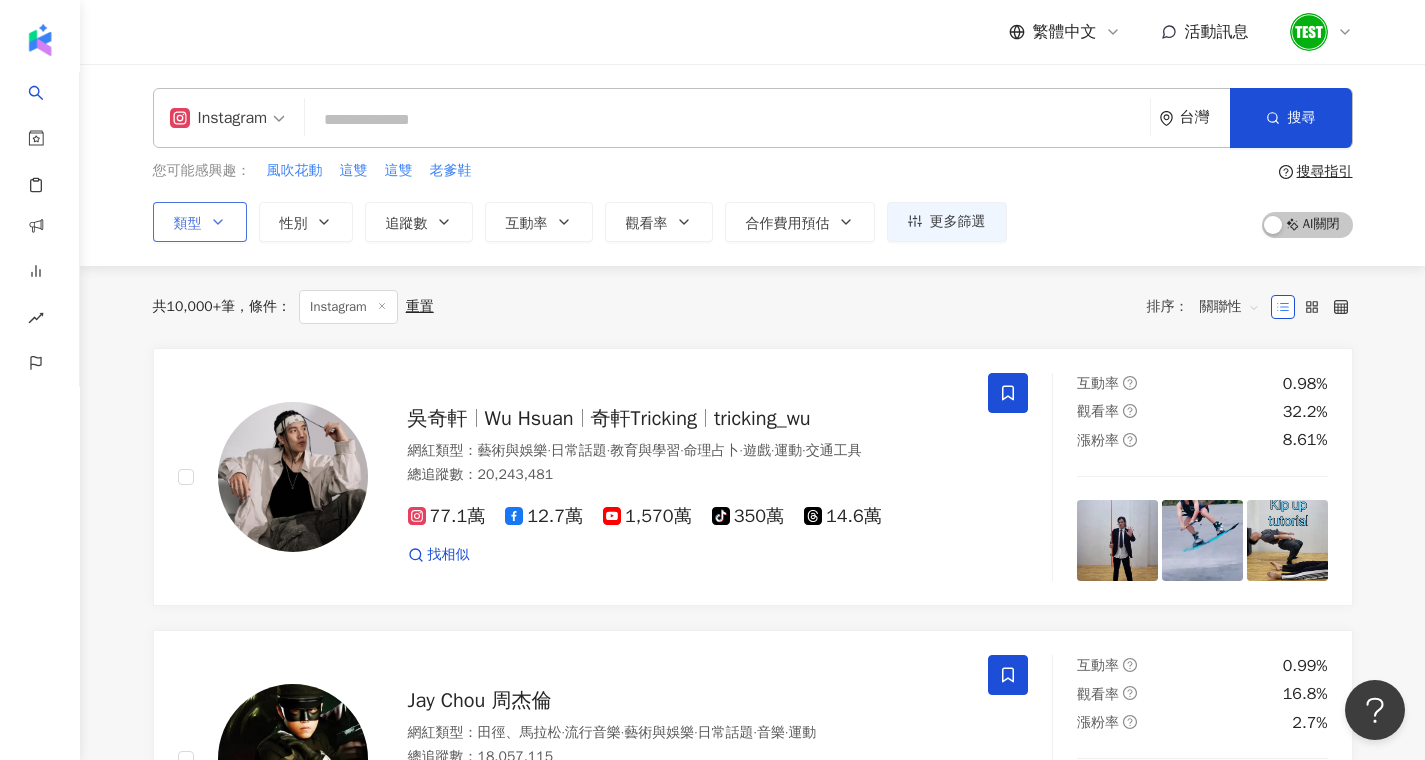 click on "類型" at bounding box center (200, 222) 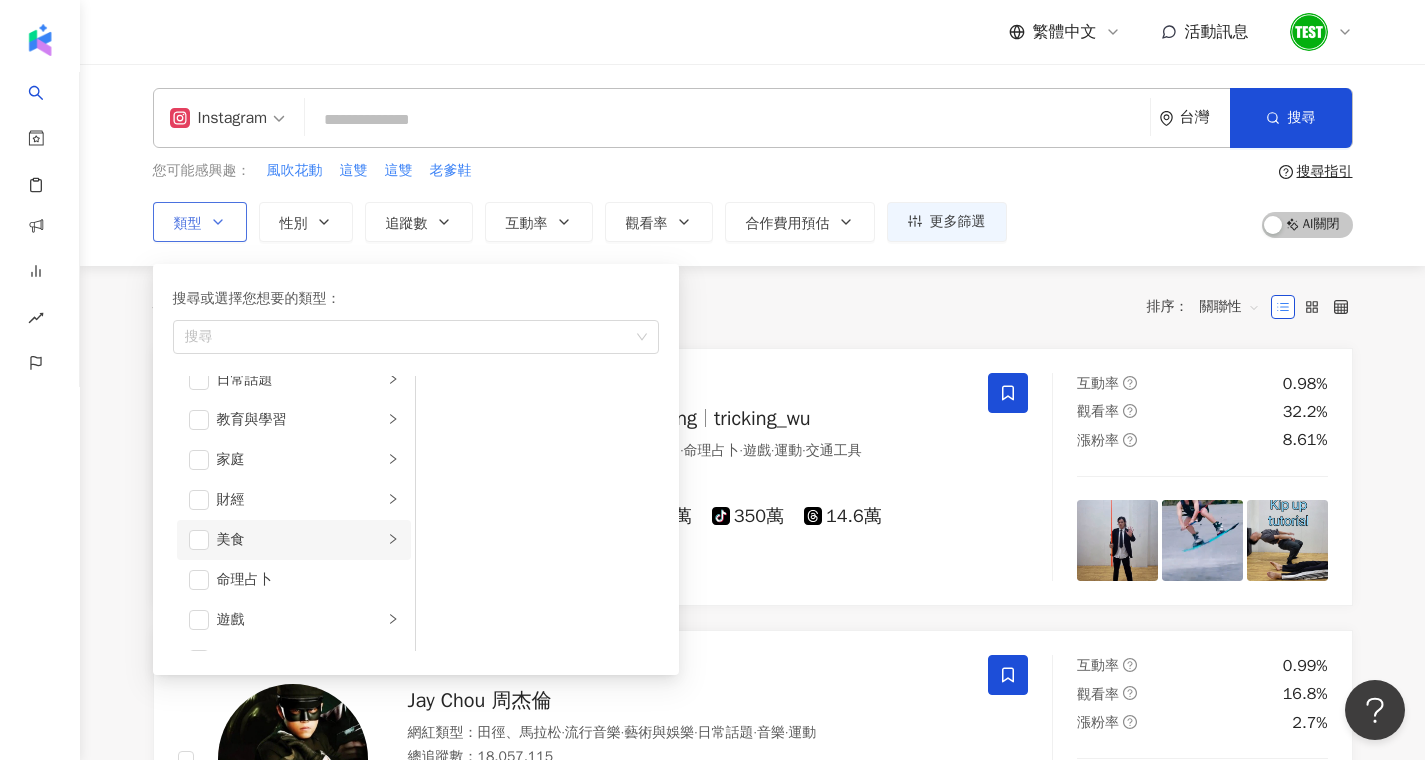 scroll, scrollTop: 144, scrollLeft: 0, axis: vertical 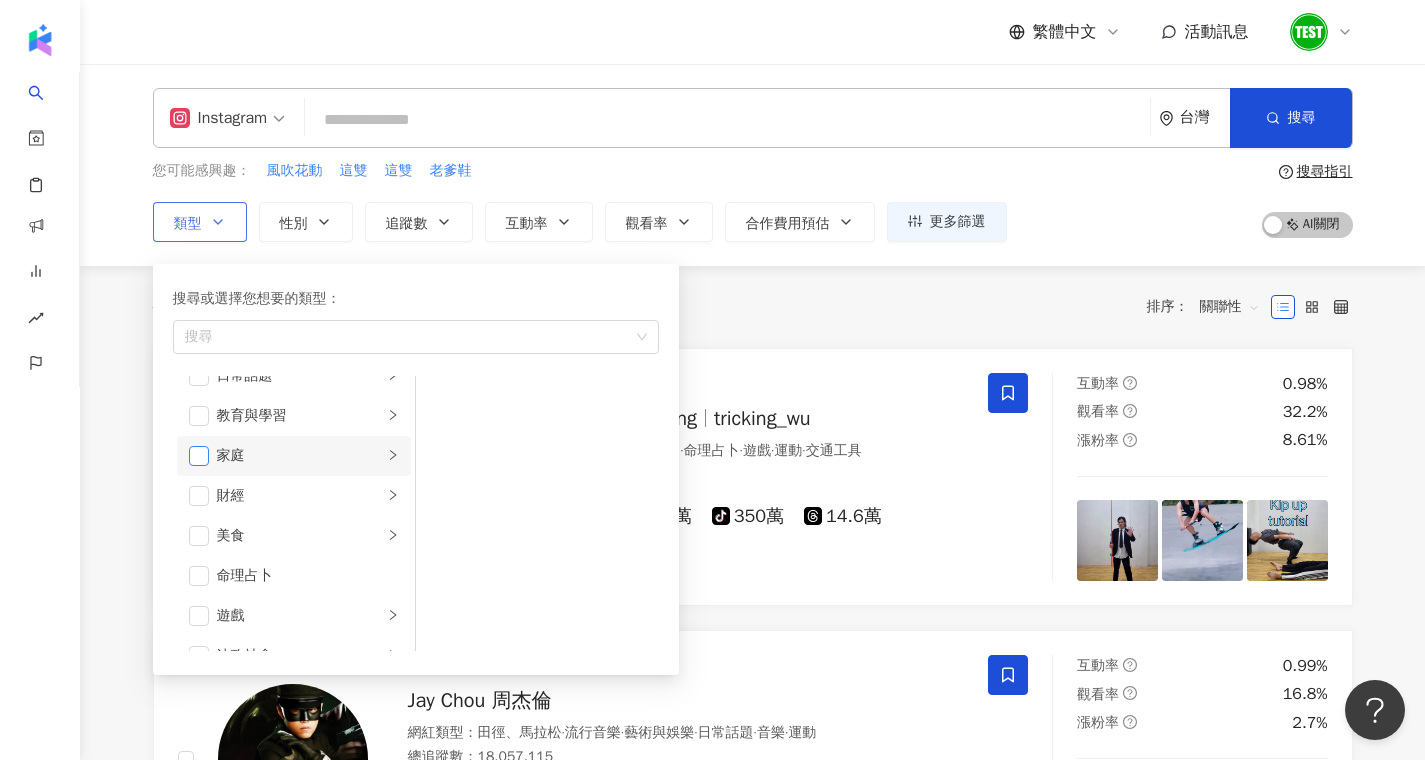 click at bounding box center [199, 456] 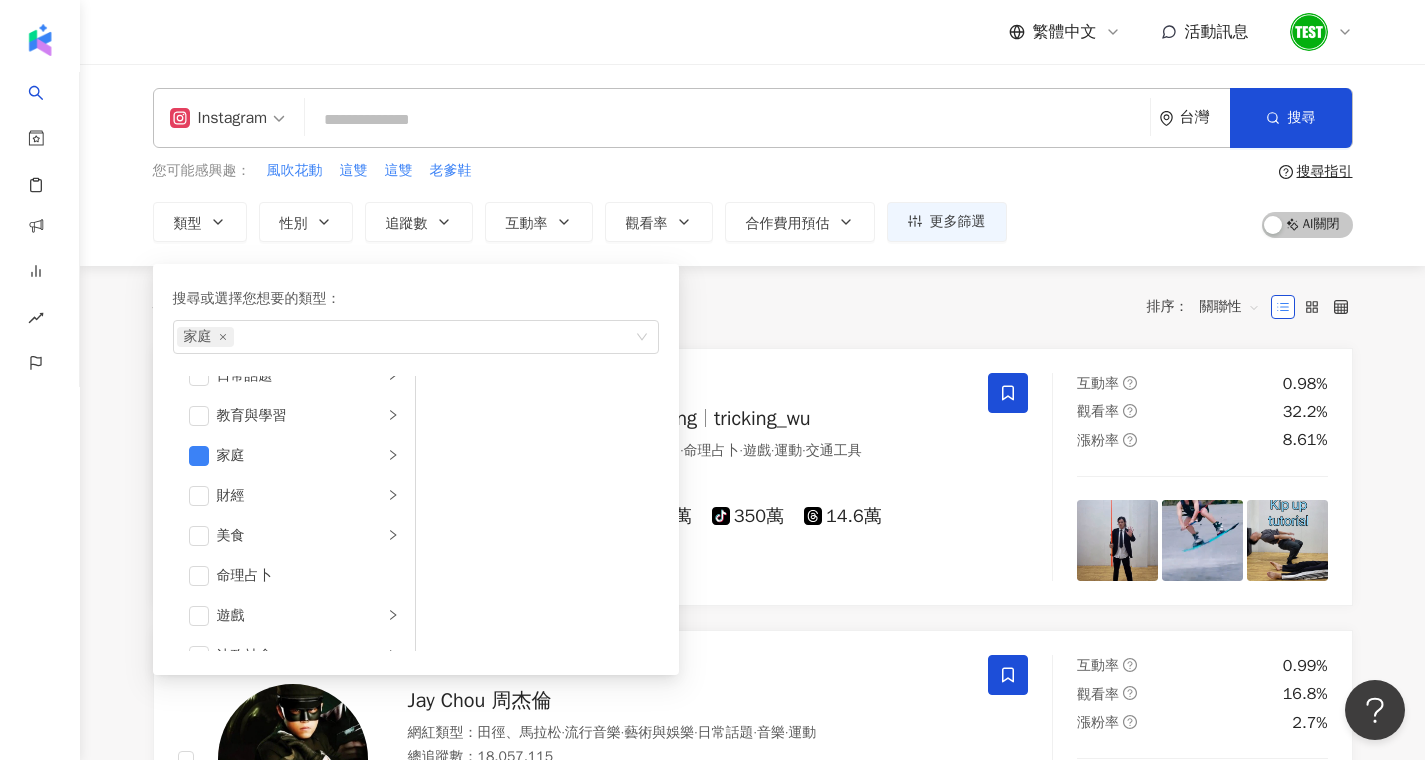 click on "共  10,000+  筆 條件 ： Instagram 重置 排序： 關聯性" at bounding box center (753, 307) 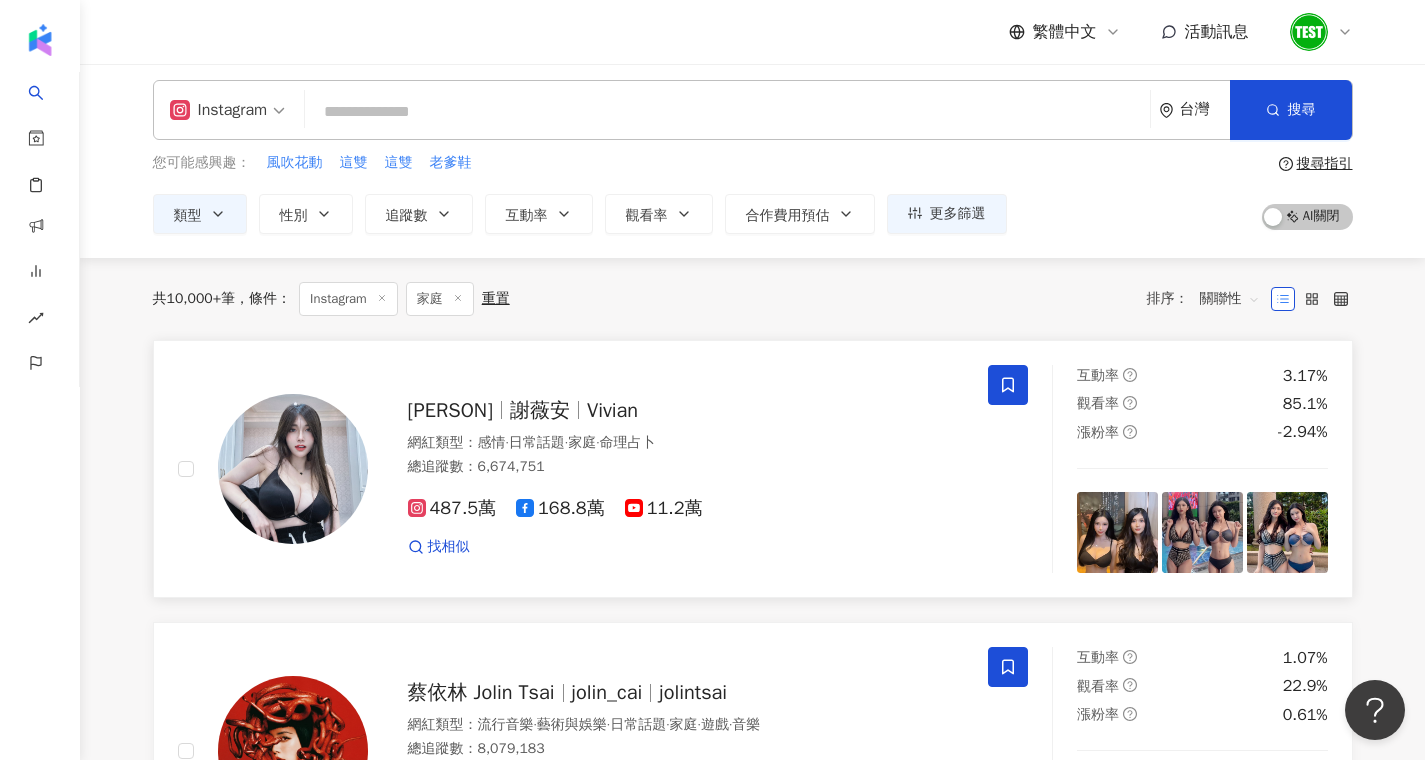 scroll, scrollTop: 0, scrollLeft: 0, axis: both 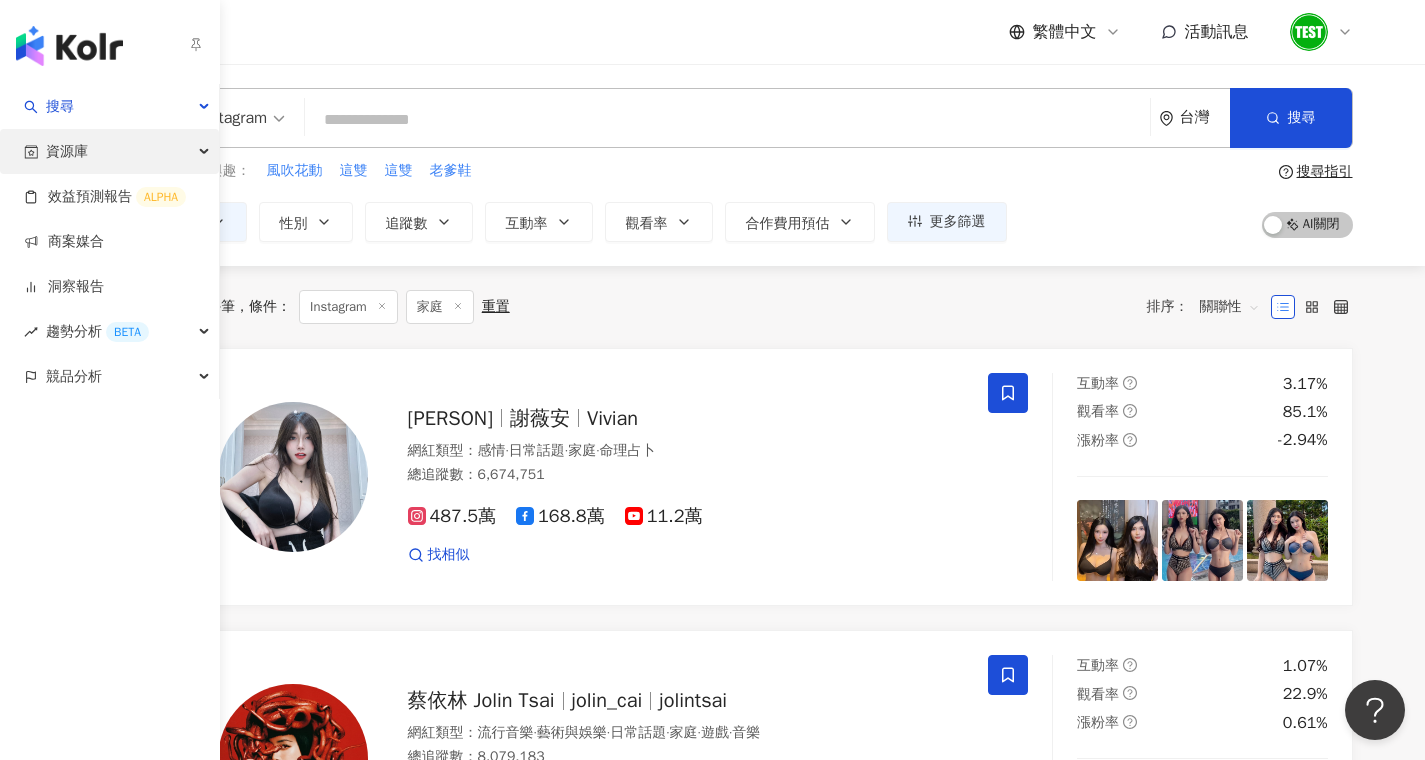 click on "資源庫" at bounding box center (109, 151) 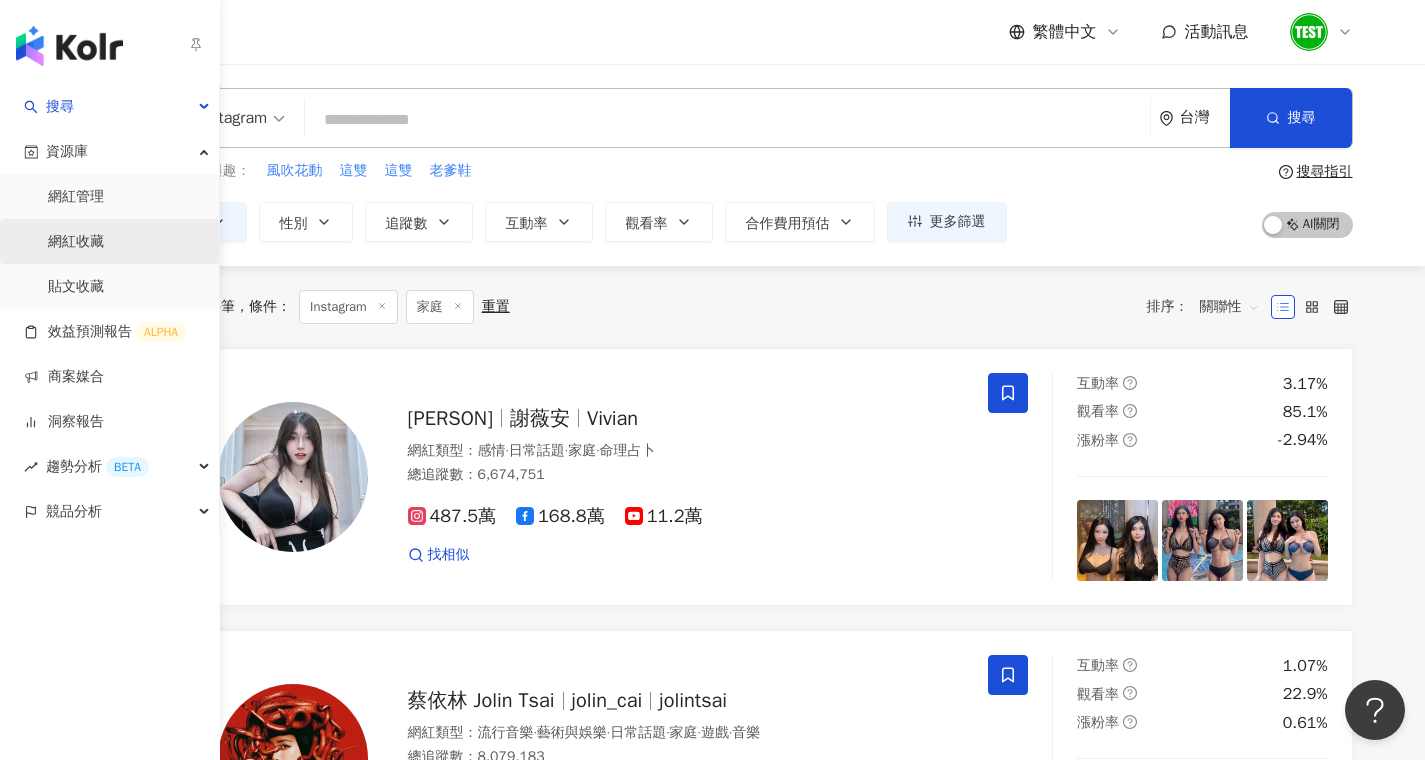 click on "網紅收藏" at bounding box center (76, 242) 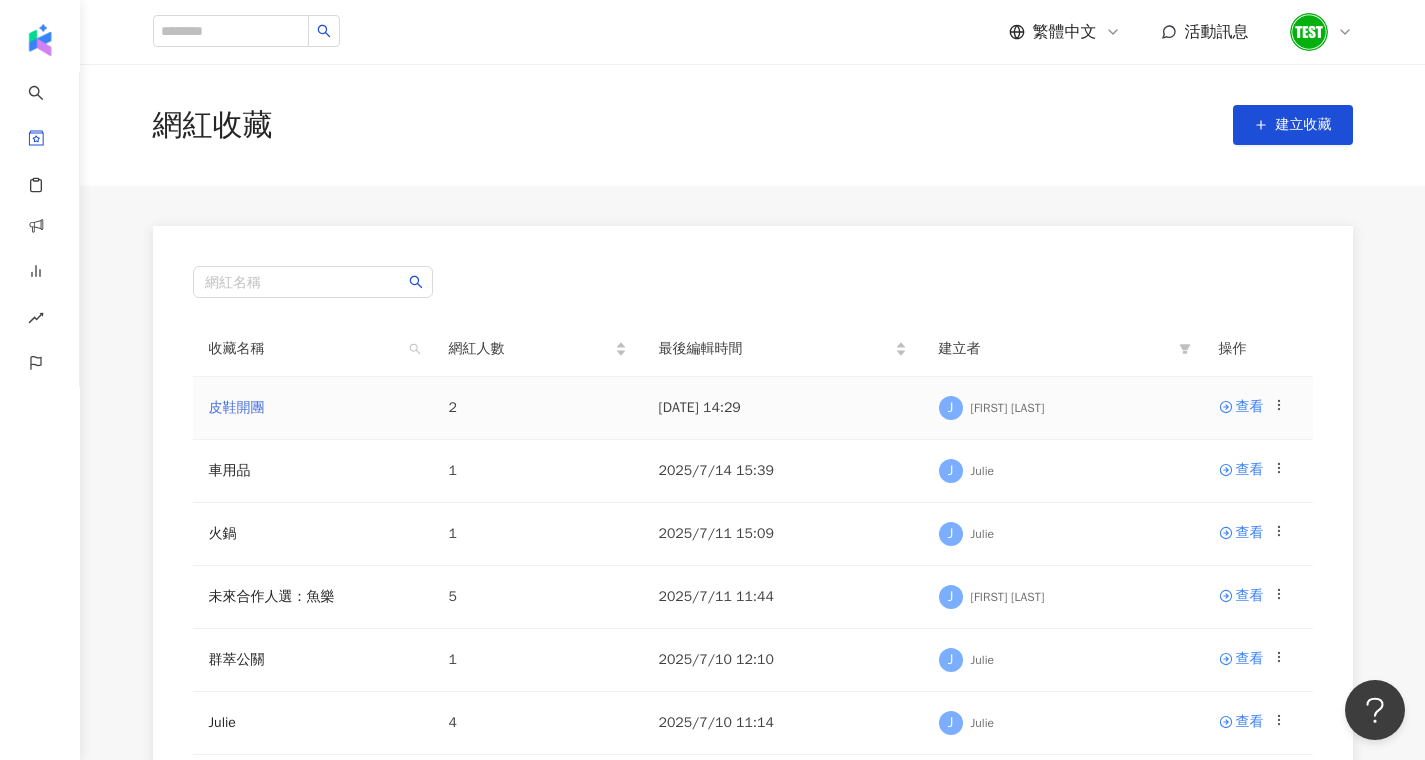 click on "皮鞋開團" at bounding box center [237, 407] 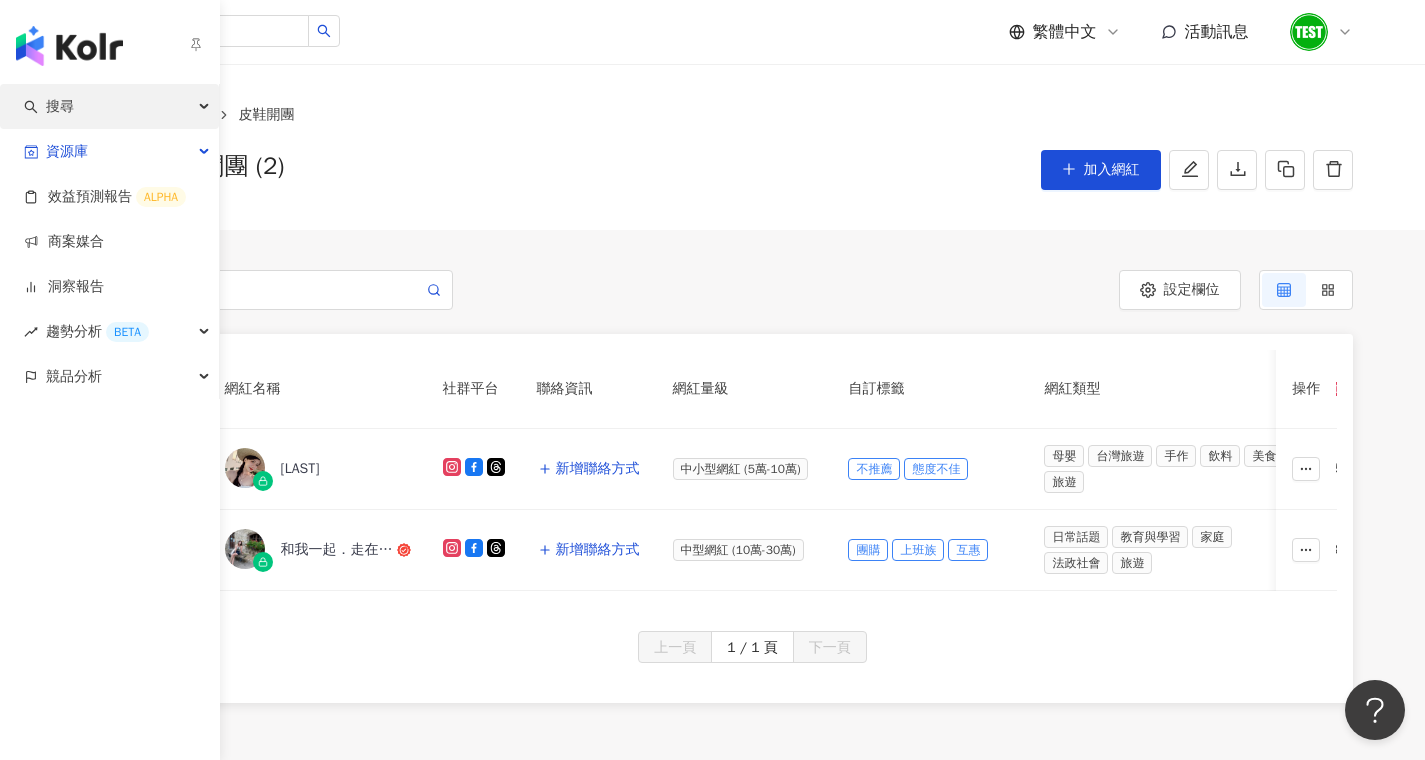 click on "搜尋" at bounding box center [60, 106] 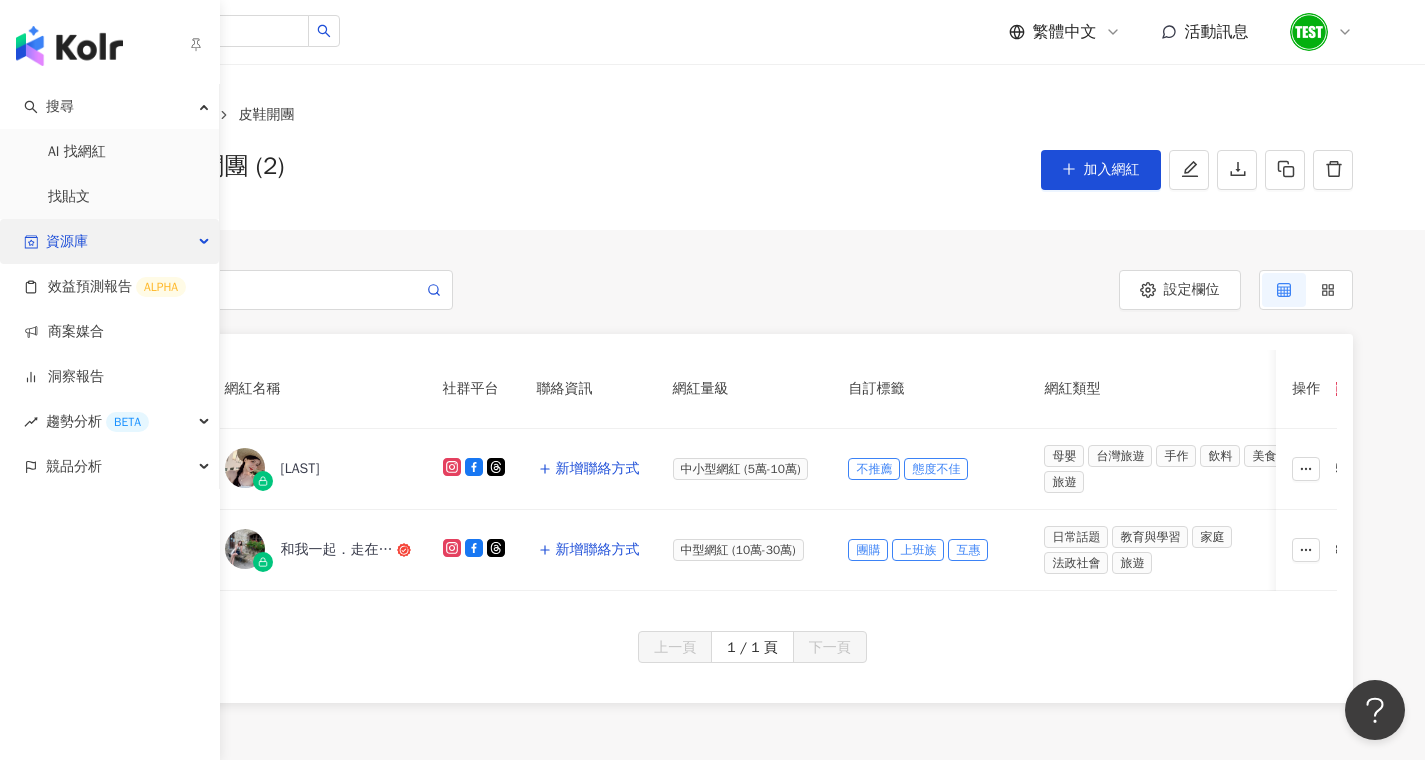 click on "資源庫" at bounding box center [109, 241] 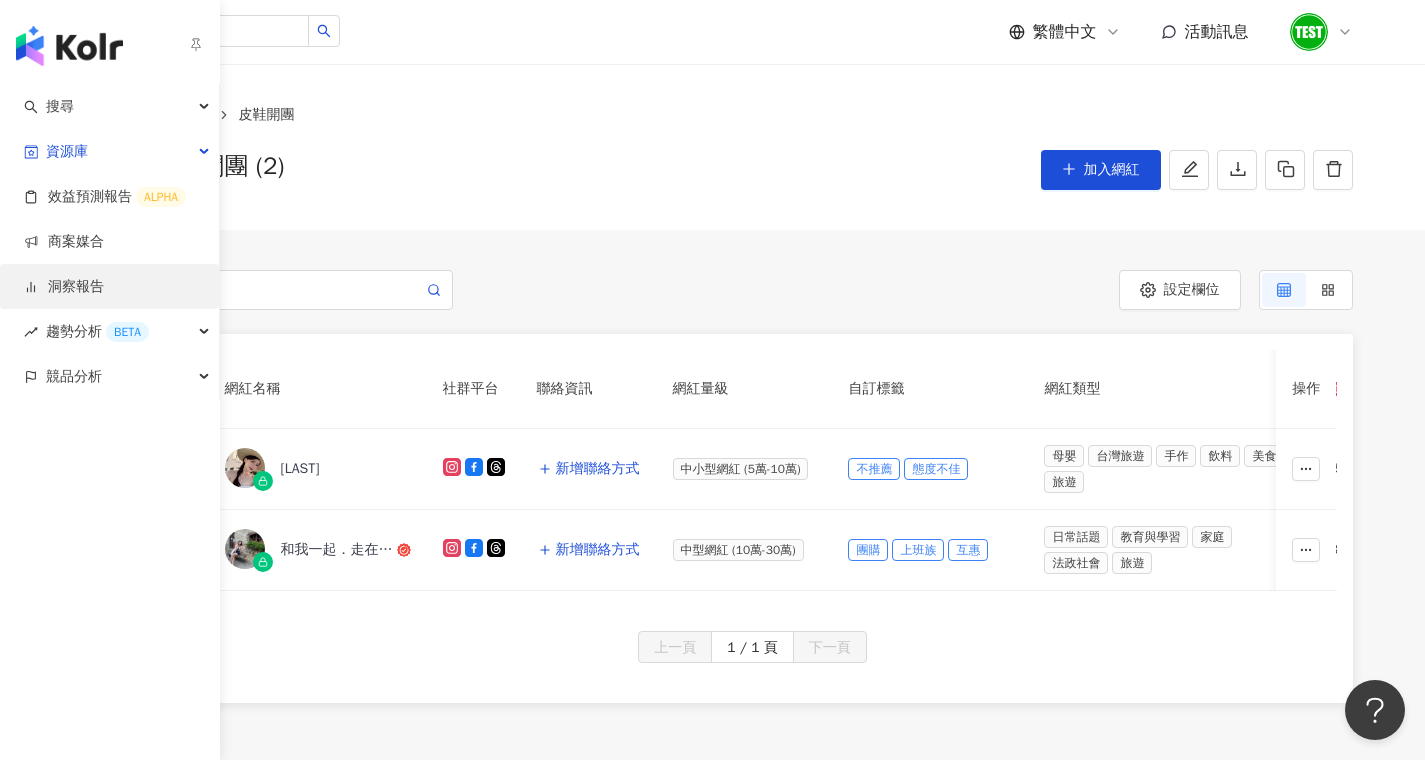 click on "洞察報告" at bounding box center (64, 287) 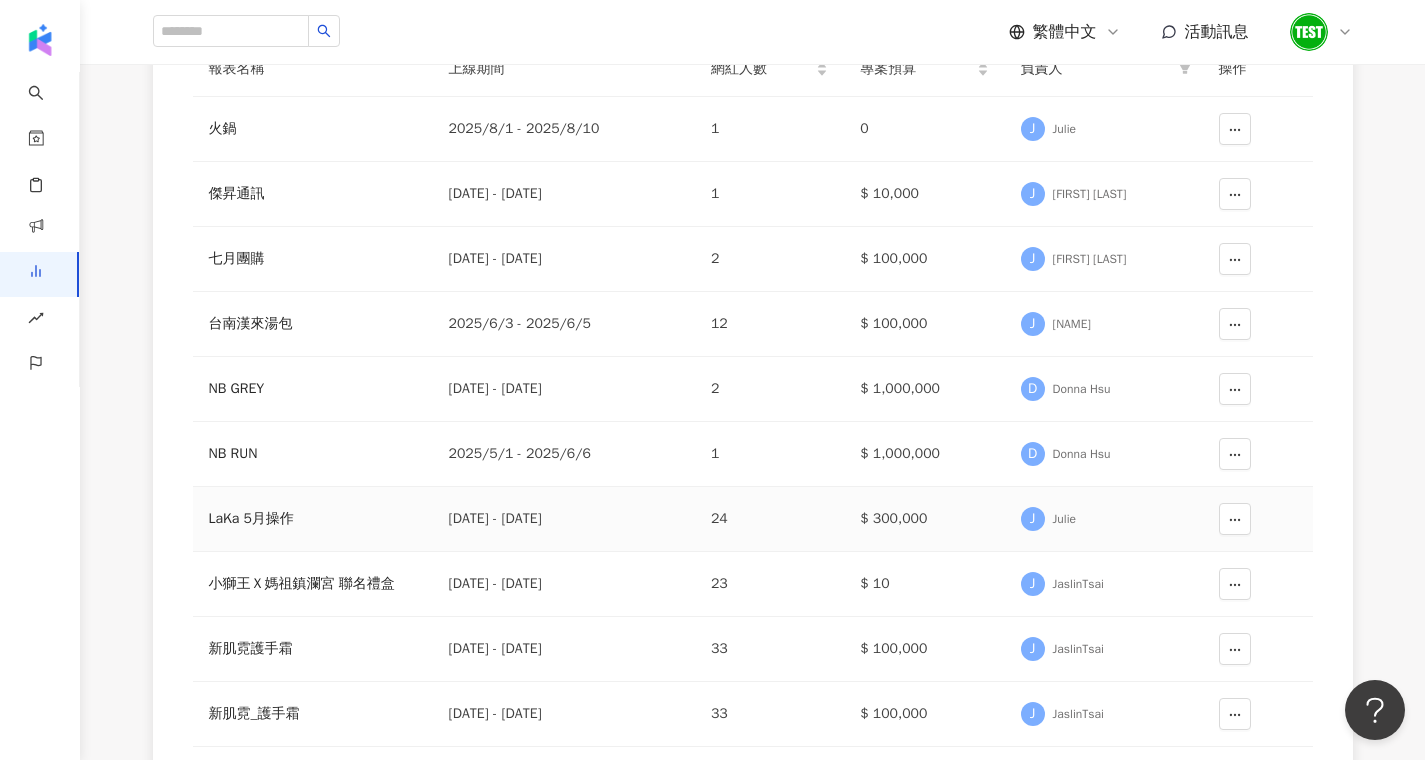 scroll, scrollTop: 285, scrollLeft: 0, axis: vertical 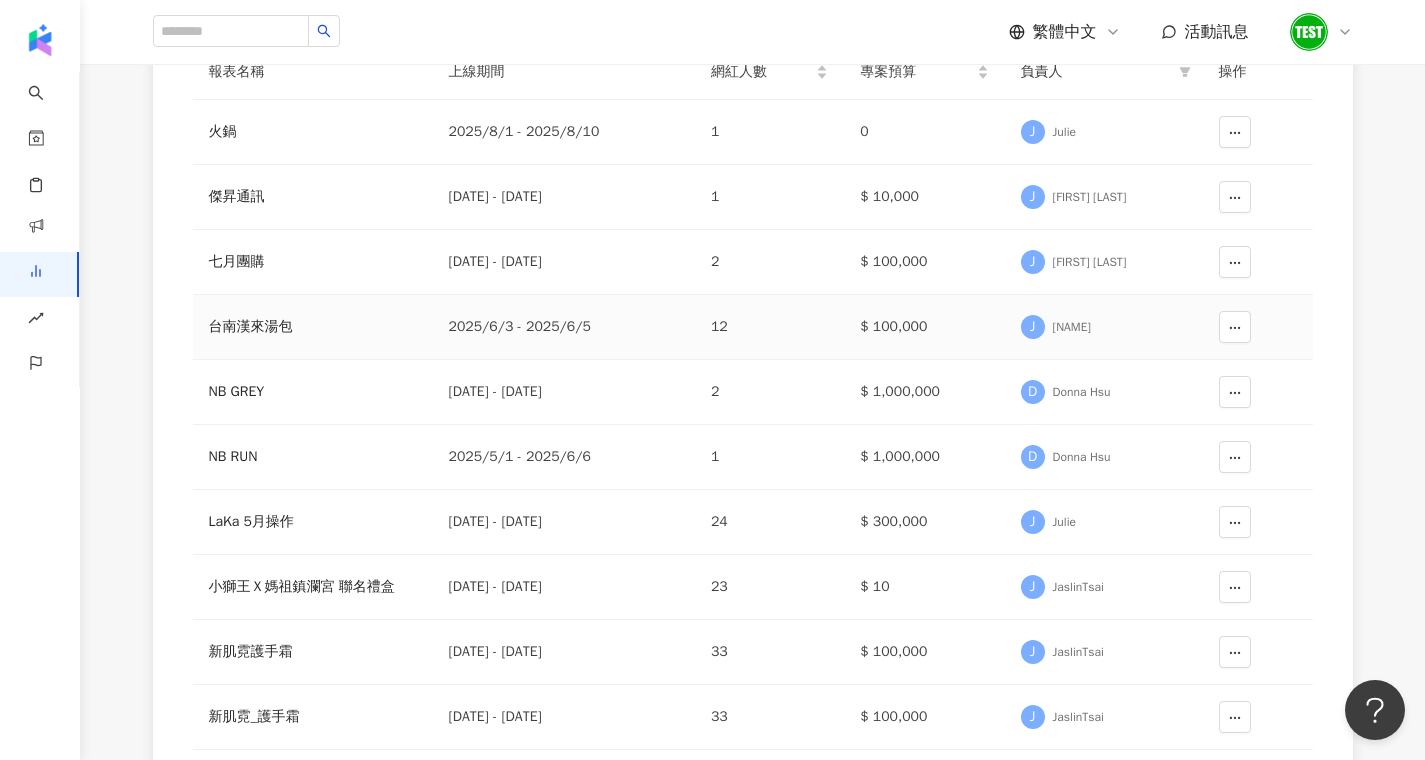 click on "台南漢來湯包" at bounding box center [313, 327] 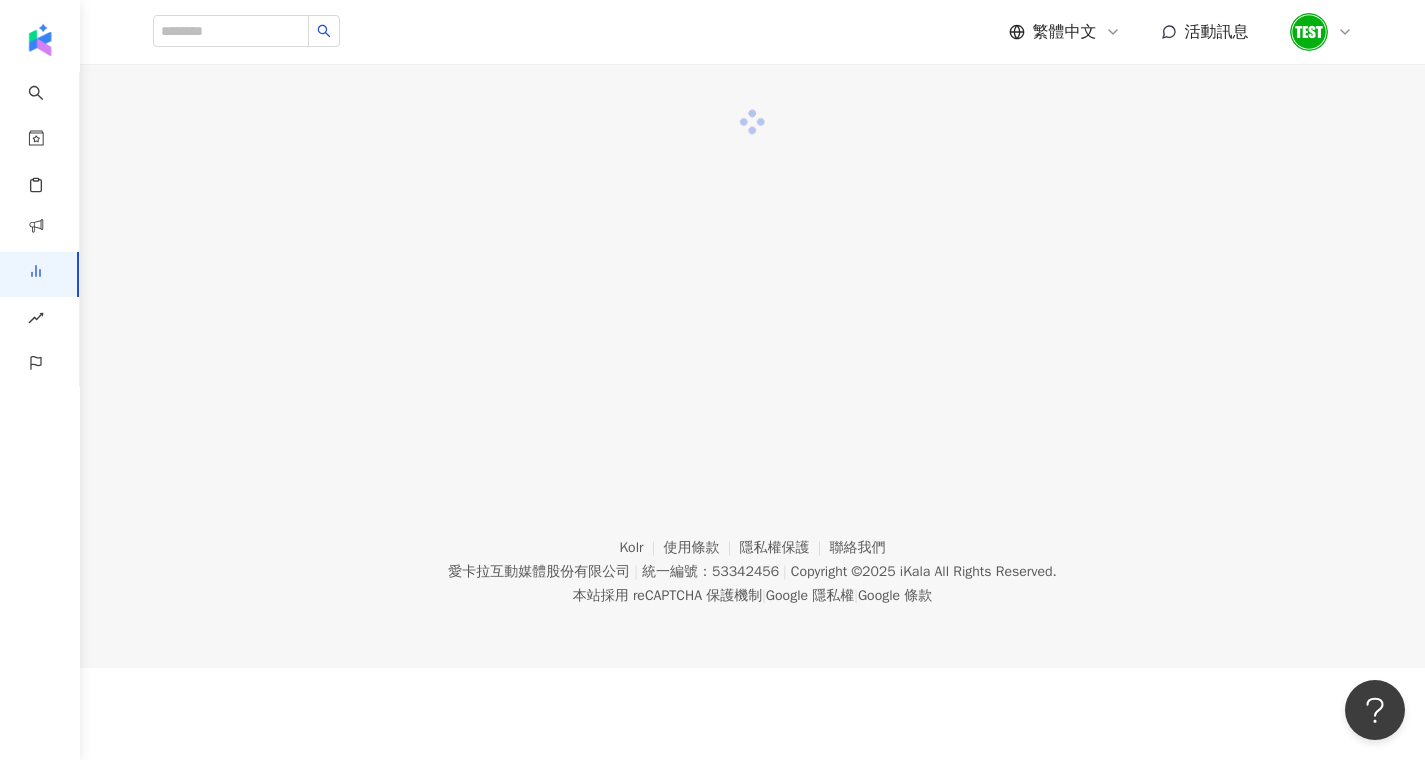 scroll, scrollTop: 0, scrollLeft: 0, axis: both 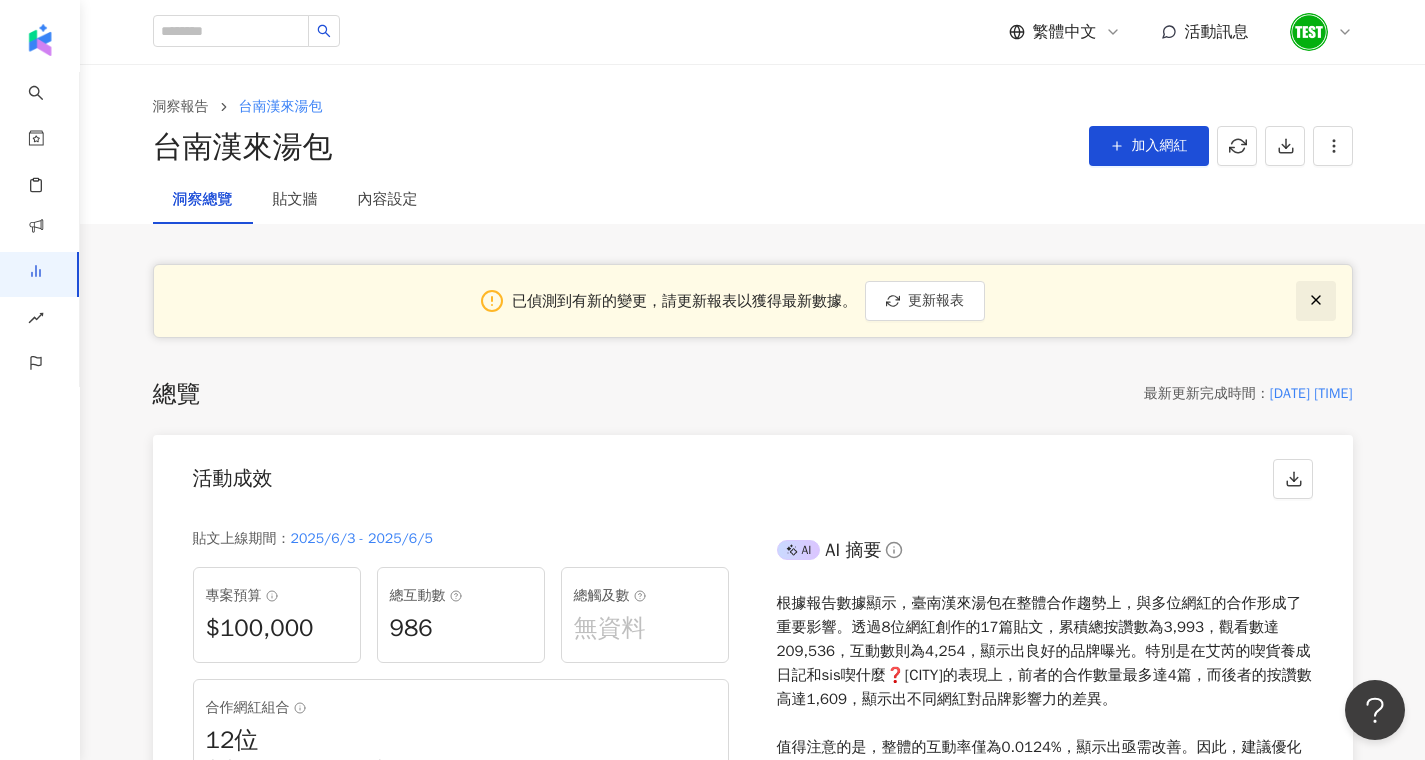 click 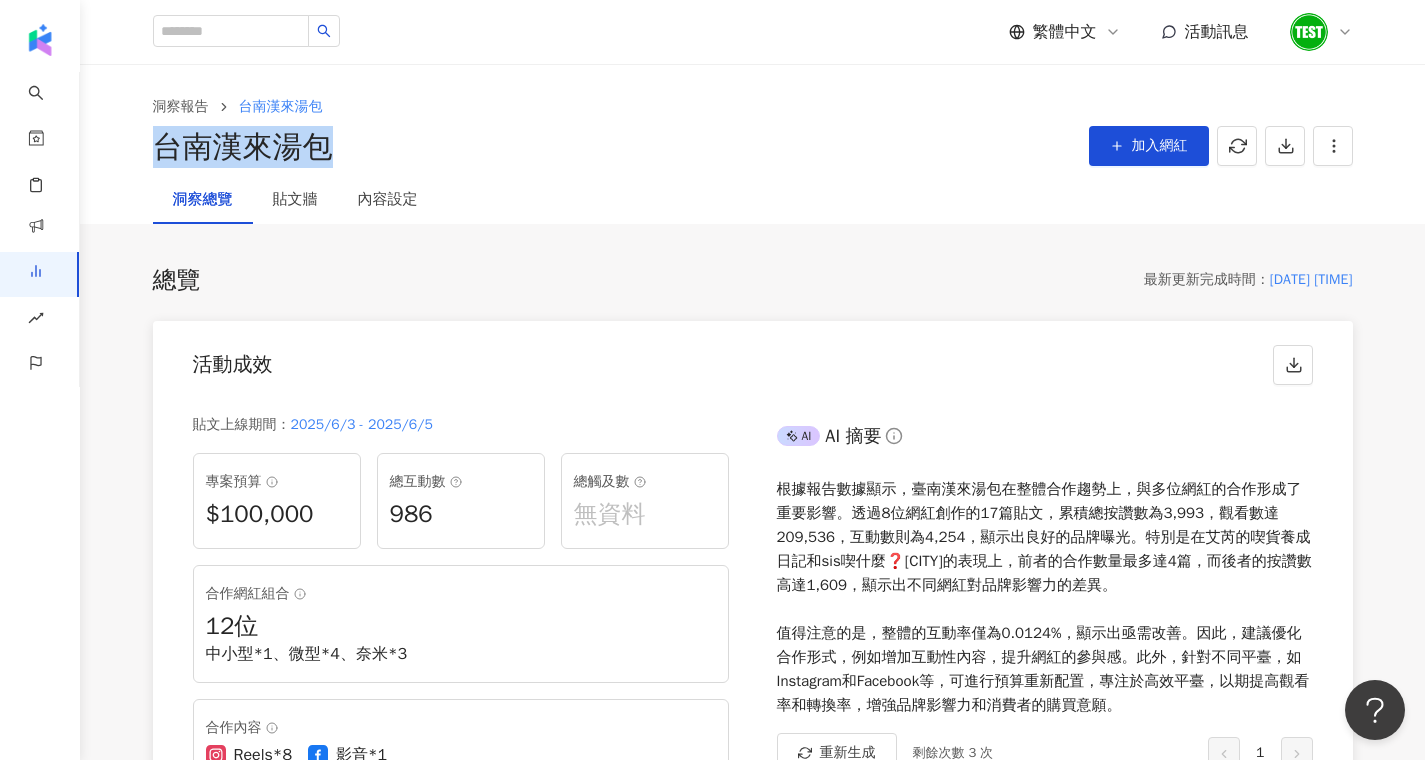 drag, startPoint x: 321, startPoint y: 148, endPoint x: 191, endPoint y: 140, distance: 130.24593 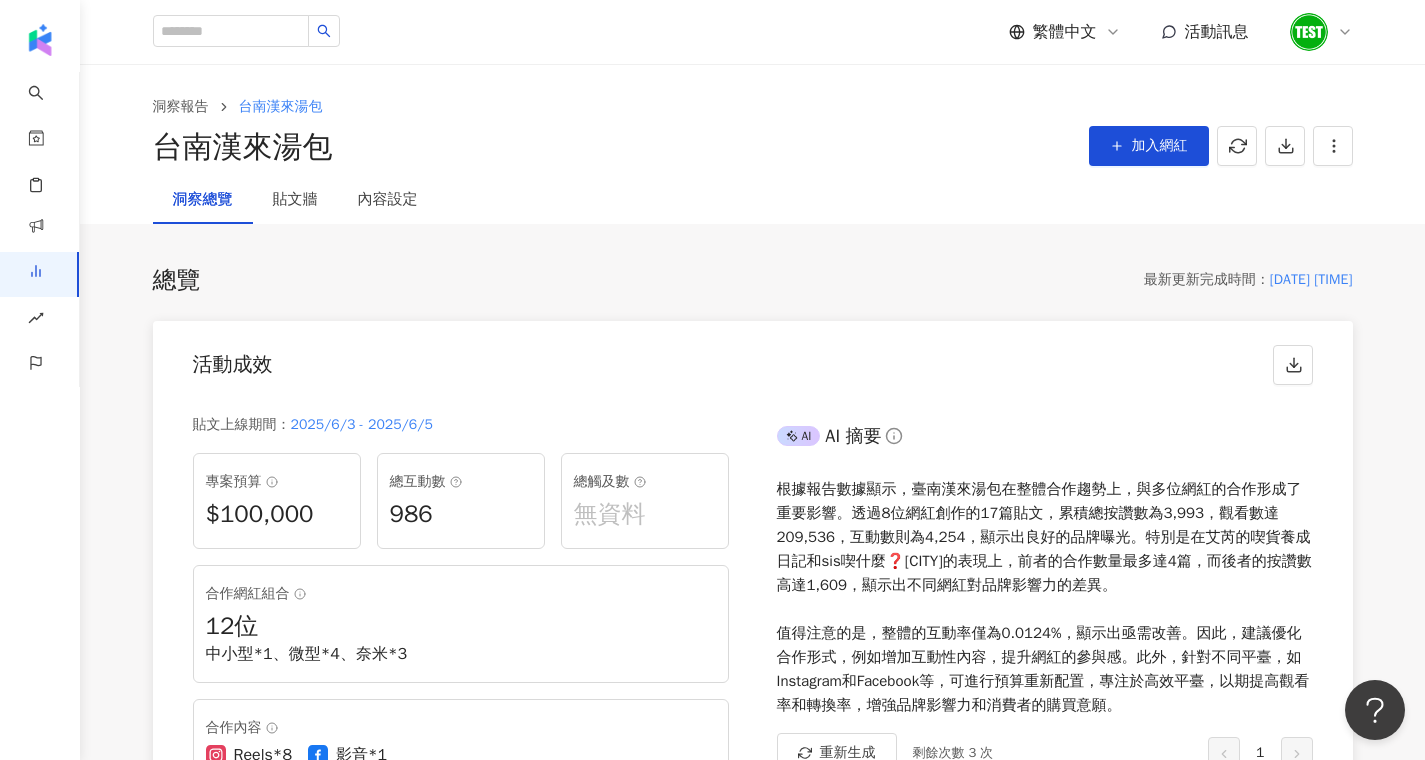 click on "[BRAND] 加入網紅" at bounding box center [753, 147] 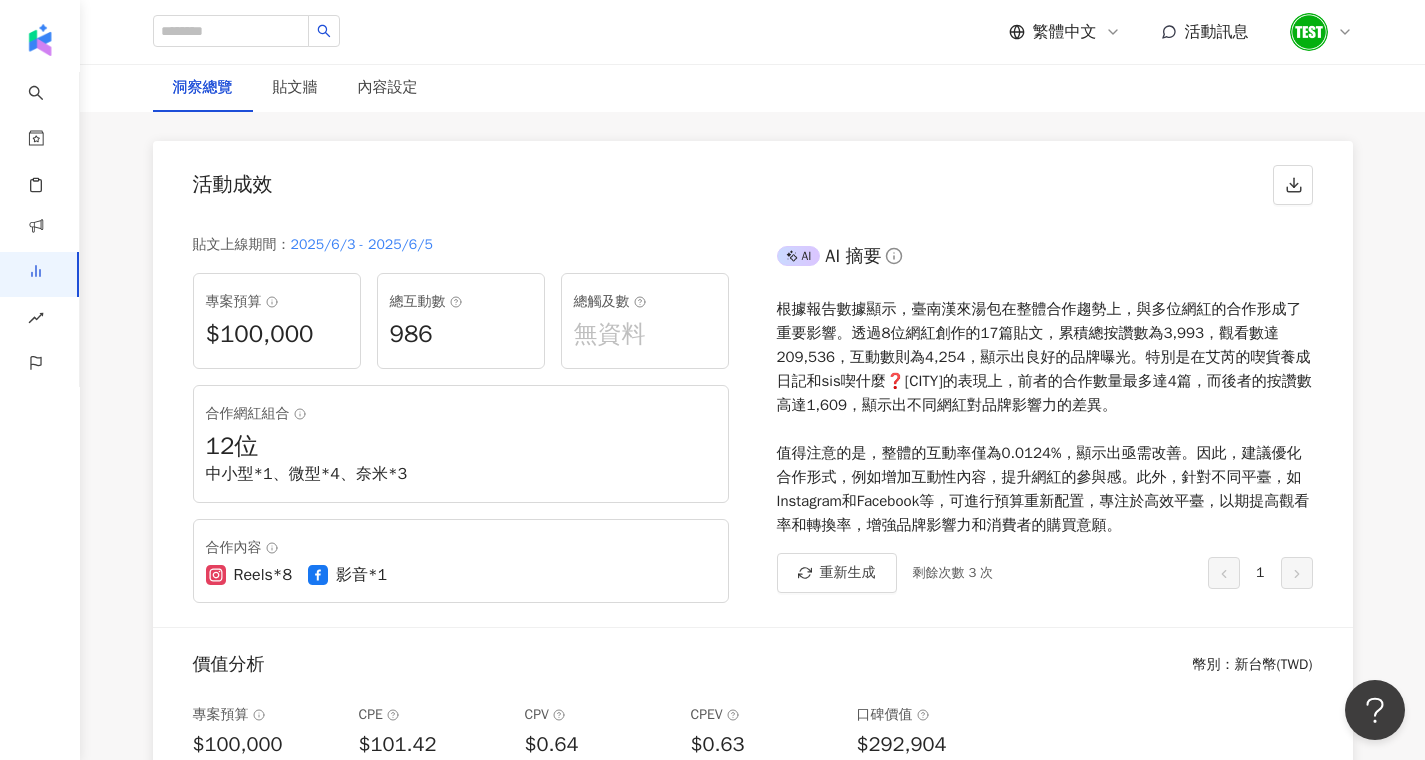 scroll, scrollTop: 235, scrollLeft: 0, axis: vertical 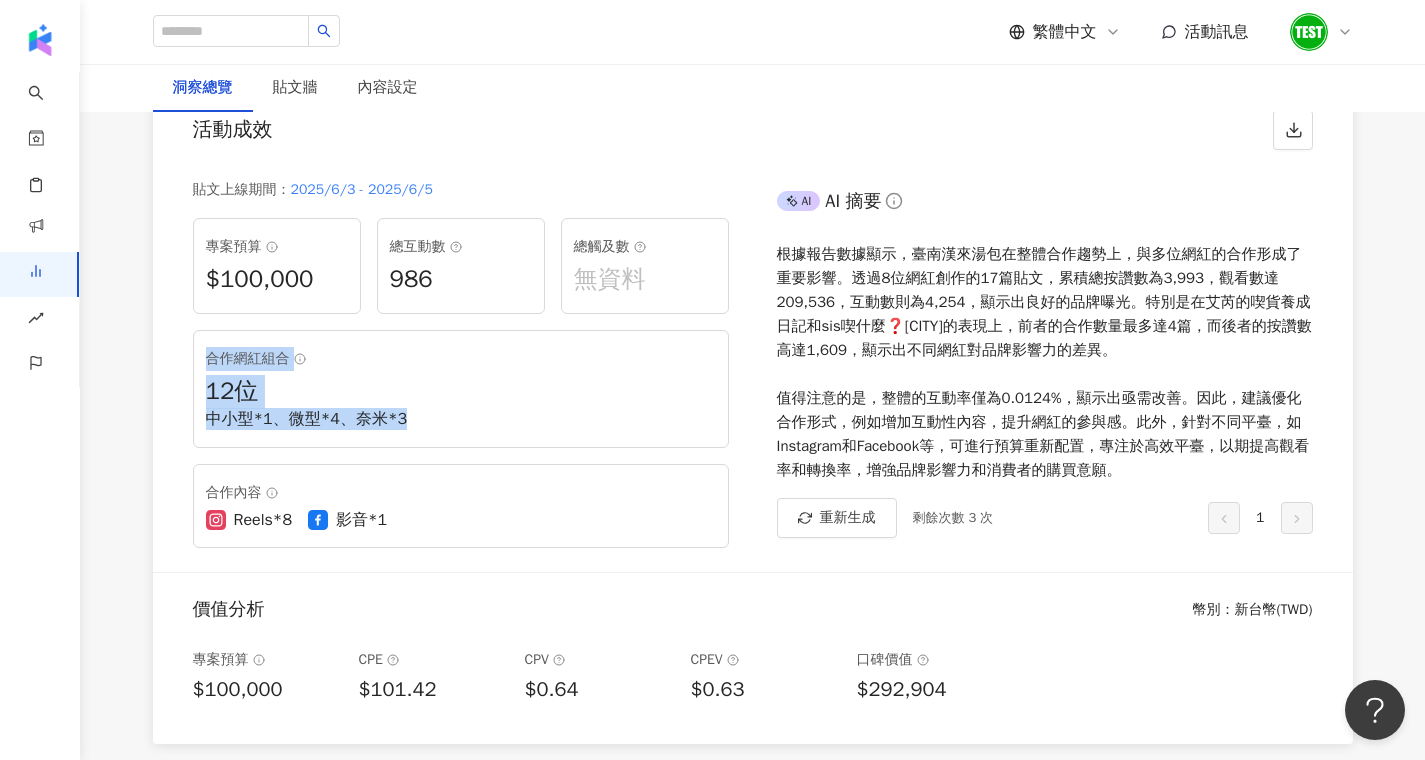 drag, startPoint x: 431, startPoint y: 425, endPoint x: 164, endPoint y: 351, distance: 277.06497 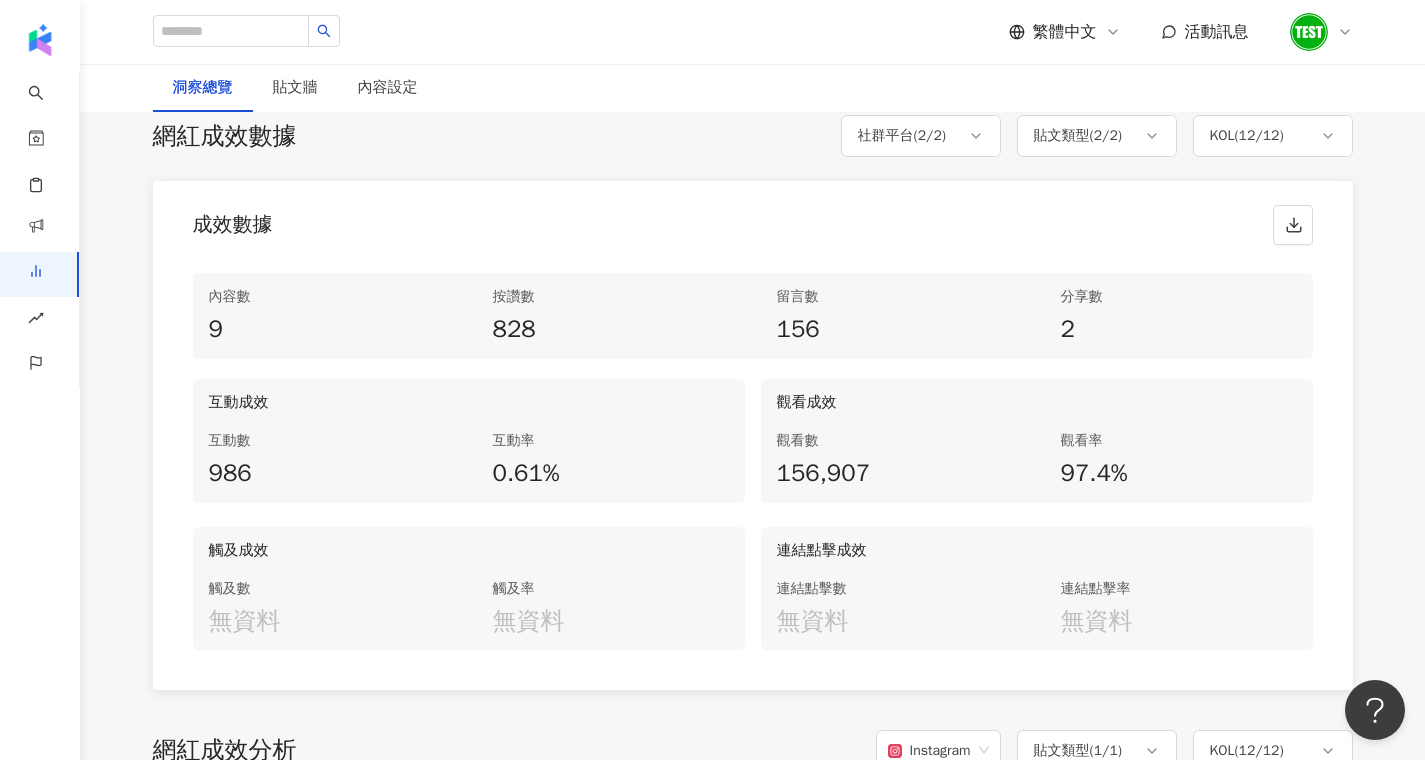 scroll, scrollTop: 905, scrollLeft: 0, axis: vertical 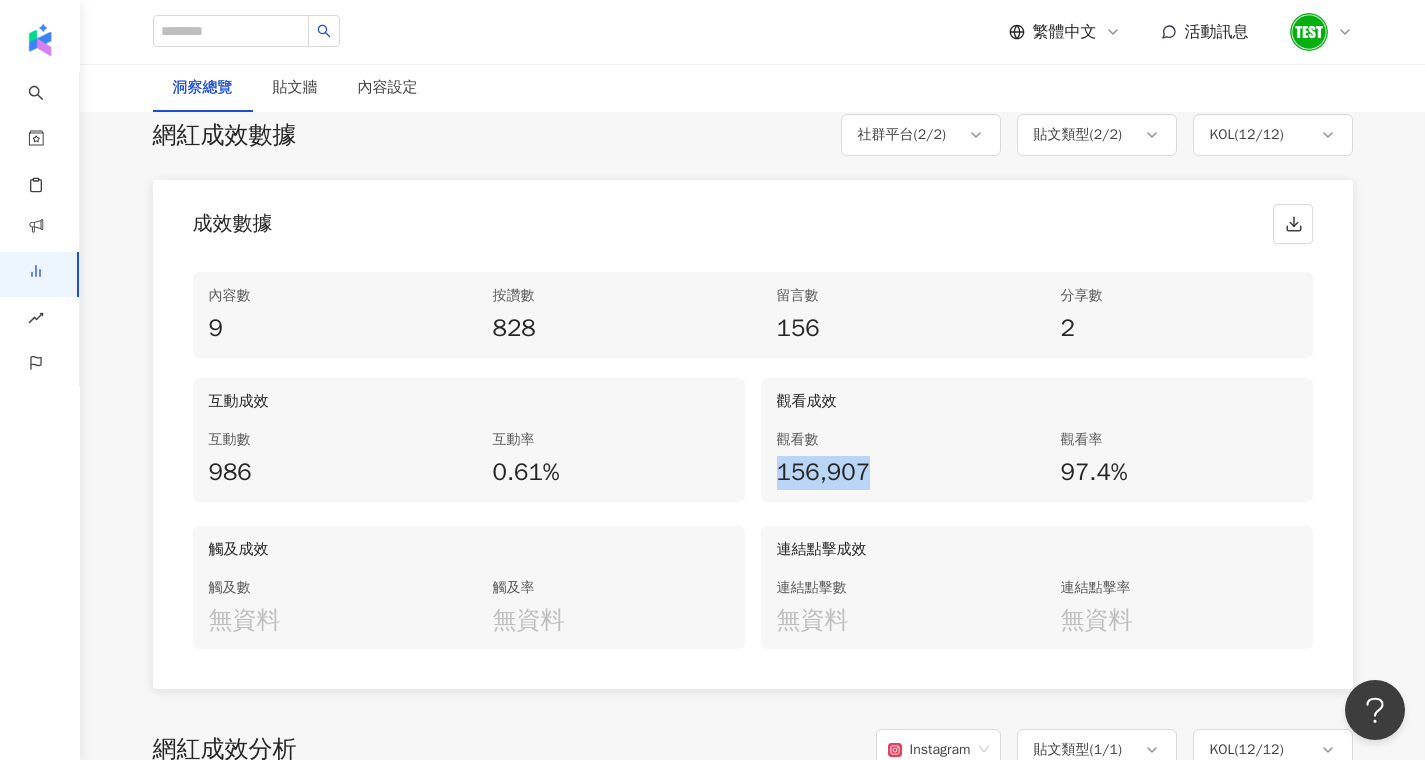 drag, startPoint x: 841, startPoint y: 477, endPoint x: 770, endPoint y: 482, distance: 71.17584 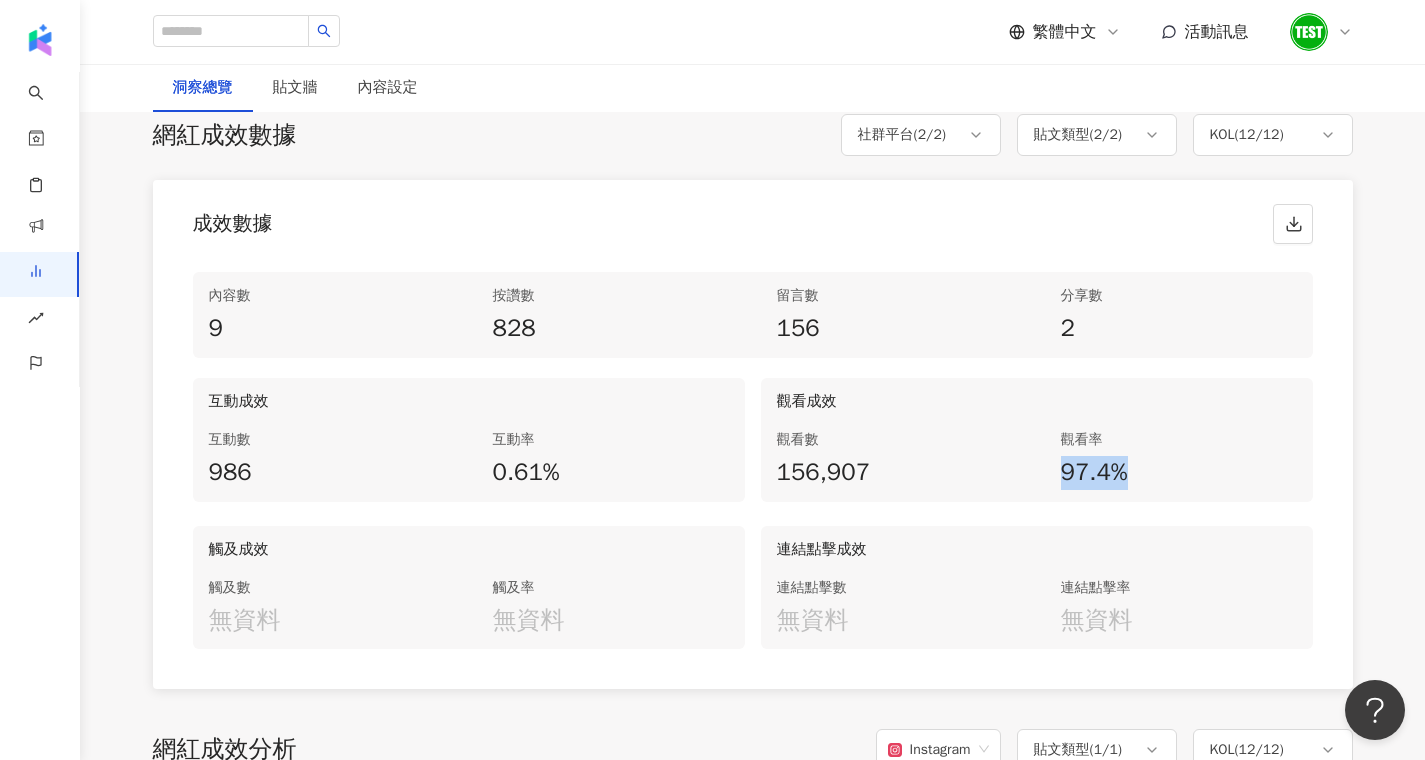 drag, startPoint x: 1161, startPoint y: 473, endPoint x: 1046, endPoint y: 474, distance: 115.00435 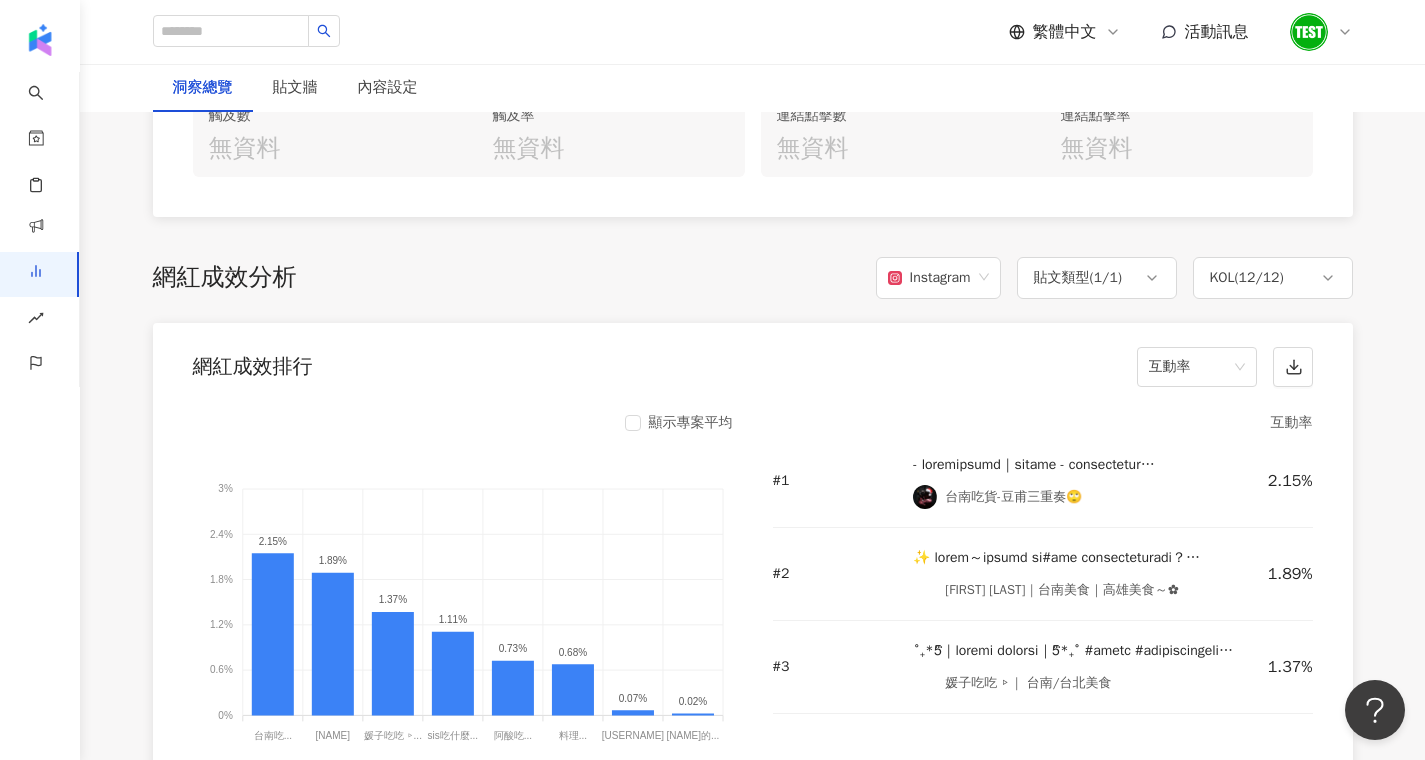 scroll, scrollTop: 1496, scrollLeft: 0, axis: vertical 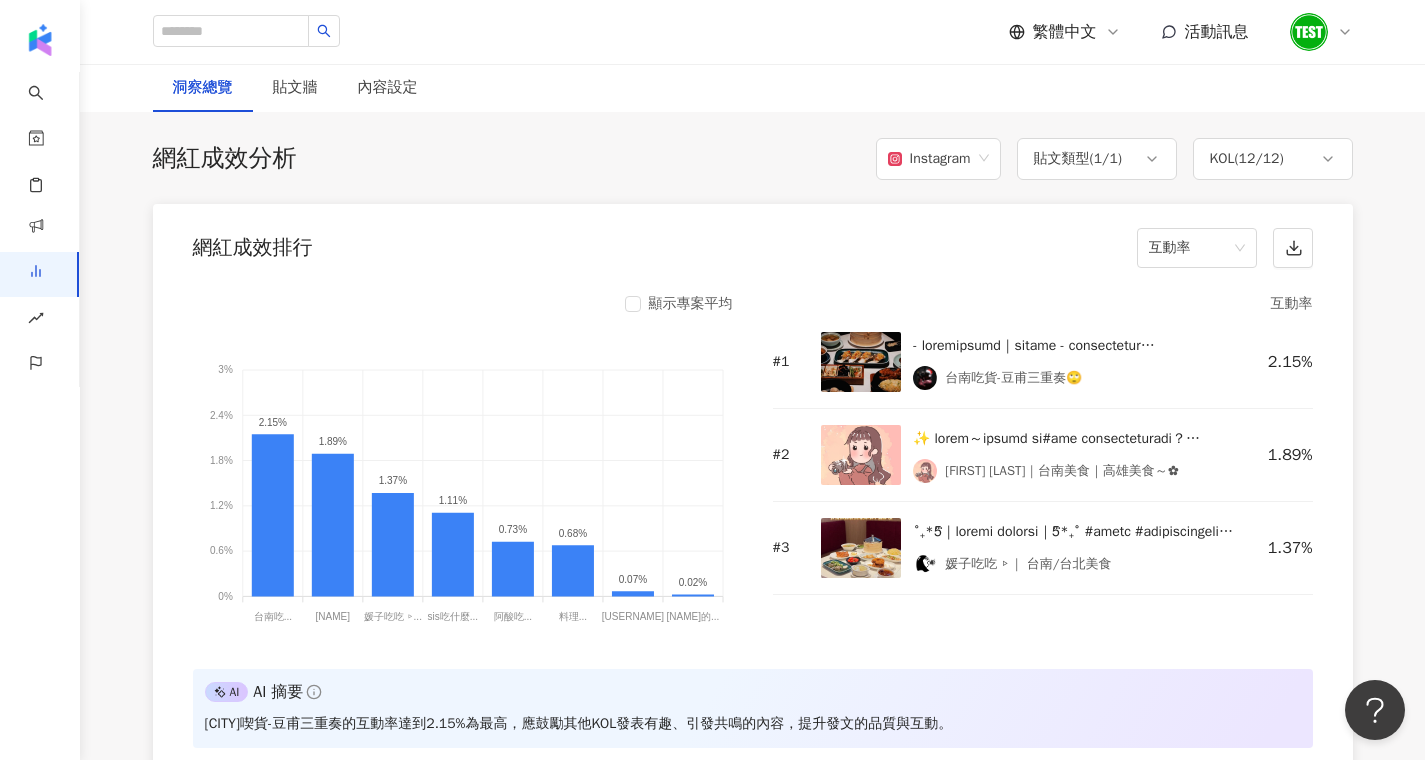 click on "網紅成效排行 互動率" at bounding box center (753, 242) 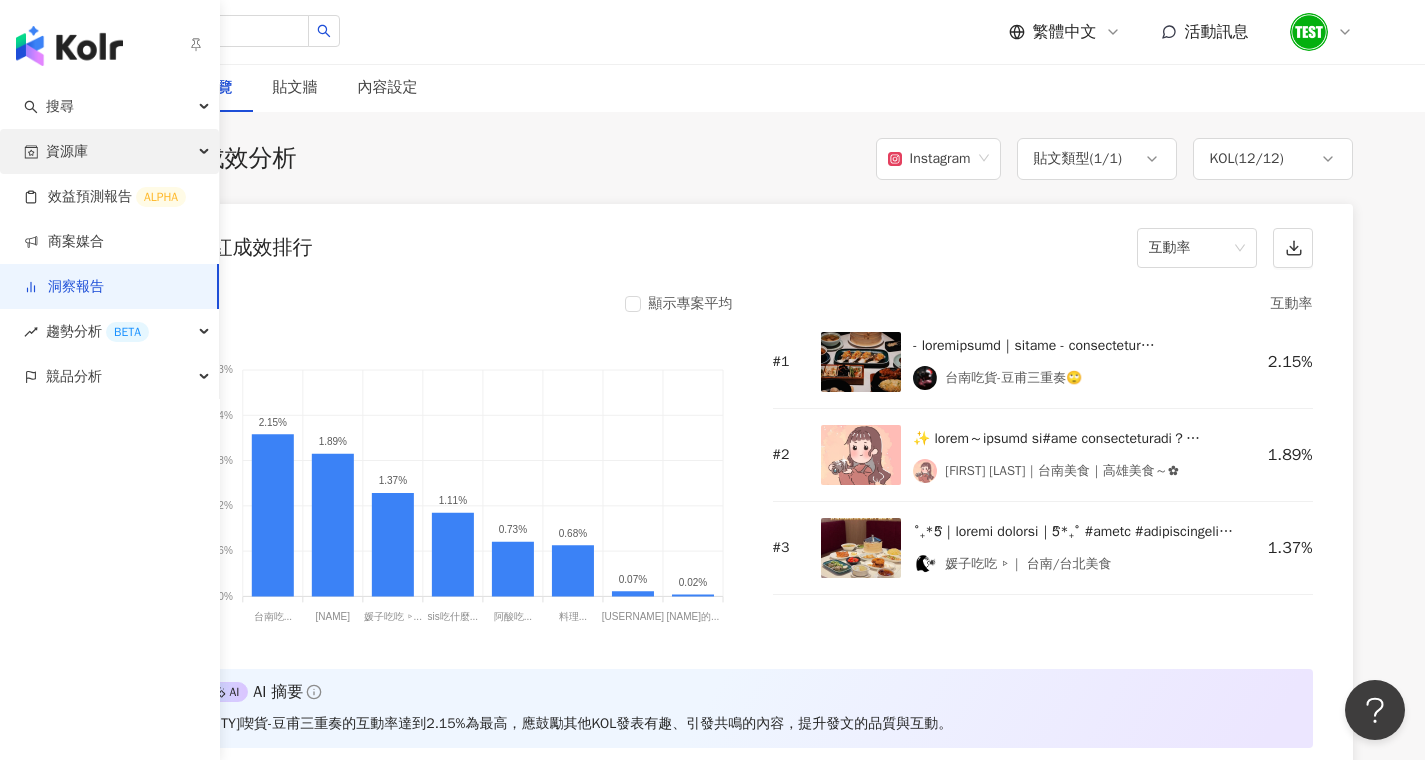 click on "資源庫" at bounding box center [67, 151] 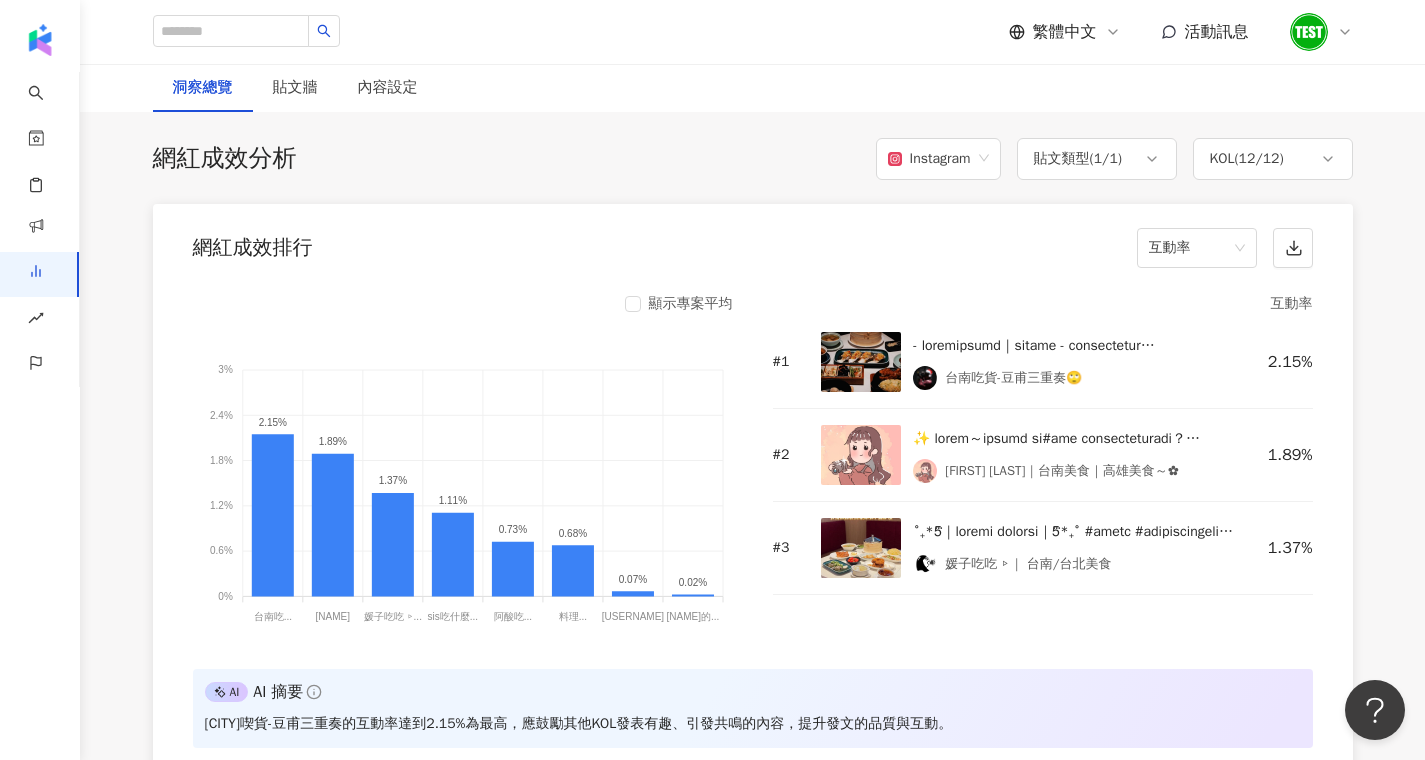 click on "網紅成效排行 互動率" at bounding box center (753, 242) 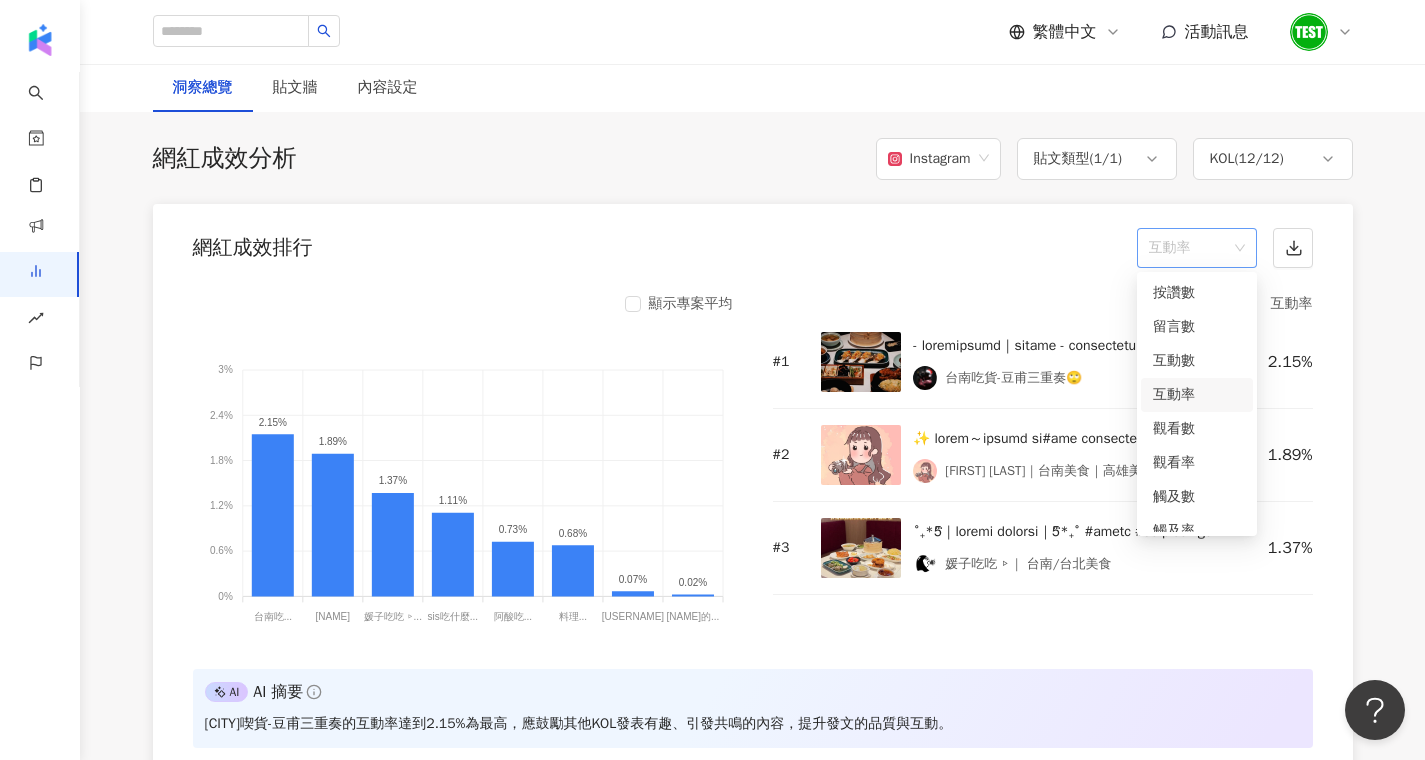 click on "互動率" at bounding box center [1197, 248] 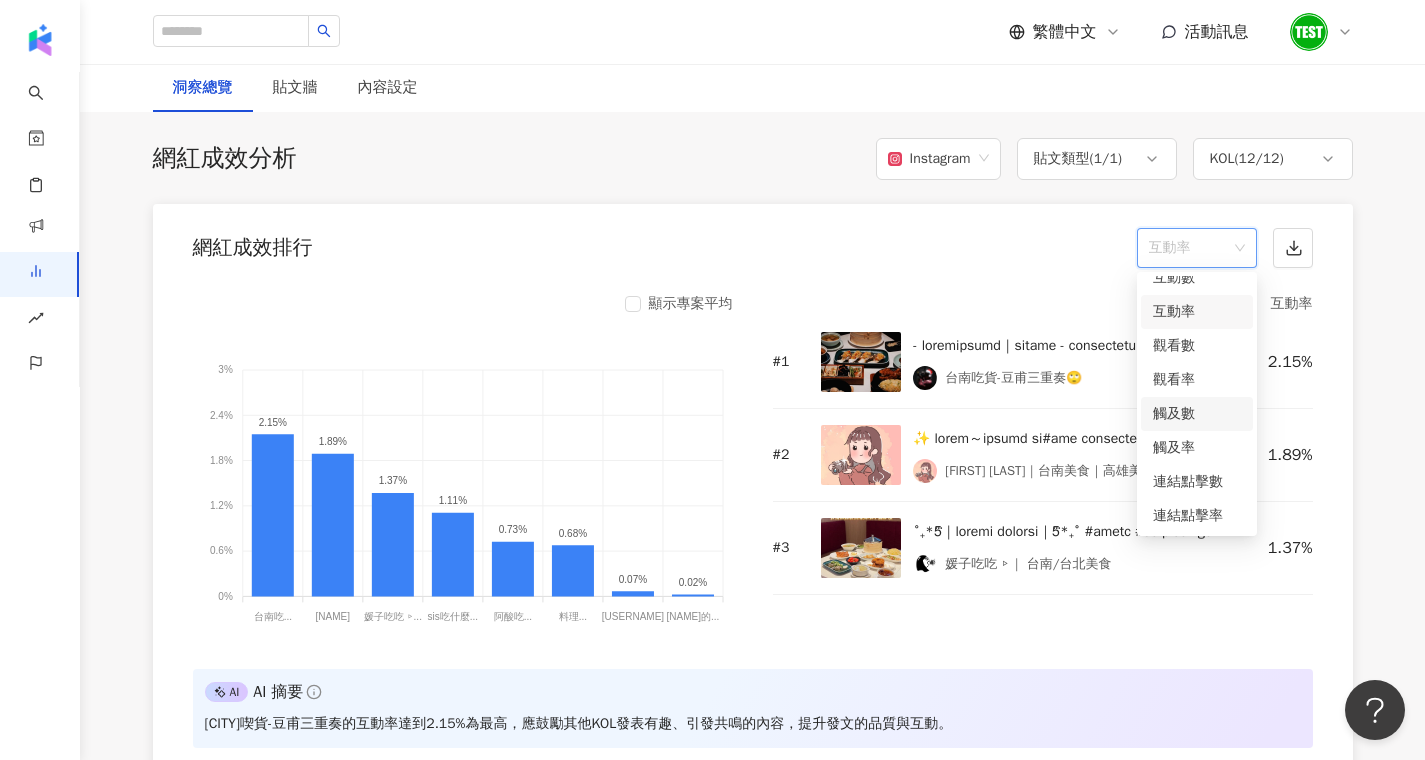 scroll, scrollTop: 84, scrollLeft: 0, axis: vertical 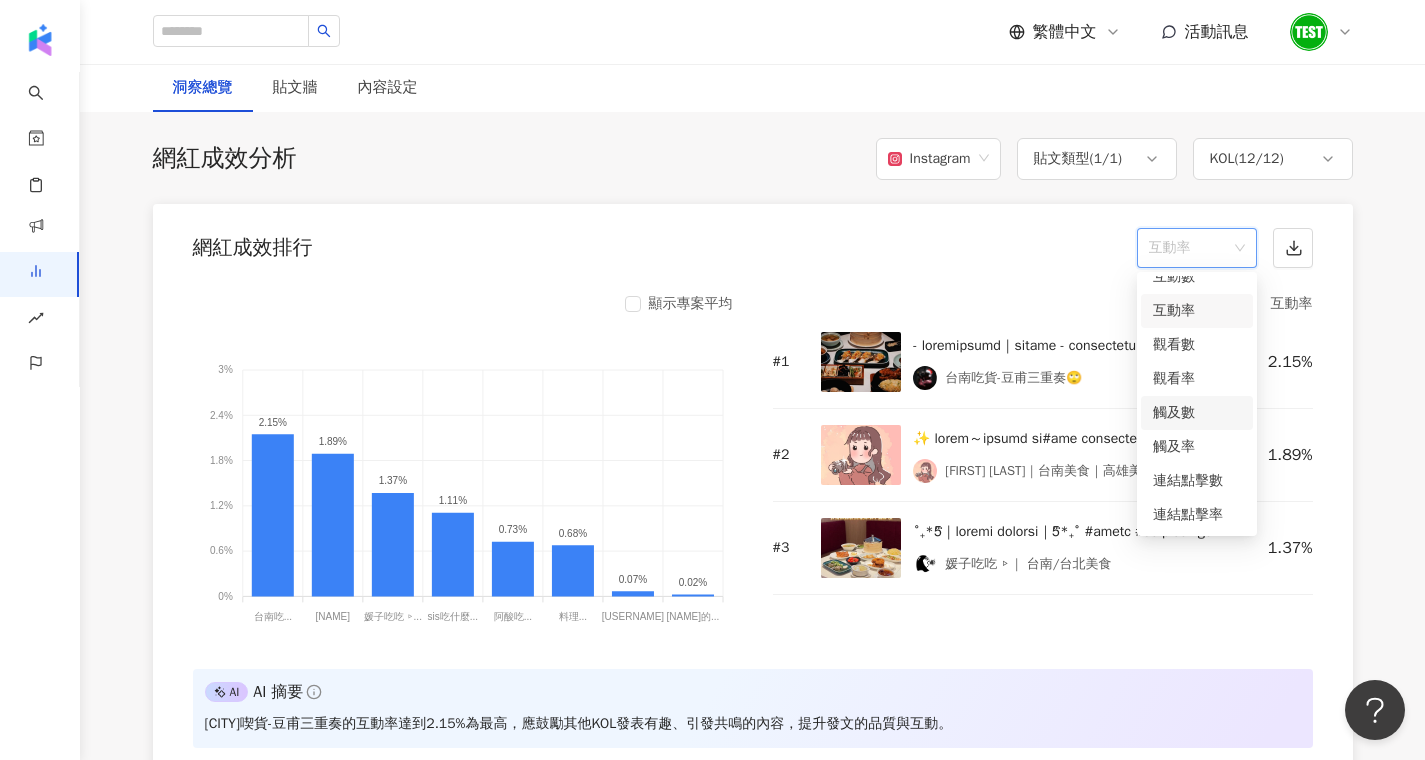 click on "觸及數" at bounding box center [1197, 413] 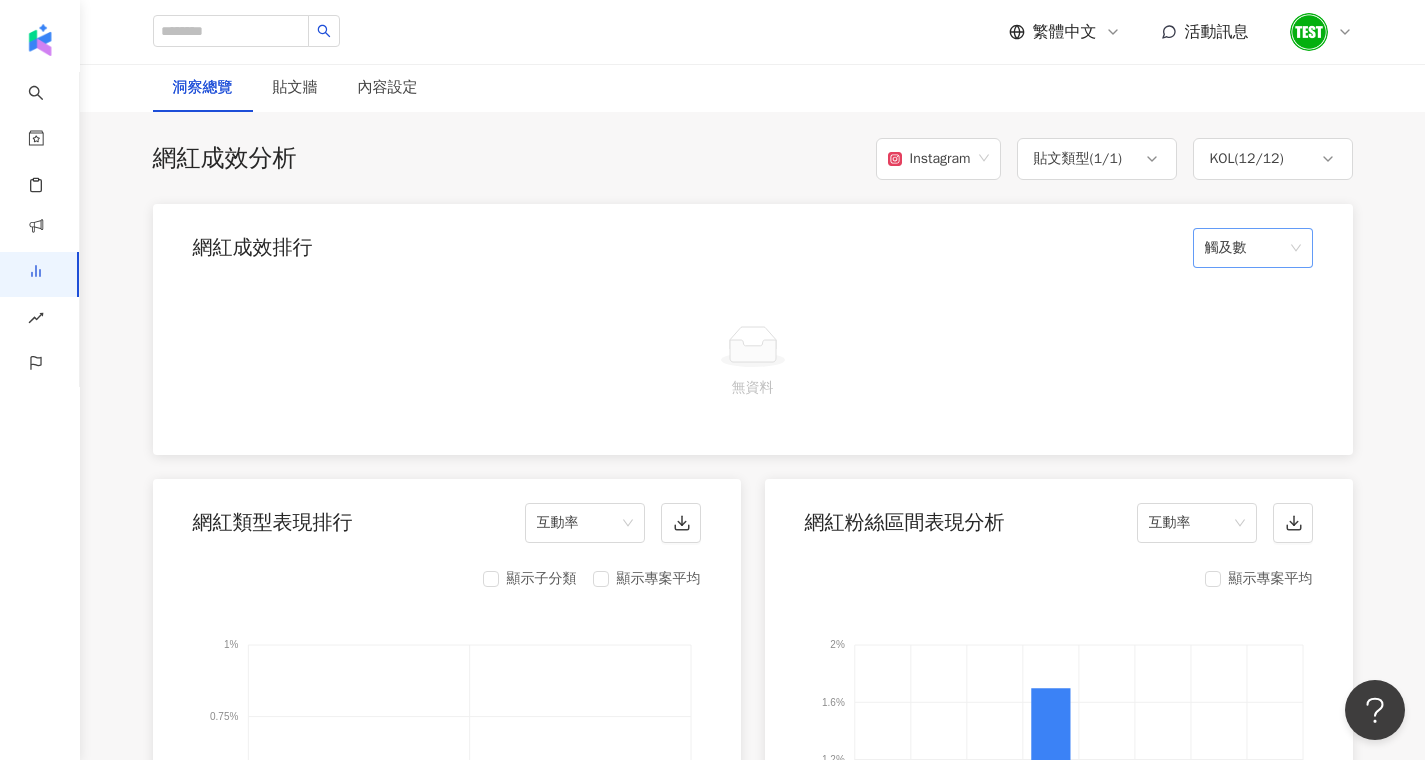 click on "網紅成效排行 觸及數" at bounding box center (753, 242) 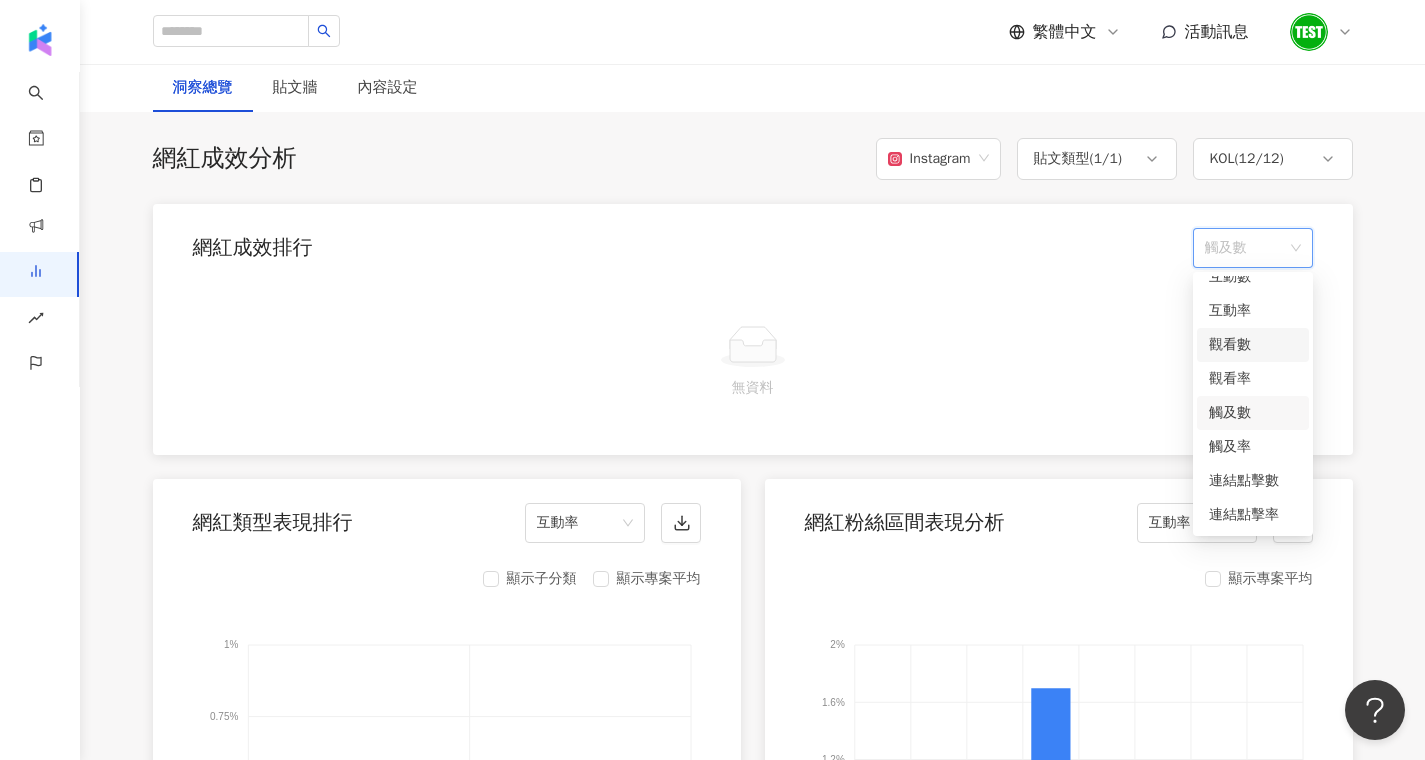 click on "觀看數" at bounding box center (1253, 345) 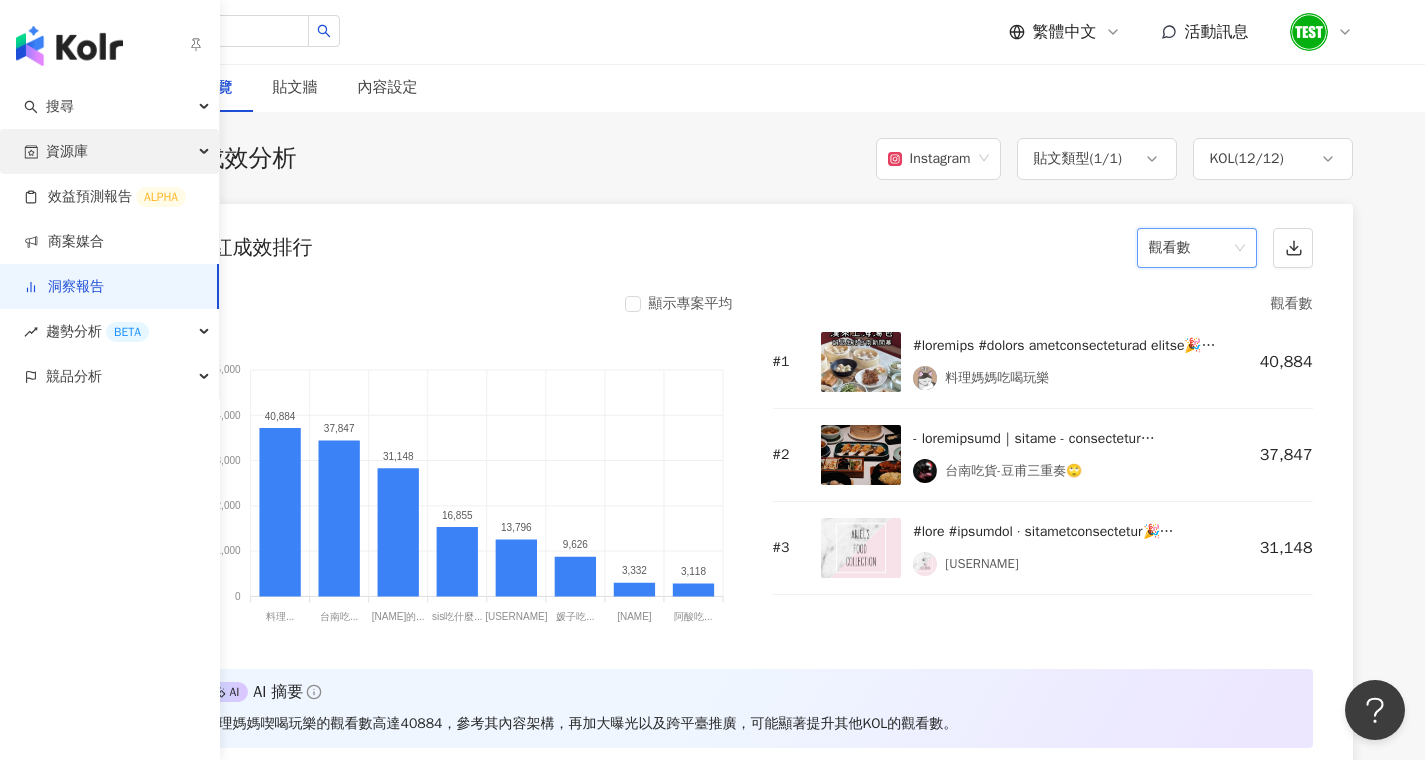 click on "資源庫" at bounding box center (67, 151) 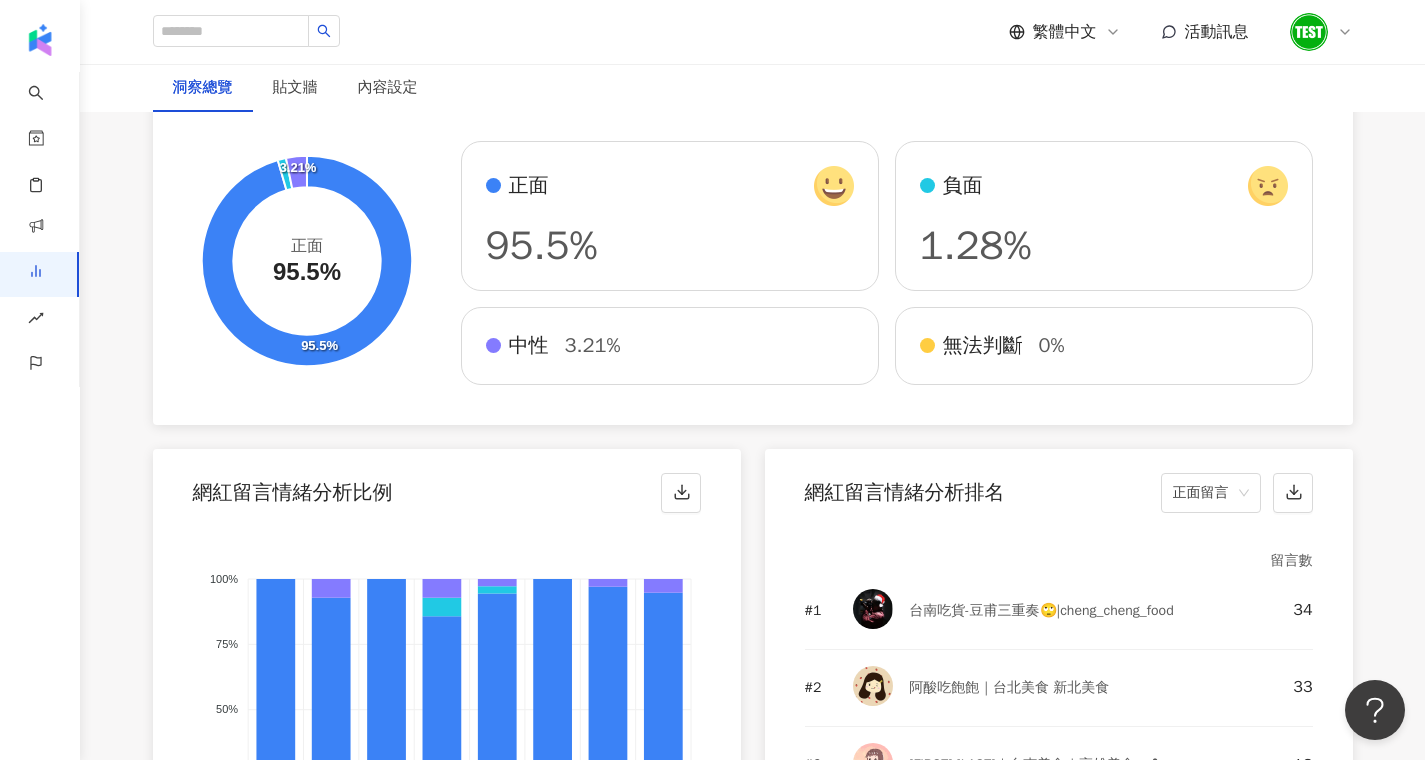 scroll, scrollTop: 3496, scrollLeft: 0, axis: vertical 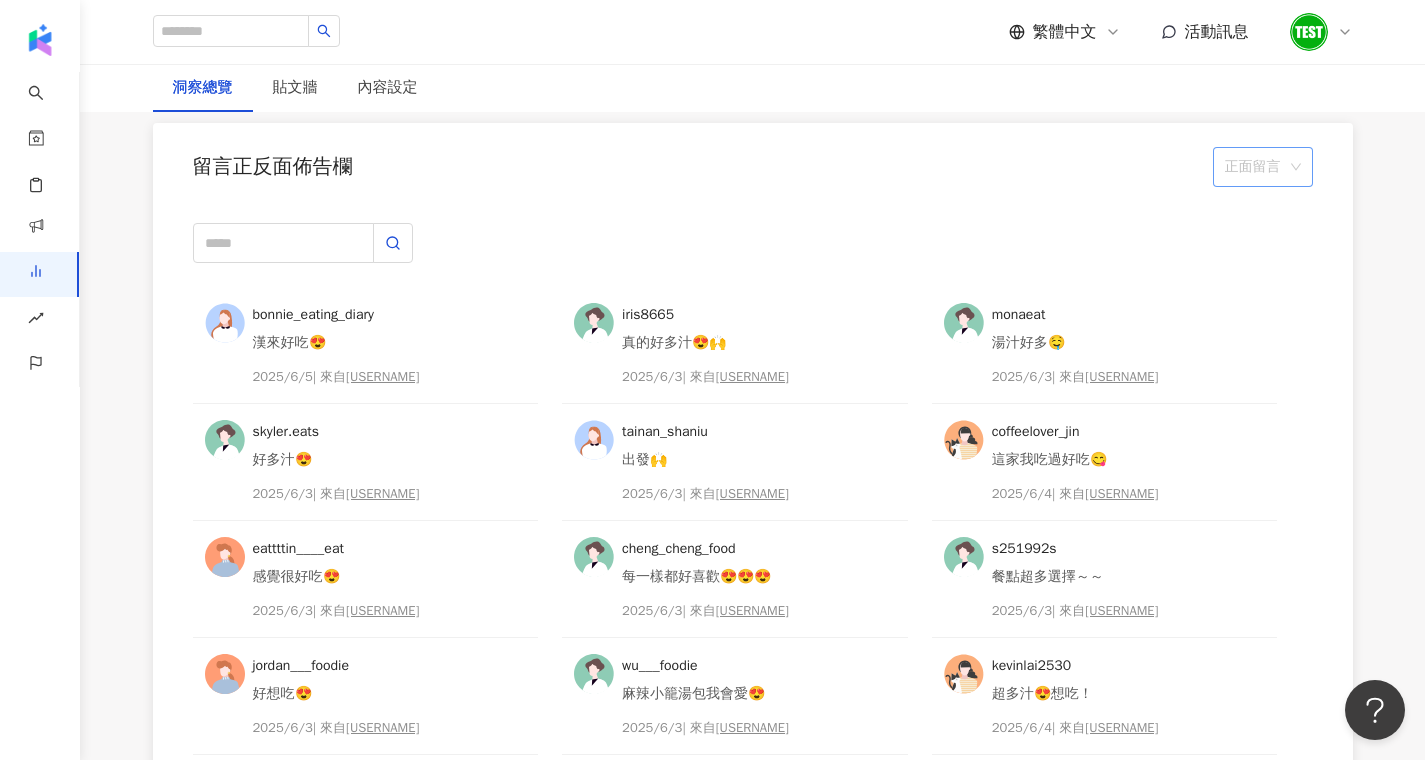 click on "正面留言" at bounding box center (1263, 167) 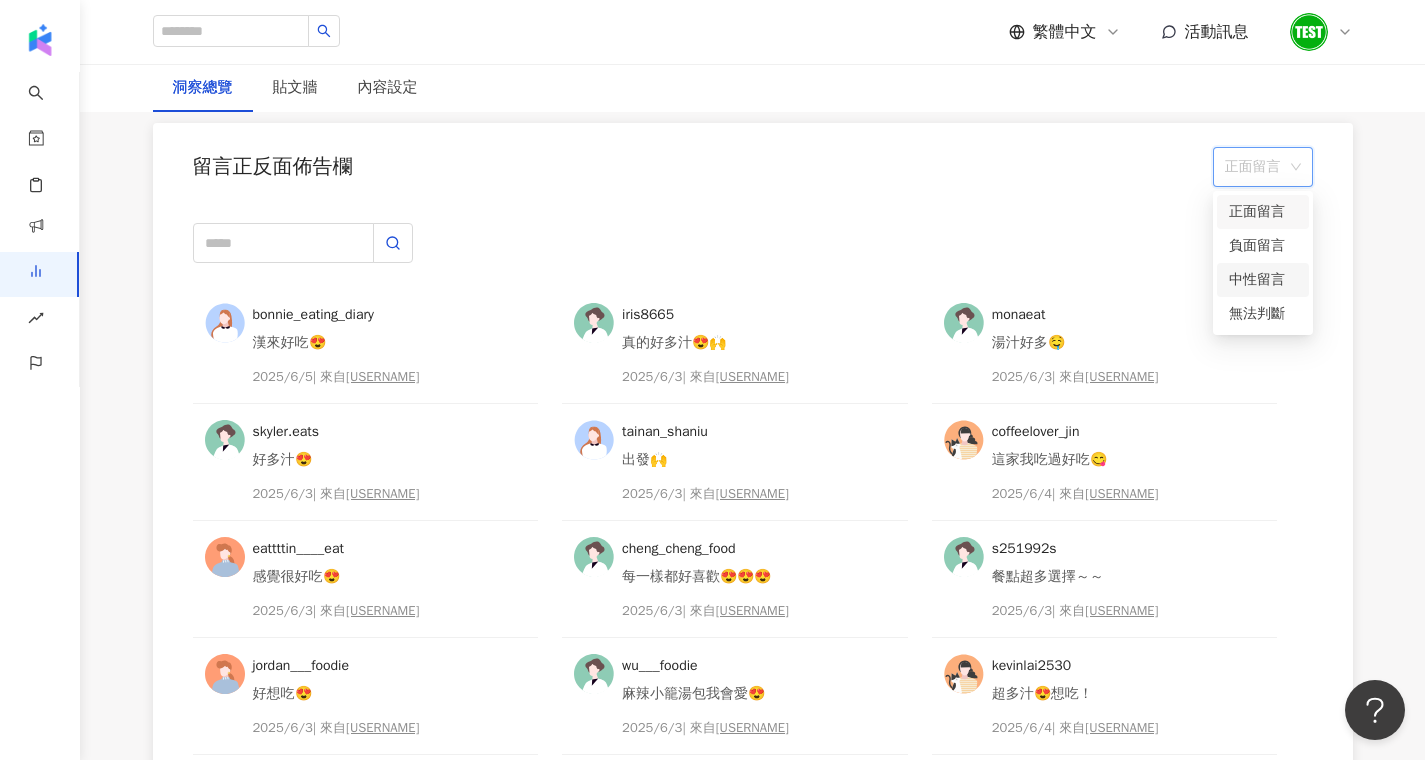 click on "中性留言" at bounding box center (1263, 280) 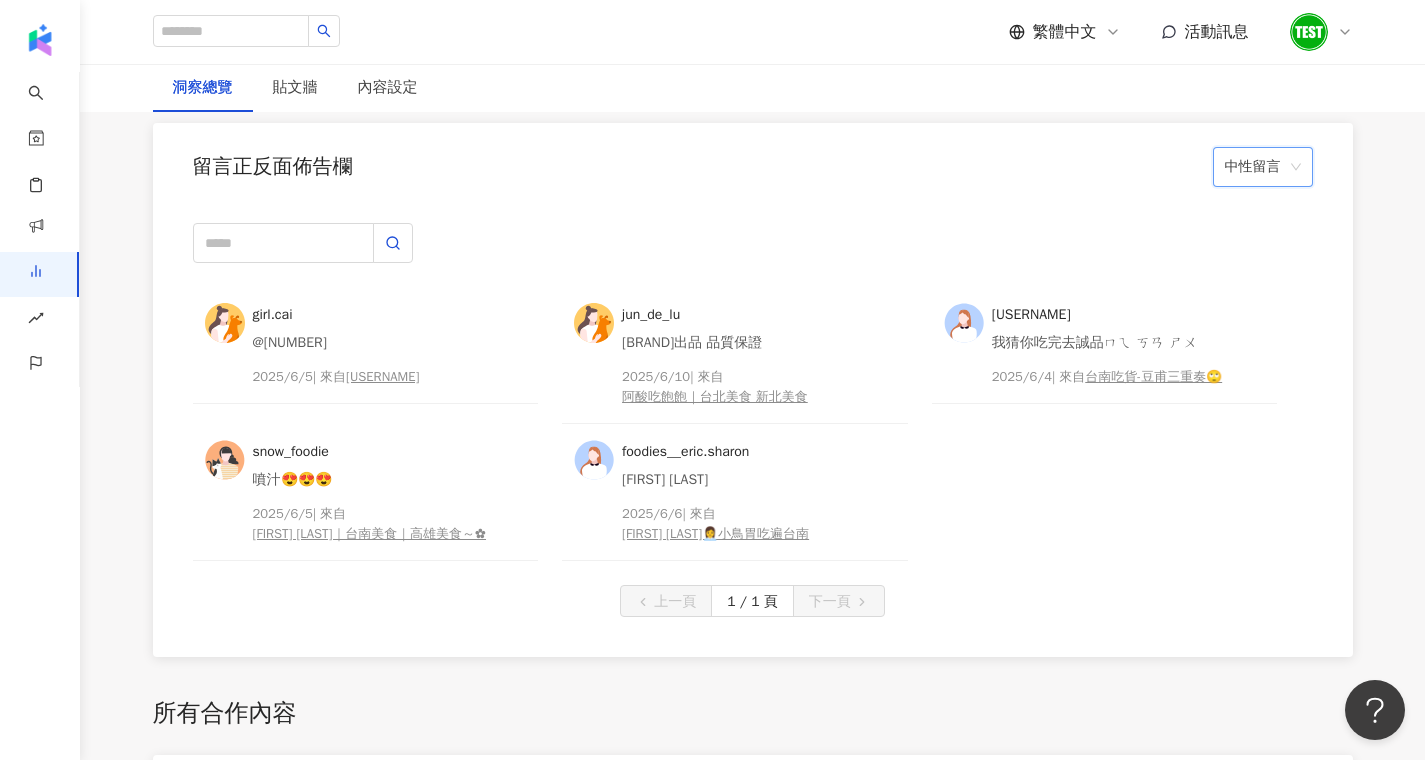 click on "中性留言" at bounding box center (1263, 167) 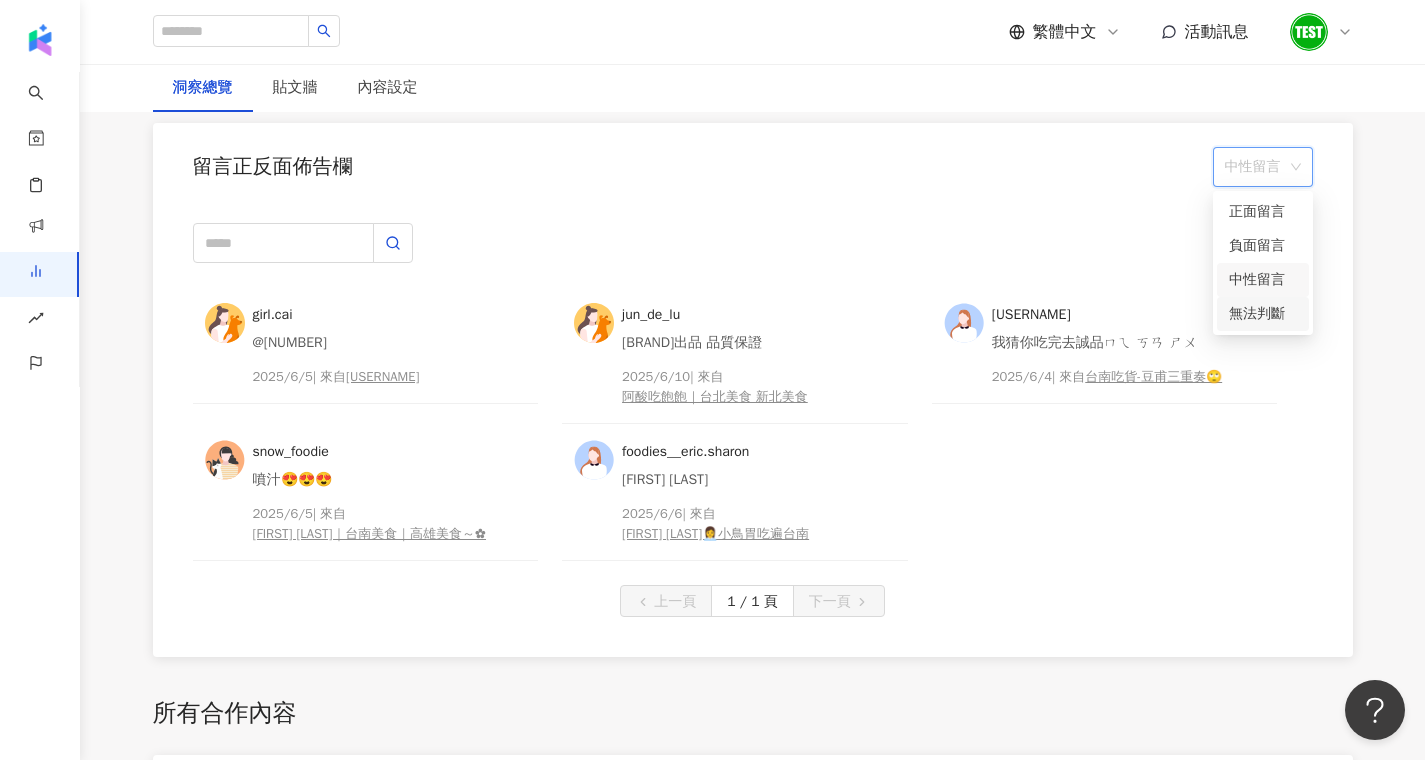 click on "無法判斷" at bounding box center (1263, 314) 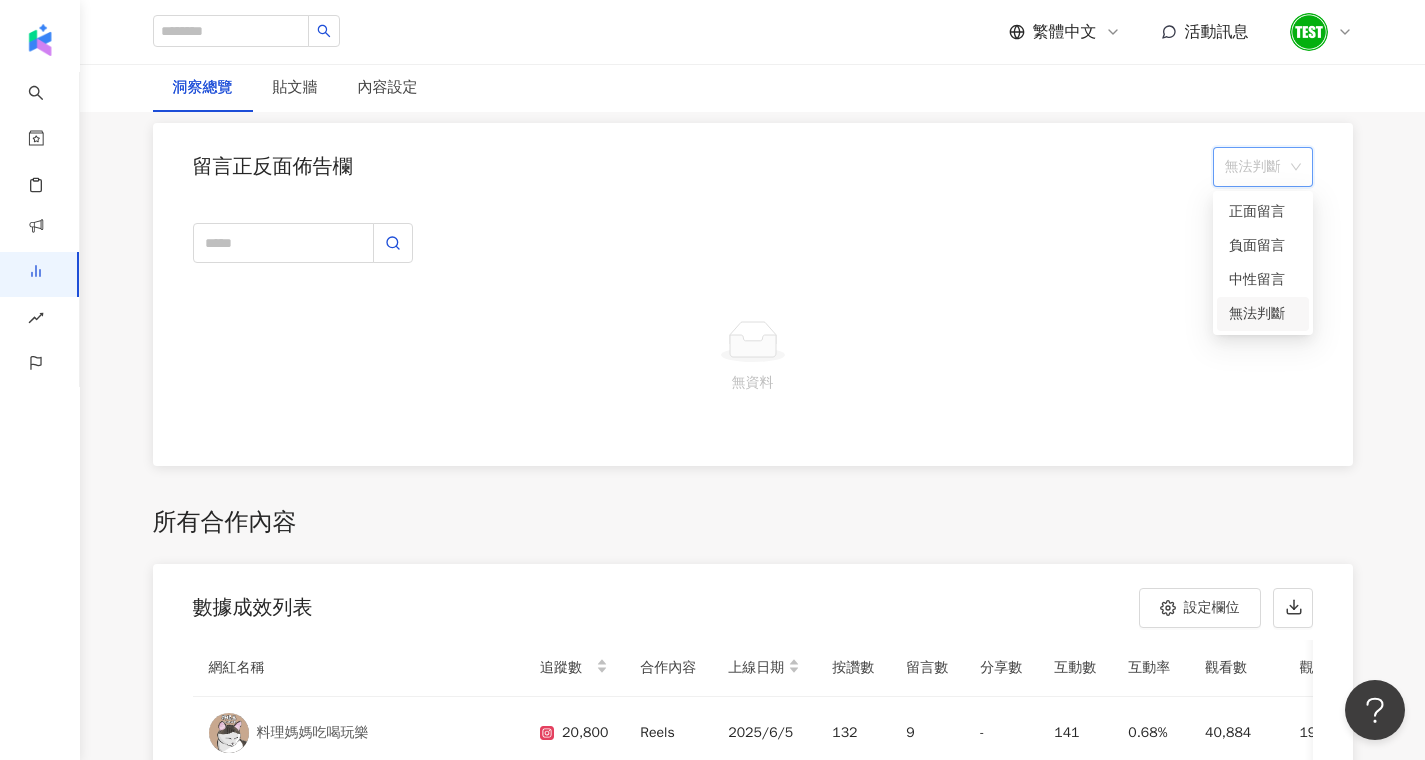 click on "無法判斷" at bounding box center (1263, 167) 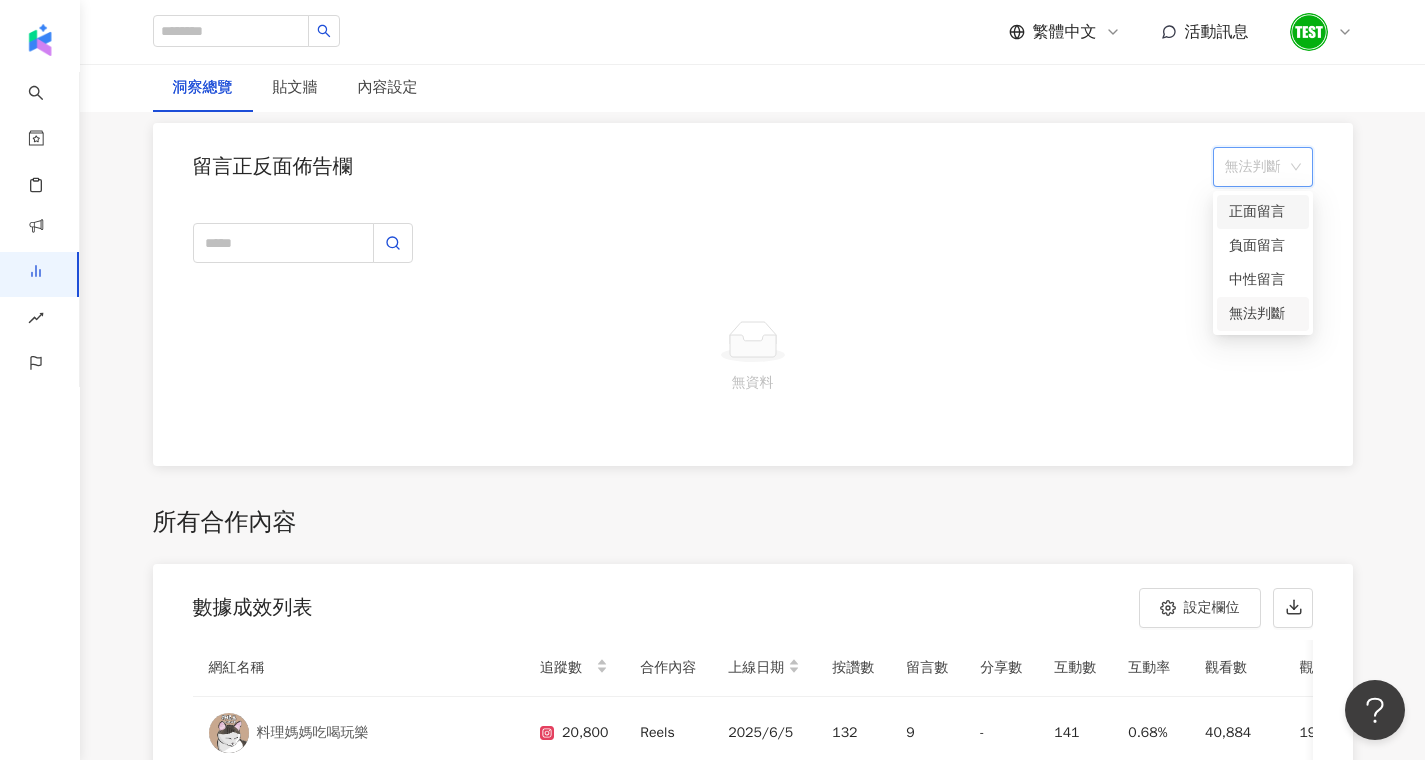 click on "正面留言" at bounding box center [1263, 212] 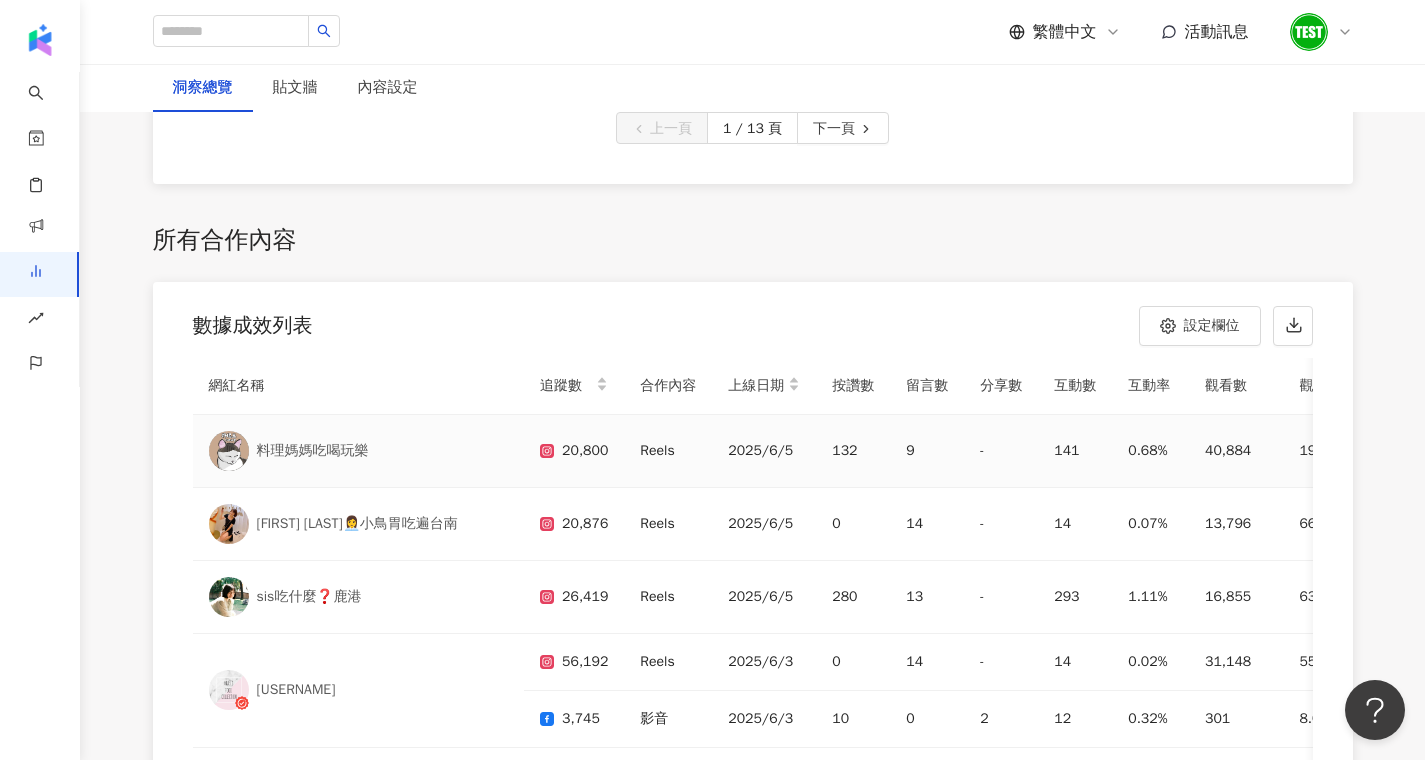 scroll, scrollTop: 5790, scrollLeft: 0, axis: vertical 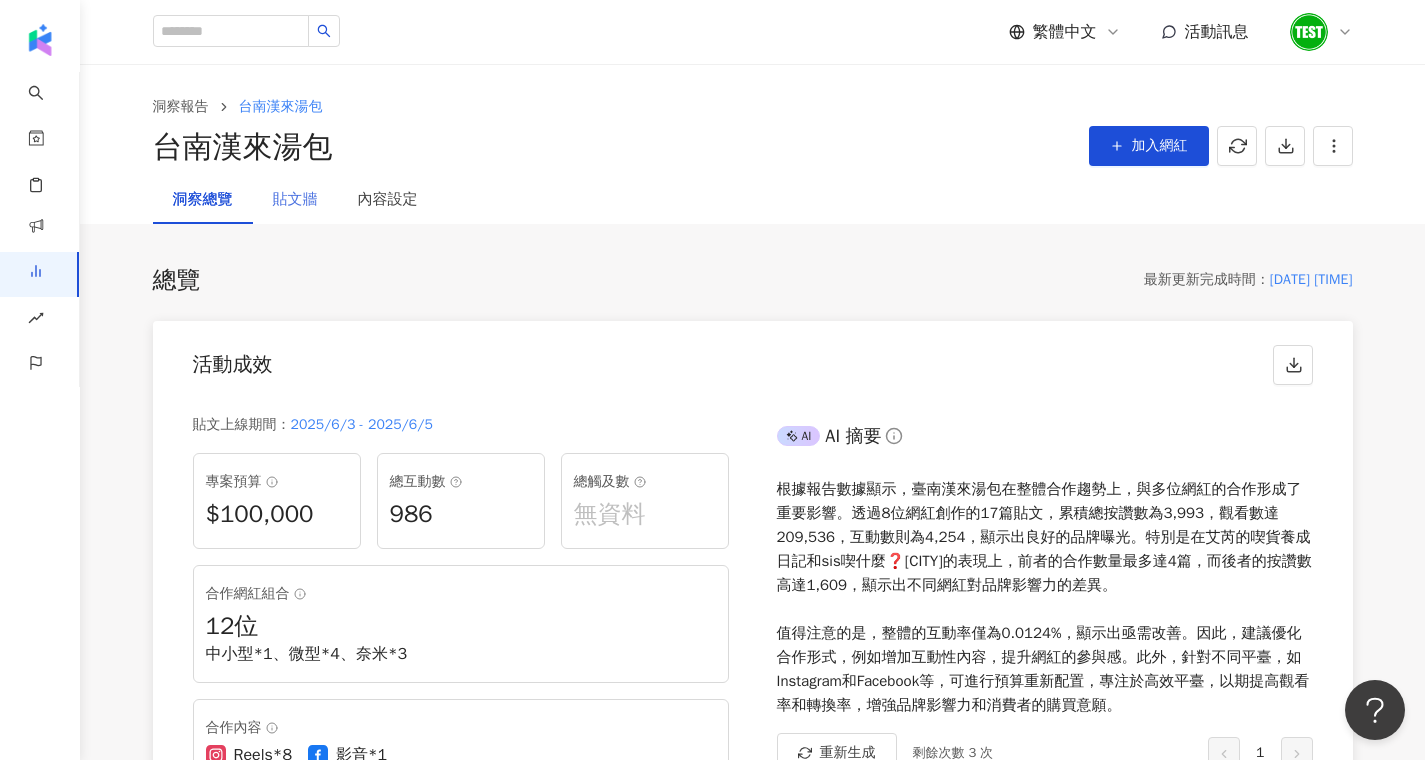 click on "貼文牆" at bounding box center (295, 200) 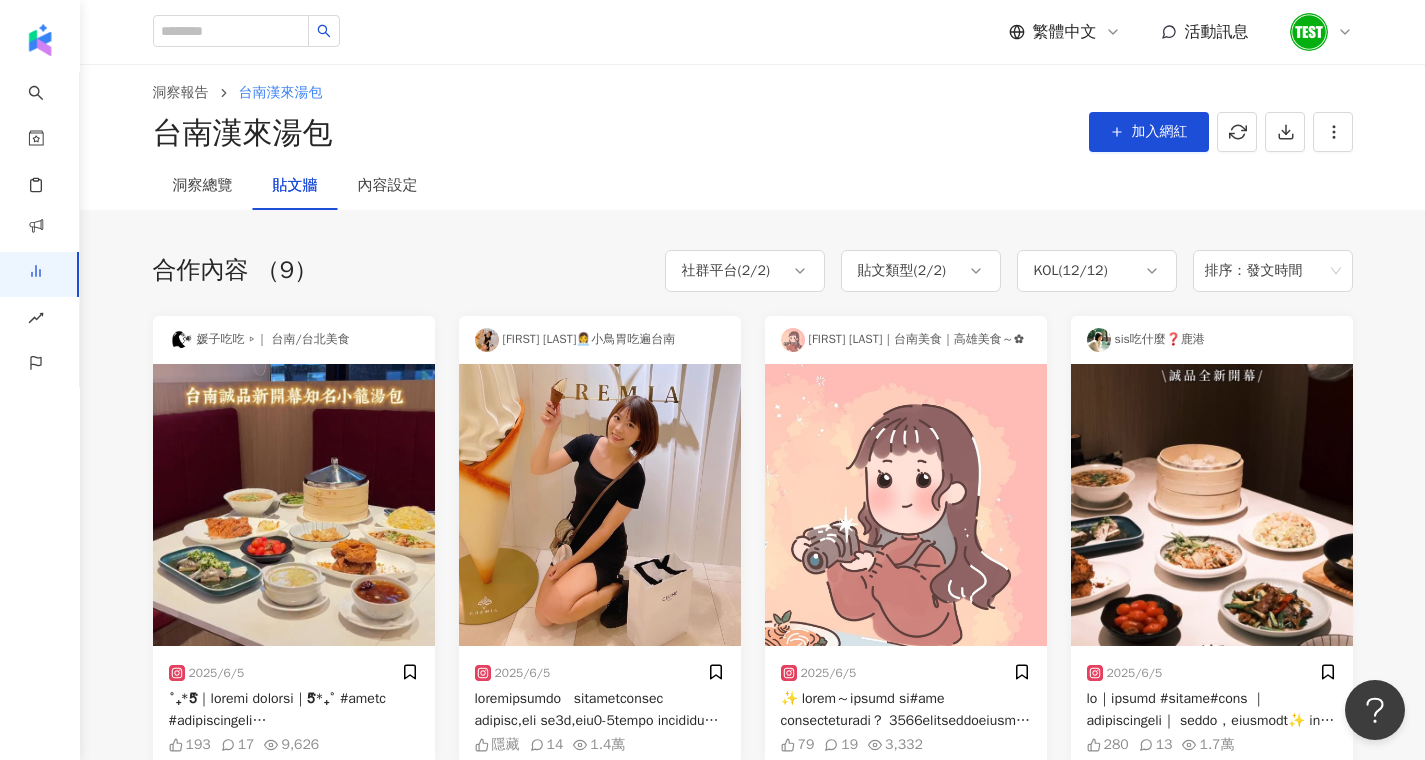 scroll, scrollTop: 0, scrollLeft: 0, axis: both 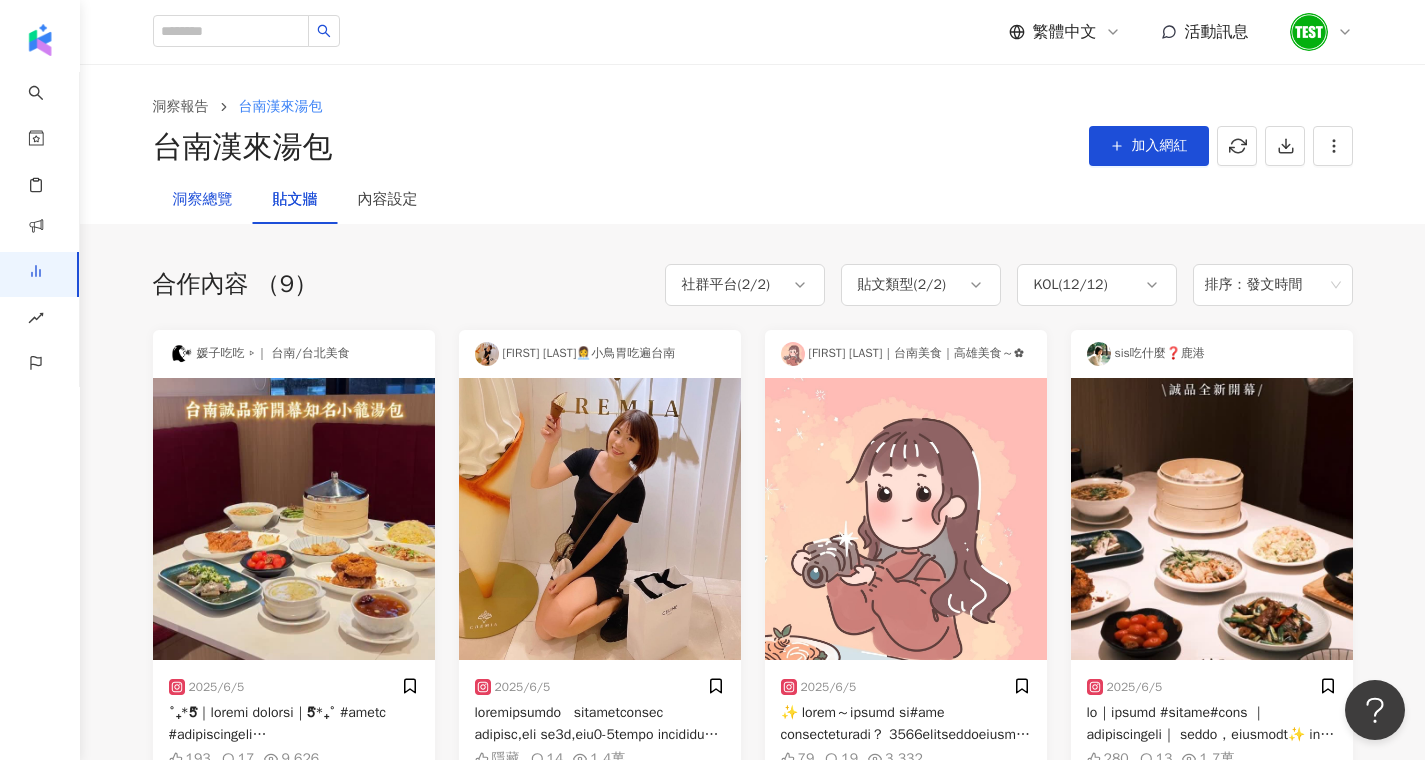 click on "洞察總覽" at bounding box center [203, 200] 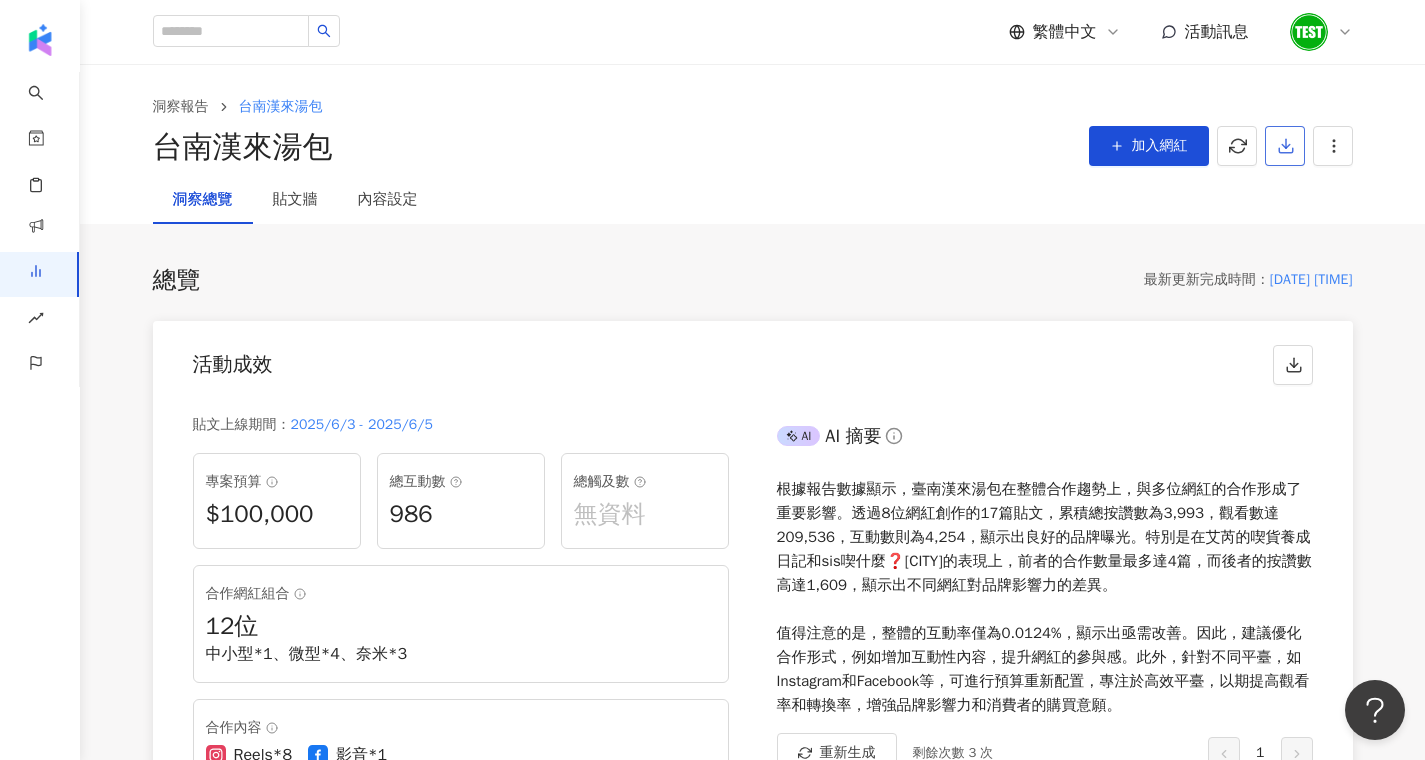 click 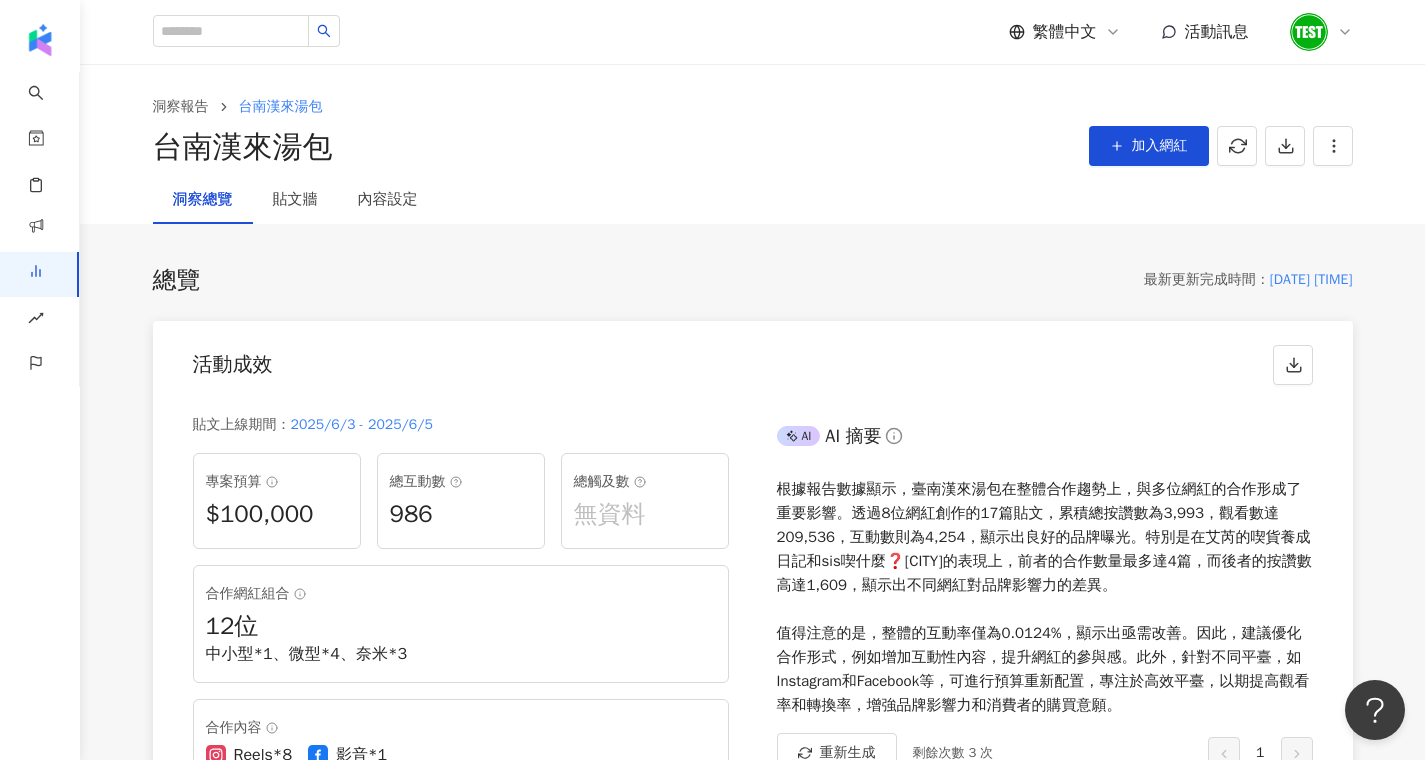 click on "總覽 最新更新完成時間 ： [DATE] [TIME]" at bounding box center [753, 281] 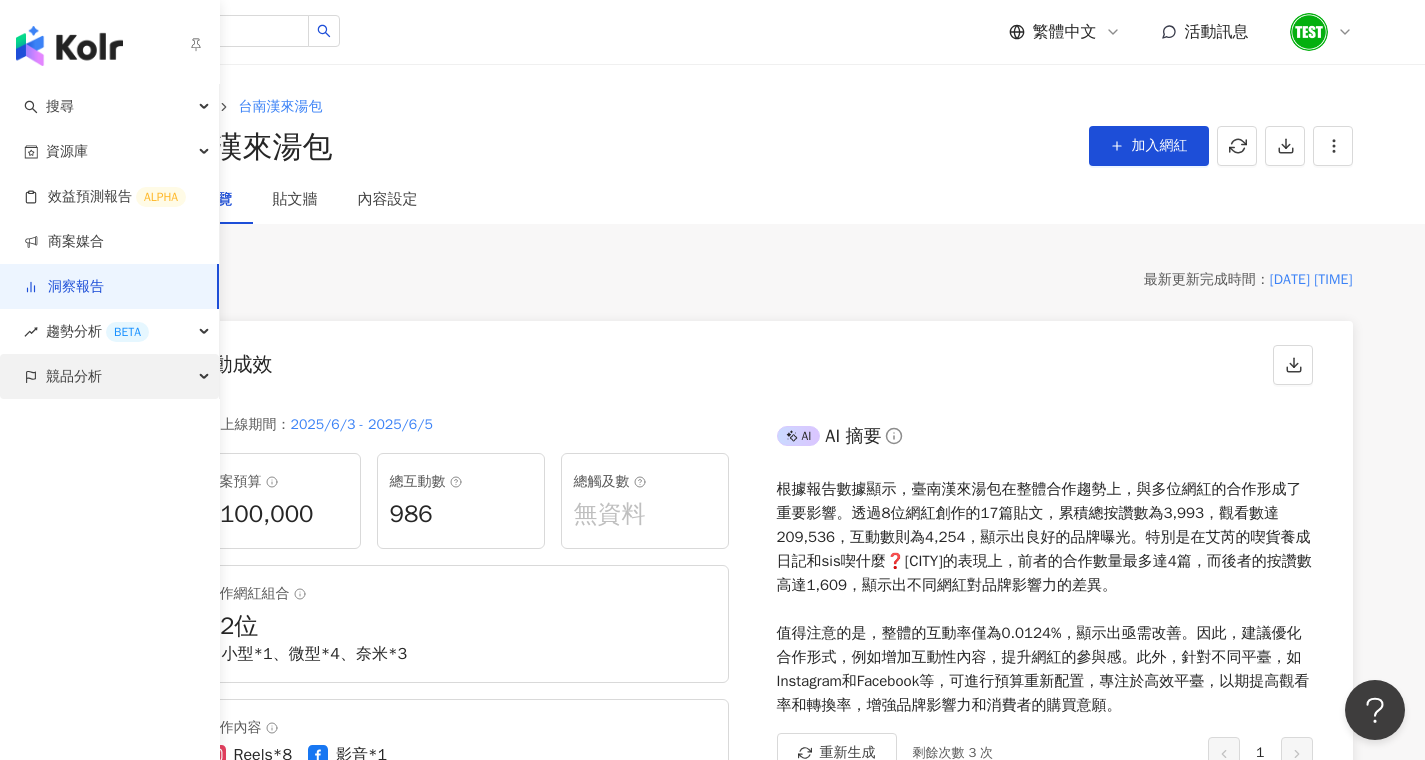 click on "競品分析" at bounding box center (109, 376) 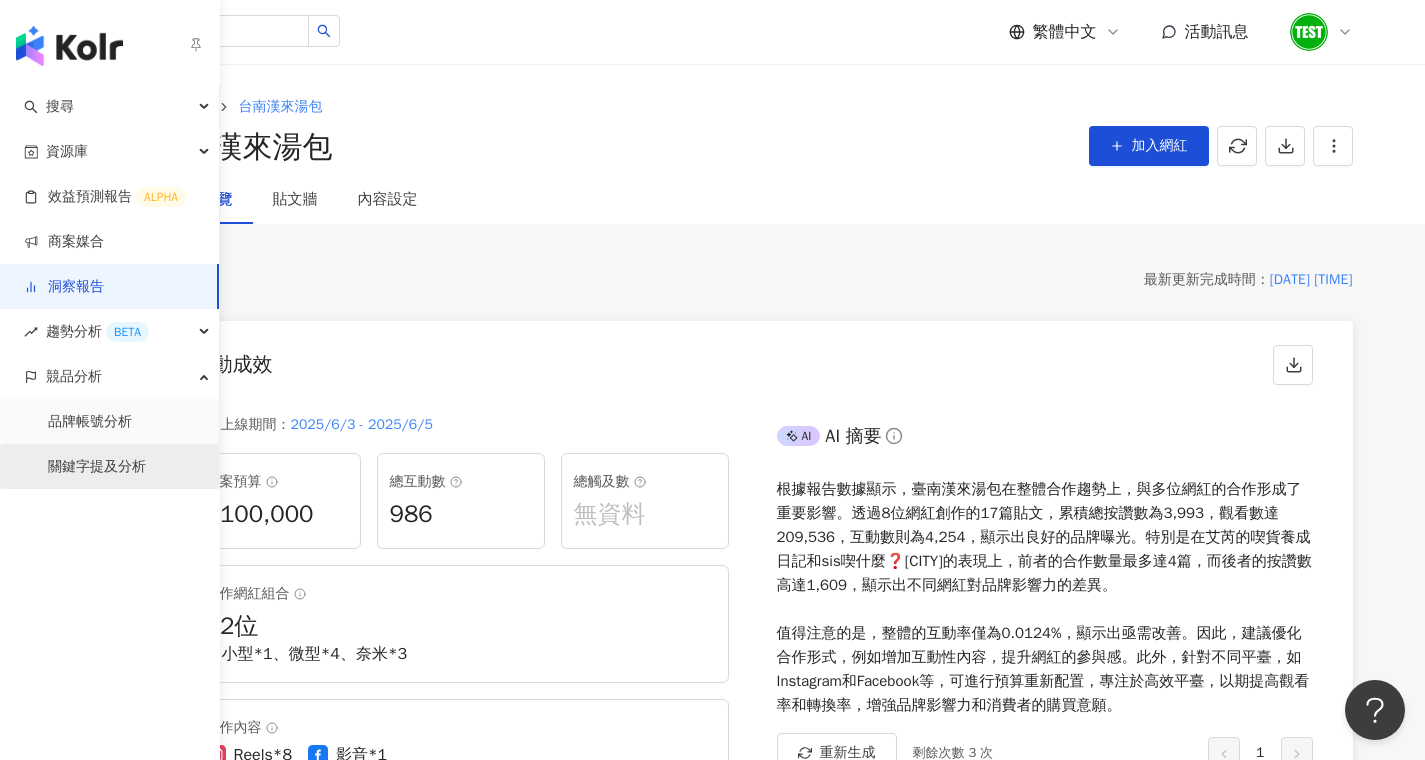 click on "關鍵字提及分析" at bounding box center (97, 467) 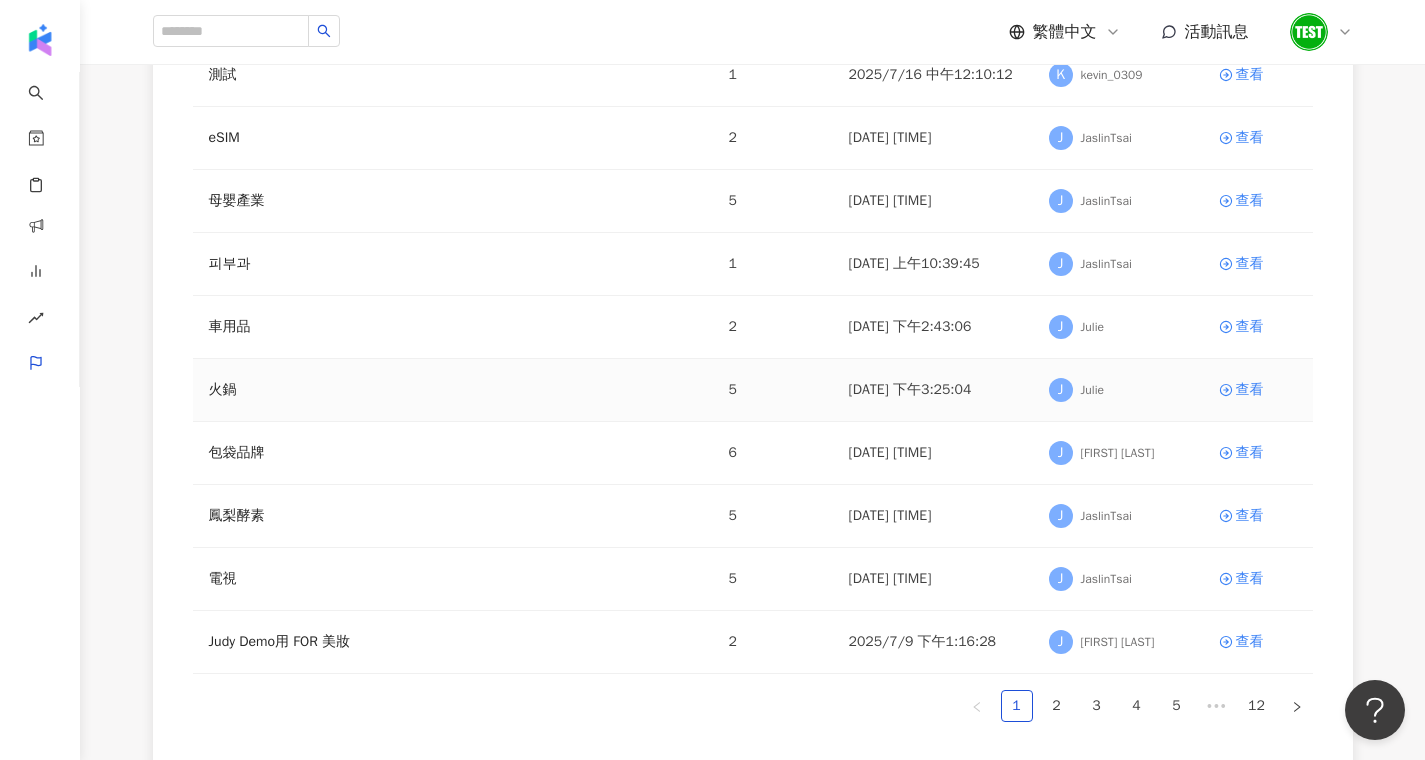 scroll, scrollTop: 294, scrollLeft: 0, axis: vertical 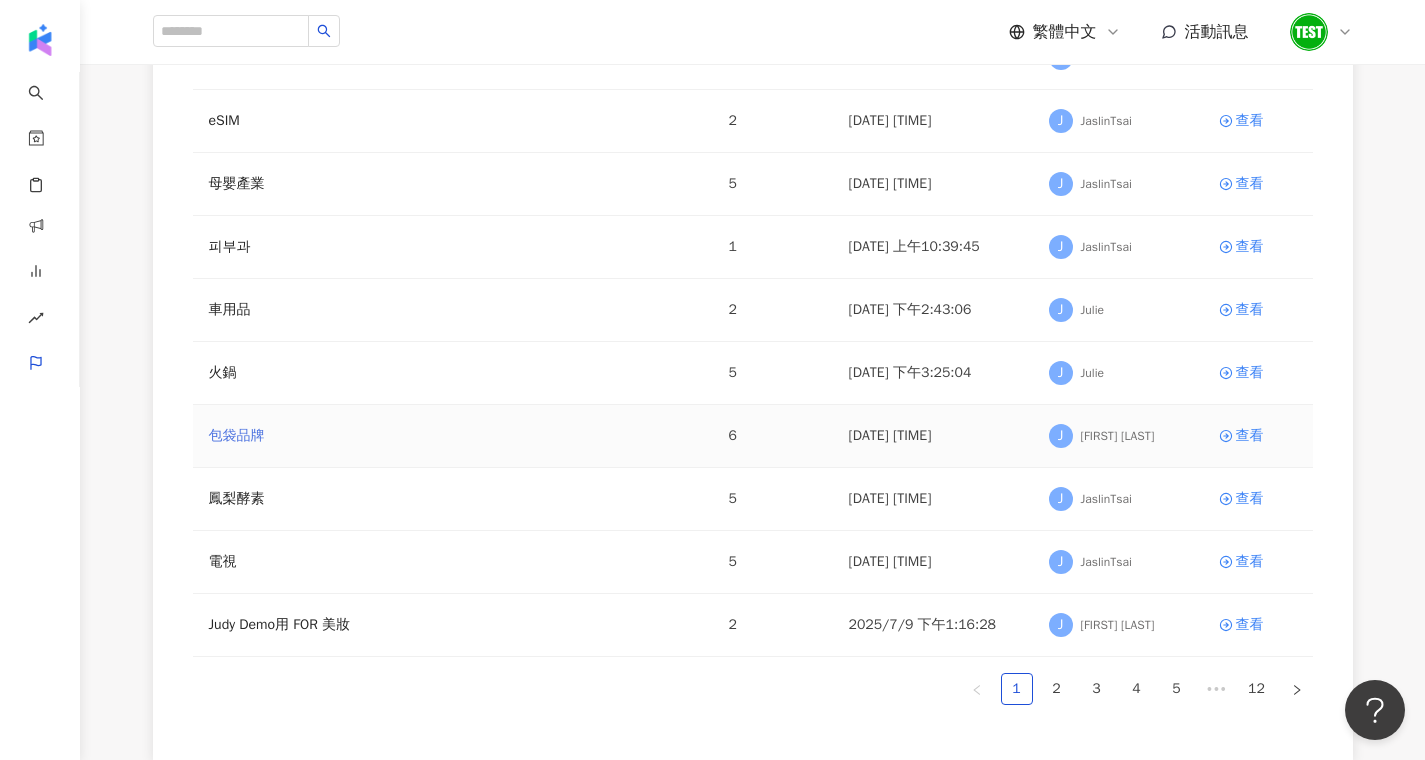 click on "包袋品牌" at bounding box center [237, 436] 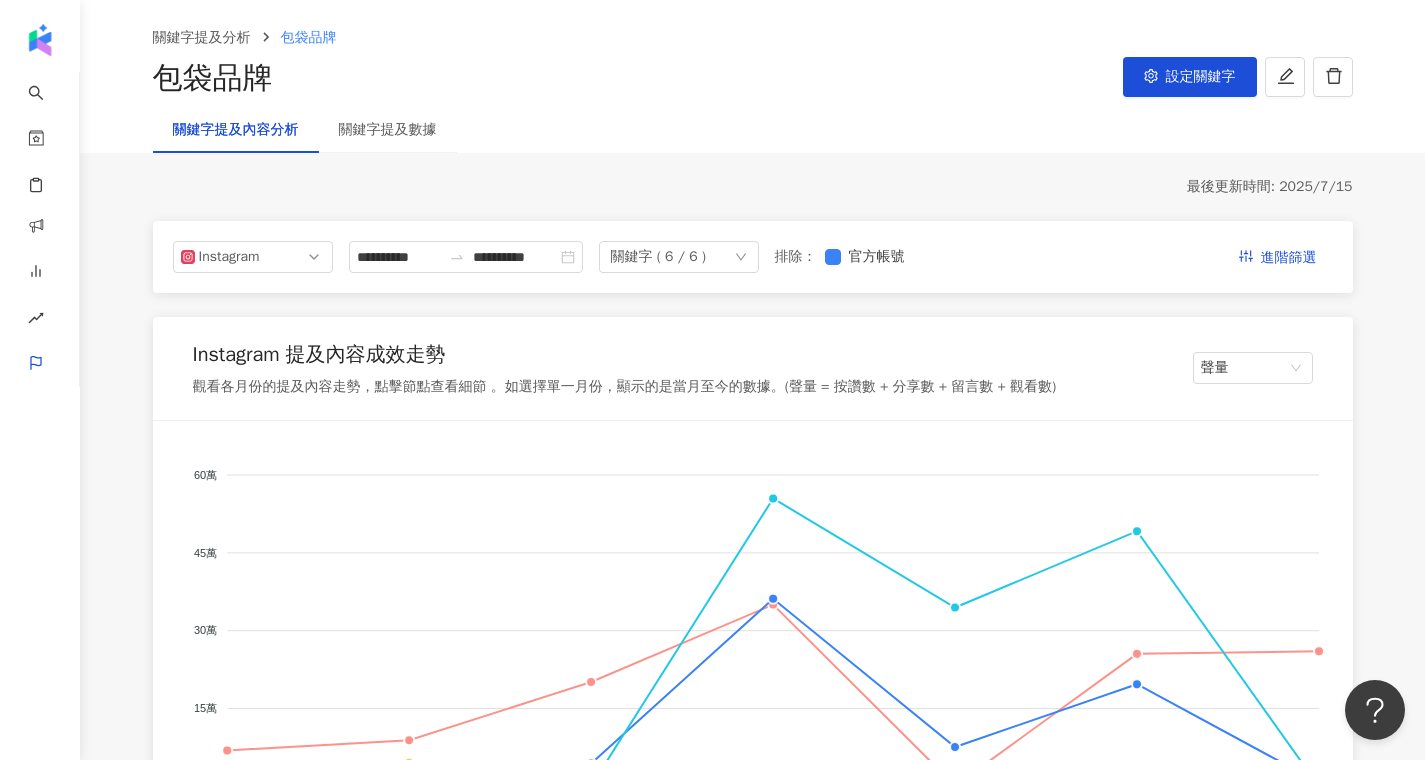 scroll, scrollTop: 103, scrollLeft: 0, axis: vertical 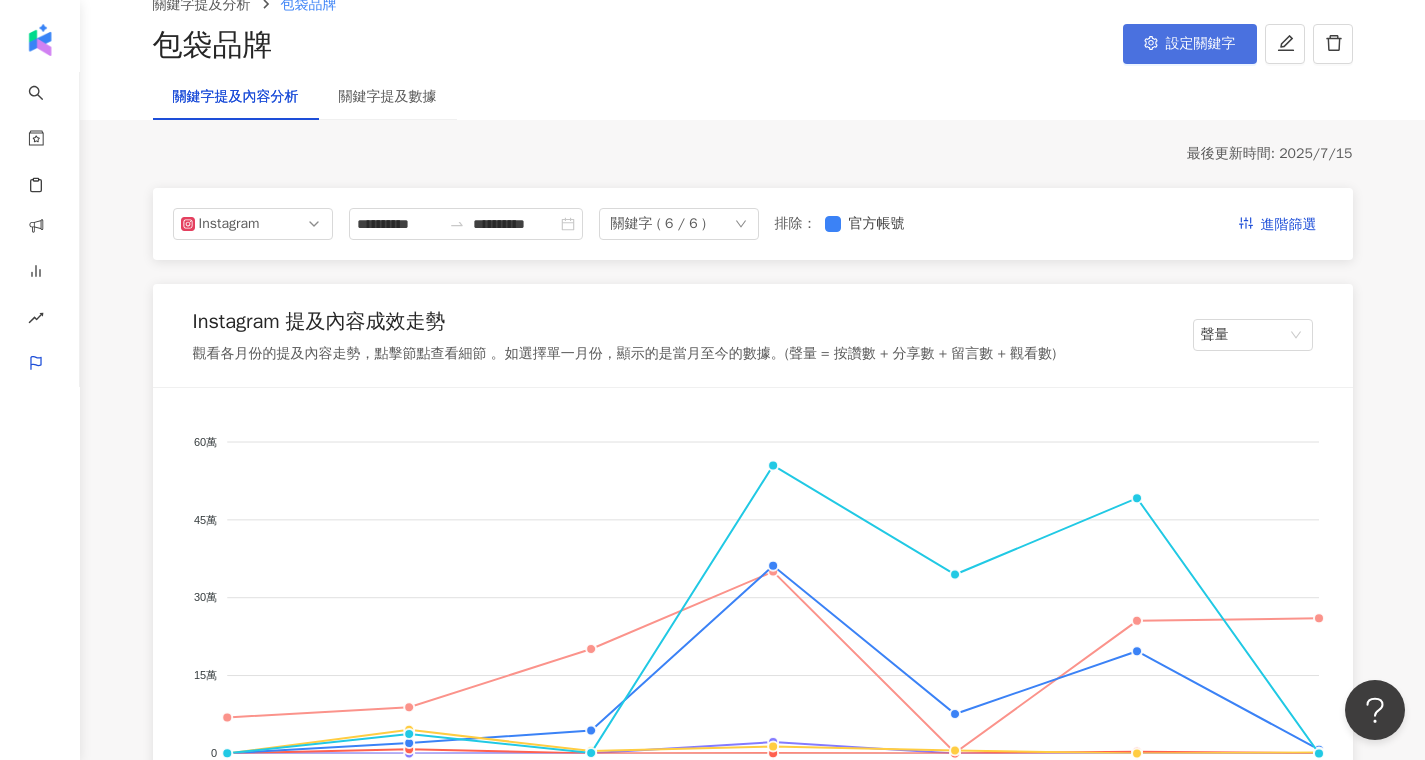 click on "設定關鍵字" at bounding box center [1201, 44] 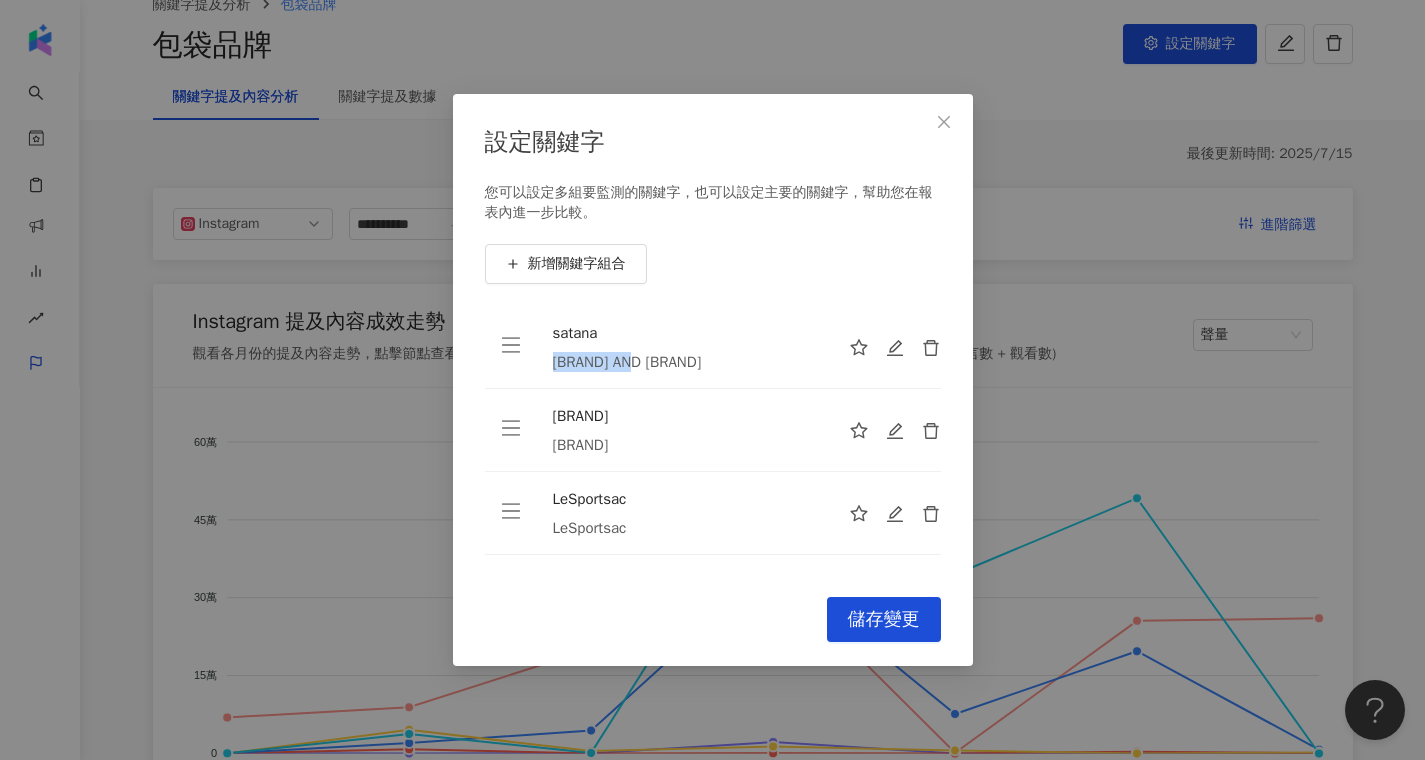 drag, startPoint x: 691, startPoint y: 361, endPoint x: 549, endPoint y: 362, distance: 142.00352 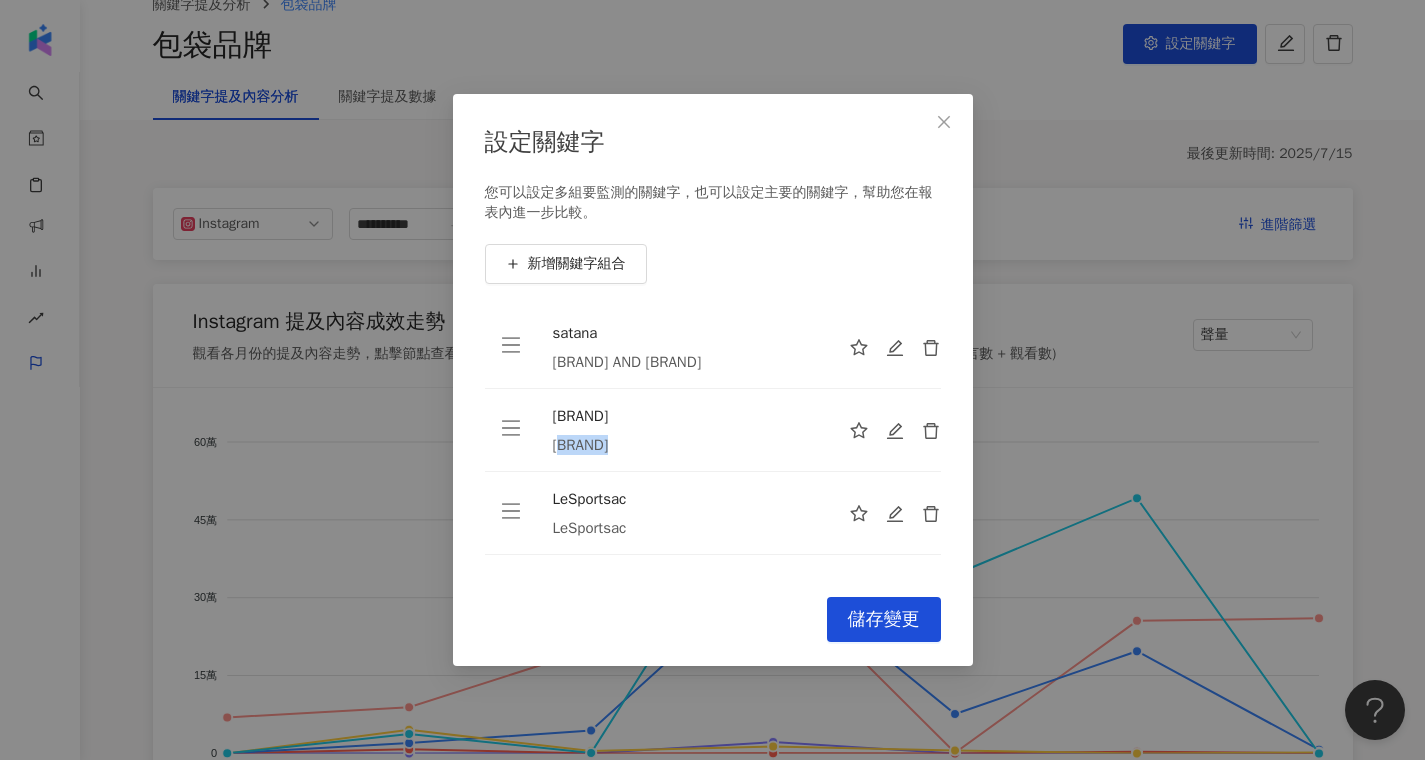 drag, startPoint x: 627, startPoint y: 451, endPoint x: 559, endPoint y: 450, distance: 68.007355 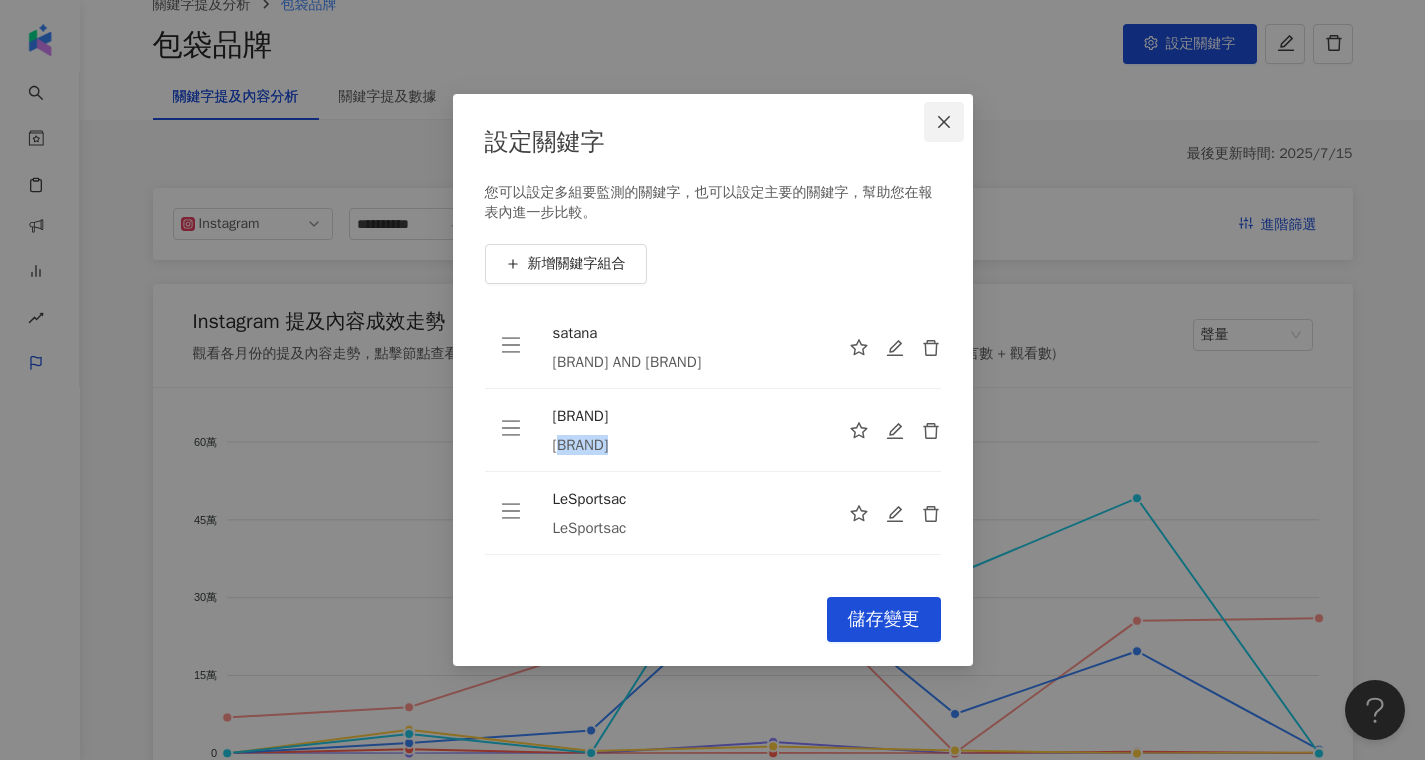click 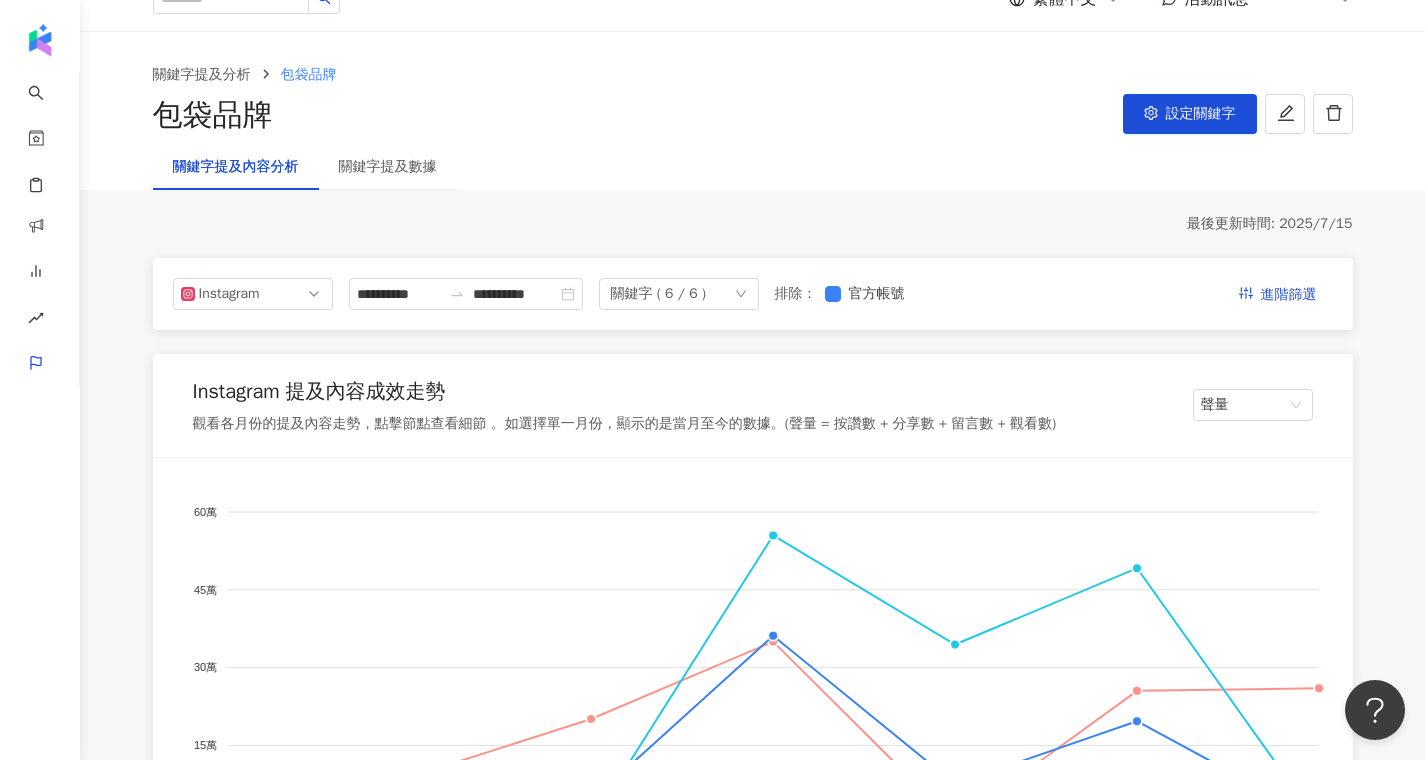 scroll, scrollTop: 0, scrollLeft: 0, axis: both 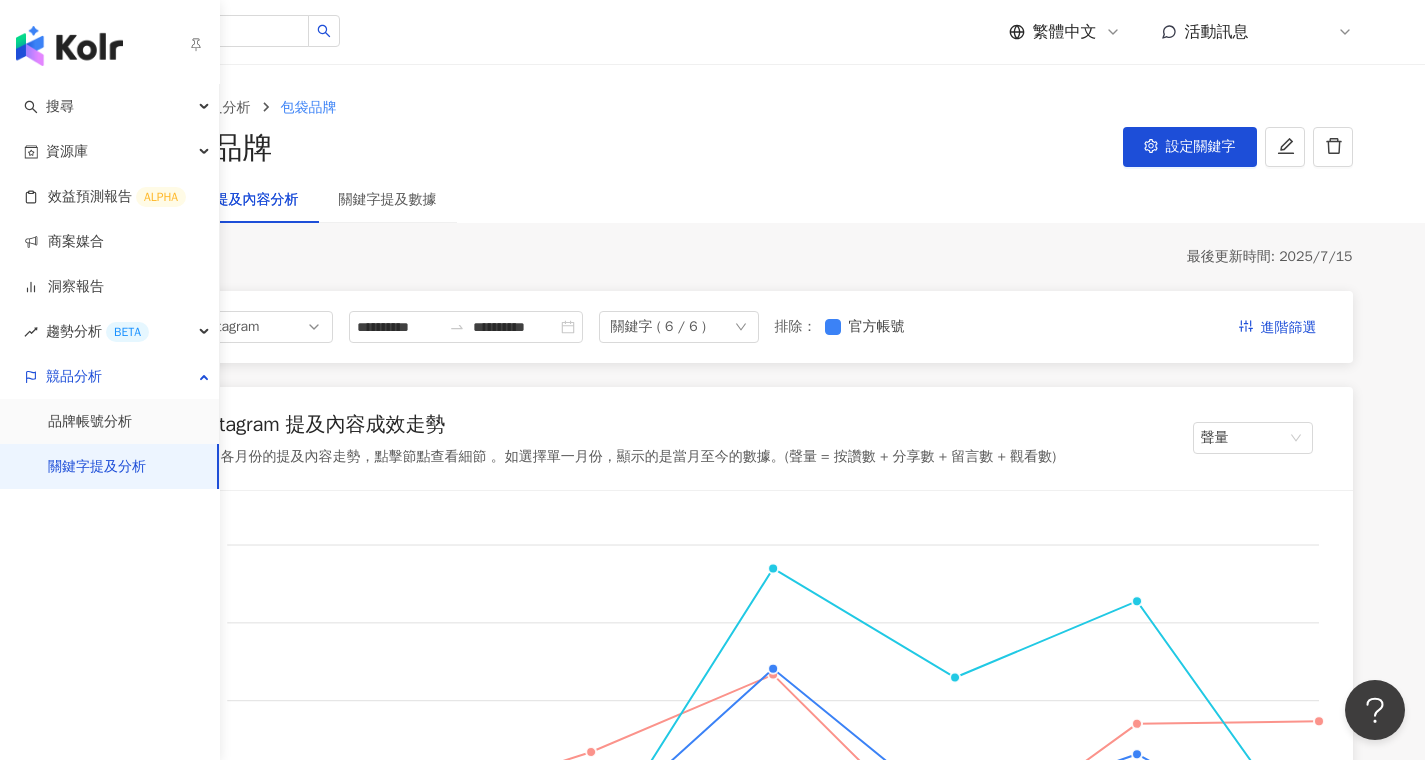 click on "關鍵字提及分析" at bounding box center (97, 467) 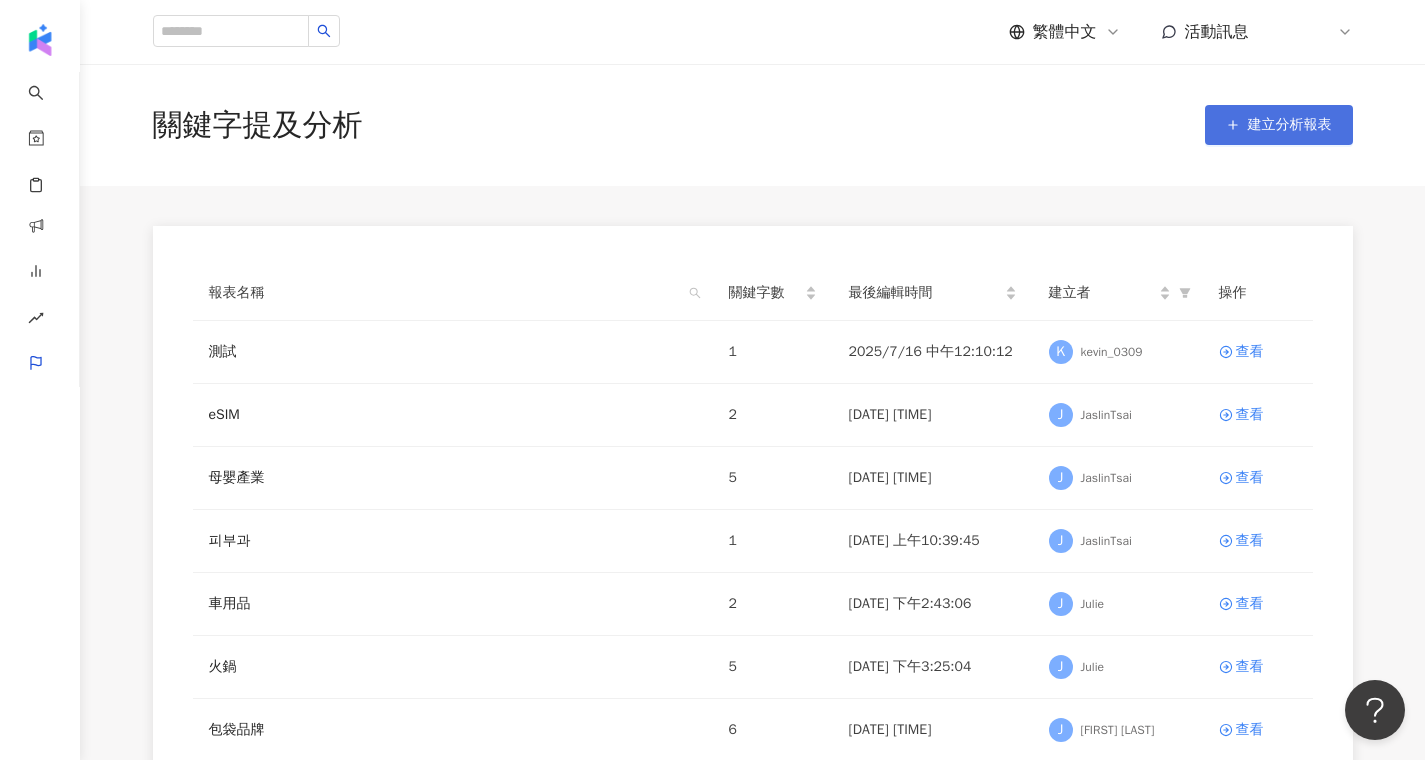 click on "建立分析報表" at bounding box center [1290, 125] 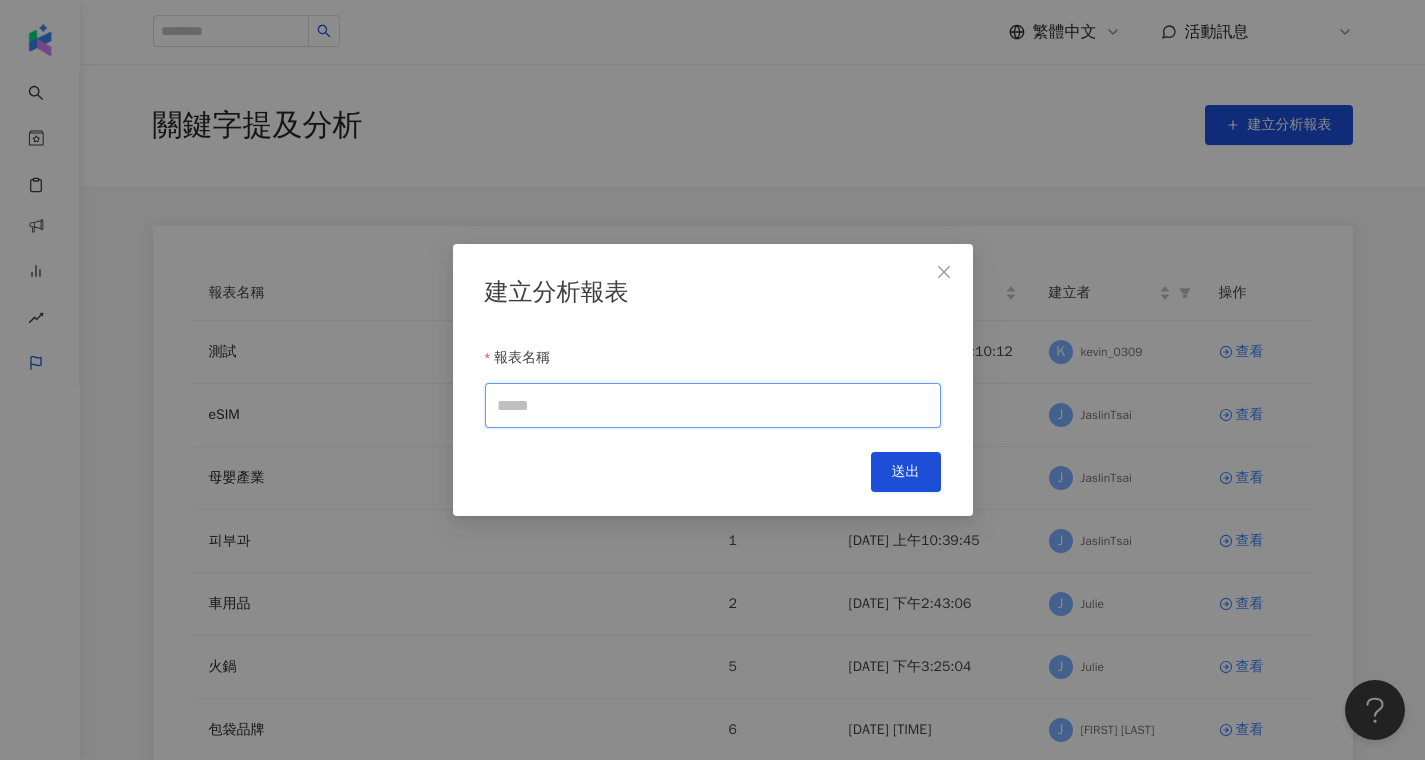 click on "報表名稱" at bounding box center [713, 405] 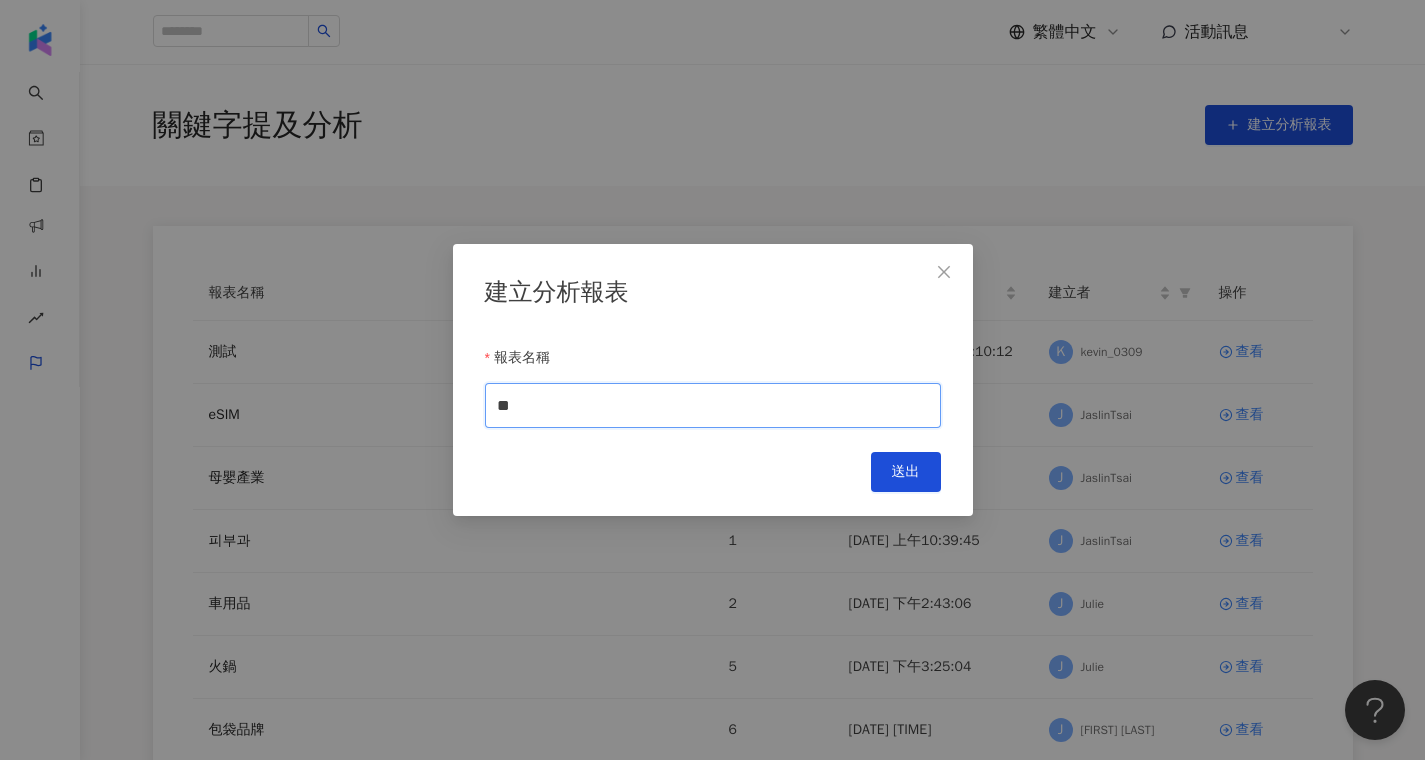 type on "*" 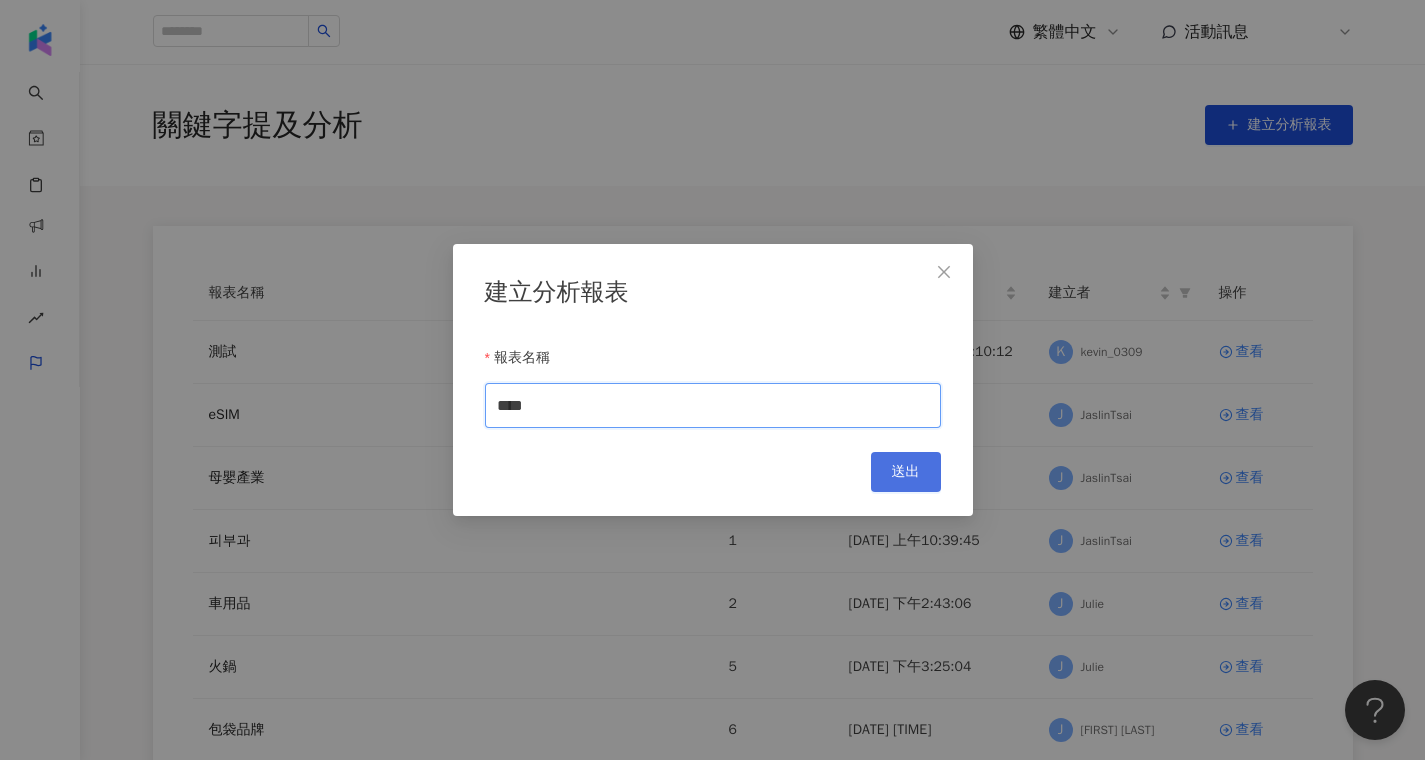type on "****" 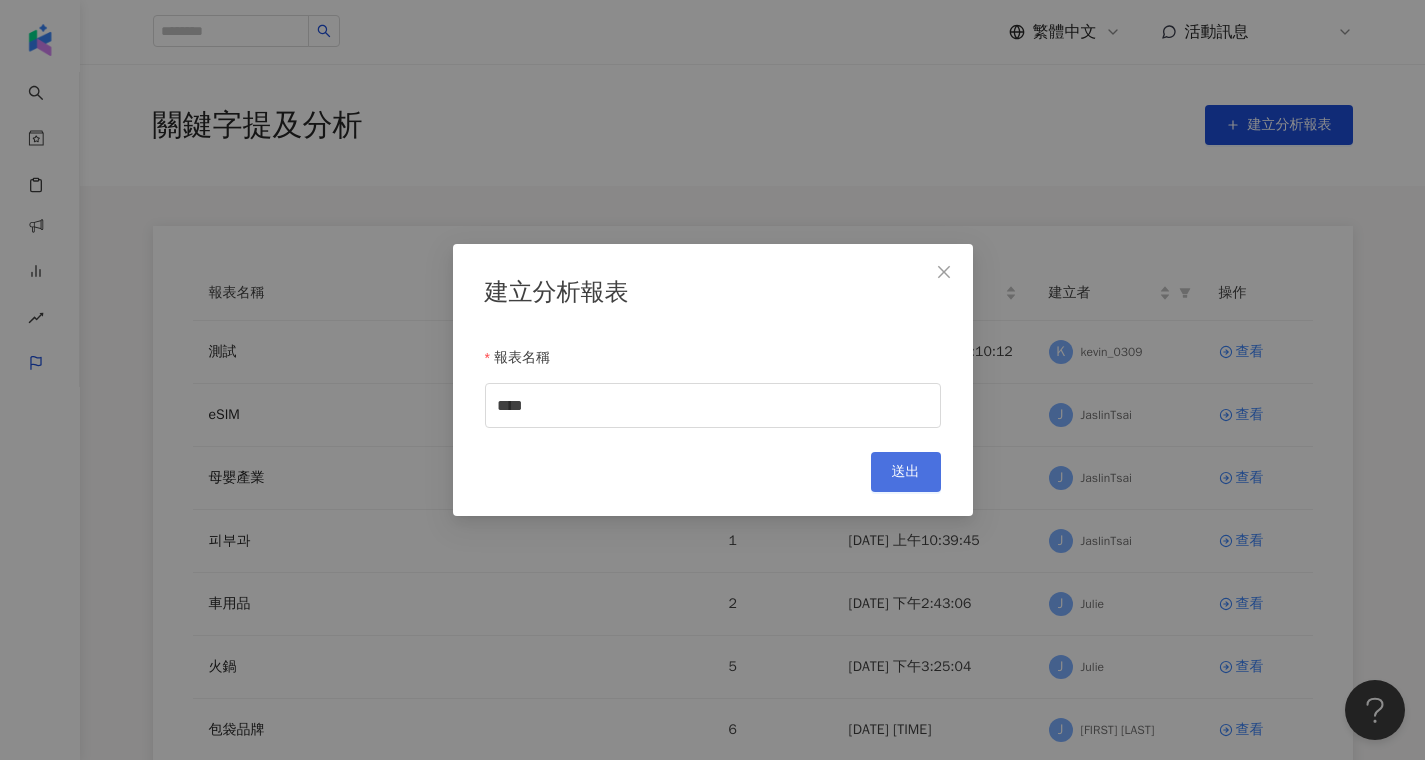 click on "送出" at bounding box center (906, 472) 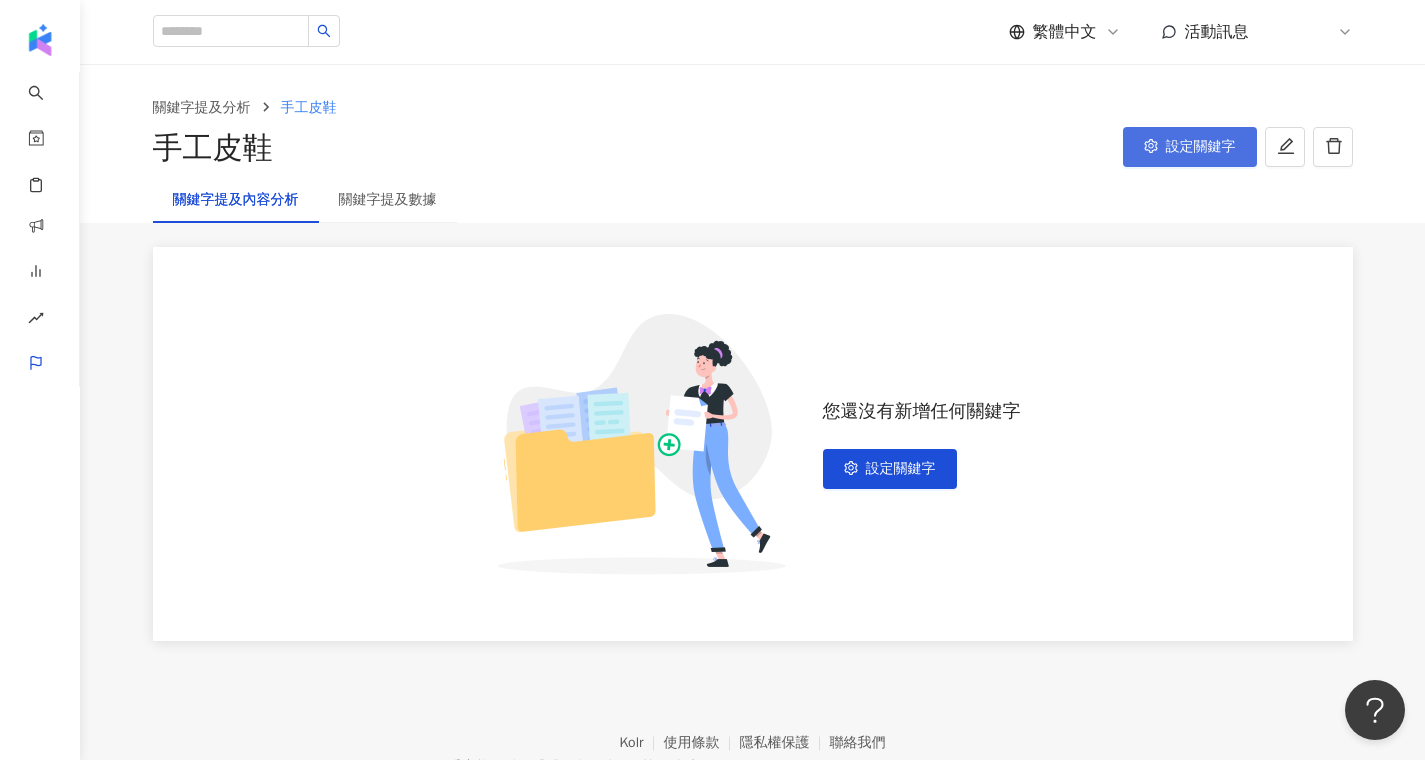 click on "設定關鍵字" at bounding box center [1201, 147] 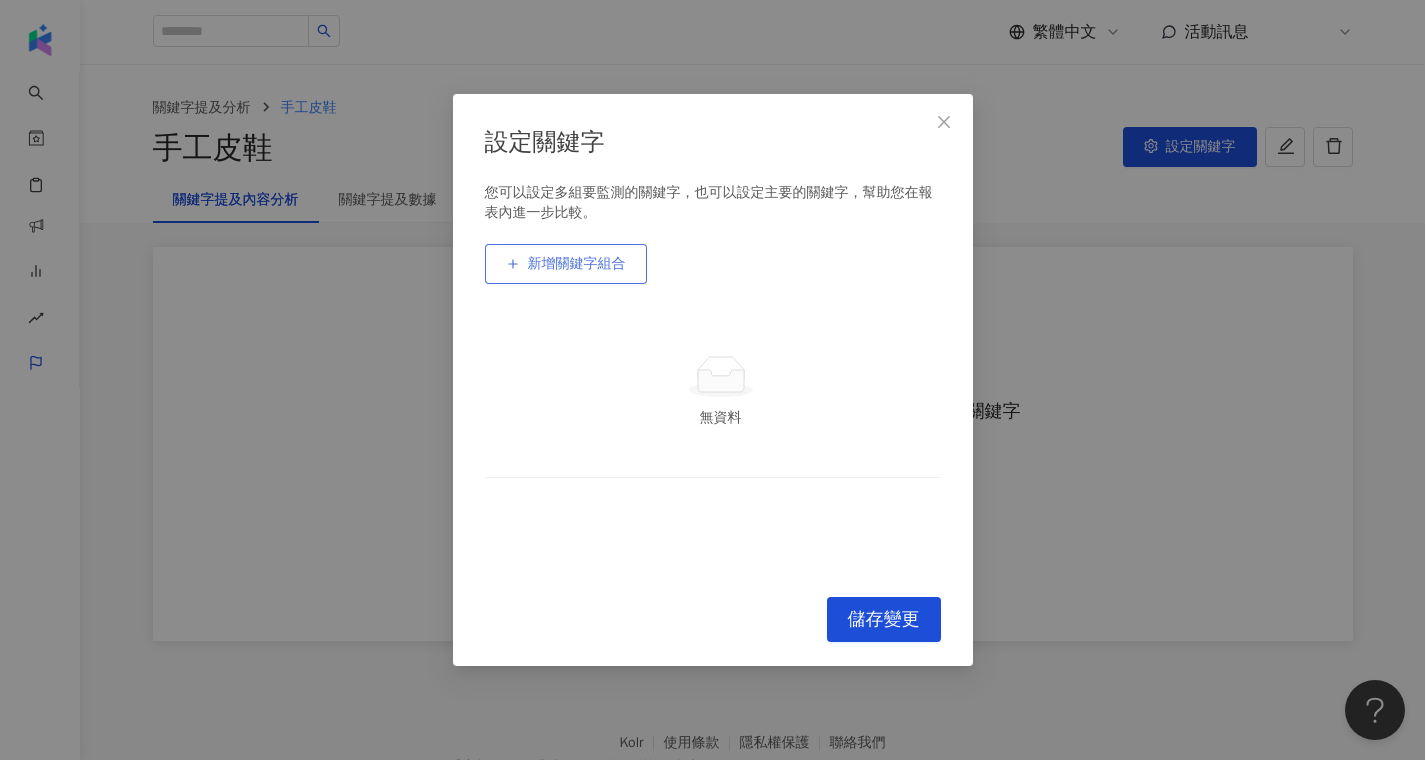 click on "新增關鍵字組合" at bounding box center (577, 264) 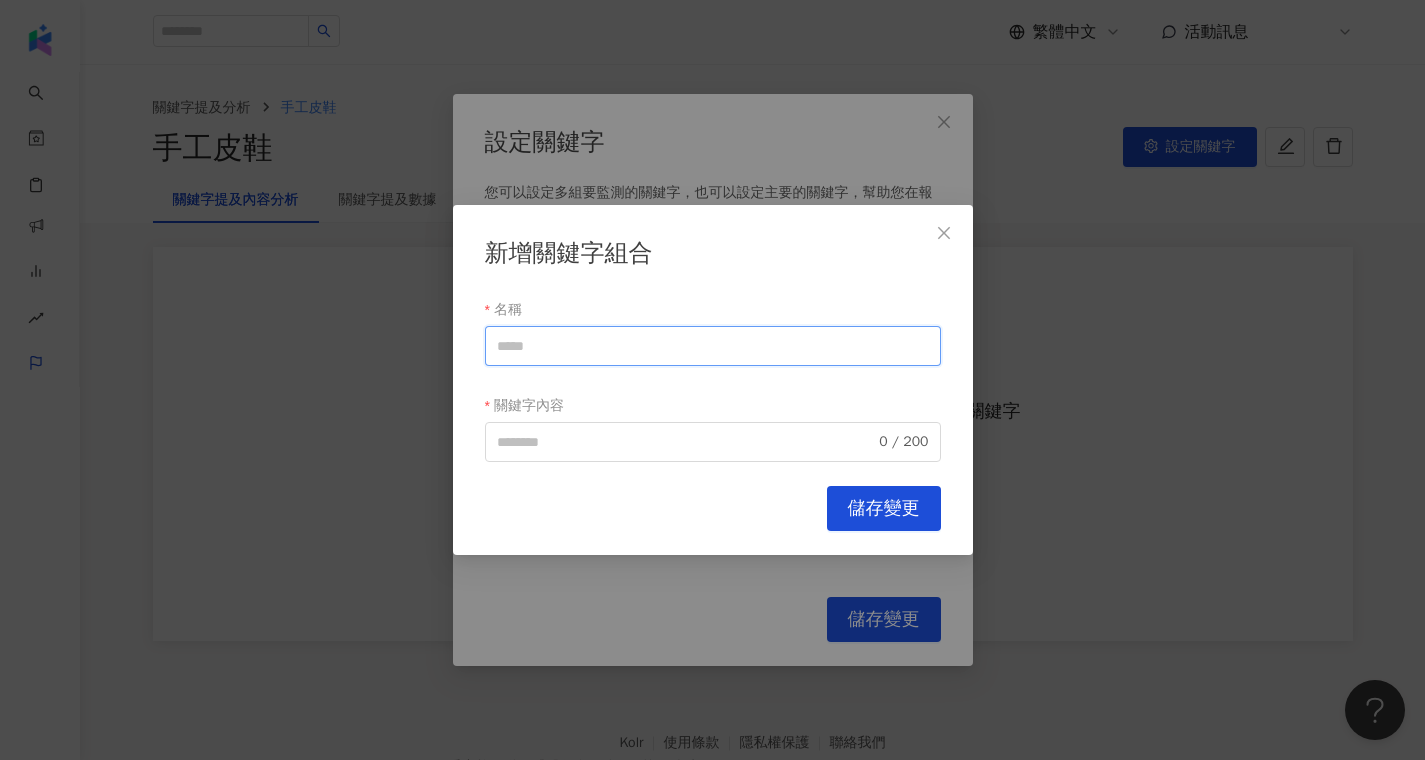 drag, startPoint x: 677, startPoint y: 353, endPoint x: 504, endPoint y: 343, distance: 173.28877 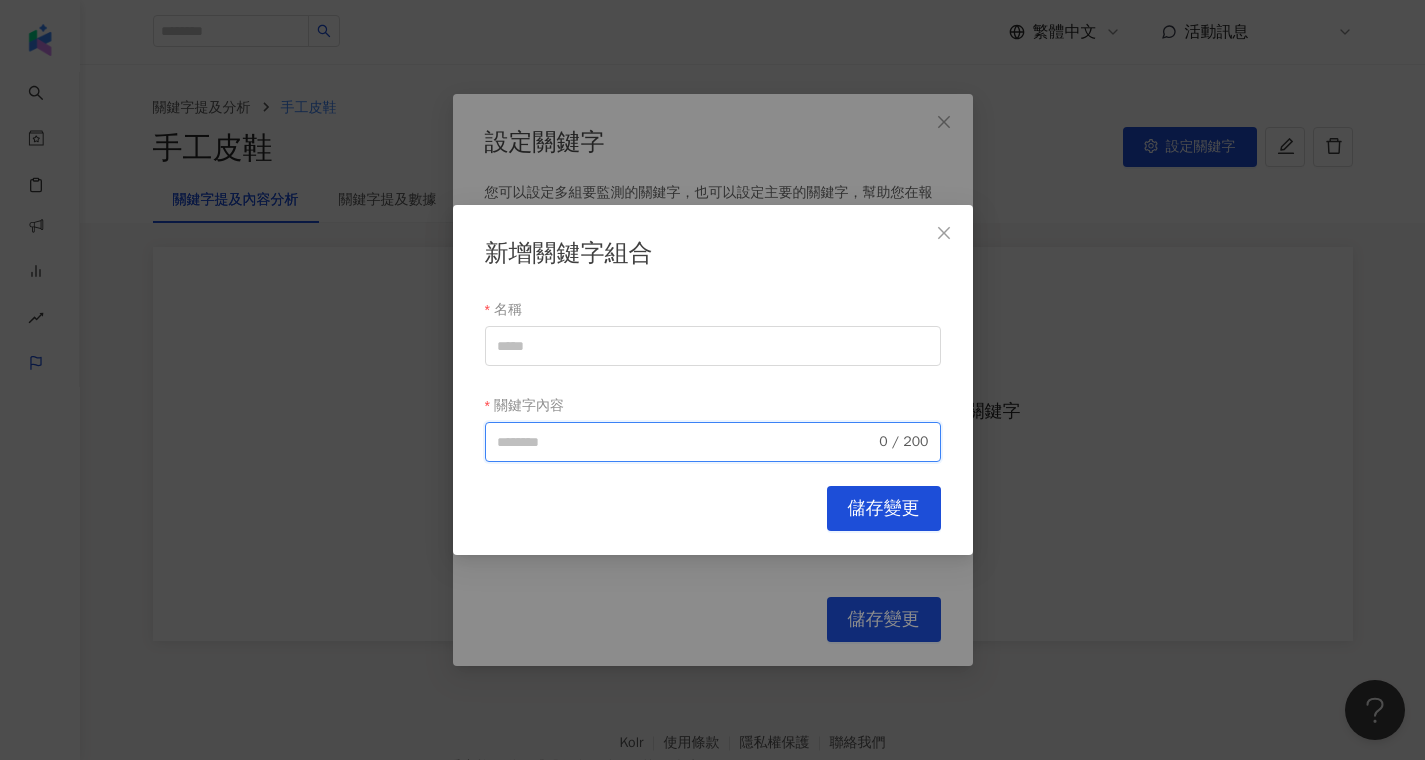 click on "關鍵字內容" at bounding box center [686, 442] 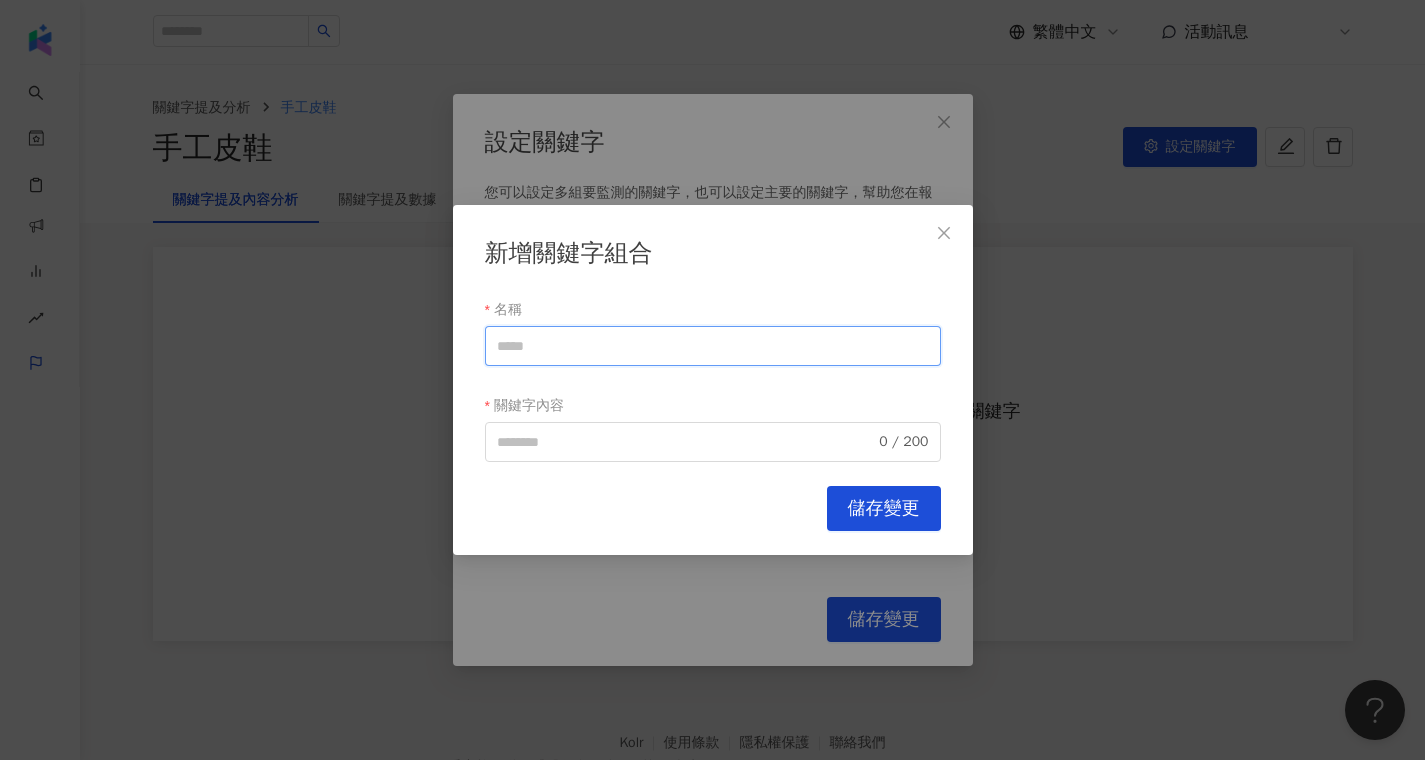 click on "名稱" at bounding box center (713, 346) 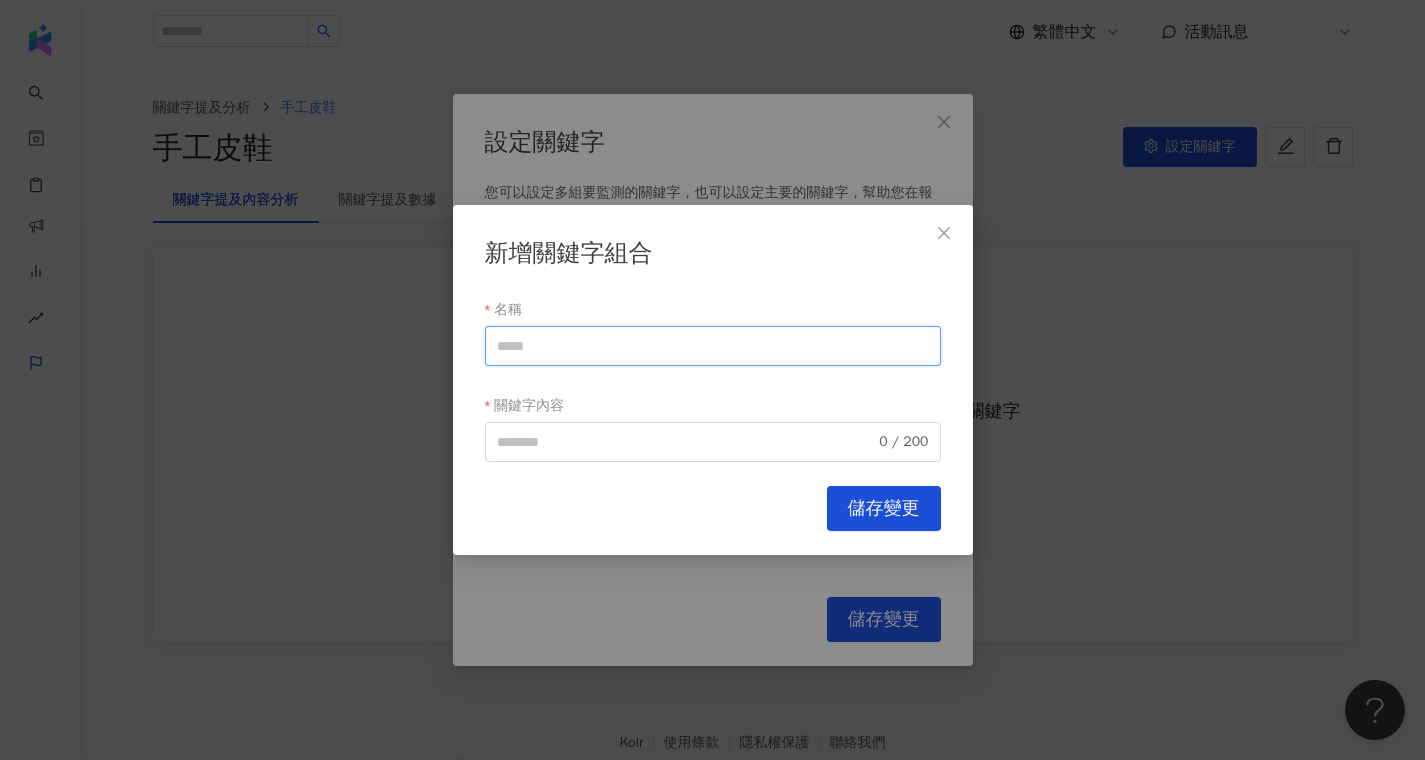 type on "*" 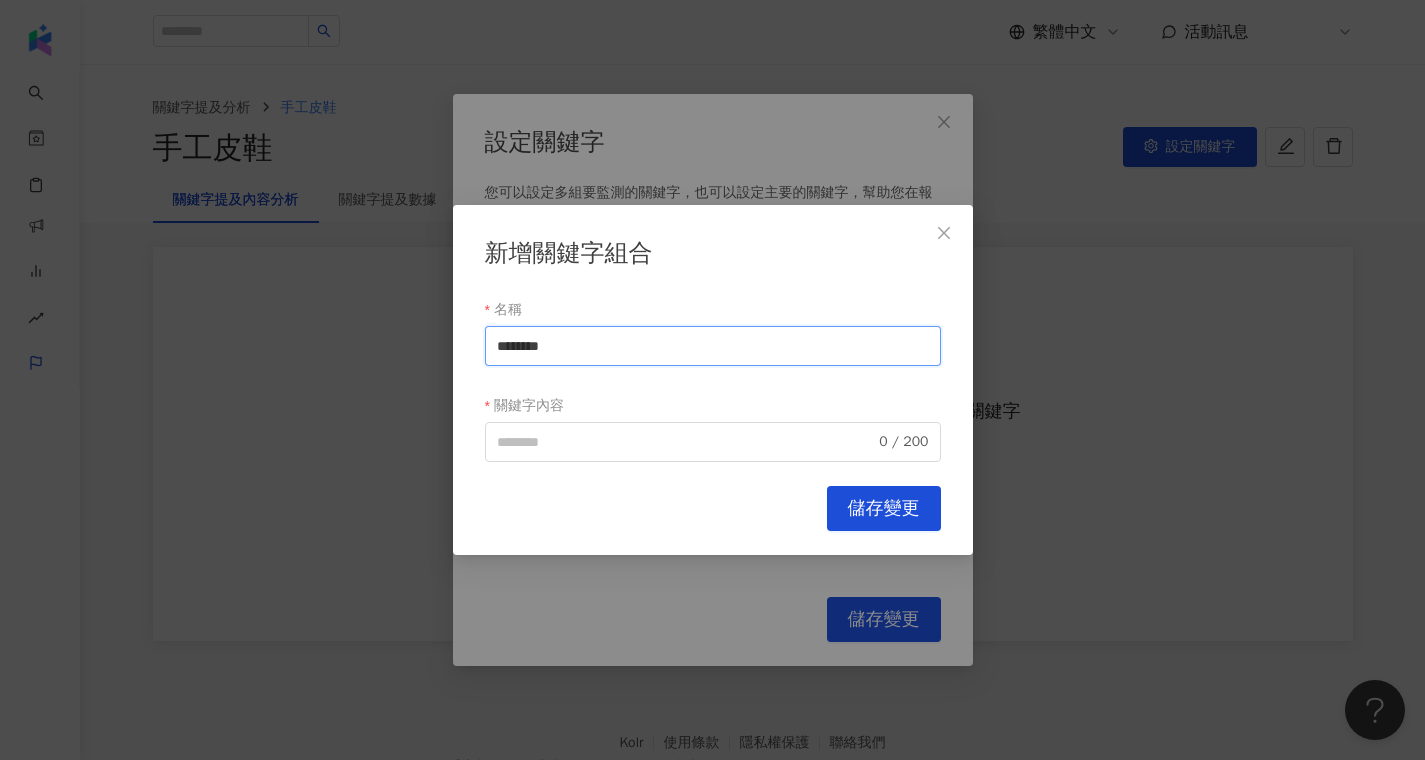 click on "********" at bounding box center (713, 346) 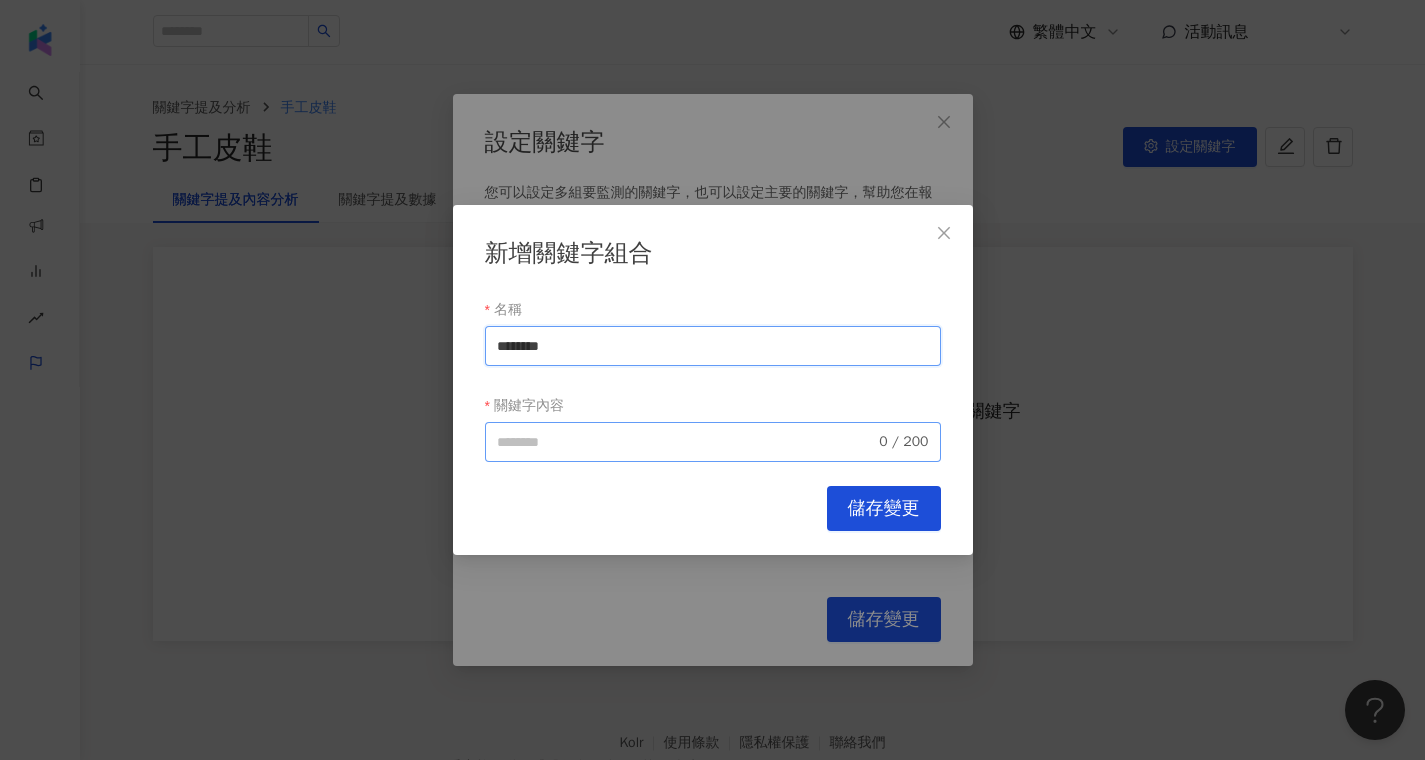type on "********" 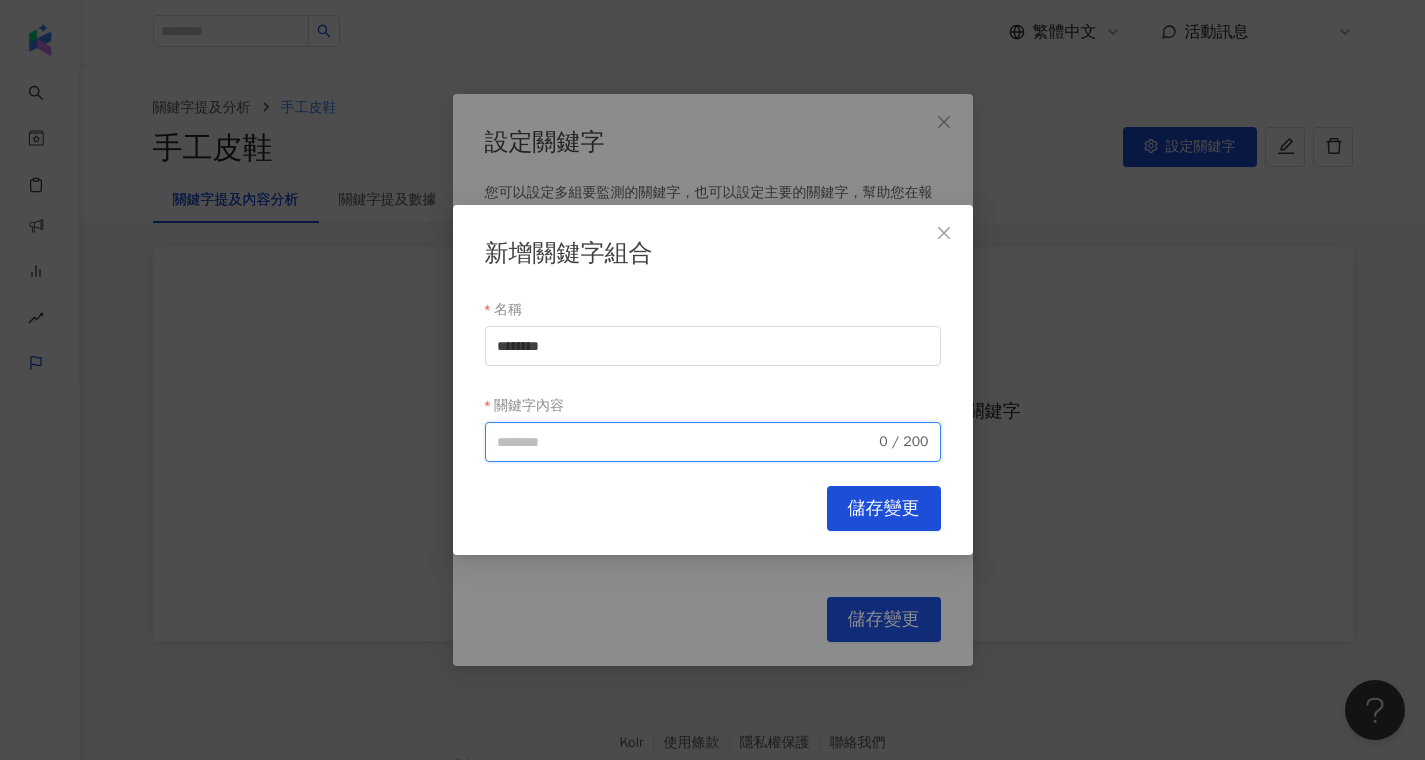 click on "關鍵字內容" at bounding box center [686, 442] 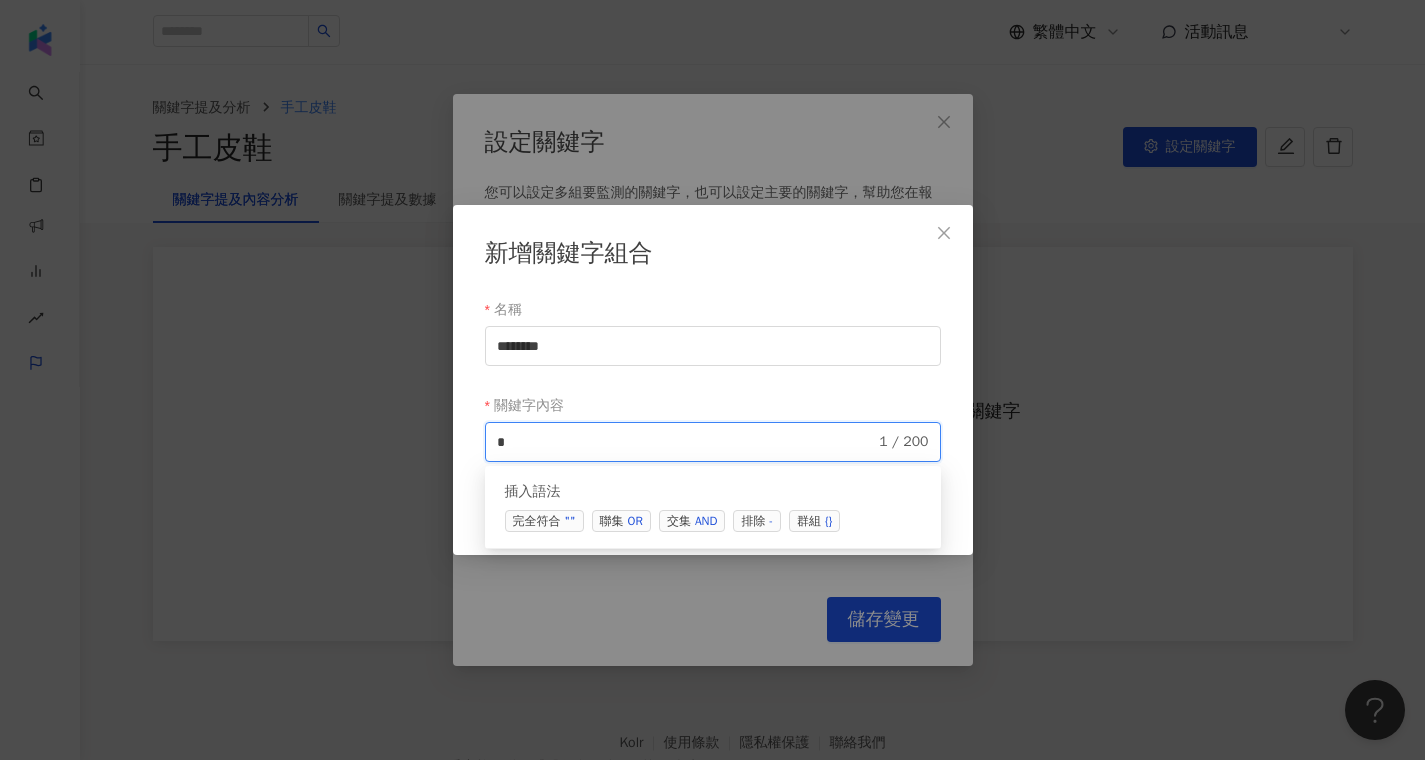 paste on "********" 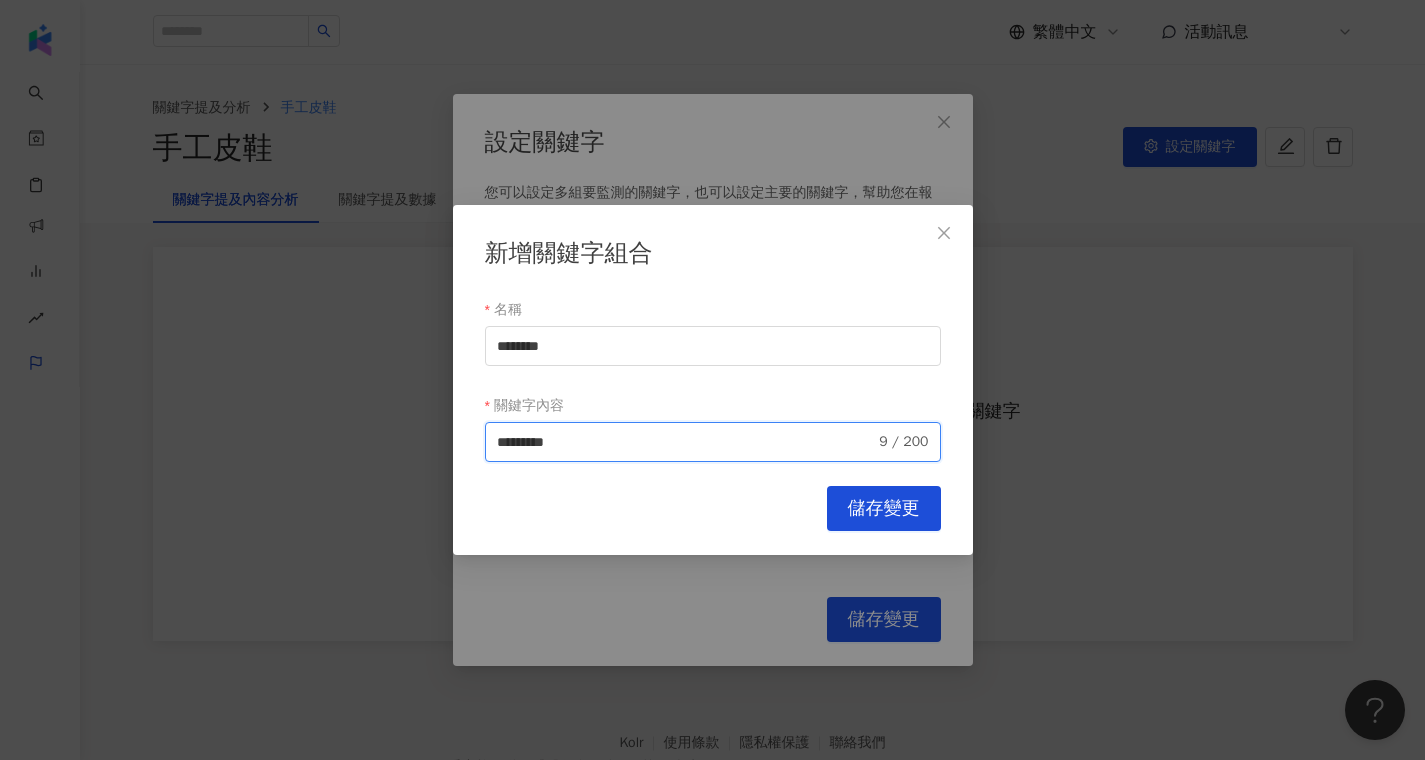 drag, startPoint x: 503, startPoint y: 443, endPoint x: 492, endPoint y: 439, distance: 11.7046995 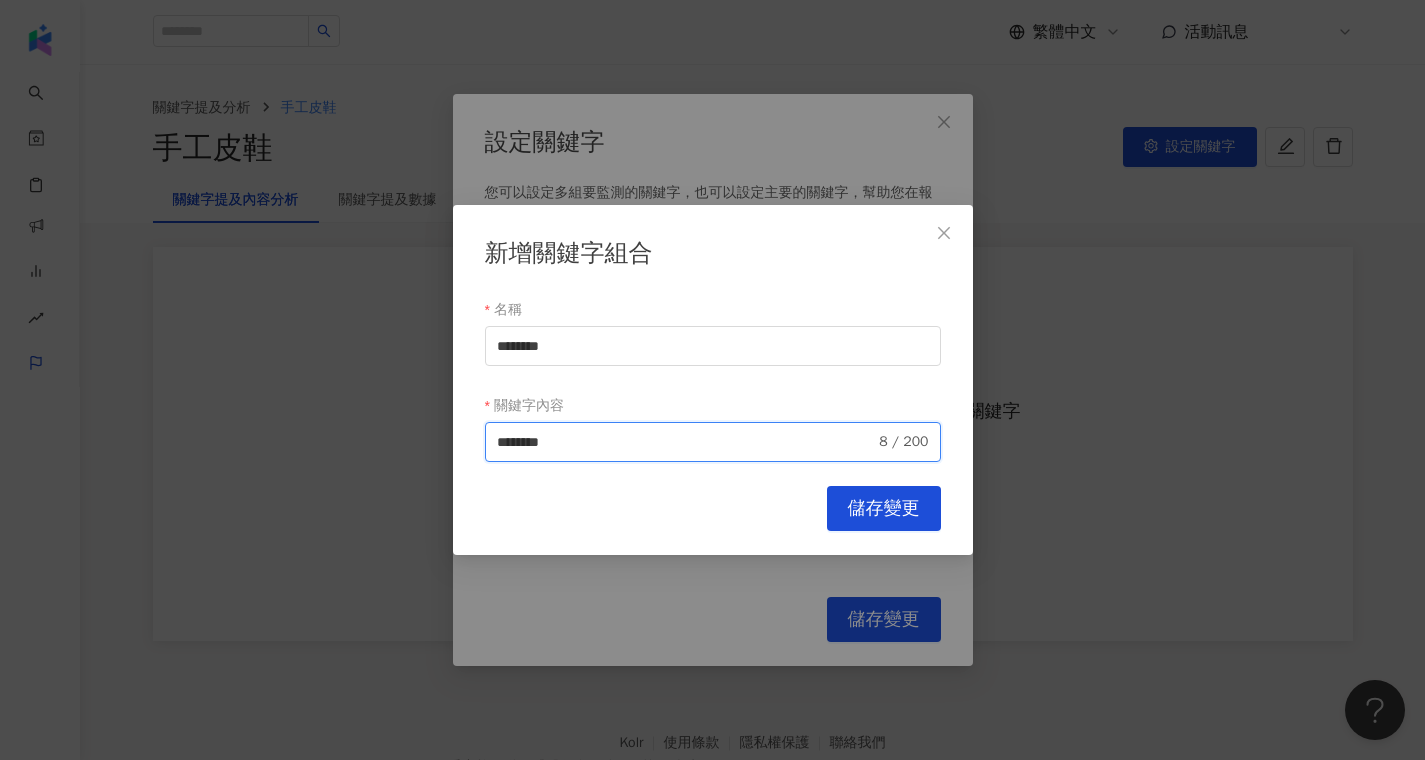 click on "********" at bounding box center [686, 442] 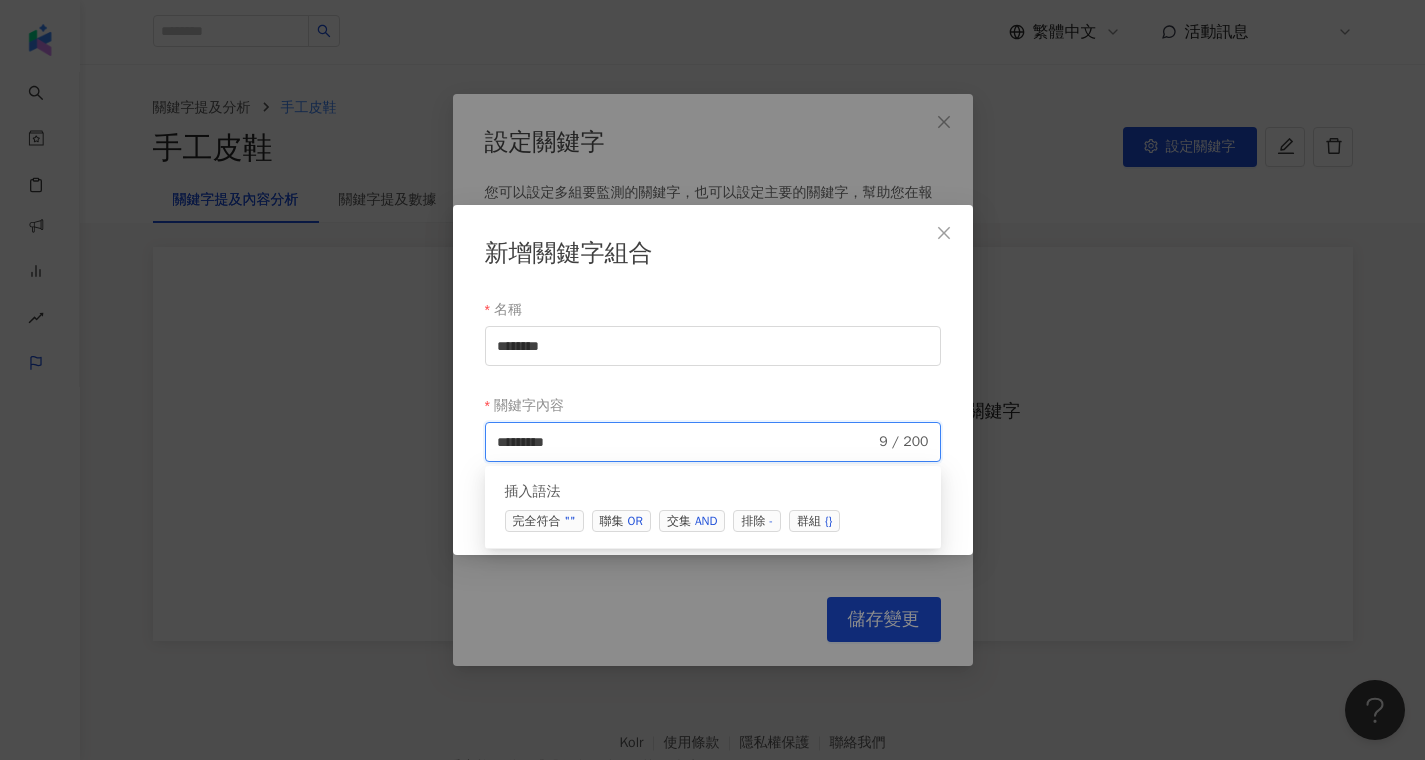 click on "聯集 OR" at bounding box center [621, 521] 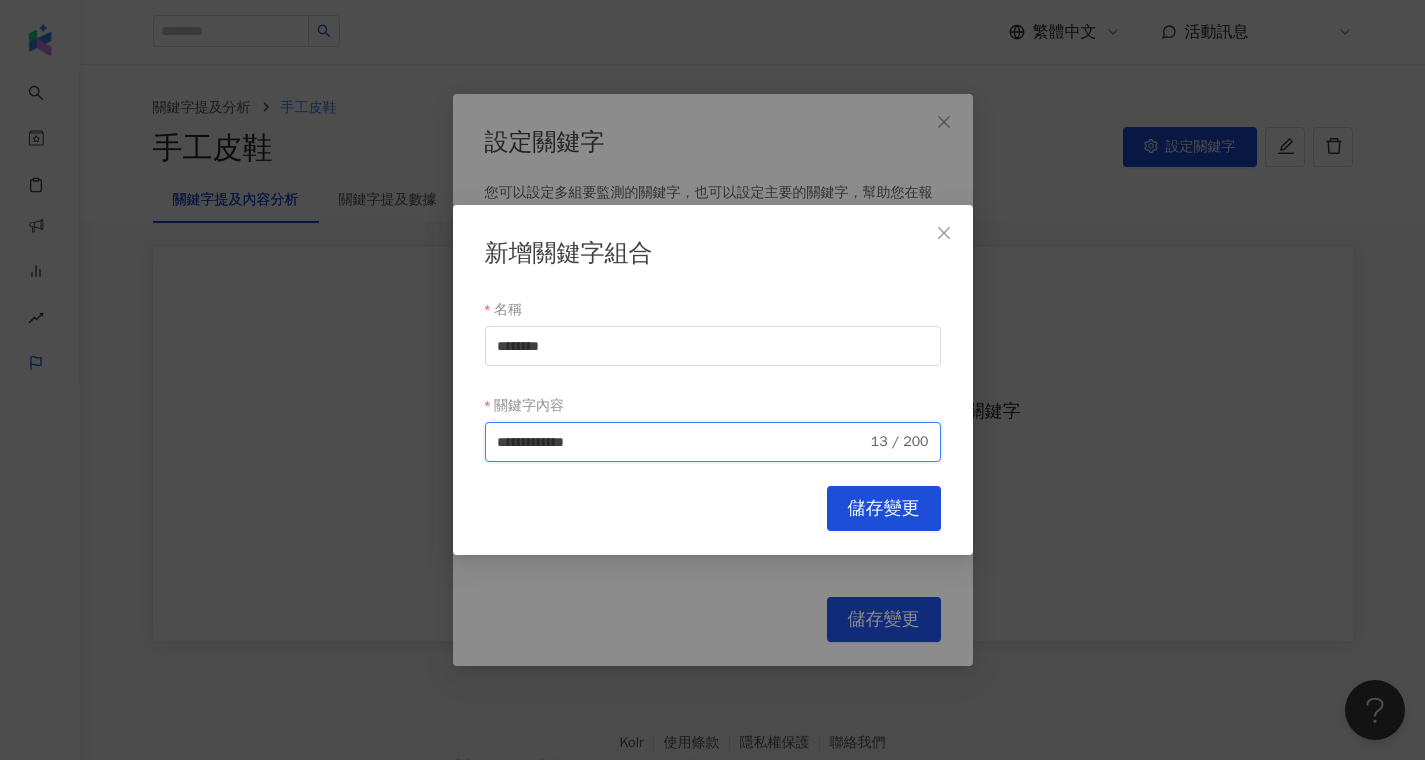 drag, startPoint x: 548, startPoint y: 452, endPoint x: 463, endPoint y: 449, distance: 85.052925 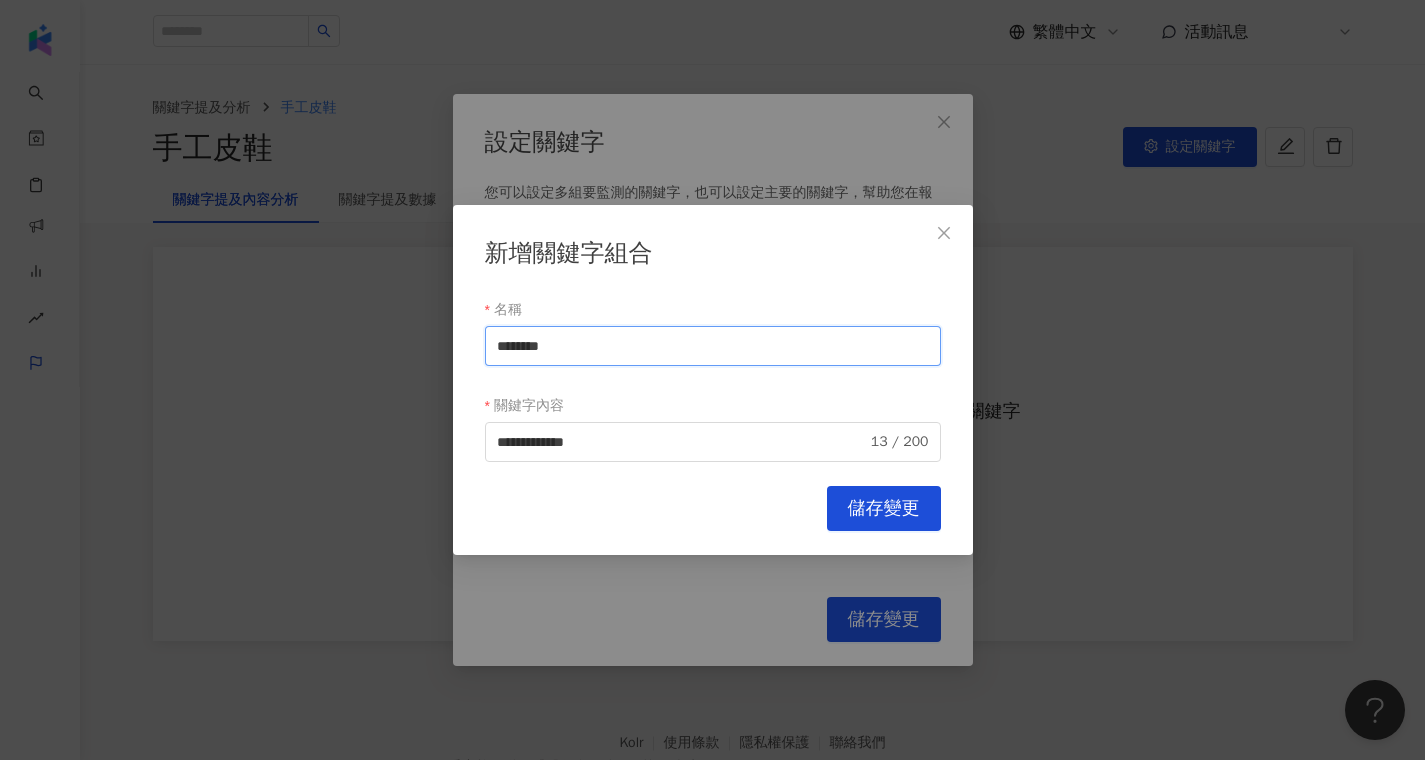 click on "********" at bounding box center [713, 346] 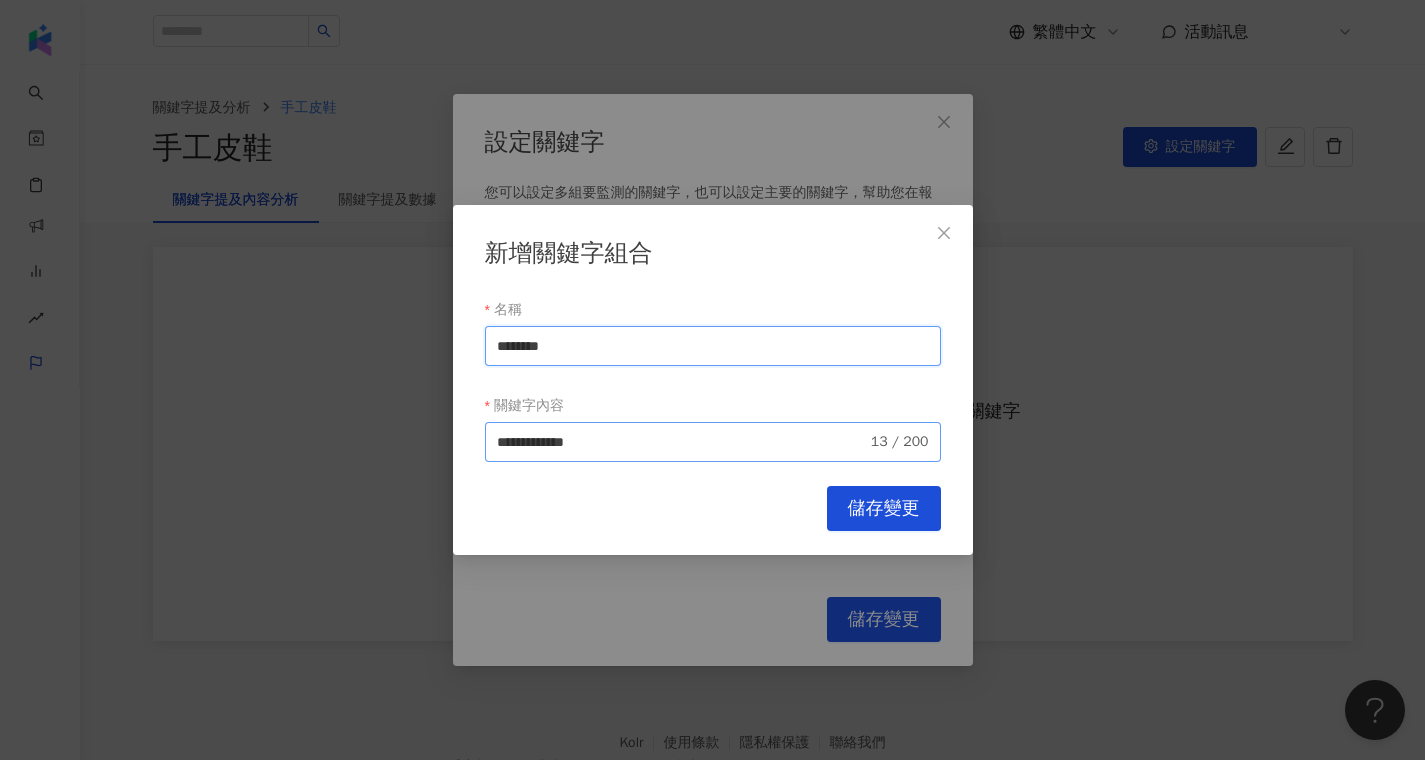 type on "********" 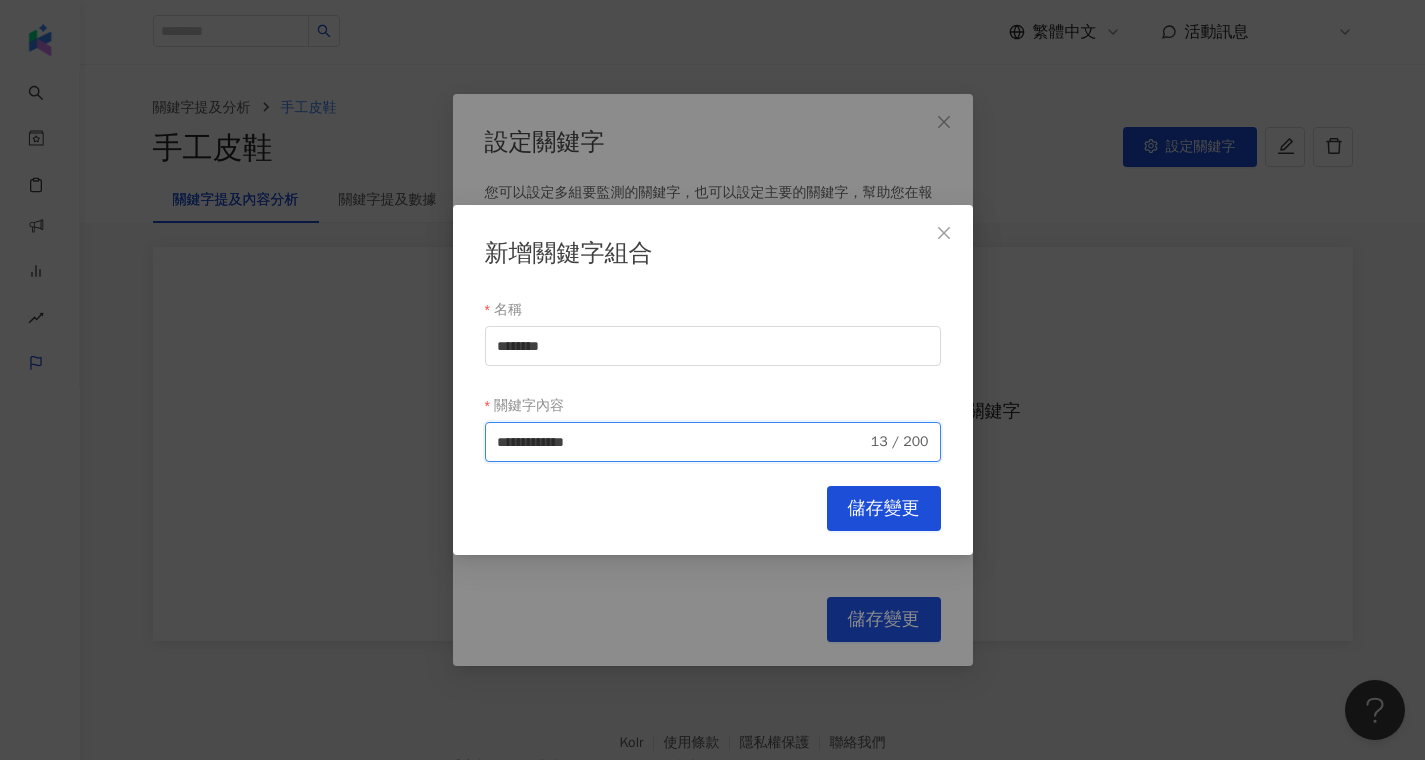click on "**********" at bounding box center (682, 442) 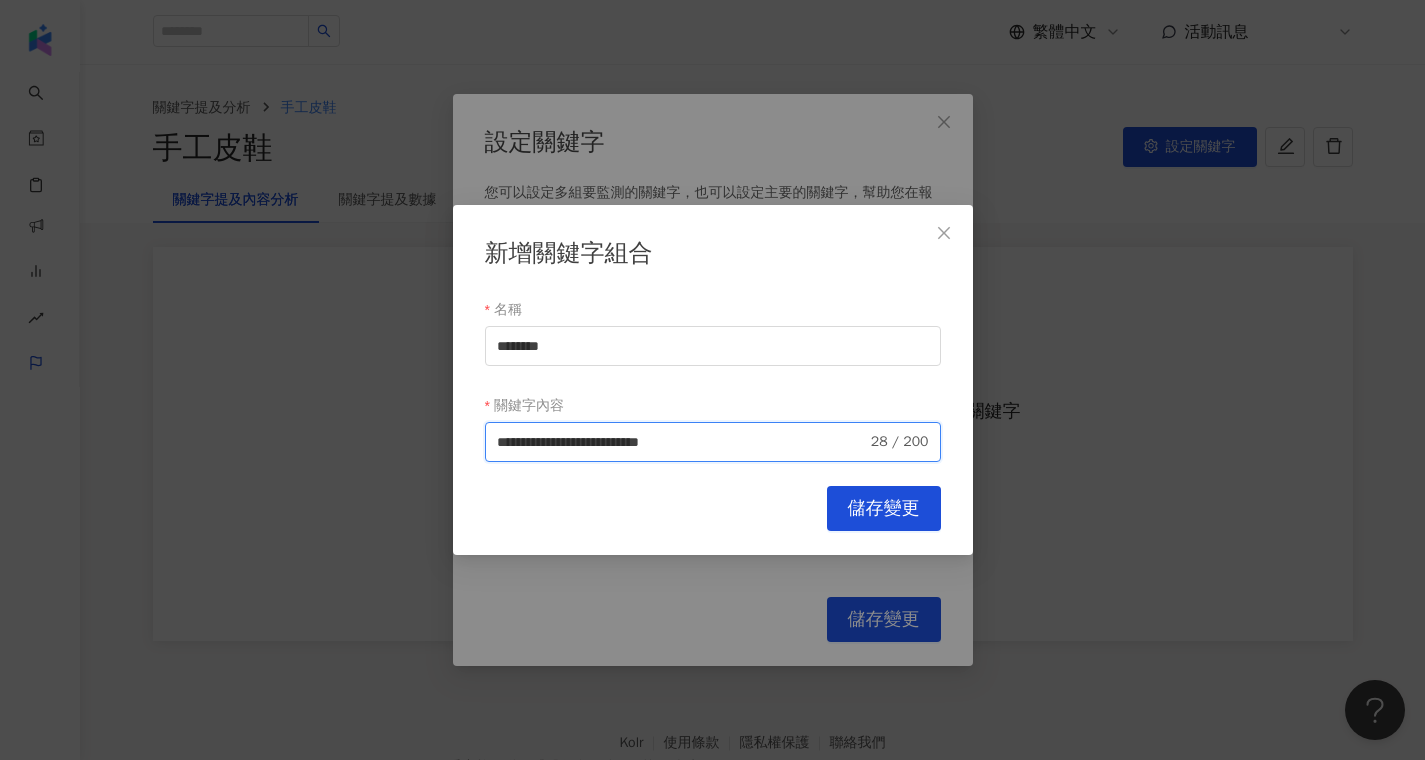 type on "**********" 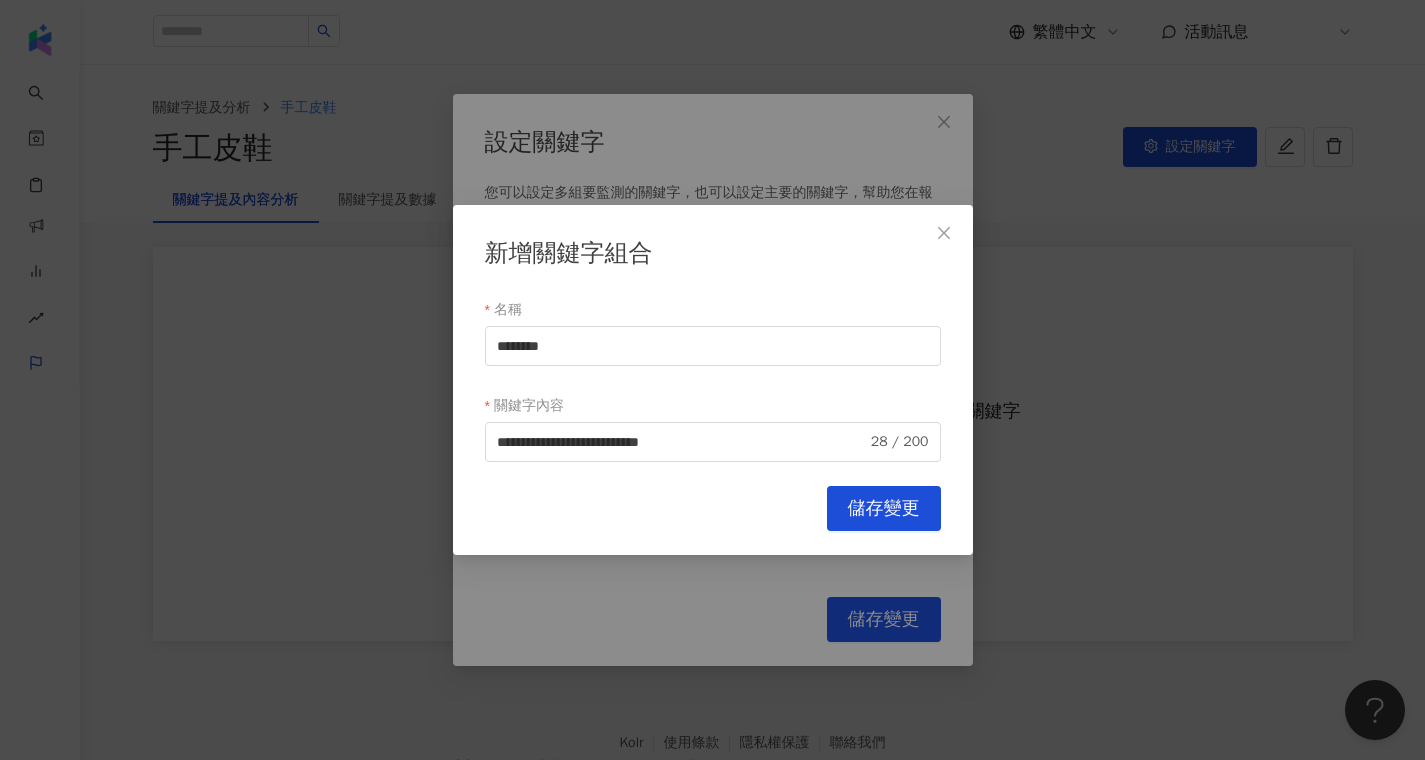 click on "Cancel 儲存變更" at bounding box center [713, 508] 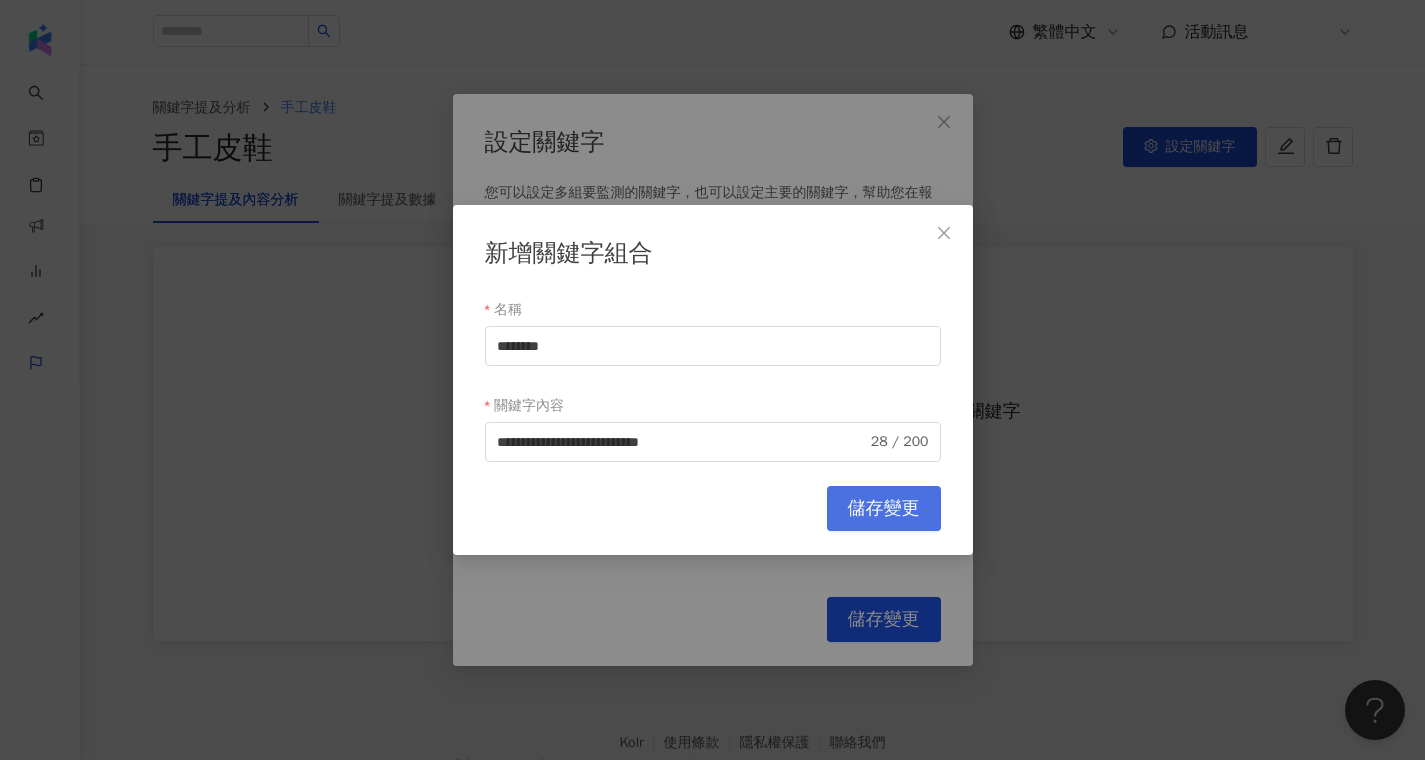 click on "儲存變更" at bounding box center [884, 509] 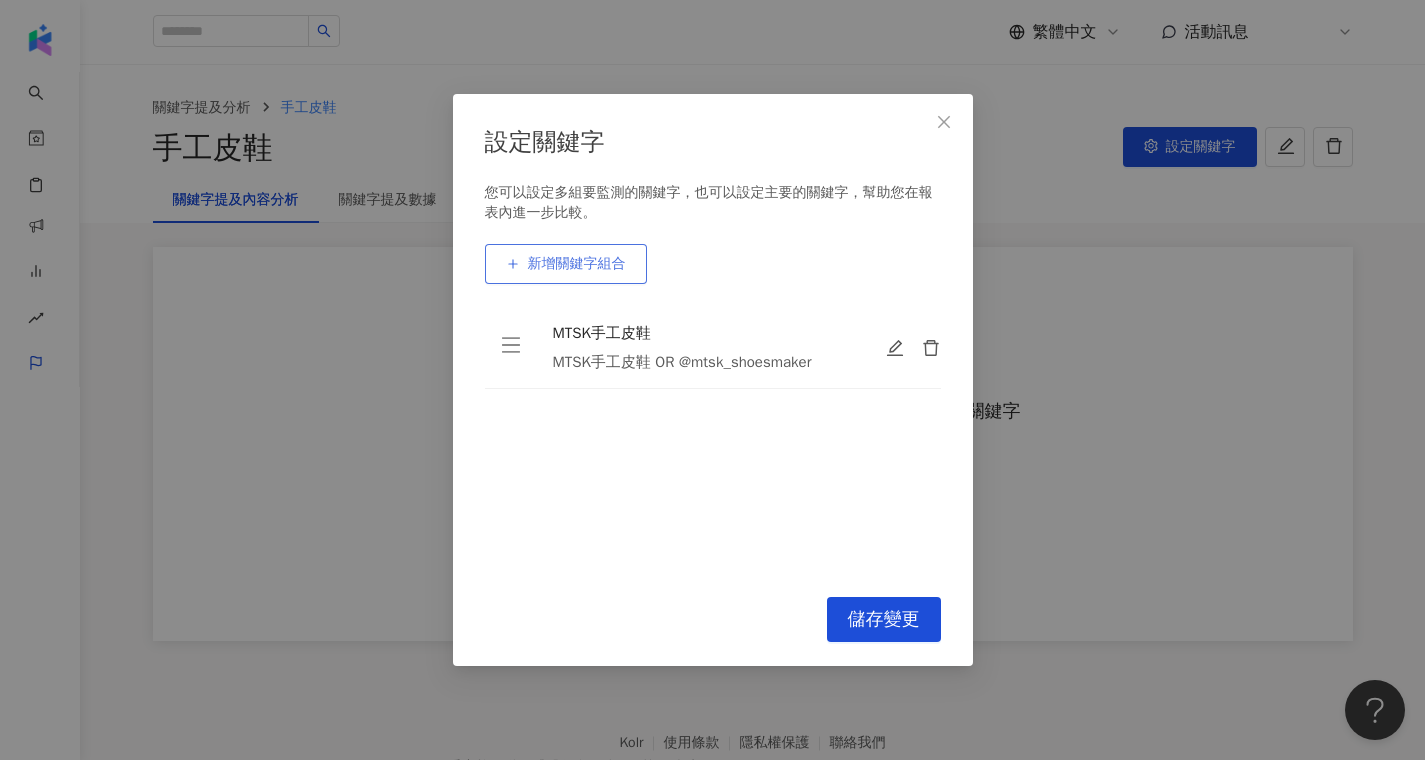 click on "新增關鍵字組合" at bounding box center [566, 264] 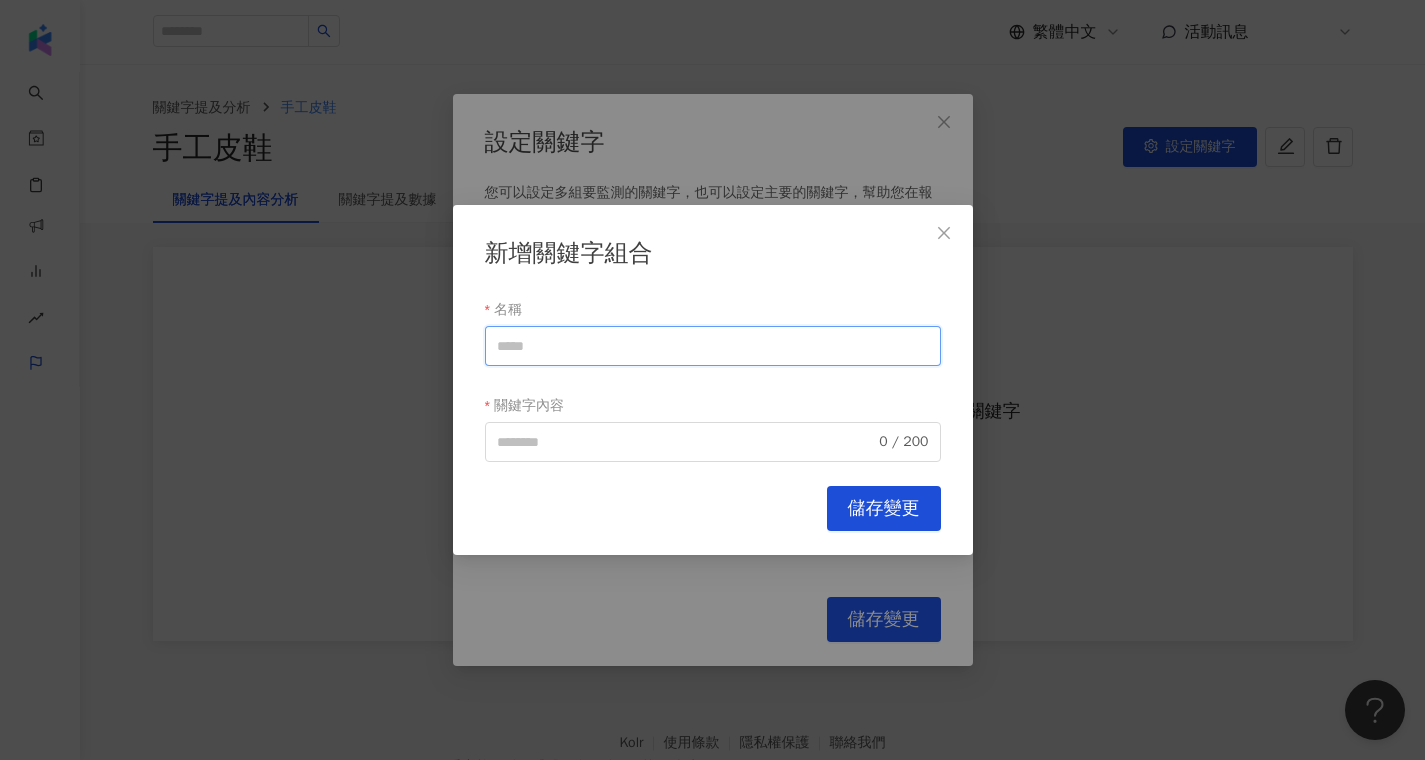 click on "名稱" at bounding box center [713, 346] 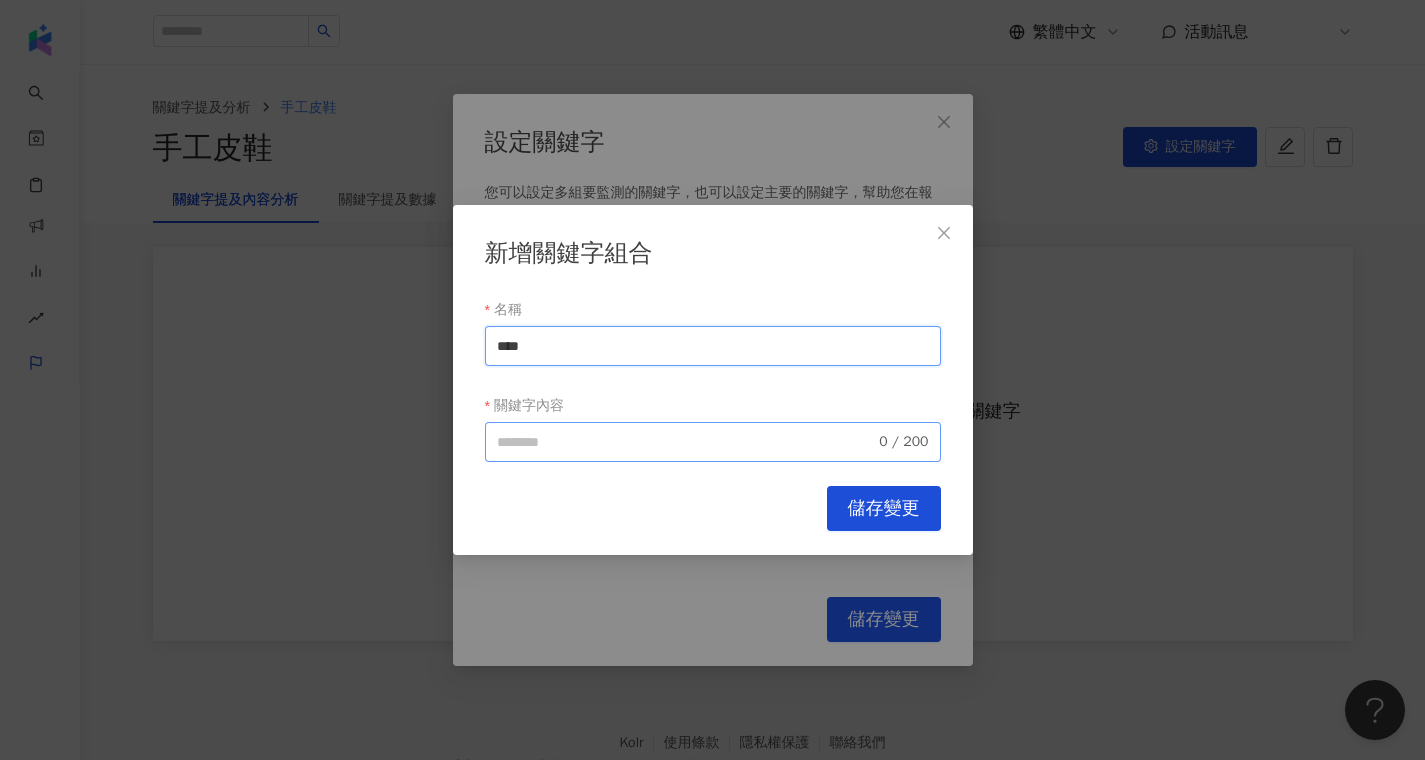 type on "****" 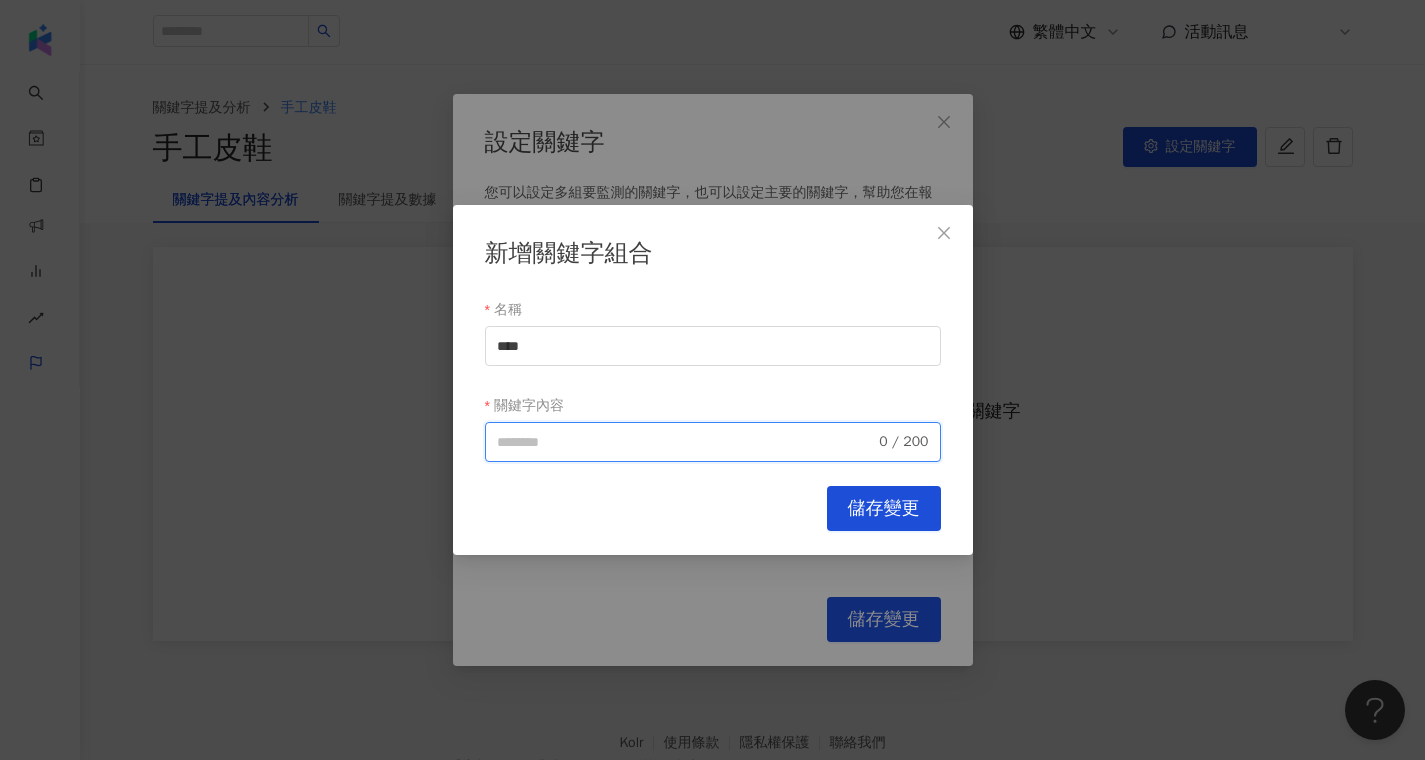 click on "關鍵字內容" at bounding box center [686, 442] 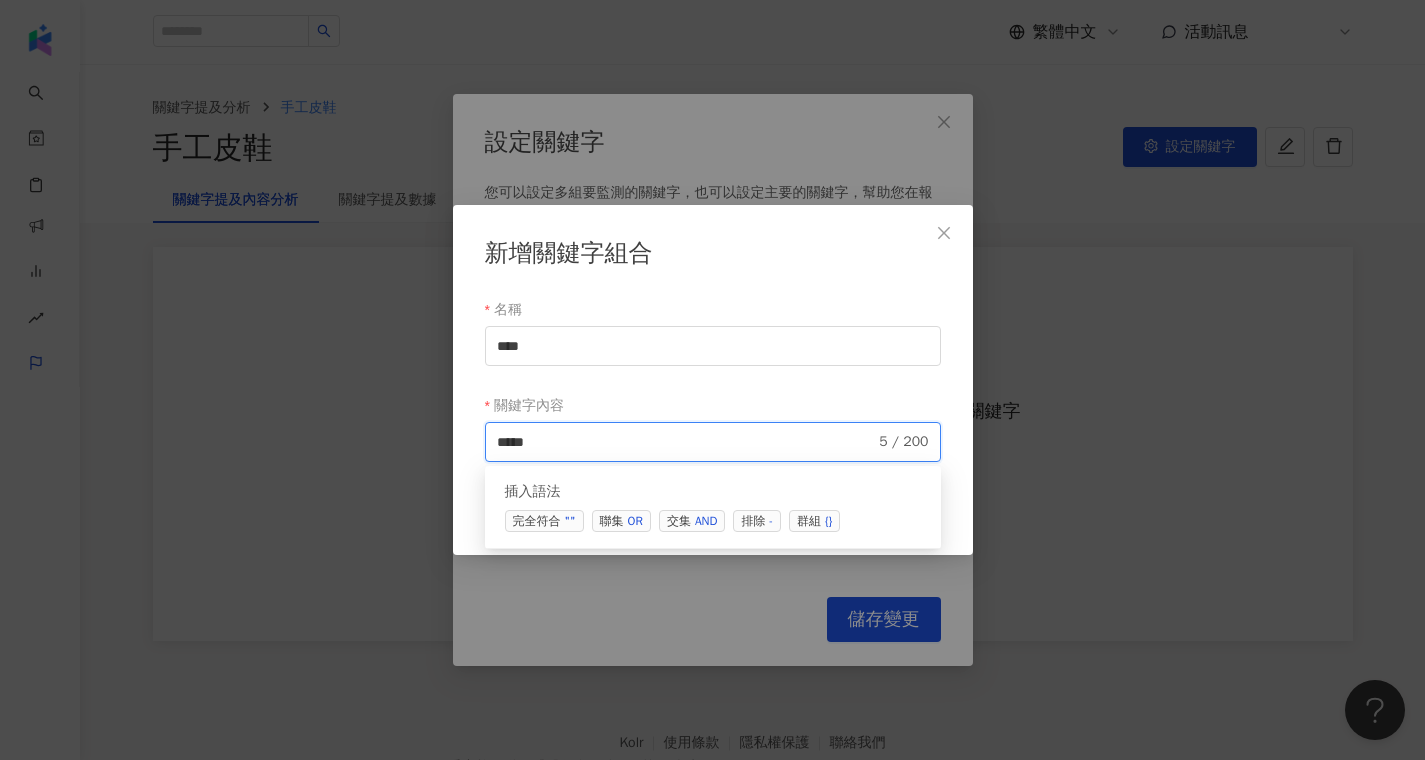 click on "聯集 OR" at bounding box center (621, 521) 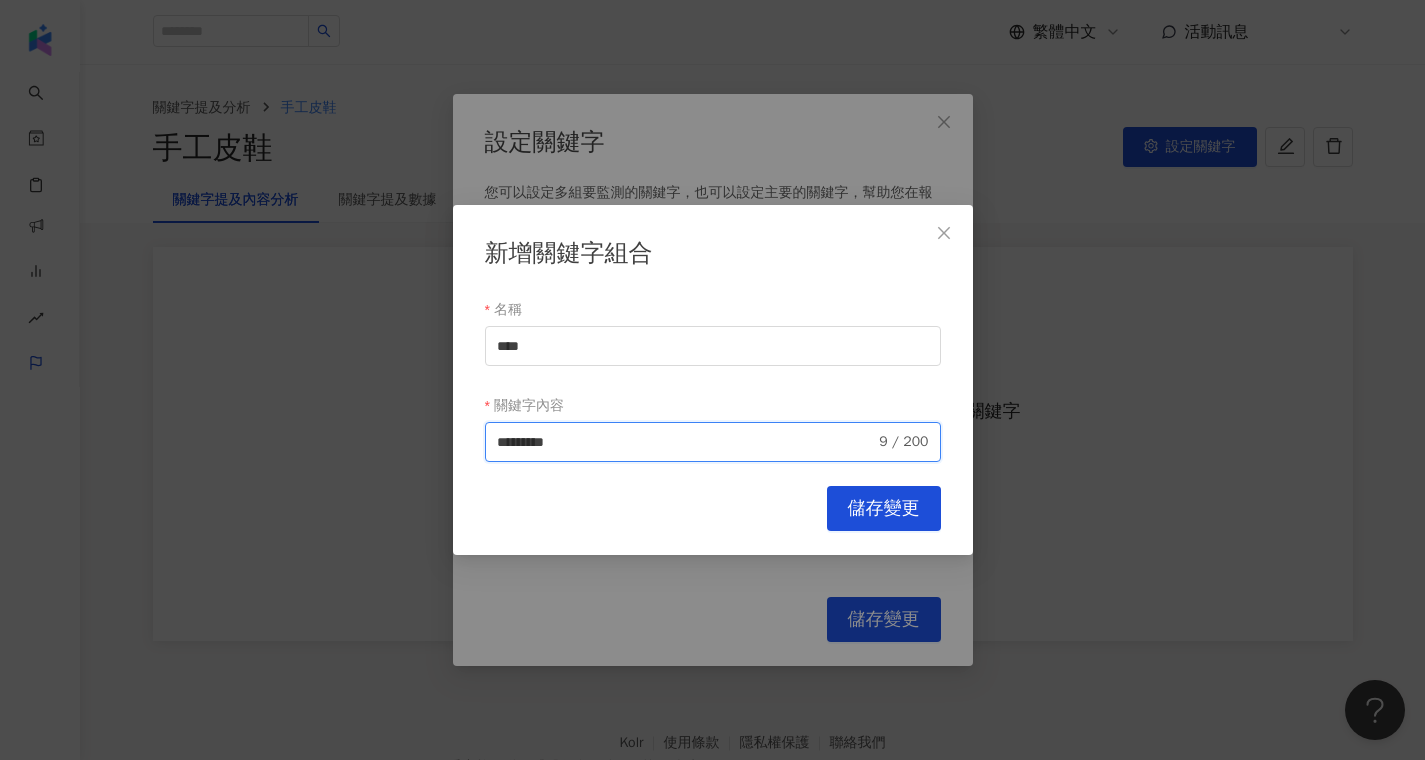 paste on "**********" 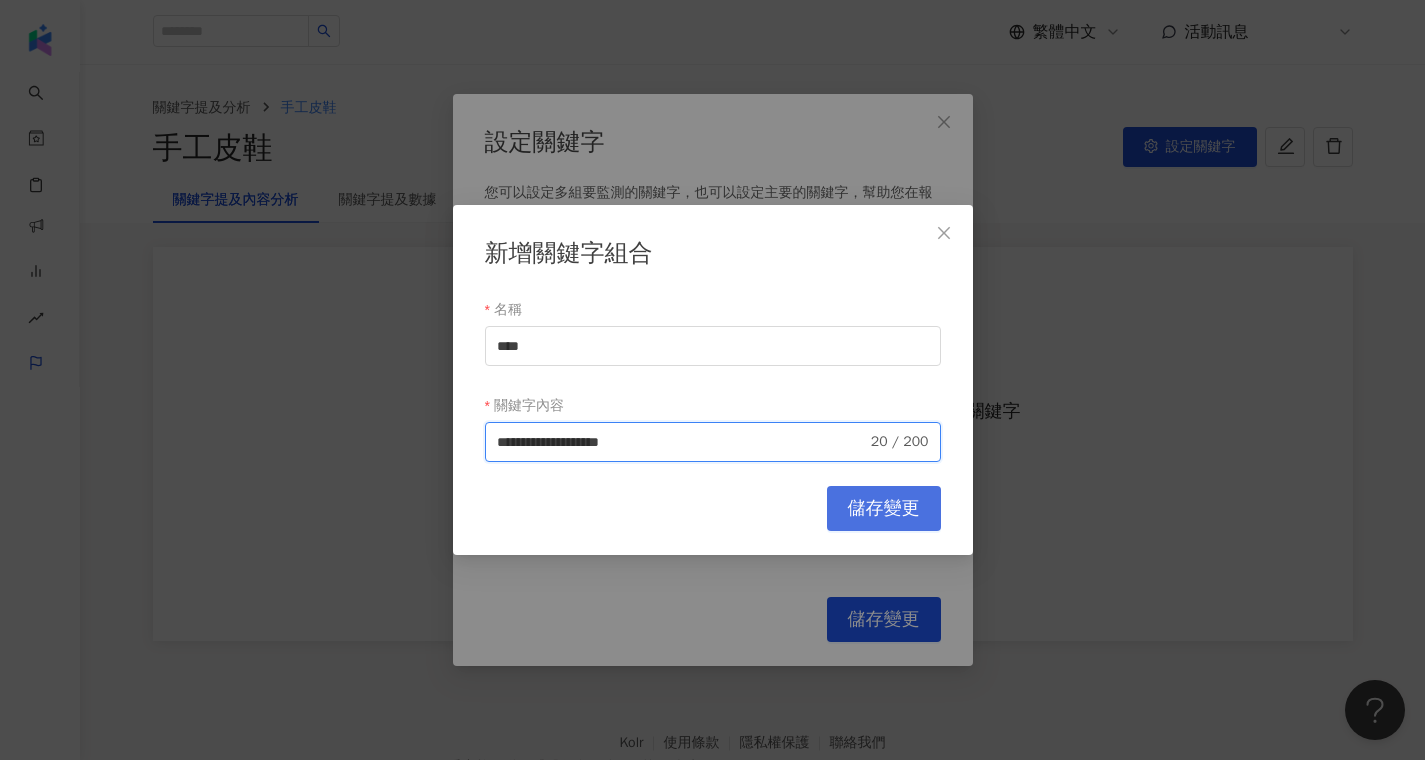 type on "**********" 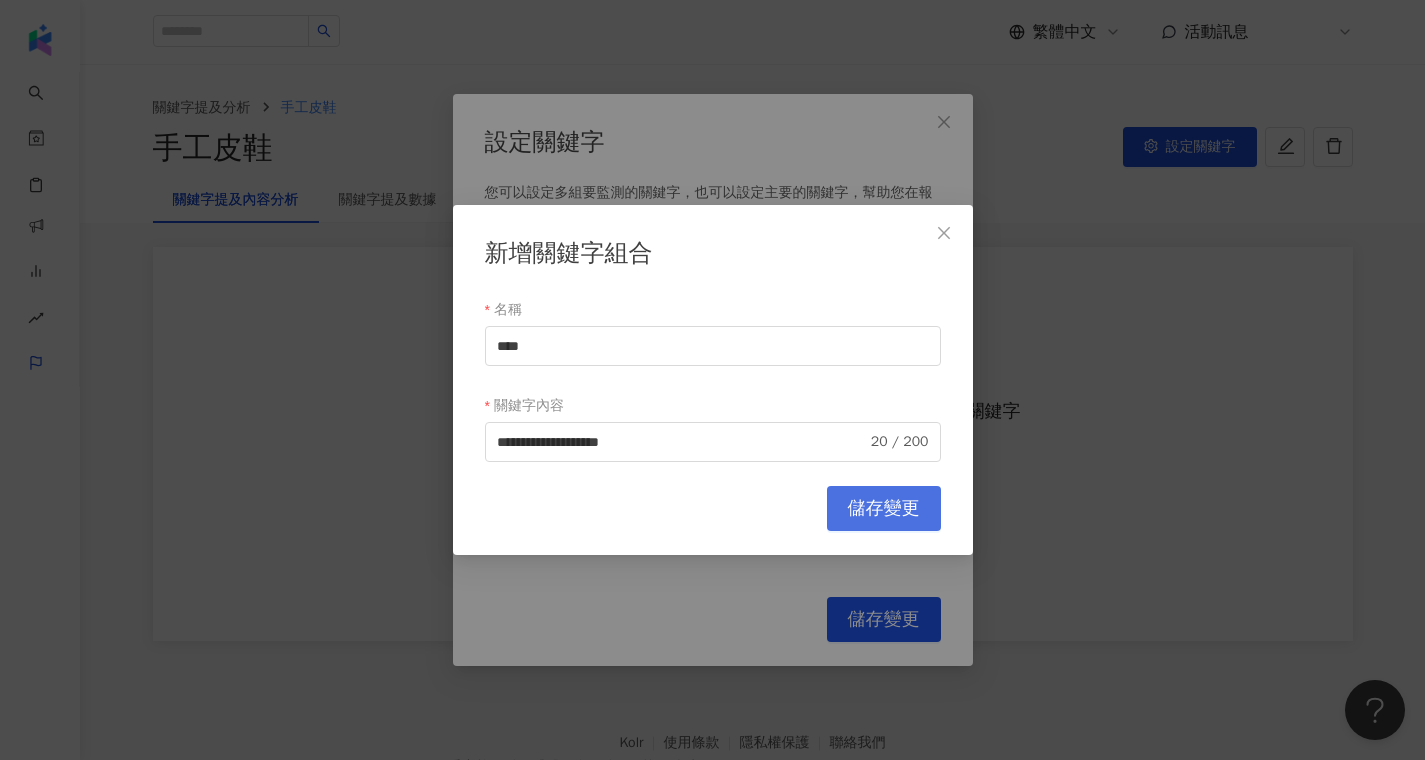 click on "儲存變更" at bounding box center (884, 509) 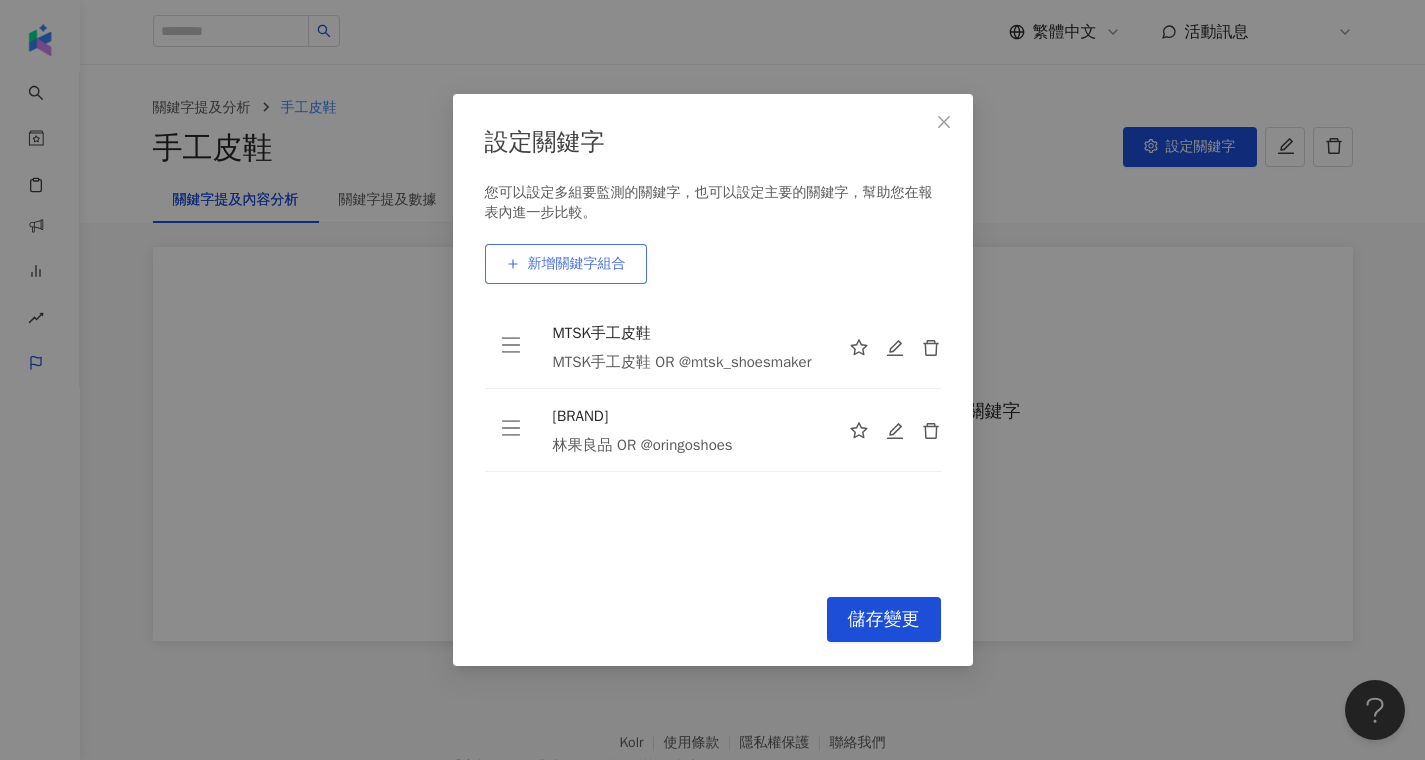 click on "新增關鍵字組合" at bounding box center [566, 264] 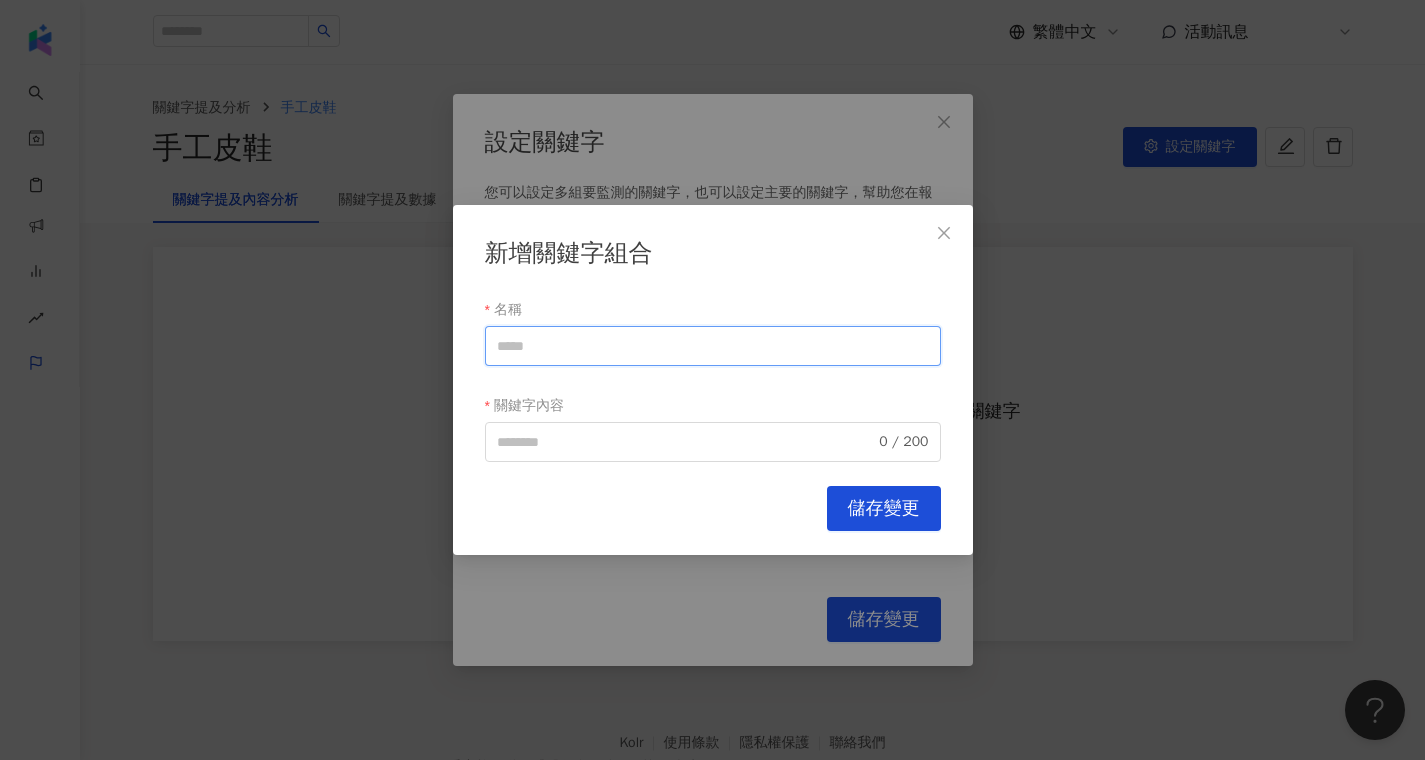 click on "名稱" at bounding box center (713, 346) 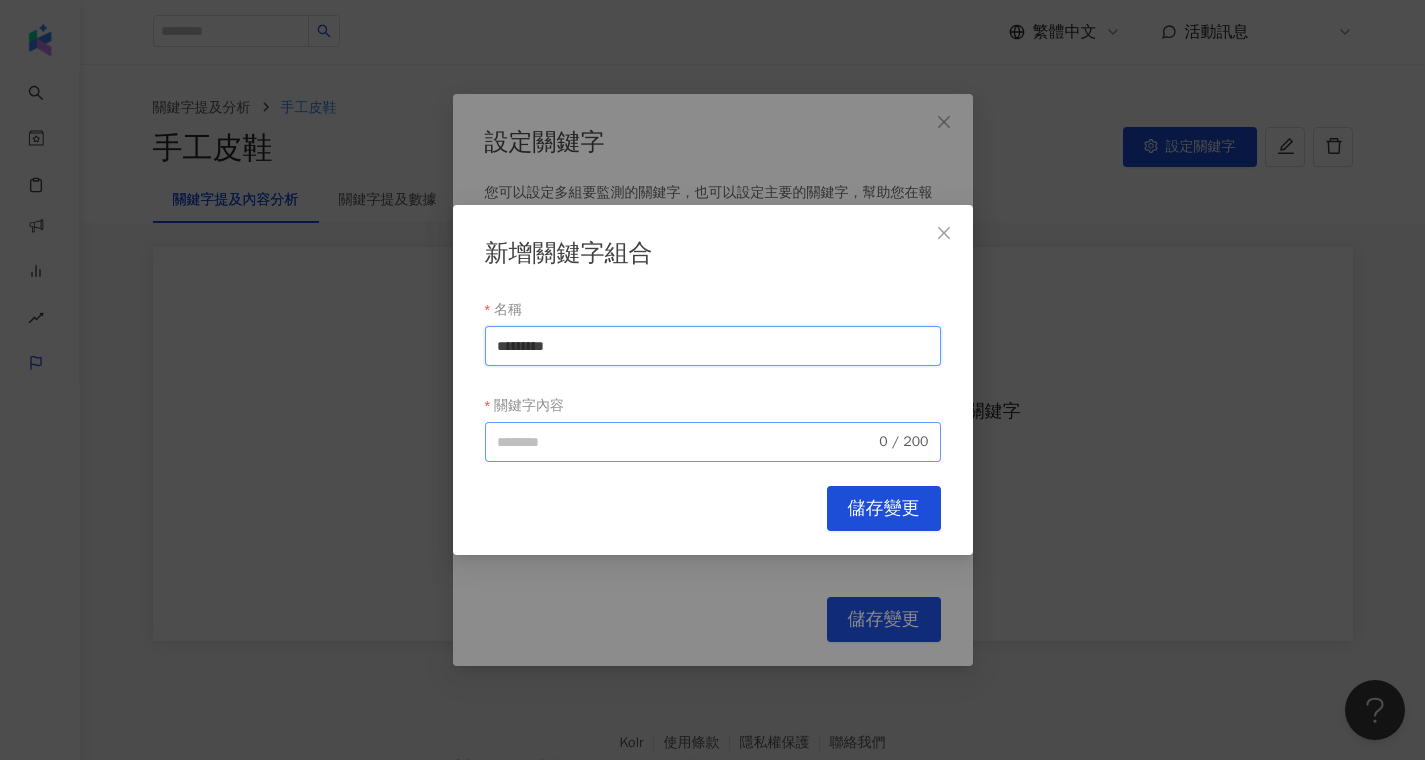 type on "*********" 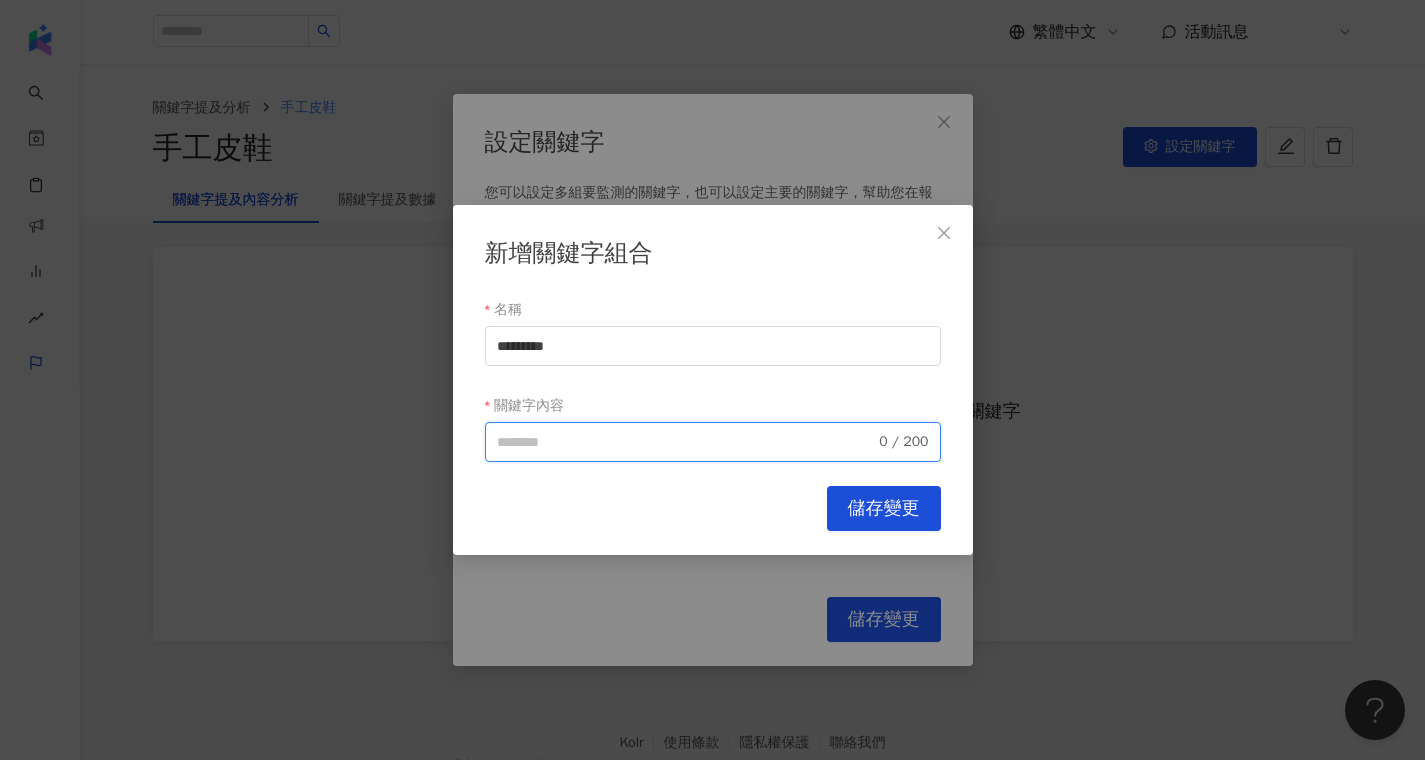 click on "關鍵字內容" at bounding box center [686, 442] 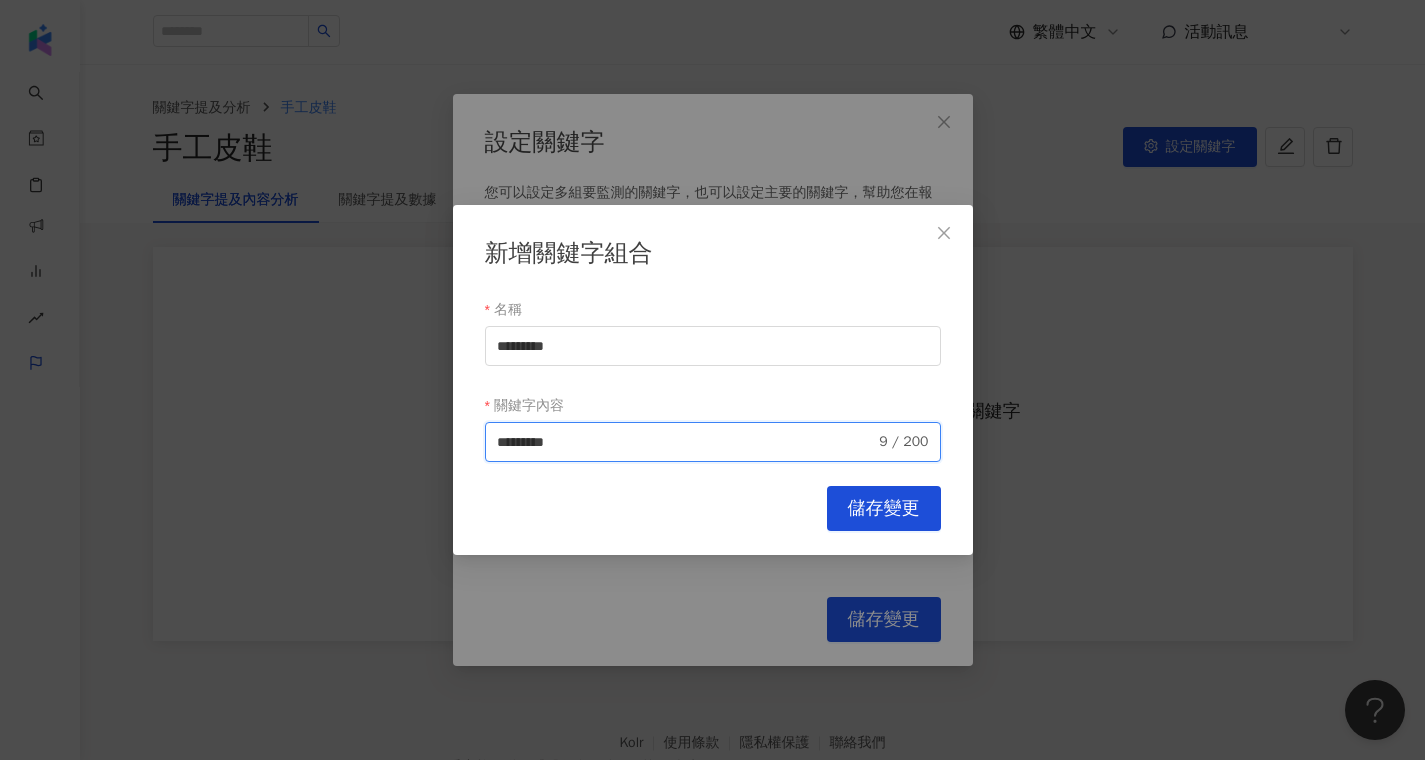 click on "*********" at bounding box center [686, 442] 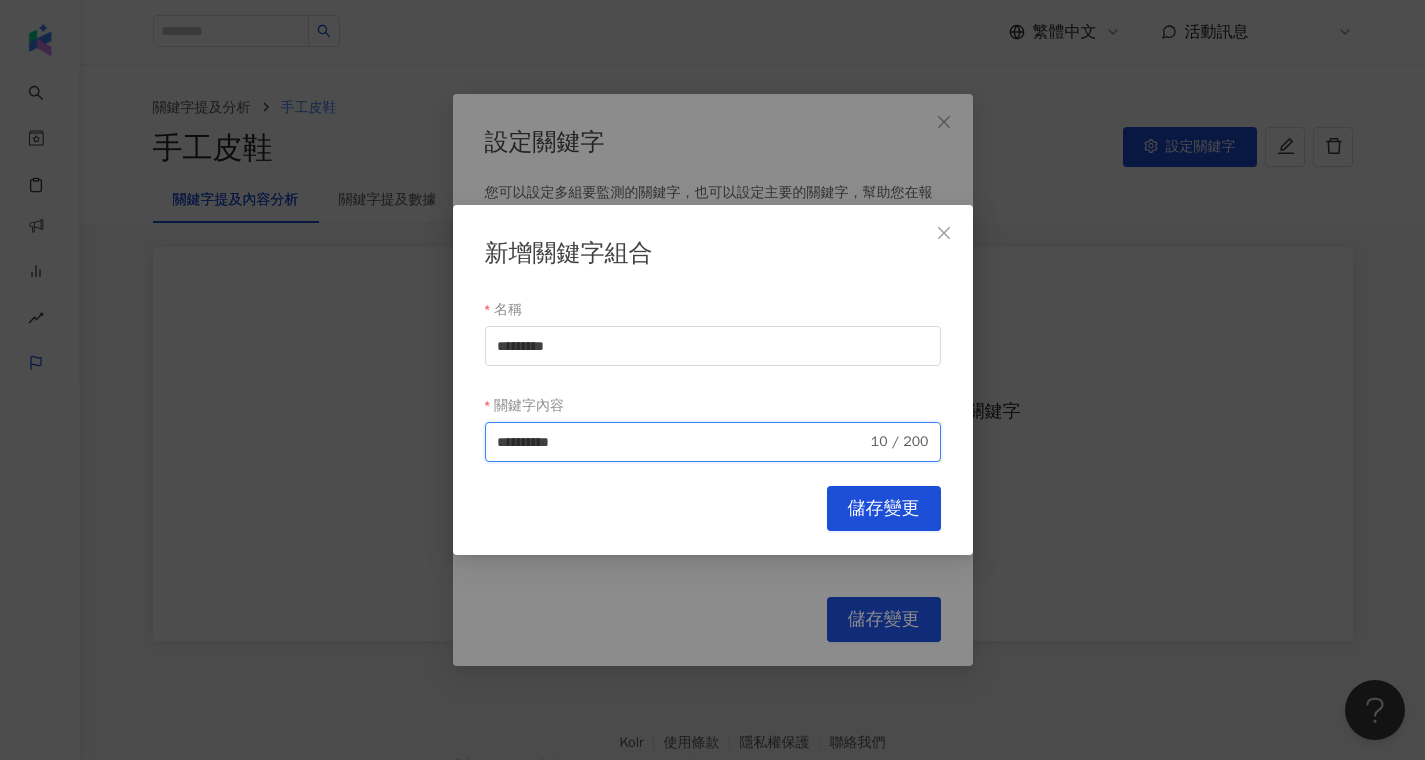 click on "**********" at bounding box center [682, 442] 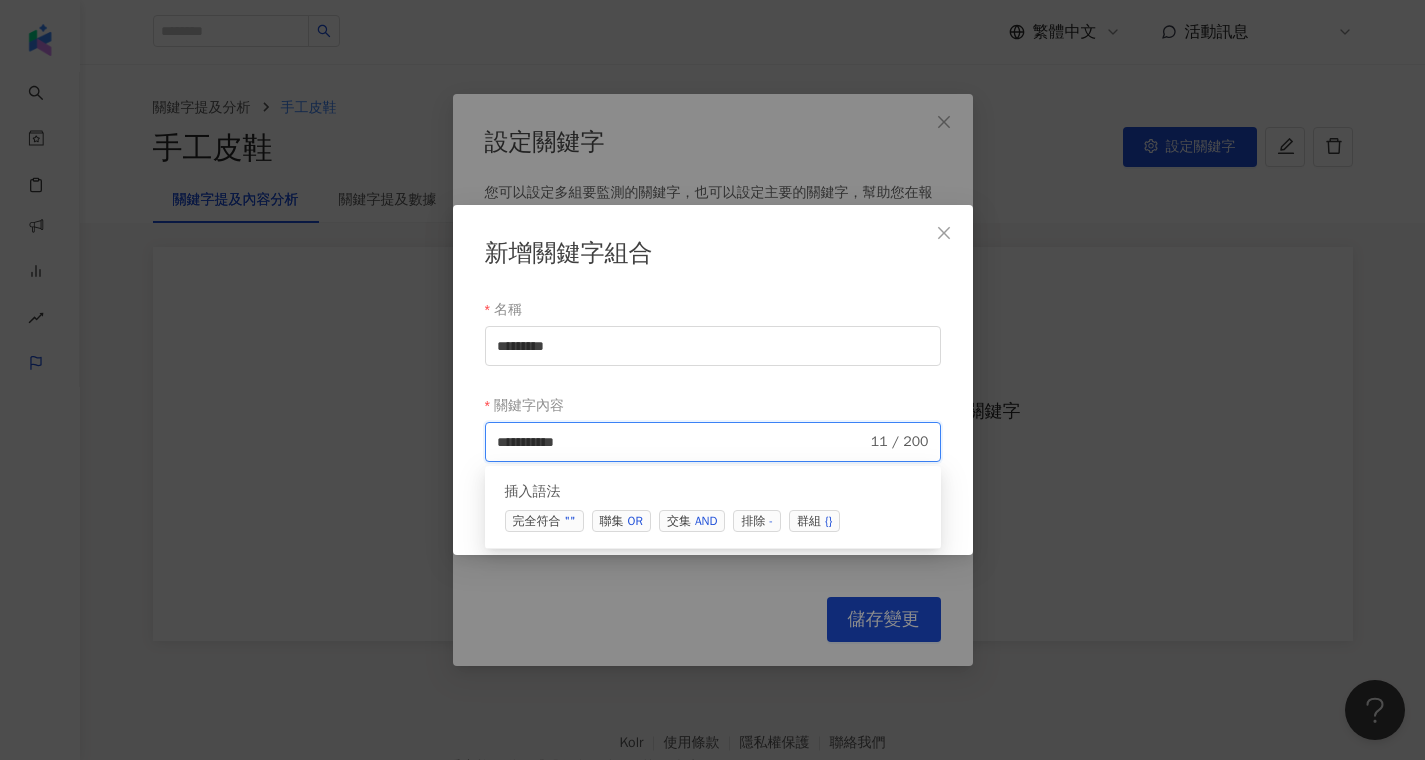 click on "**********" at bounding box center (682, 442) 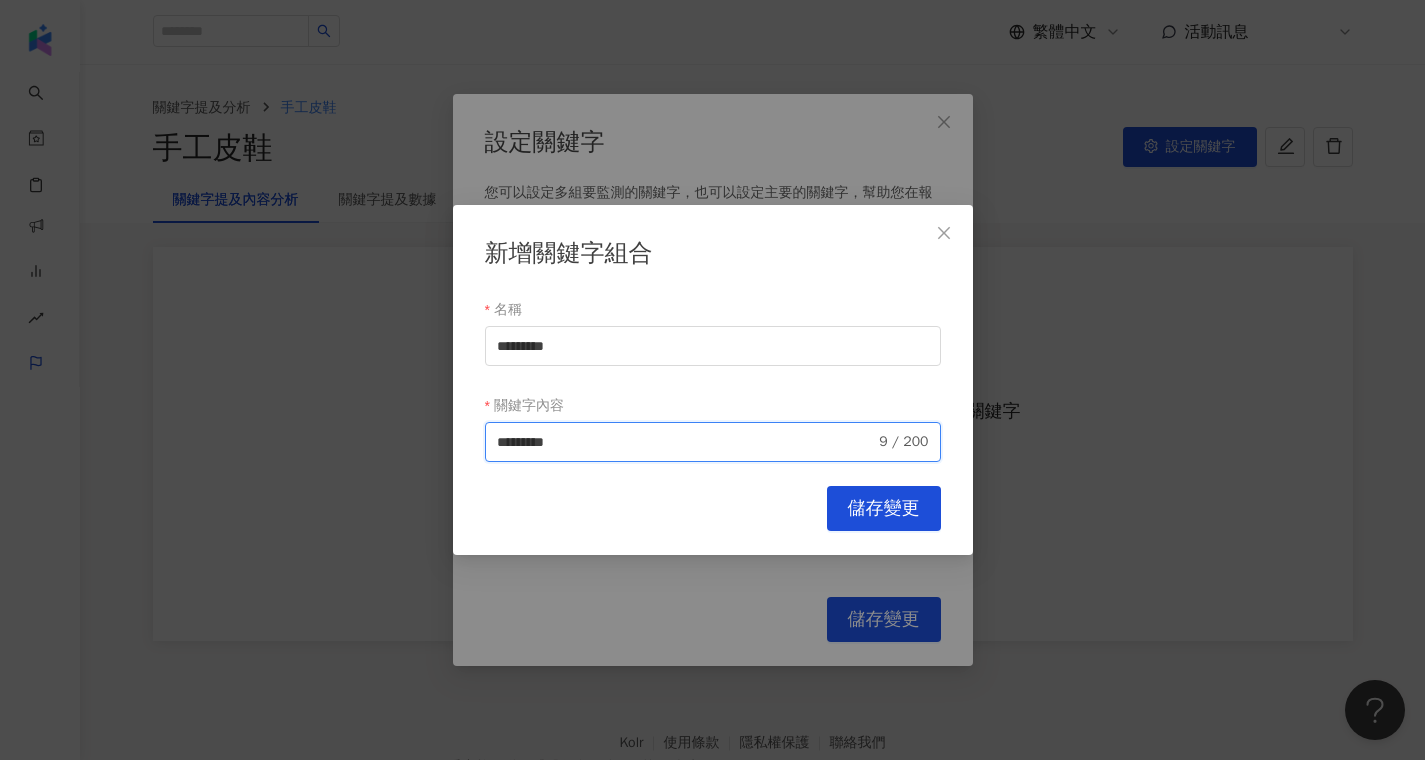 click on "*********" at bounding box center [686, 442] 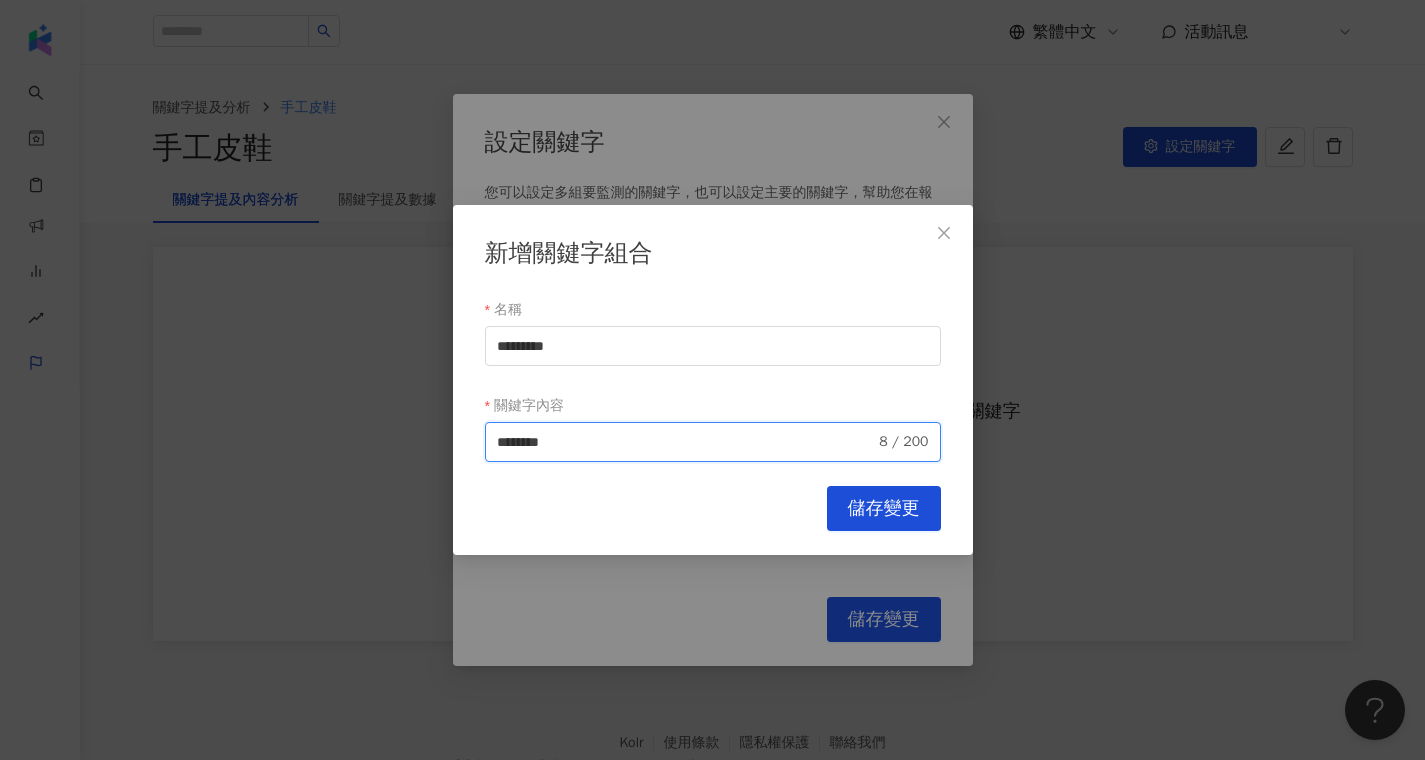 drag, startPoint x: 544, startPoint y: 442, endPoint x: 601, endPoint y: 447, distance: 57.21888 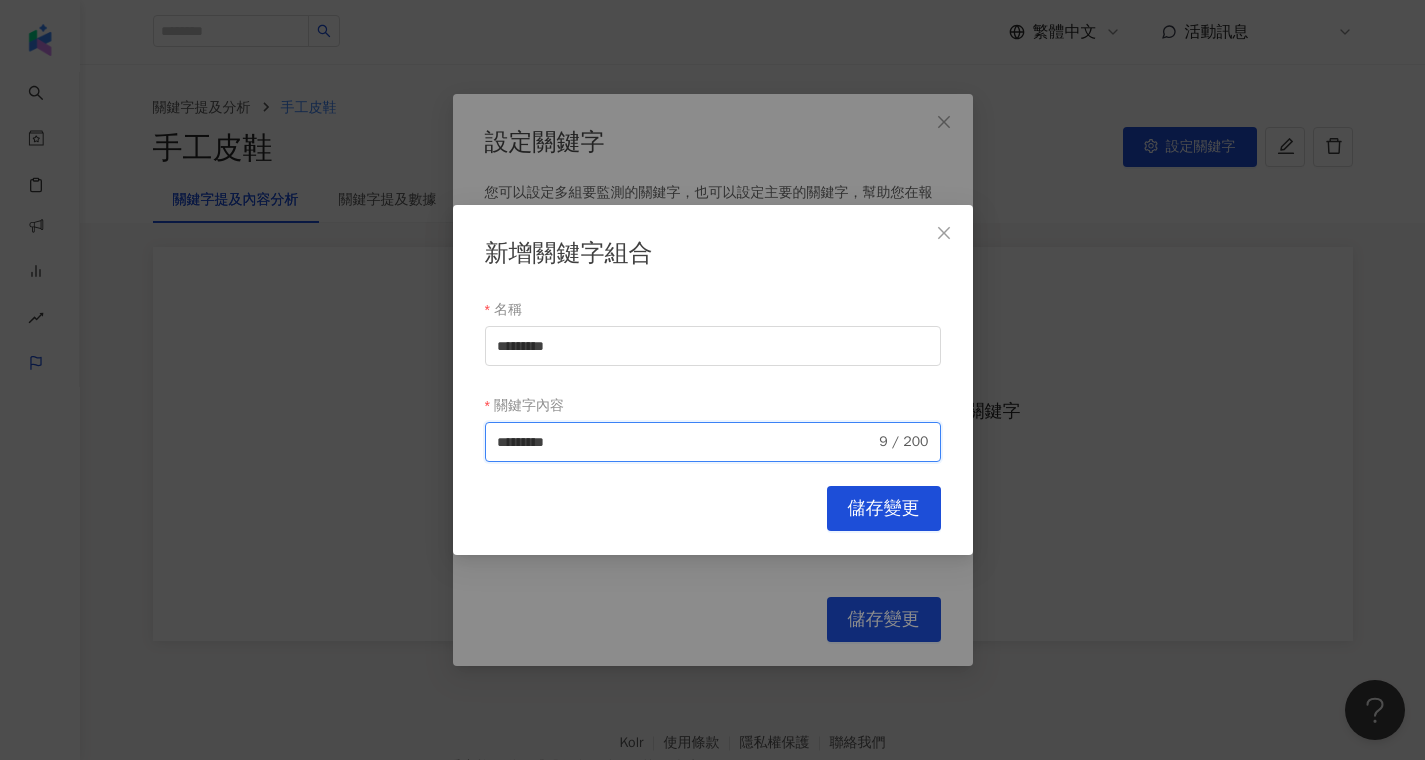 drag, startPoint x: 540, startPoint y: 442, endPoint x: 483, endPoint y: 443, distance: 57.00877 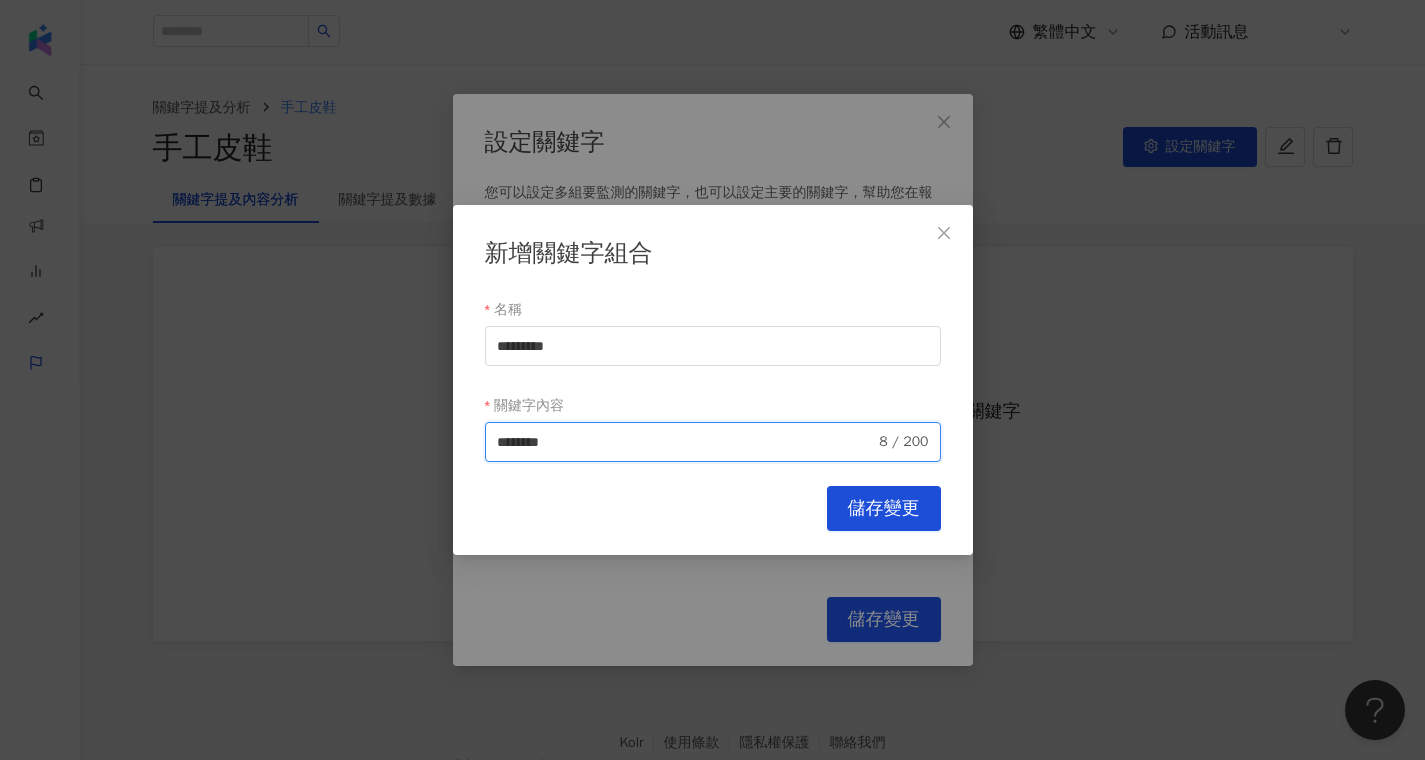 click on "********" at bounding box center [686, 442] 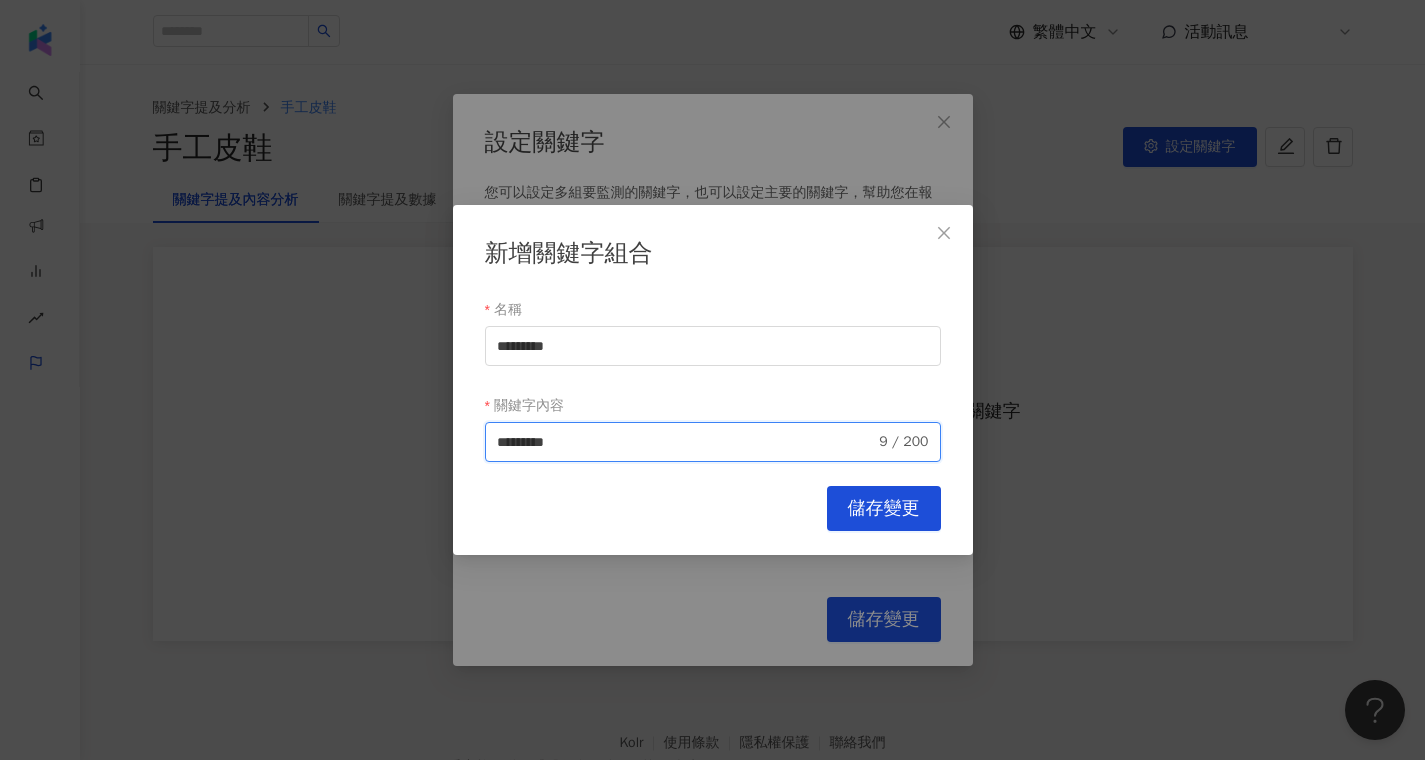 click on "*********" at bounding box center [686, 442] 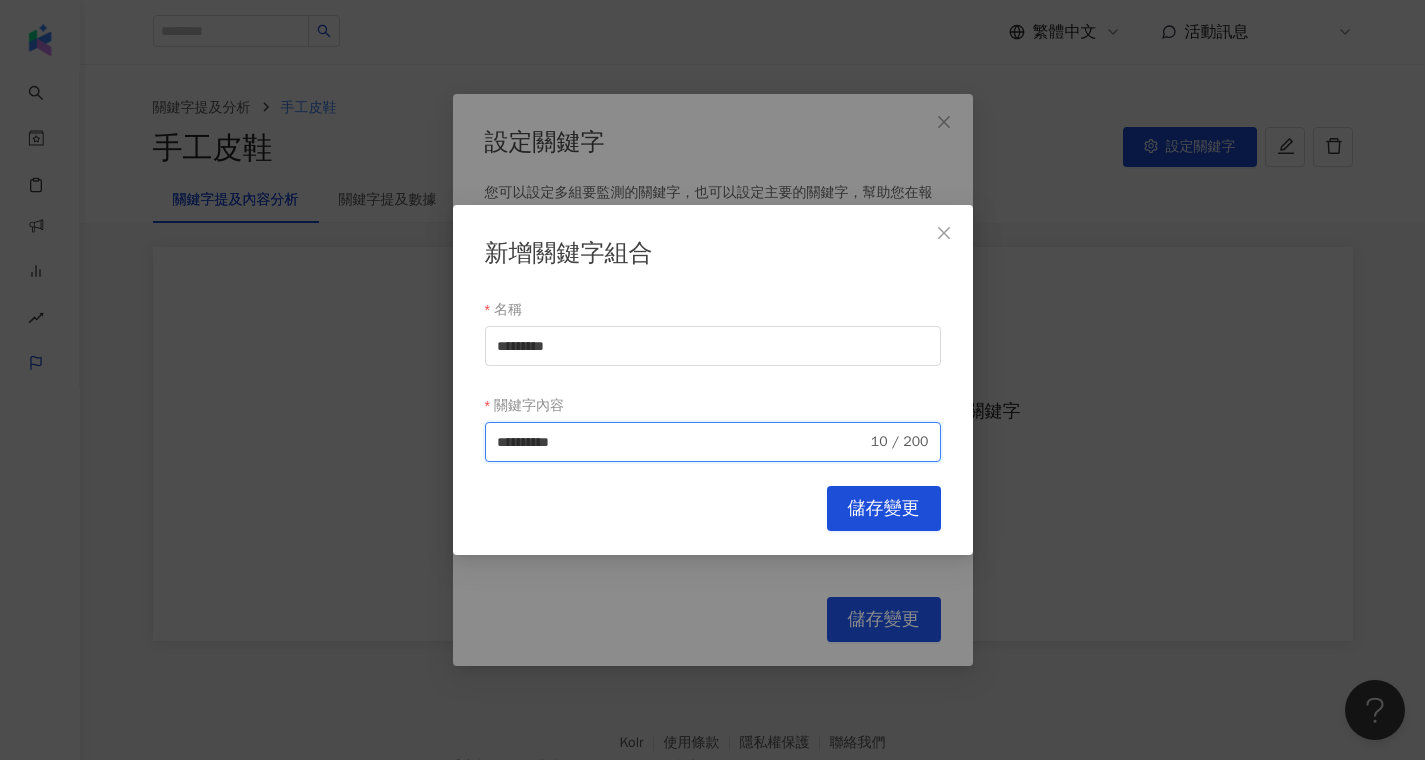 click on "**********" at bounding box center [713, 442] 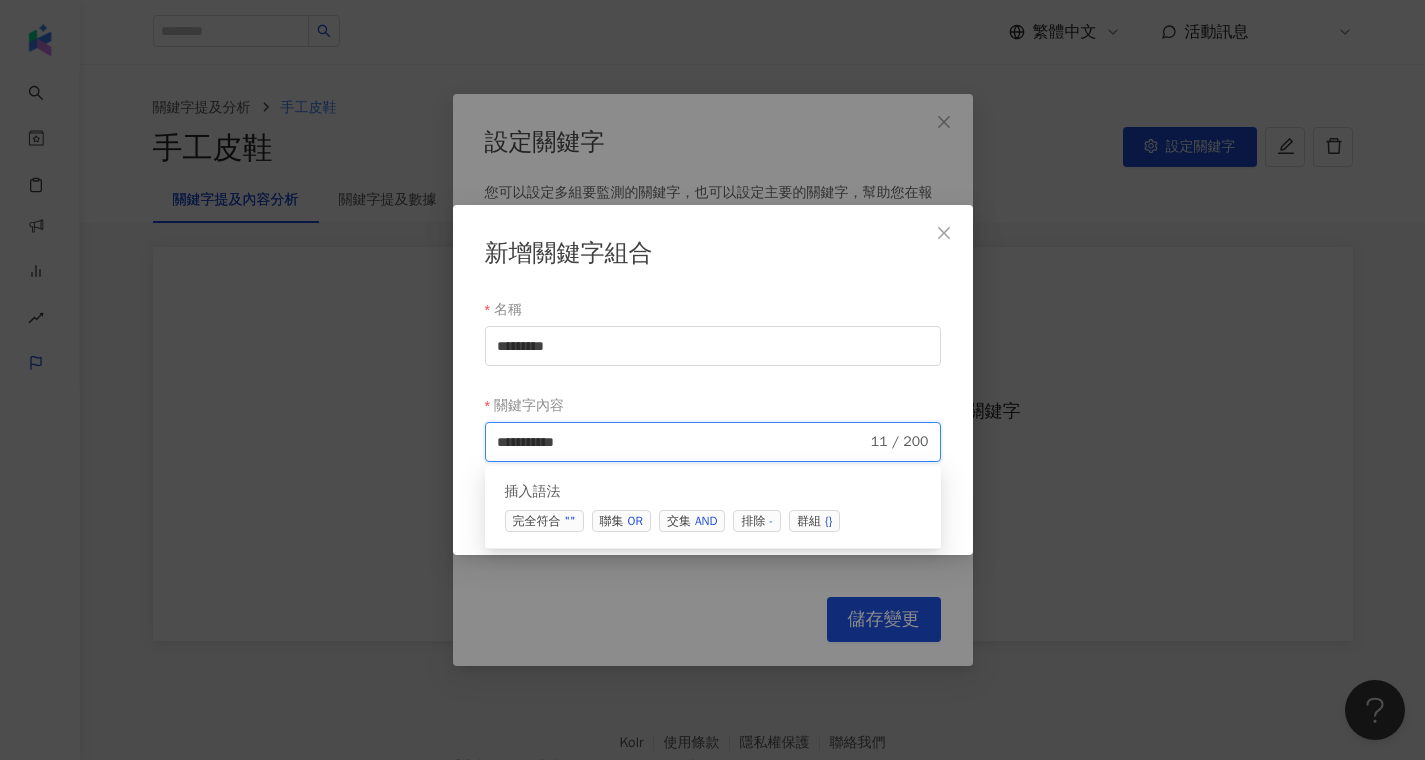 click on "聯集 OR" at bounding box center [621, 521] 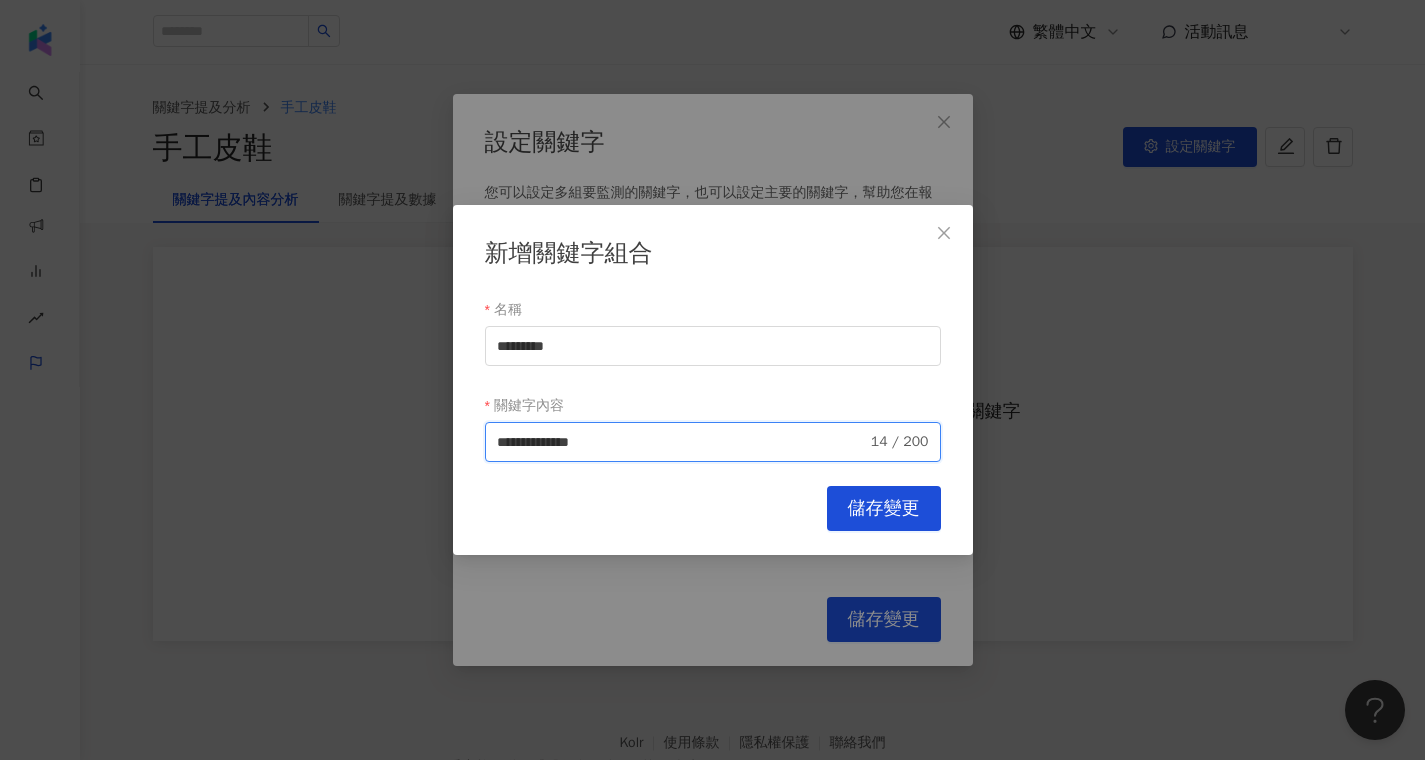 click on "**********" at bounding box center (682, 442) 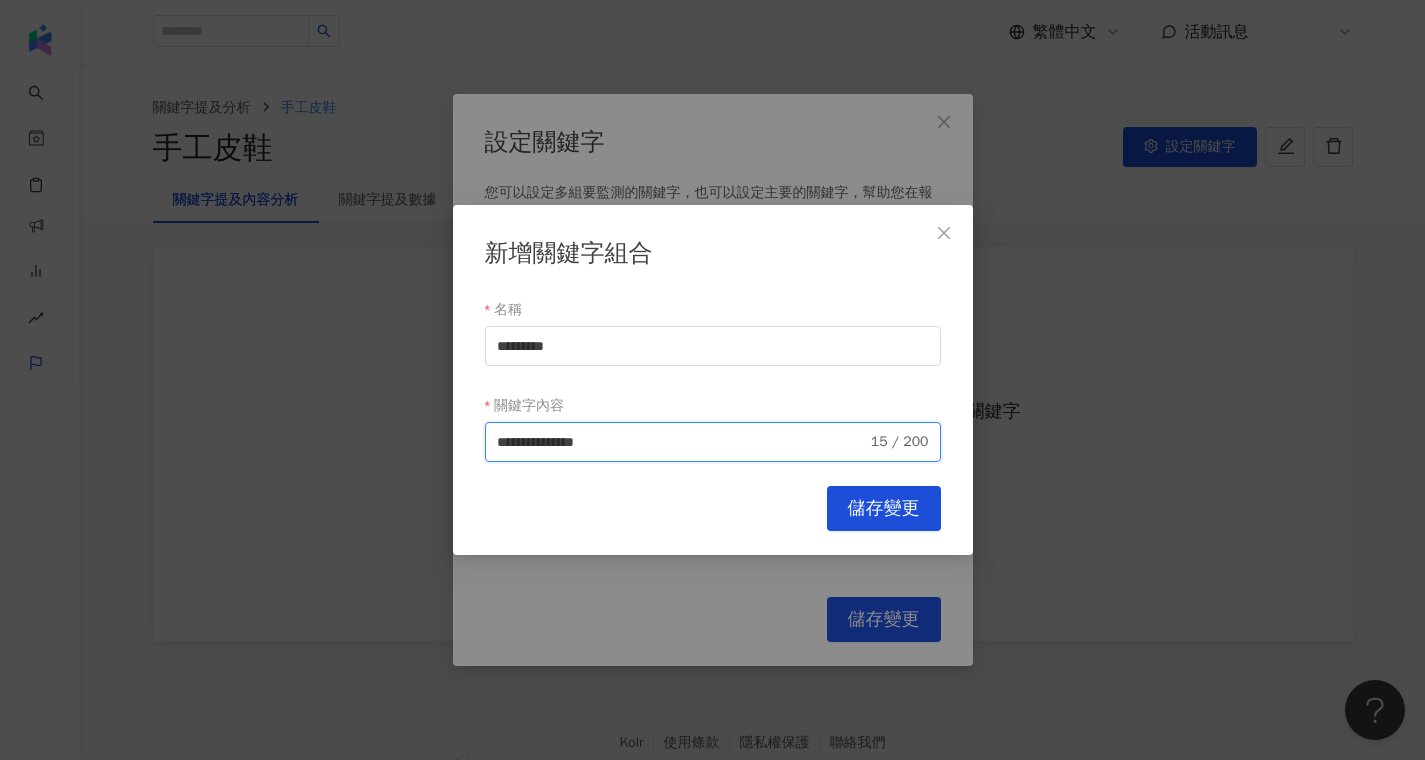 paste on "**********" 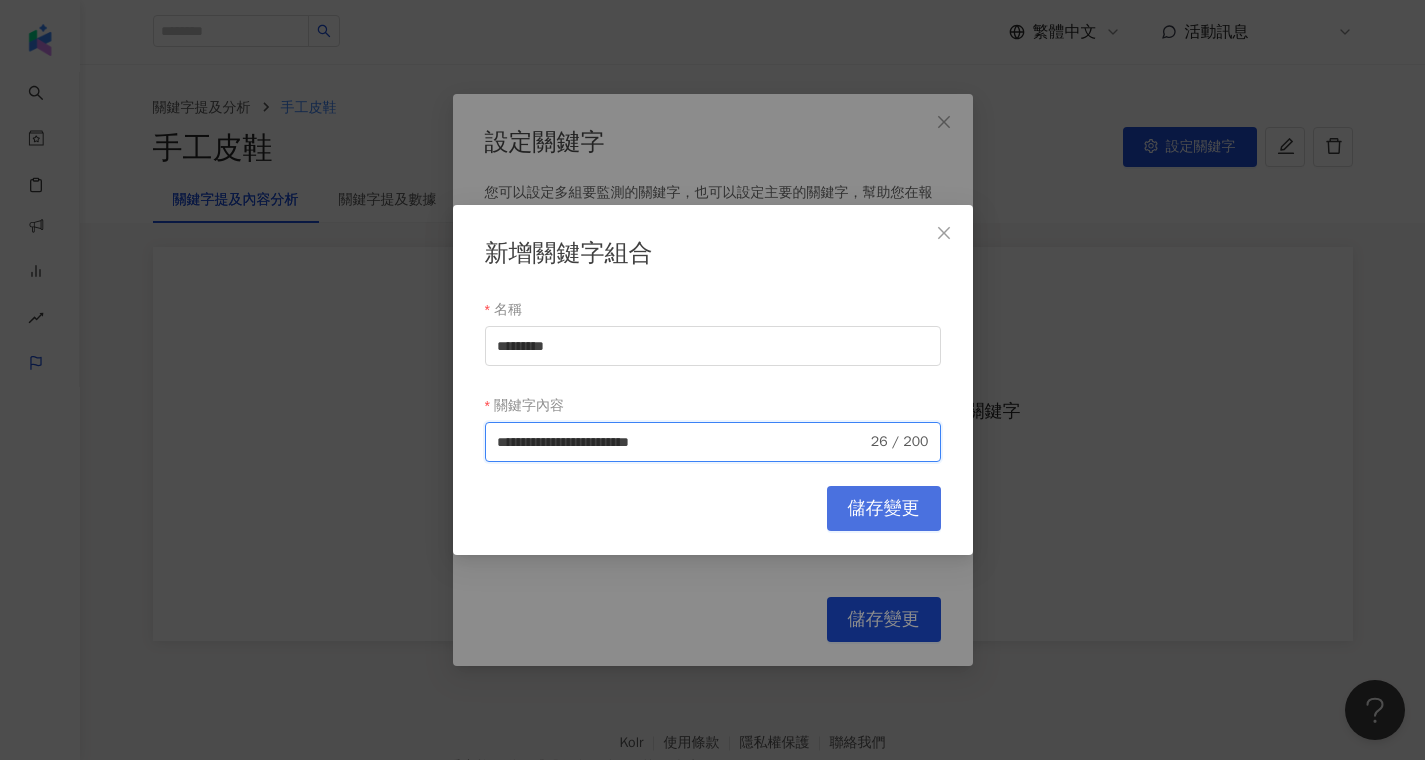 type on "**********" 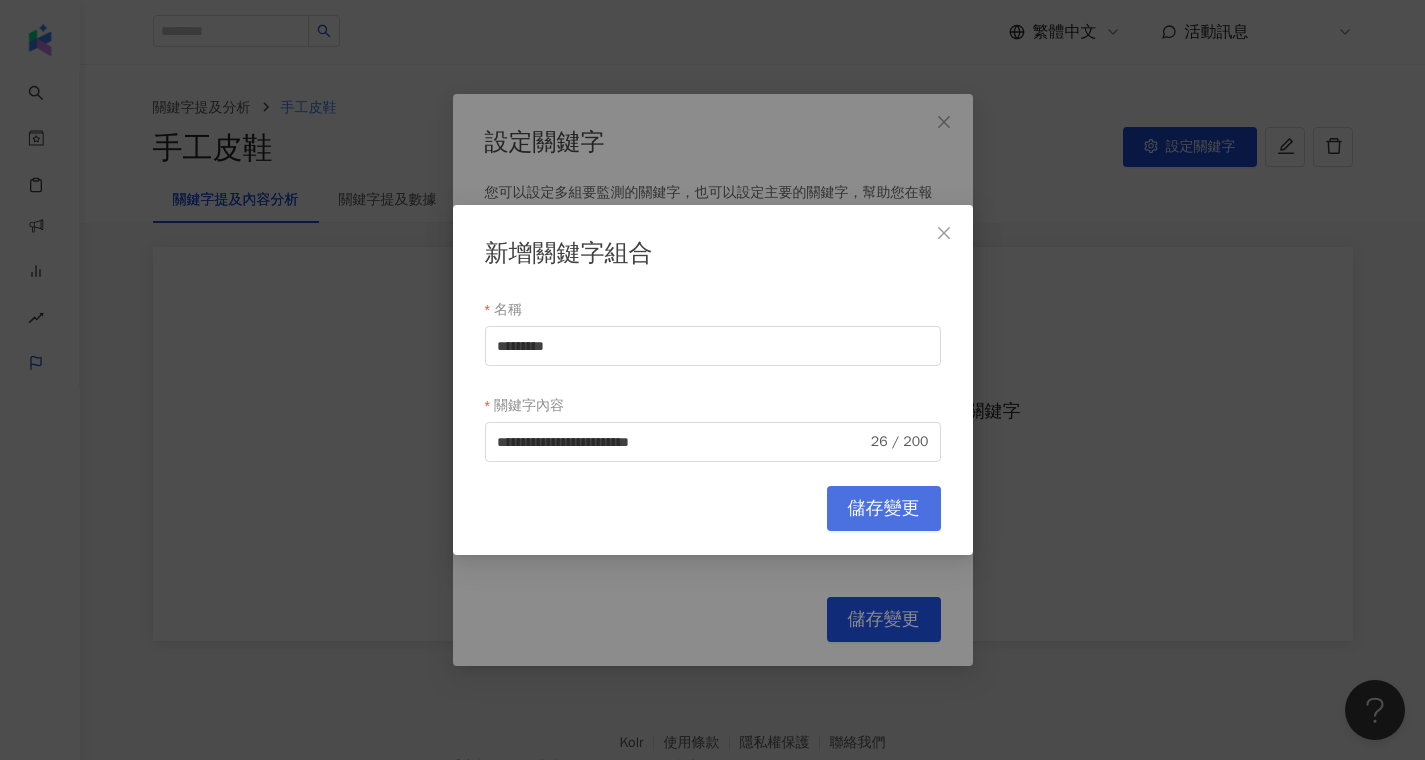 click on "儲存變更" at bounding box center (884, 509) 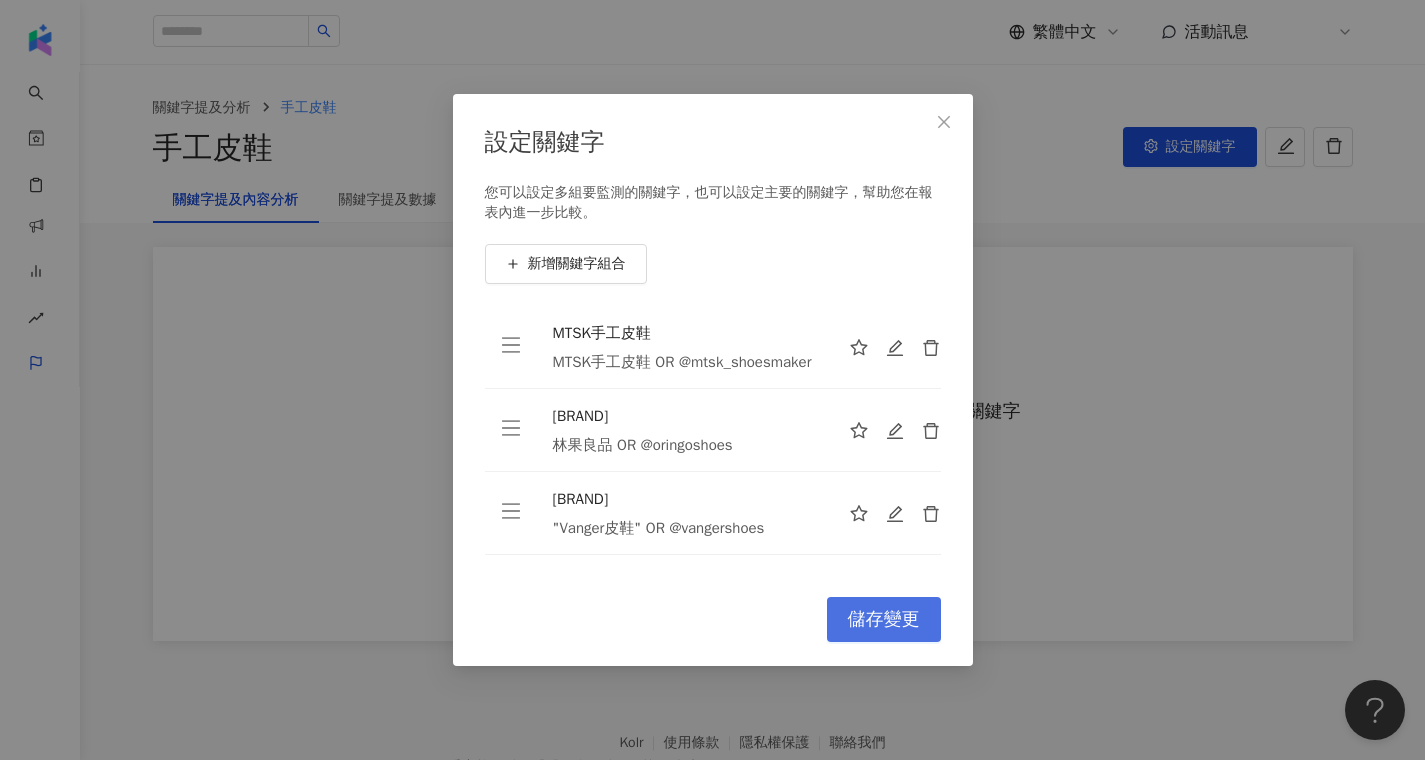 click on "儲存變更" at bounding box center [884, 620] 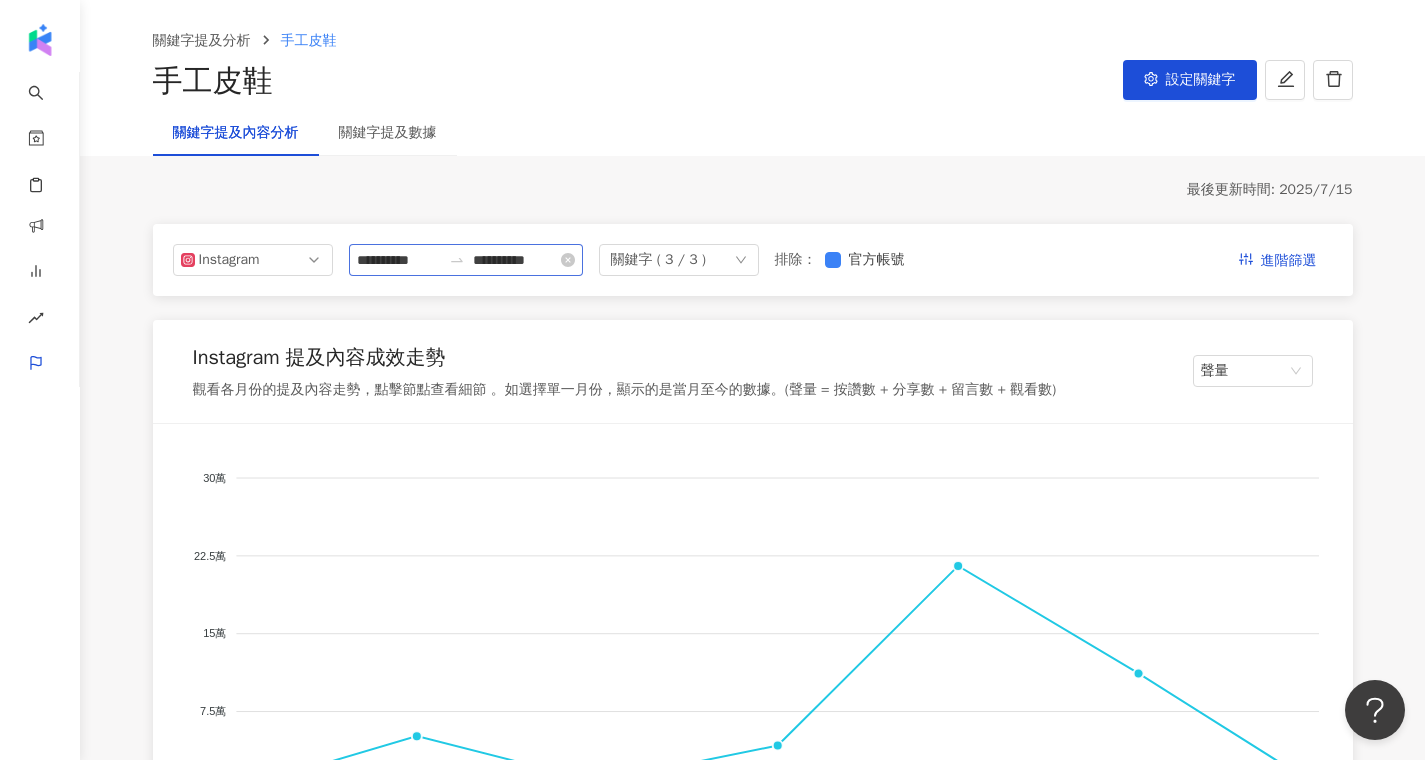 scroll, scrollTop: 68, scrollLeft: 0, axis: vertical 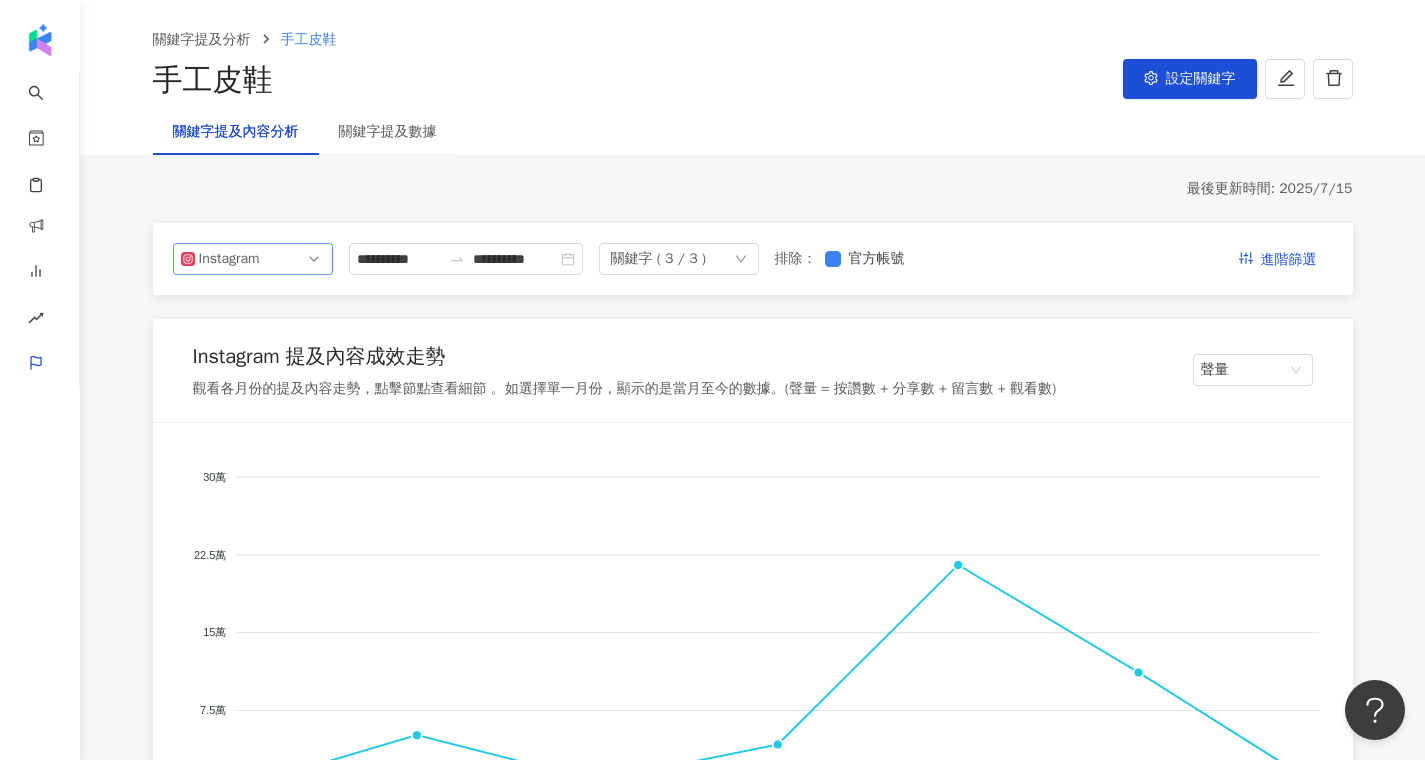 click on "Instagram" at bounding box center [253, 259] 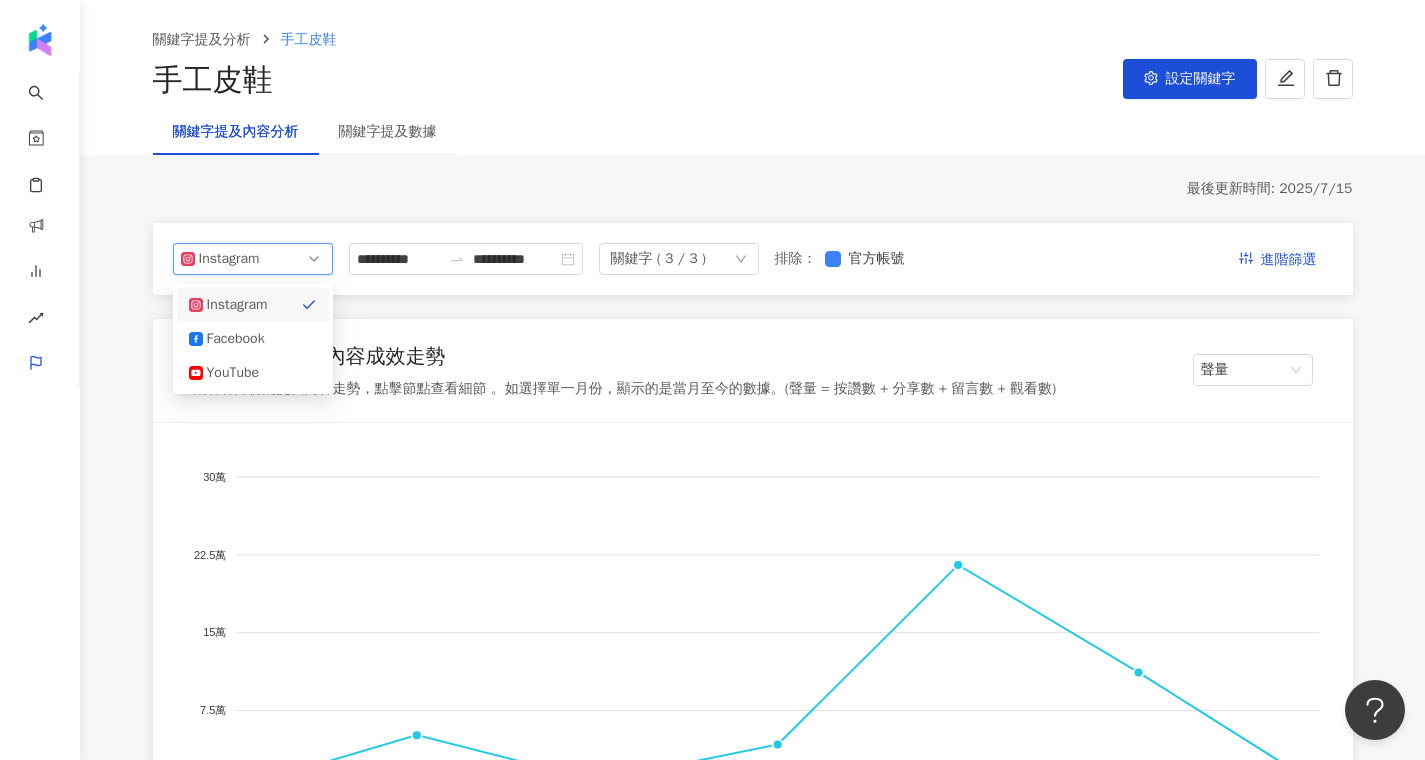 click on "Instagram 提及內容成效走勢 觀看各月份的提及內容走勢，點擊節點查看細節 。如選擇單一月份，顯示的是當月至今的數據。(聲量 = 按讚數 + 分享數 + 留言數 + 觀看數) 聲量 vanger 皮鞋 MTSK手工皮鞋 林果良品 30萬 30萬 22.5萬 22.5萬 15萬 15萬 7.5萬 7.5萬 0 0 1月 1月 2月 2月 3月 3月 4月 4月 5月 5月 6月 6月 7月 7月 點擊上方節點，查看當月主要聲量來源 Instagram 提及網紅量級分佈 根據圖表，可看出各關鍵字主要被哪種級距網紅提及的比例 奈米 (<1萬) 微型 (1萬-3萬) 小型 (3萬-5萬) 中小型 (5萬-10萬) 中型 (10萬-30萬) 中大型 (30萬-50萬) 大型 (50萬-100萬) 百萬  (>100萬) 100% 100% 75% 75% 50% 50% 25% 25% 0% 0% MTSK手工皮鞋 MTSK手工皮鞋 林果良品 林果良品 vanger 皮鞋 vanger 皮鞋 Instagram 提及網紅類型分佈 由於一個網紅同時可能有多種類型，建議以前五種類型為主，效果較佳 100% 100% 75% 75% 50% 50% 25% 25% 0% 0% (" at bounding box center (753, 2919) 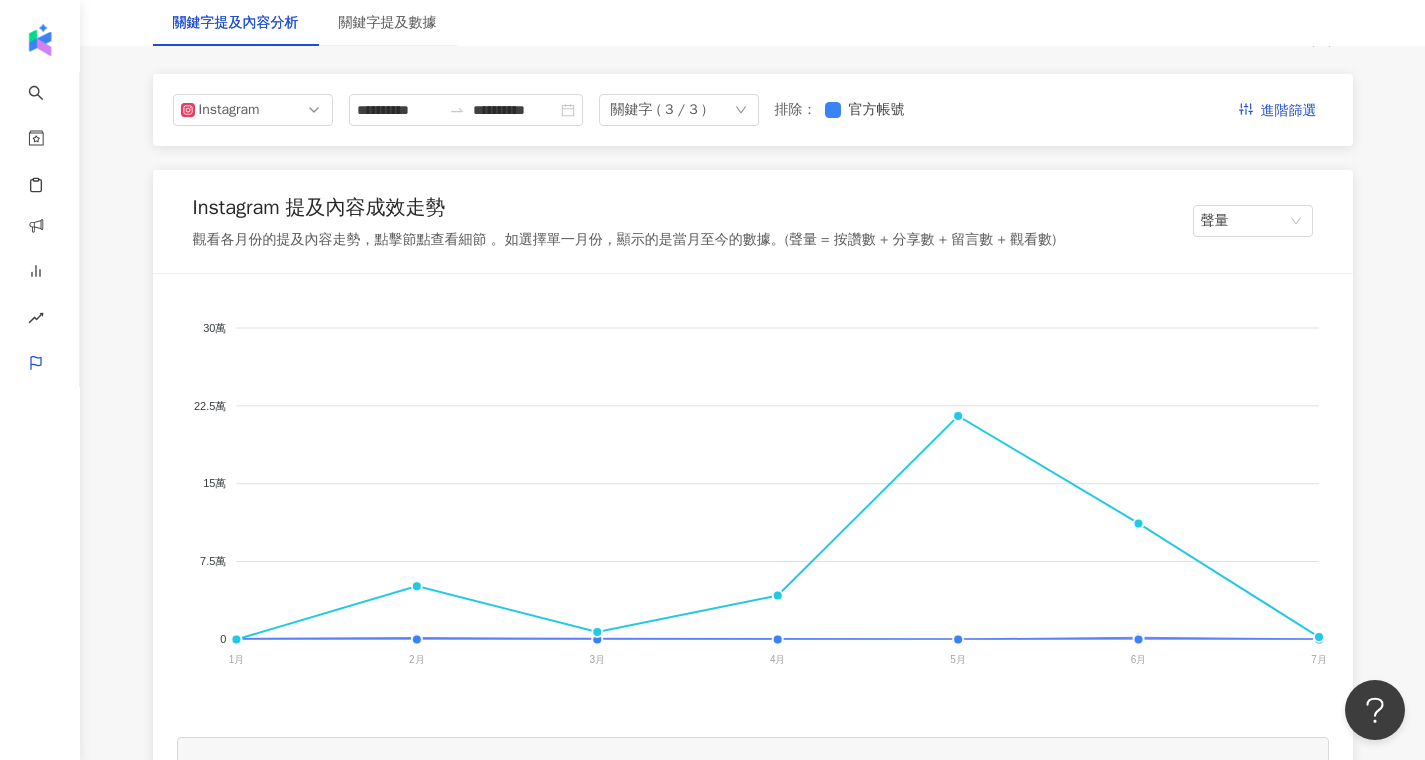 scroll, scrollTop: 0, scrollLeft: 0, axis: both 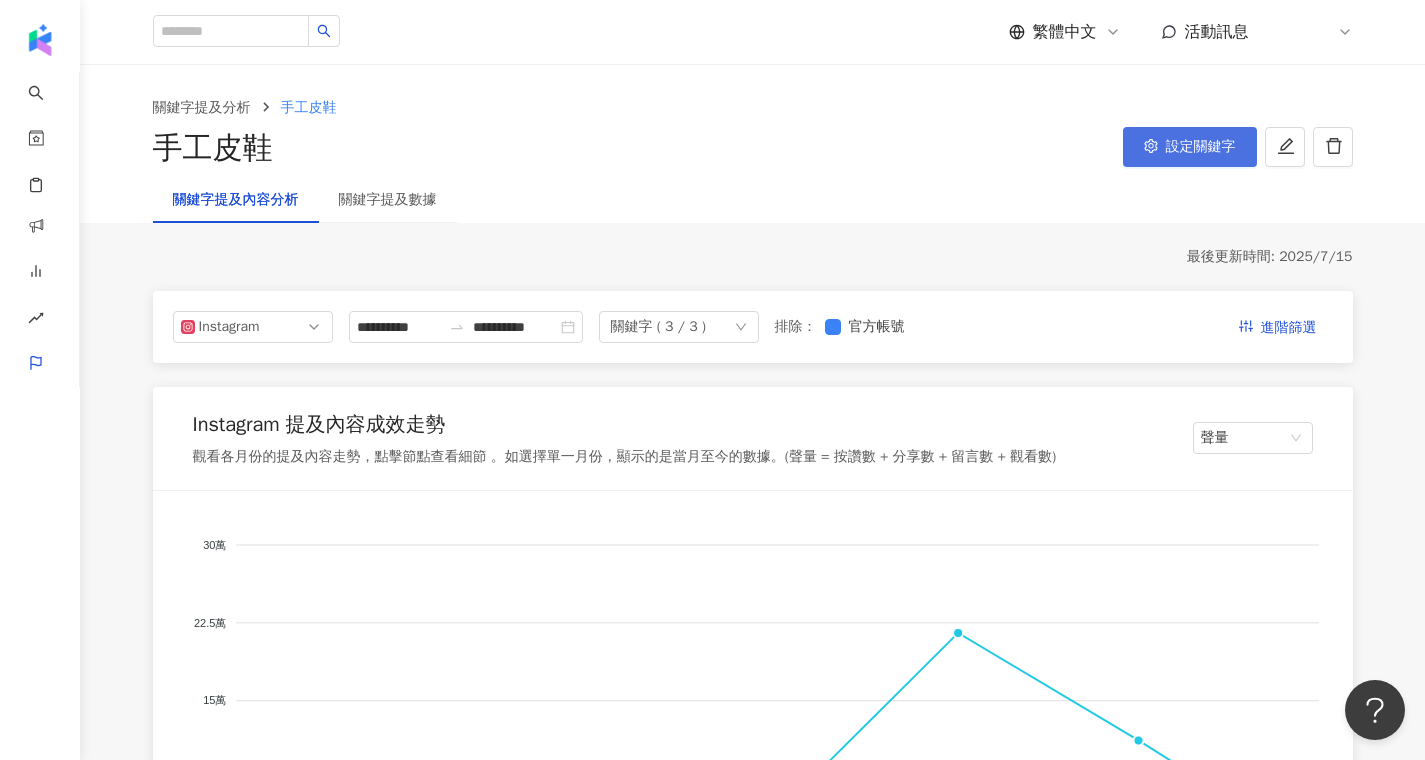 click on "設定關鍵字" at bounding box center (1190, 147) 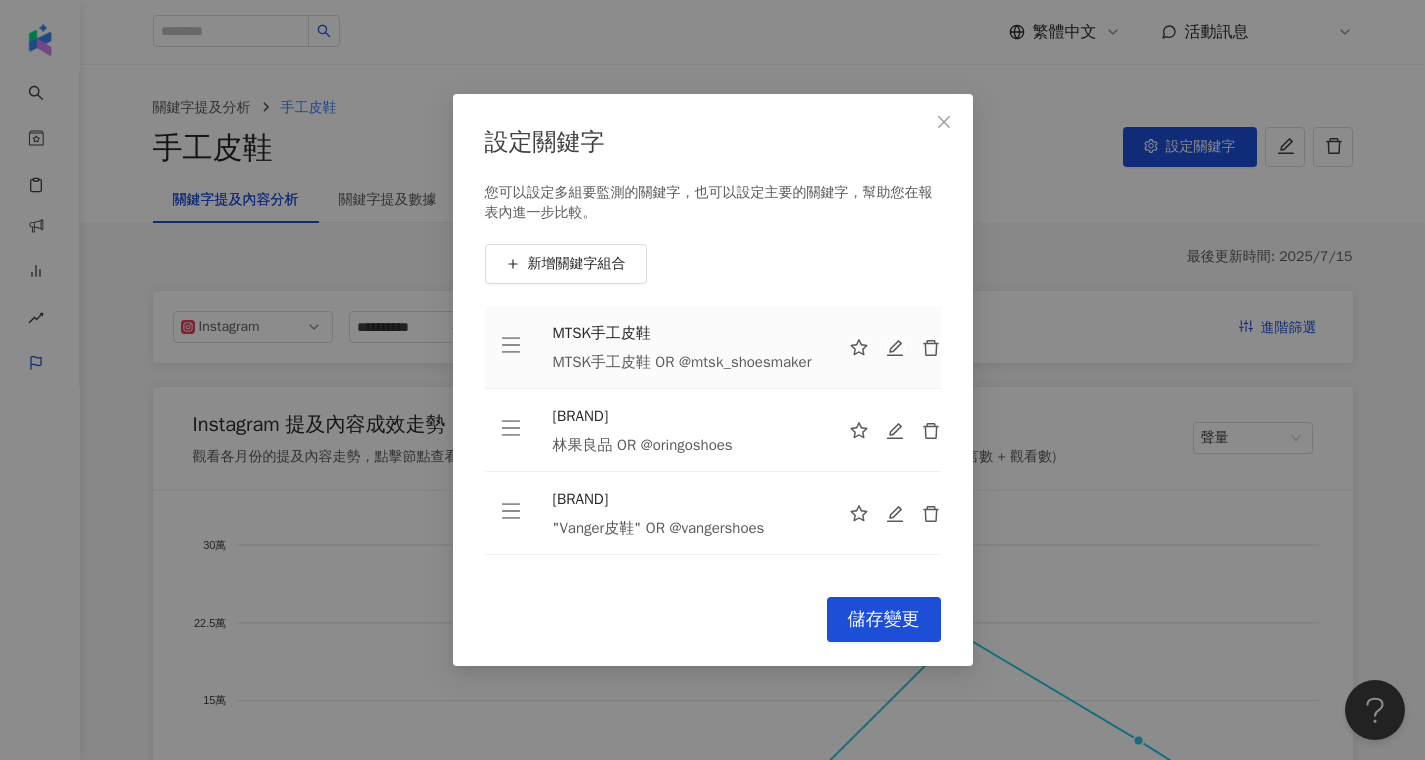scroll, scrollTop: 2, scrollLeft: 0, axis: vertical 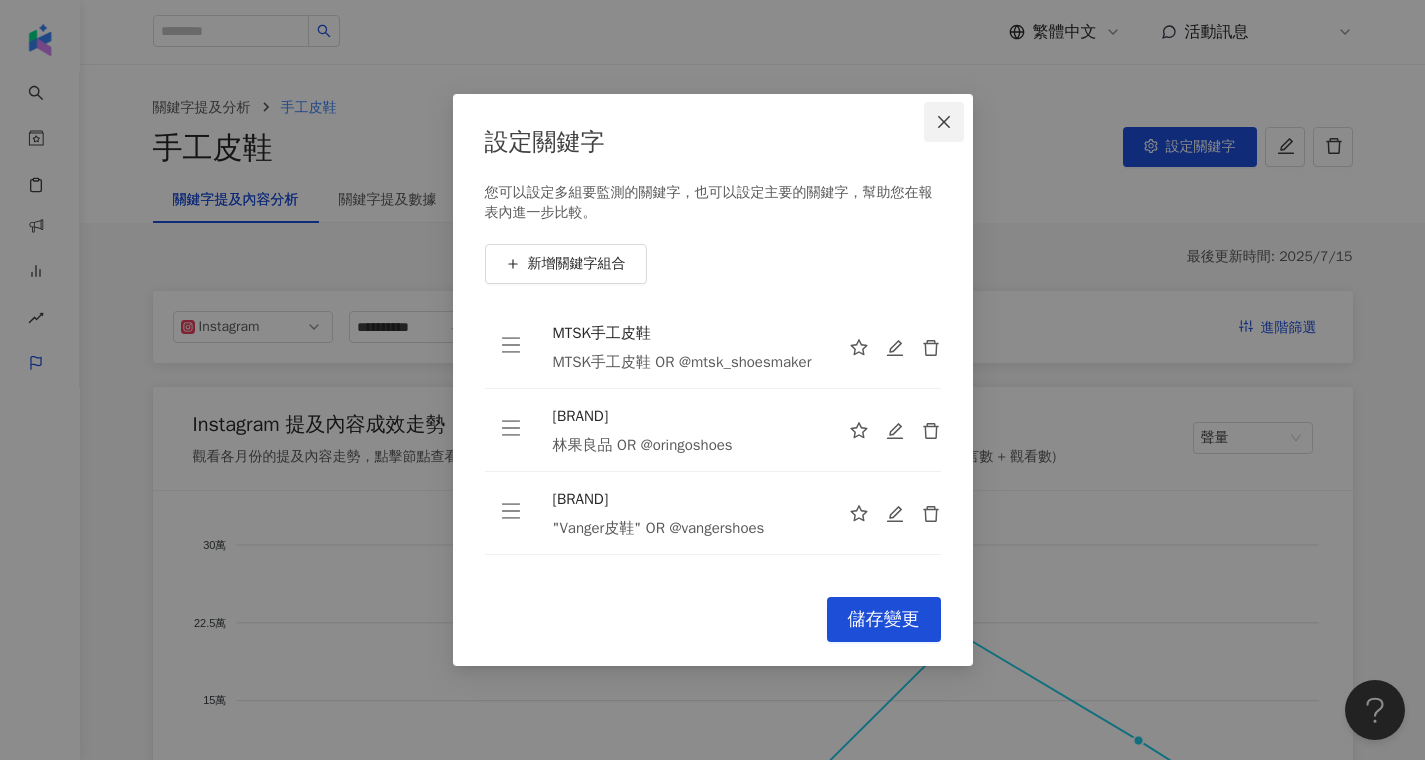 click 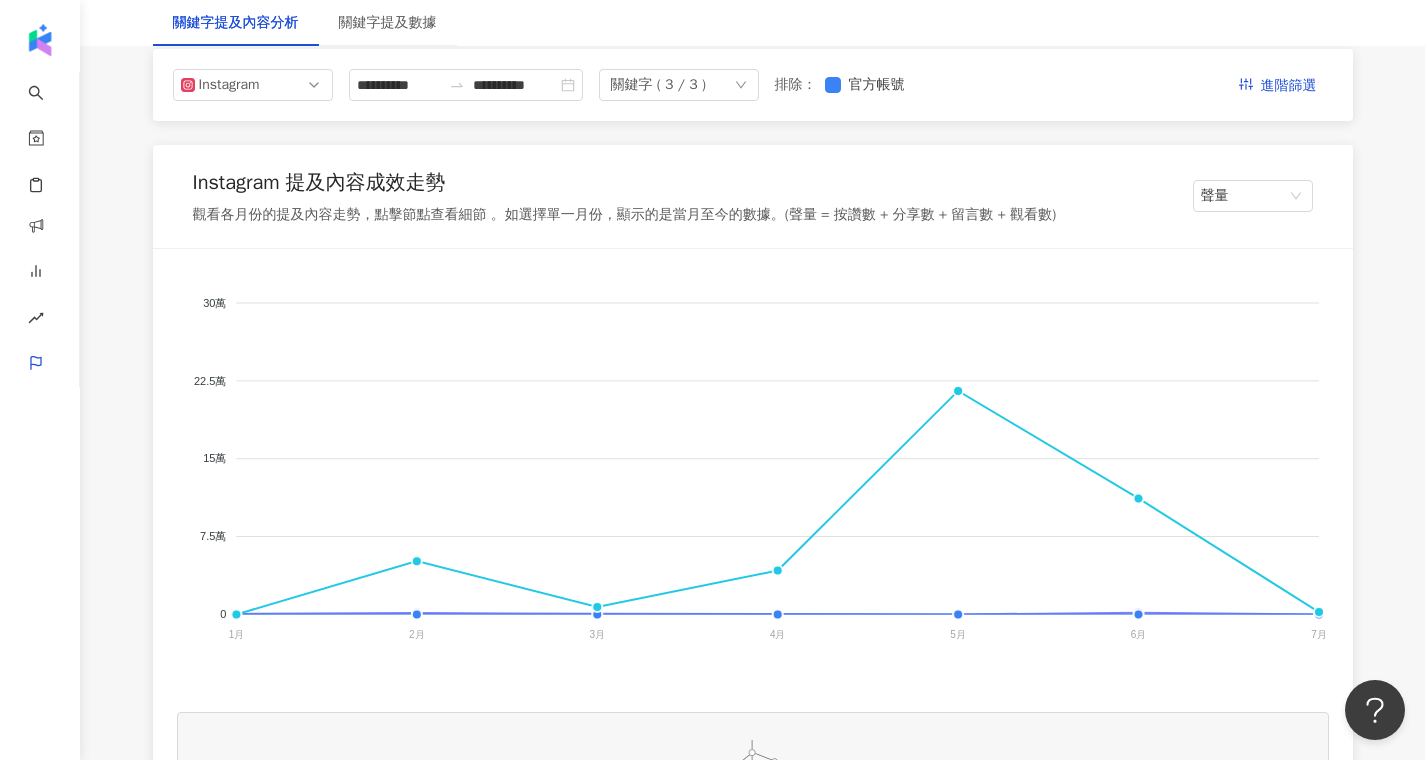 scroll, scrollTop: 279, scrollLeft: 0, axis: vertical 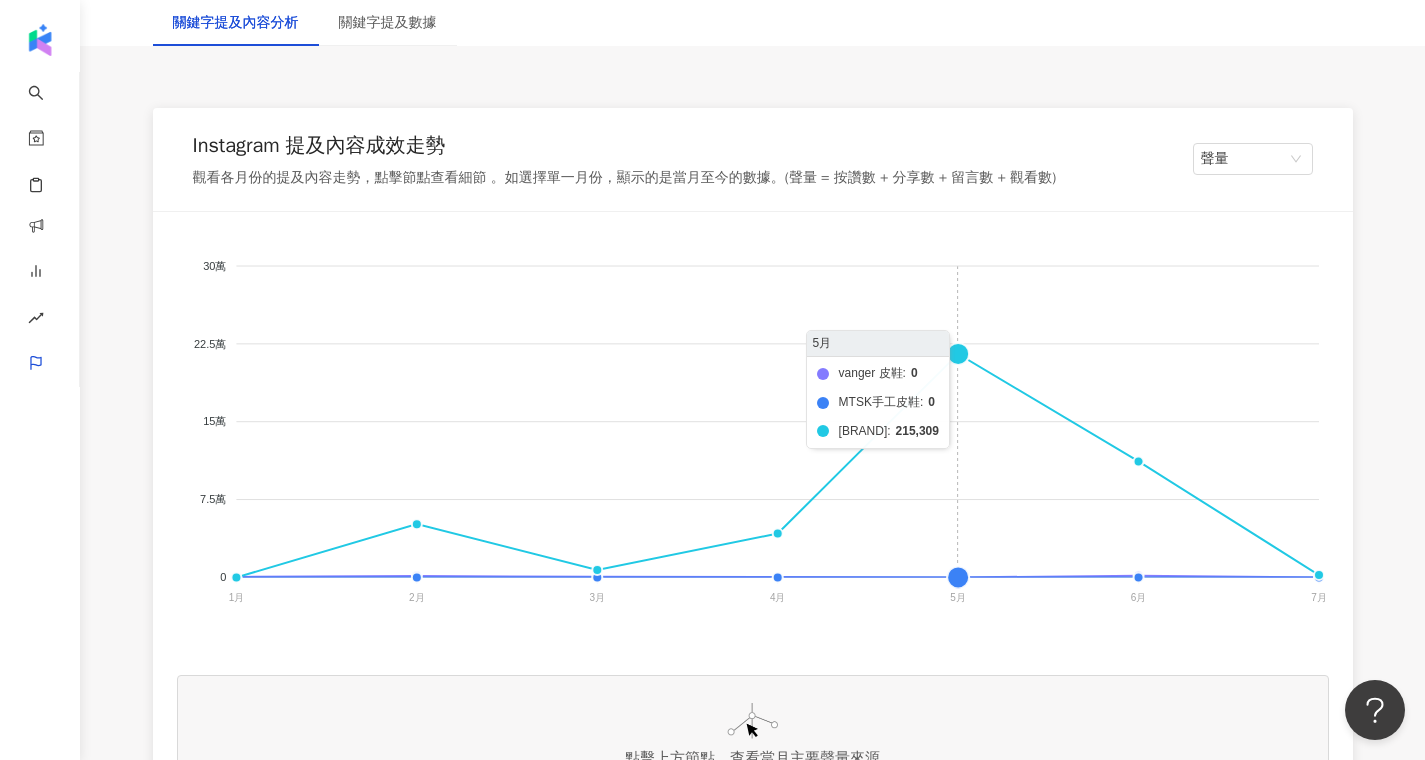click on "[BRAND] 皮鞋 [BRAND] 皮鞋 [BRAND] 皮鞋 [BRAND] 皮鞋" 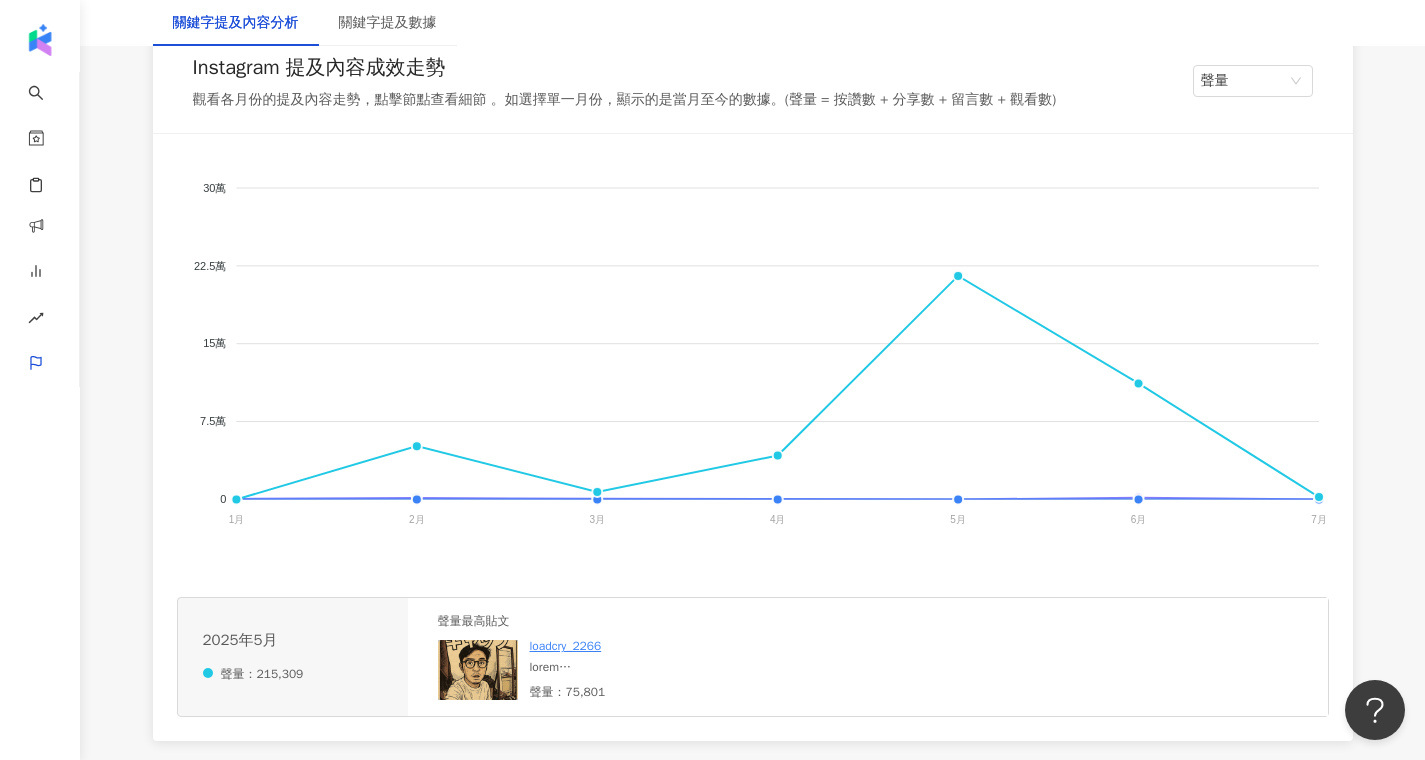 scroll, scrollTop: 392, scrollLeft: 0, axis: vertical 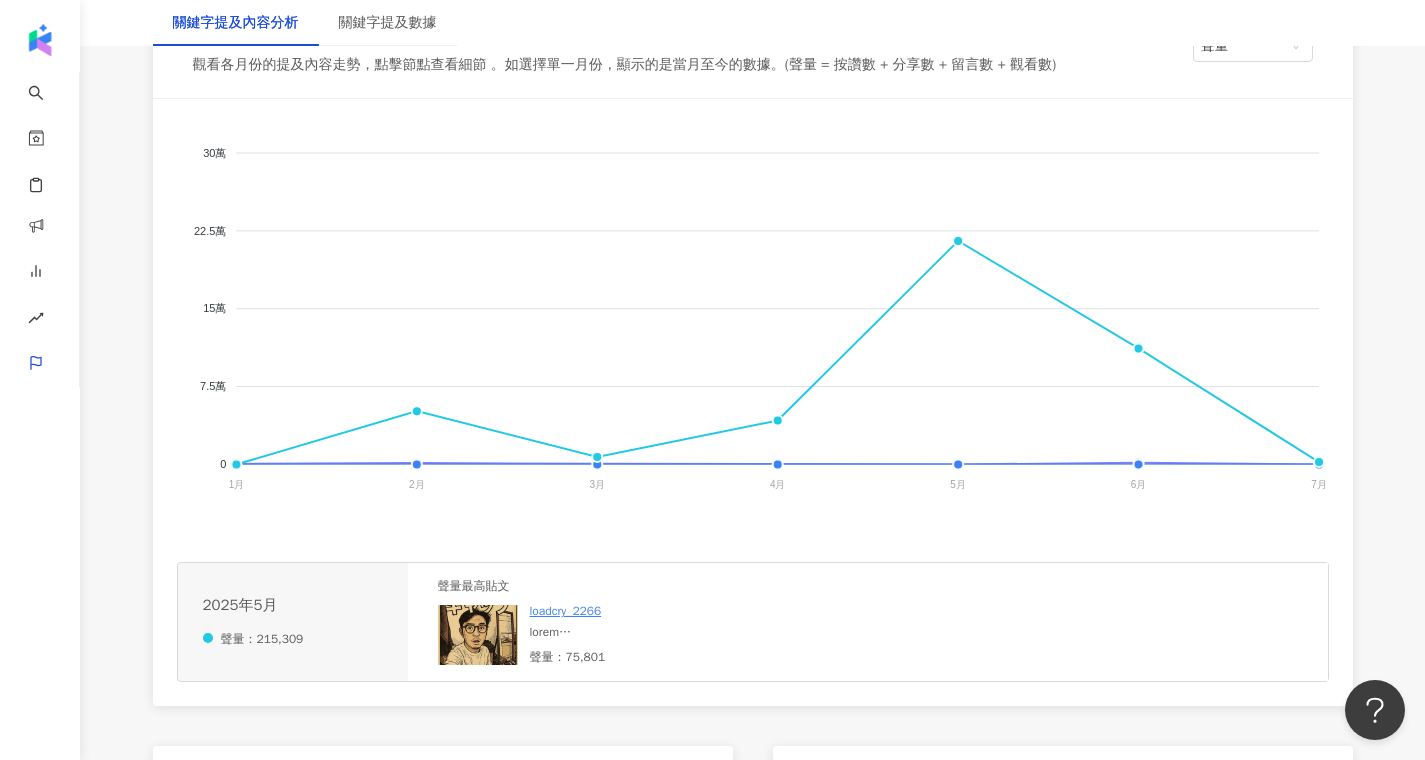 click at bounding box center [615, 632] 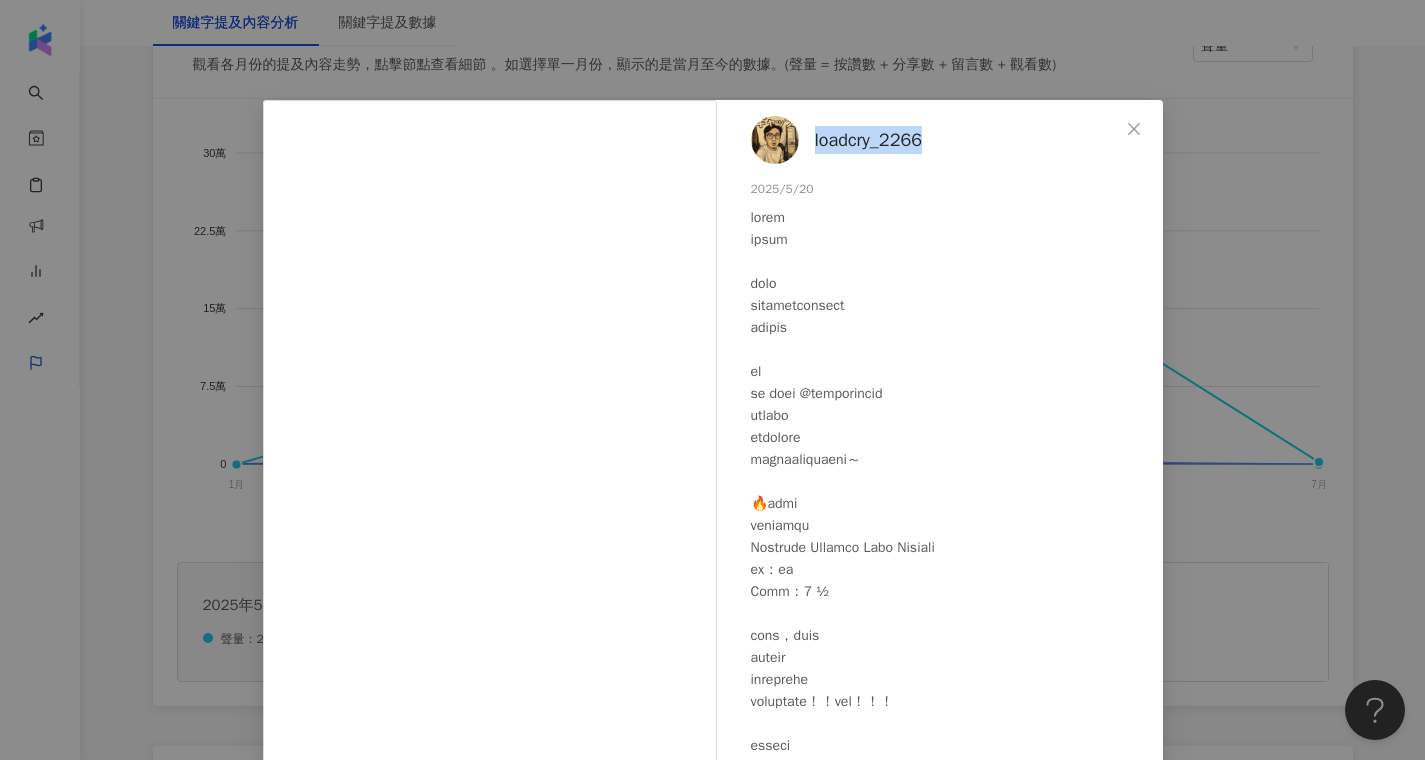 drag, startPoint x: 974, startPoint y: 141, endPoint x: 806, endPoint y: 141, distance: 168 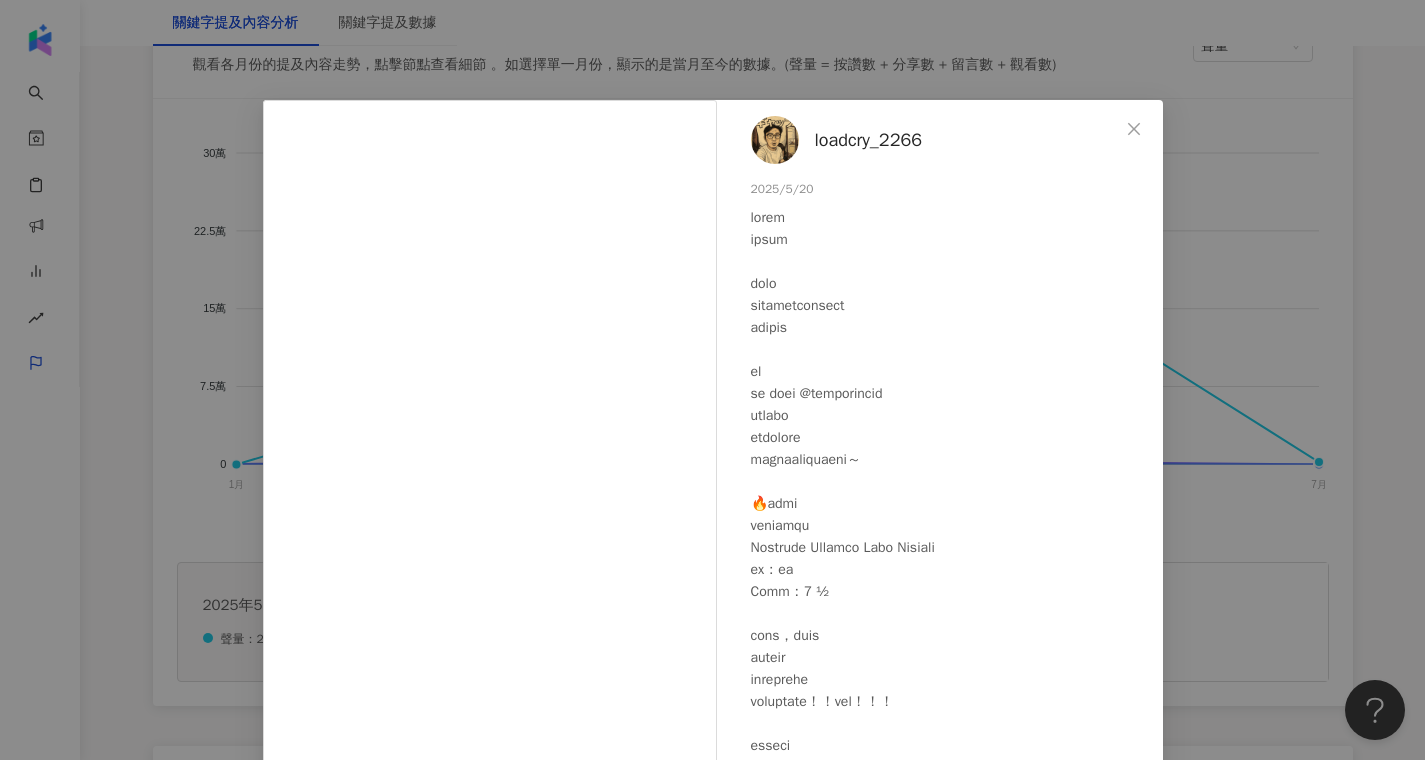 click at bounding box center [949, 922] 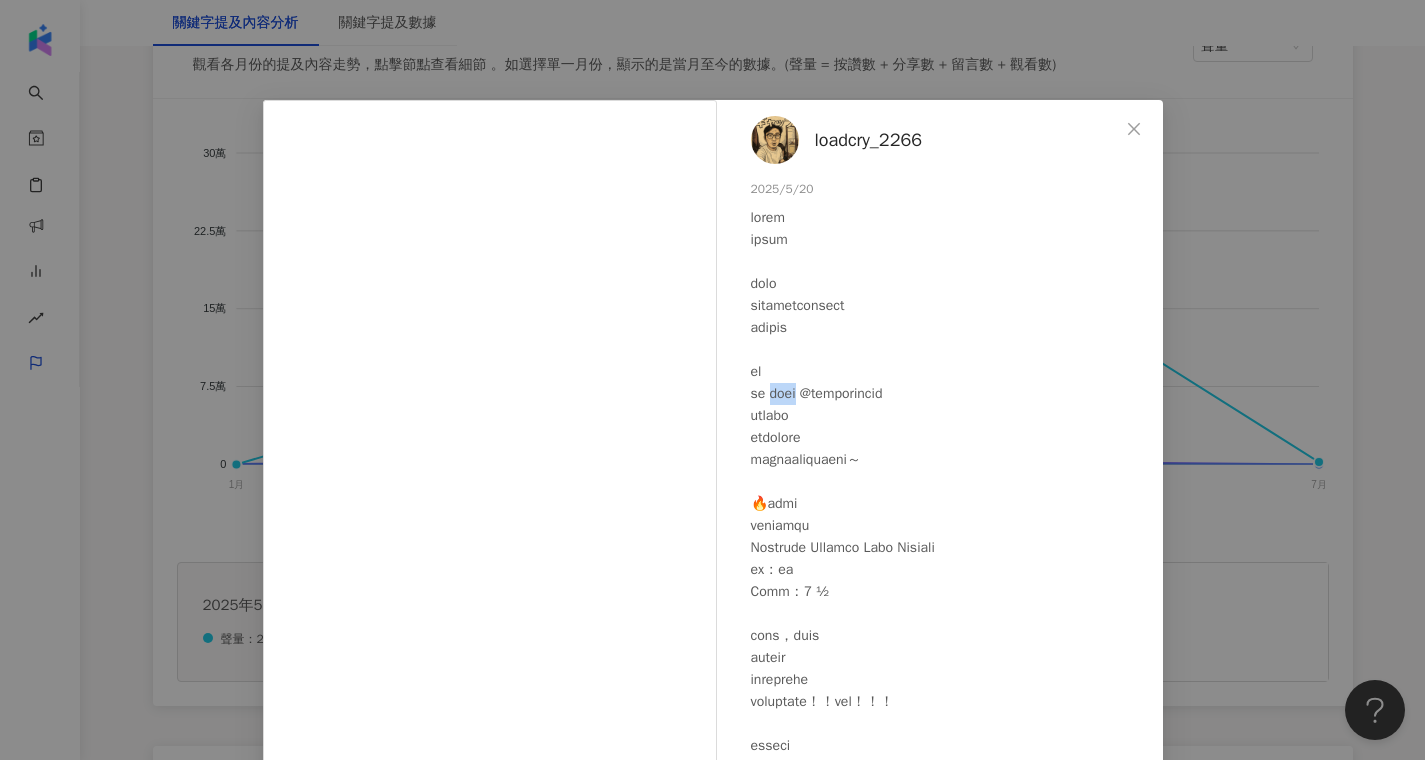 drag, startPoint x: 777, startPoint y: 391, endPoint x: 827, endPoint y: 388, distance: 50.08992 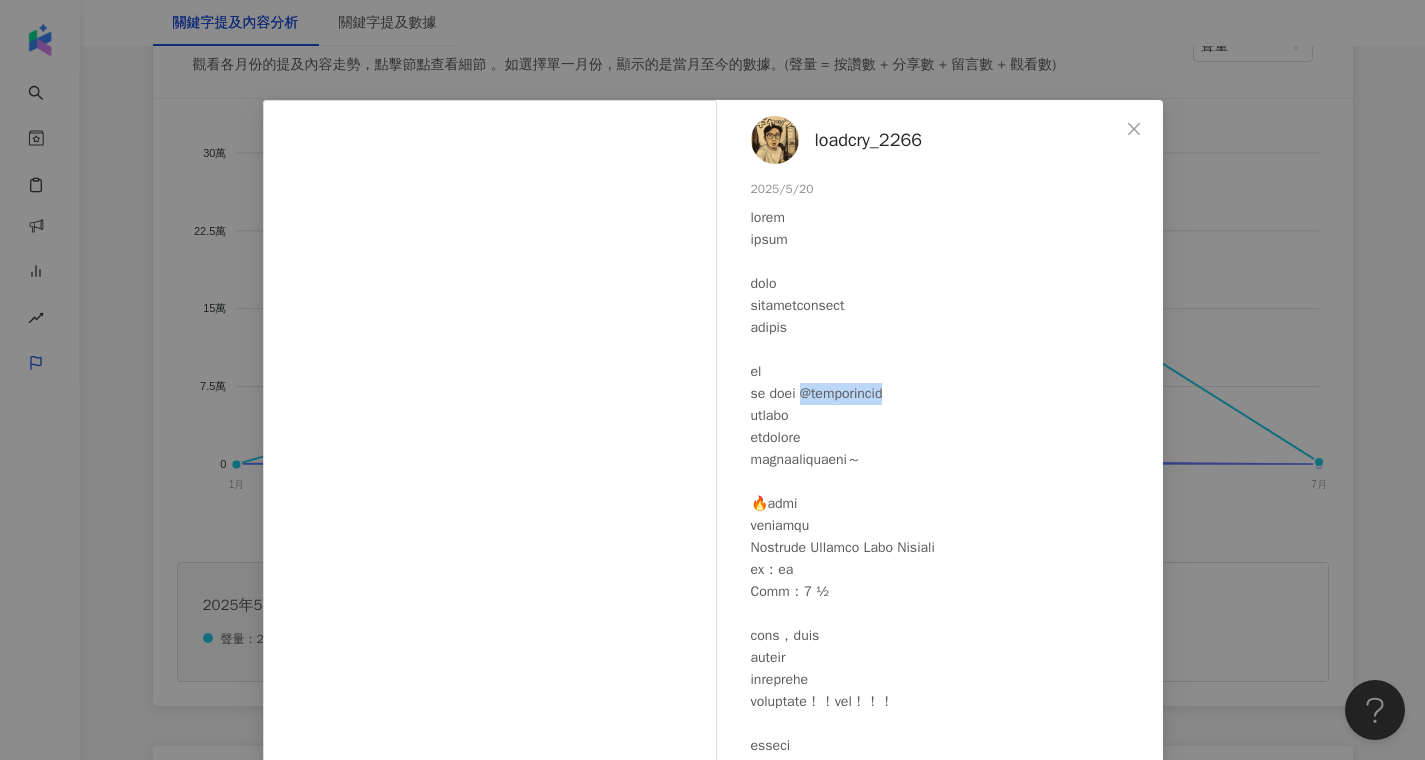 drag, startPoint x: 960, startPoint y: 393, endPoint x: 839, endPoint y: 396, distance: 121.037186 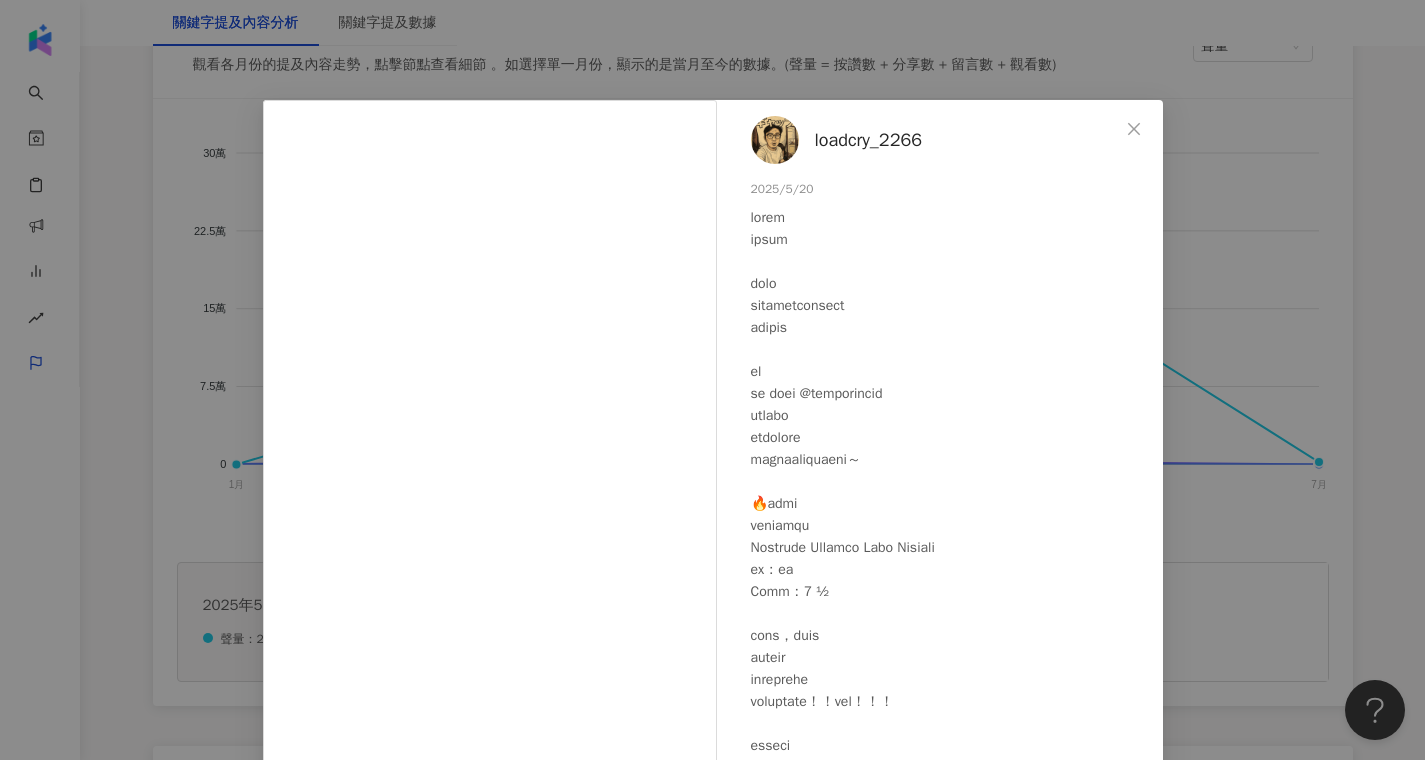 click at bounding box center [949, 922] 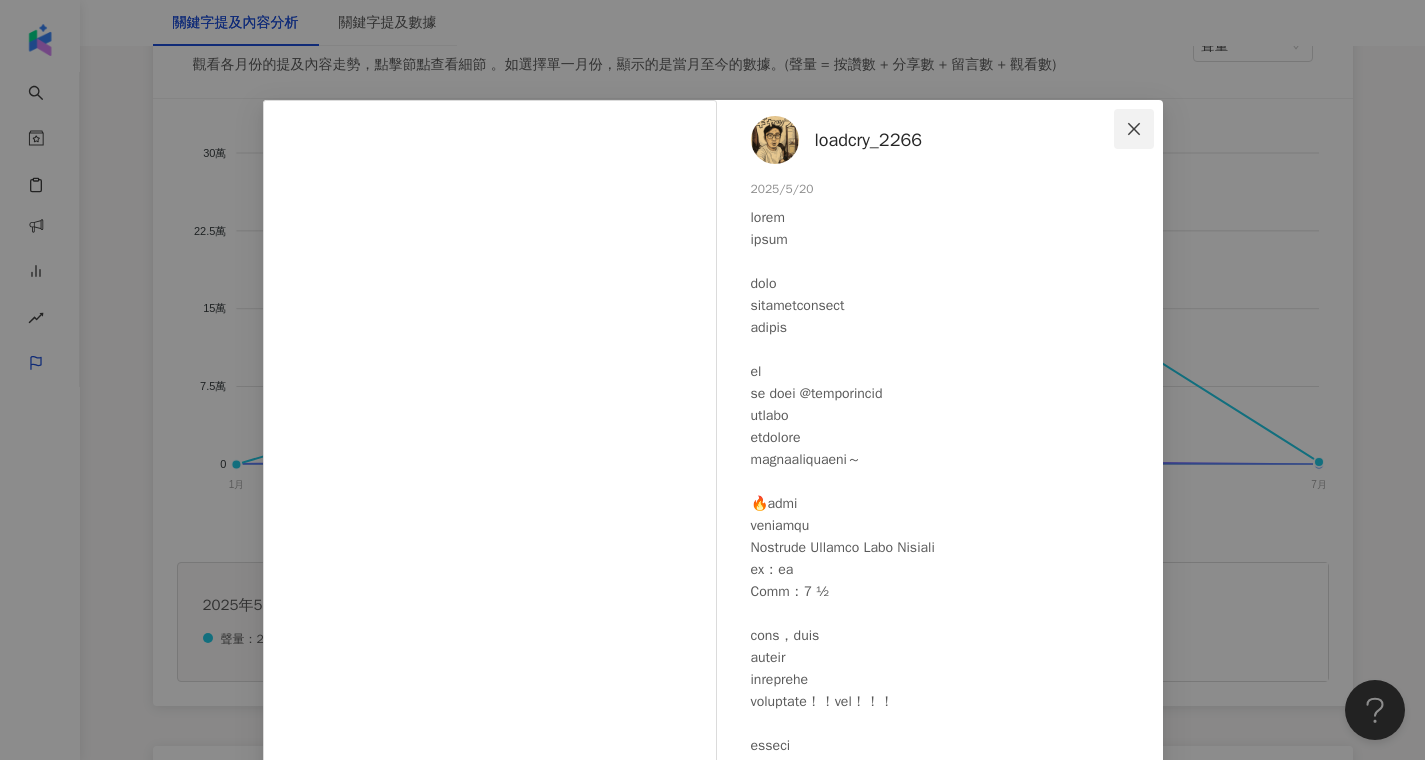 click 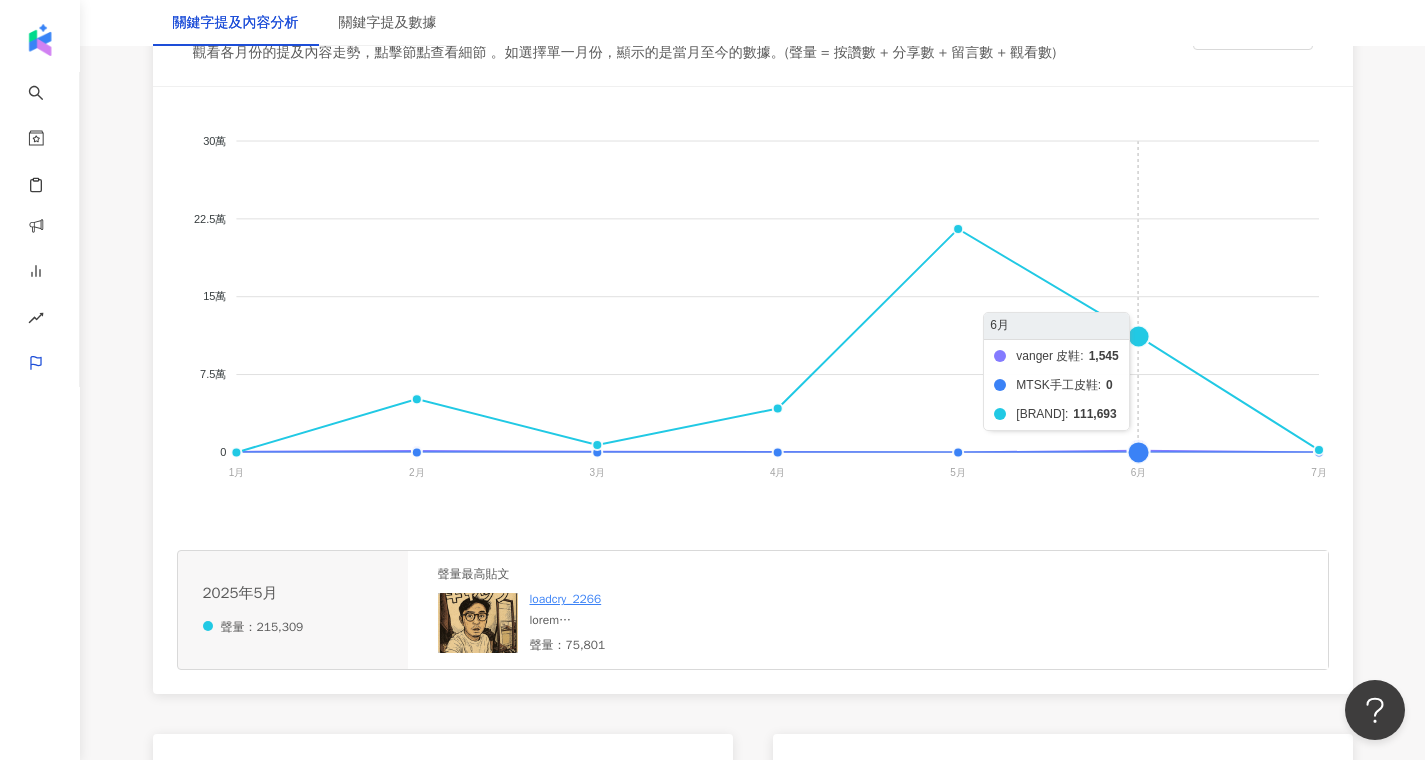 scroll, scrollTop: 406, scrollLeft: 0, axis: vertical 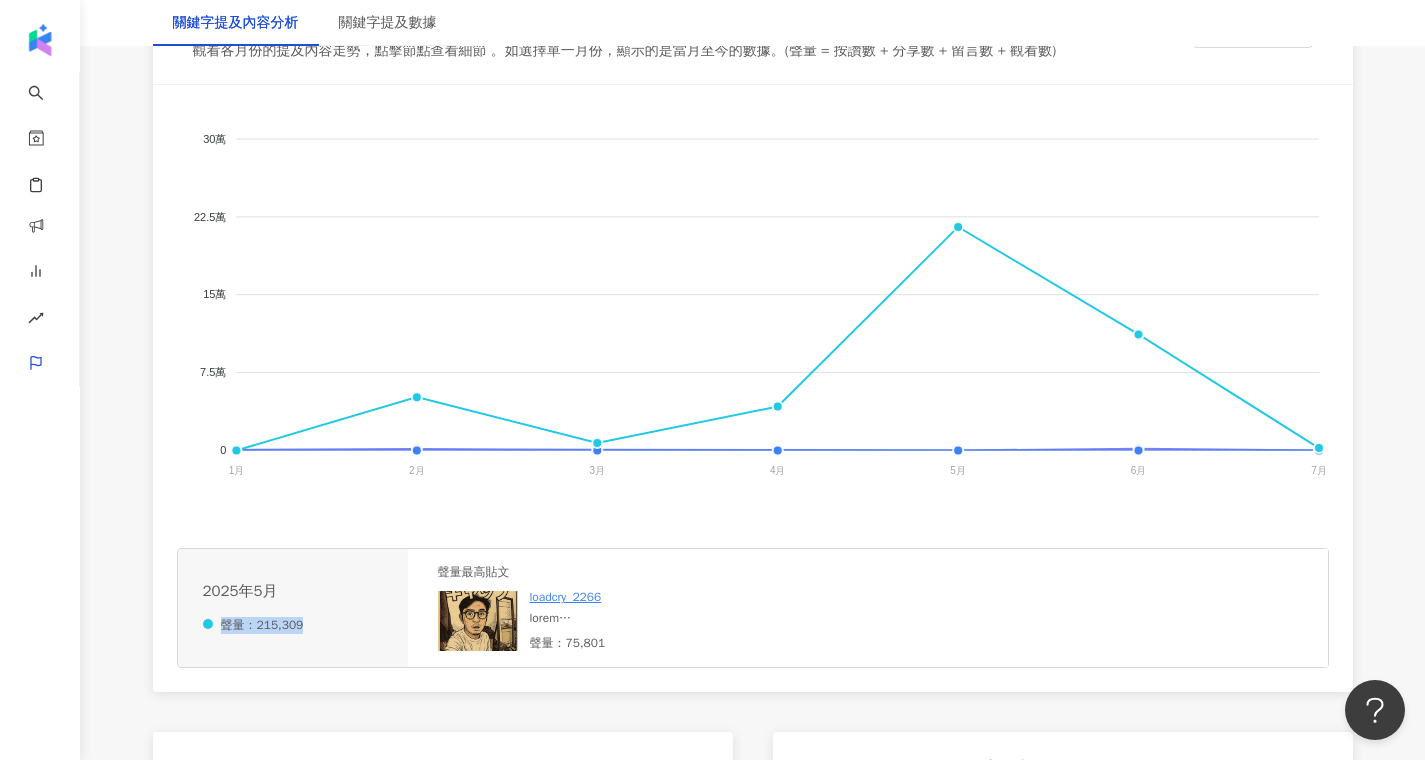 drag, startPoint x: 301, startPoint y: 630, endPoint x: 238, endPoint y: 634, distance: 63.126858 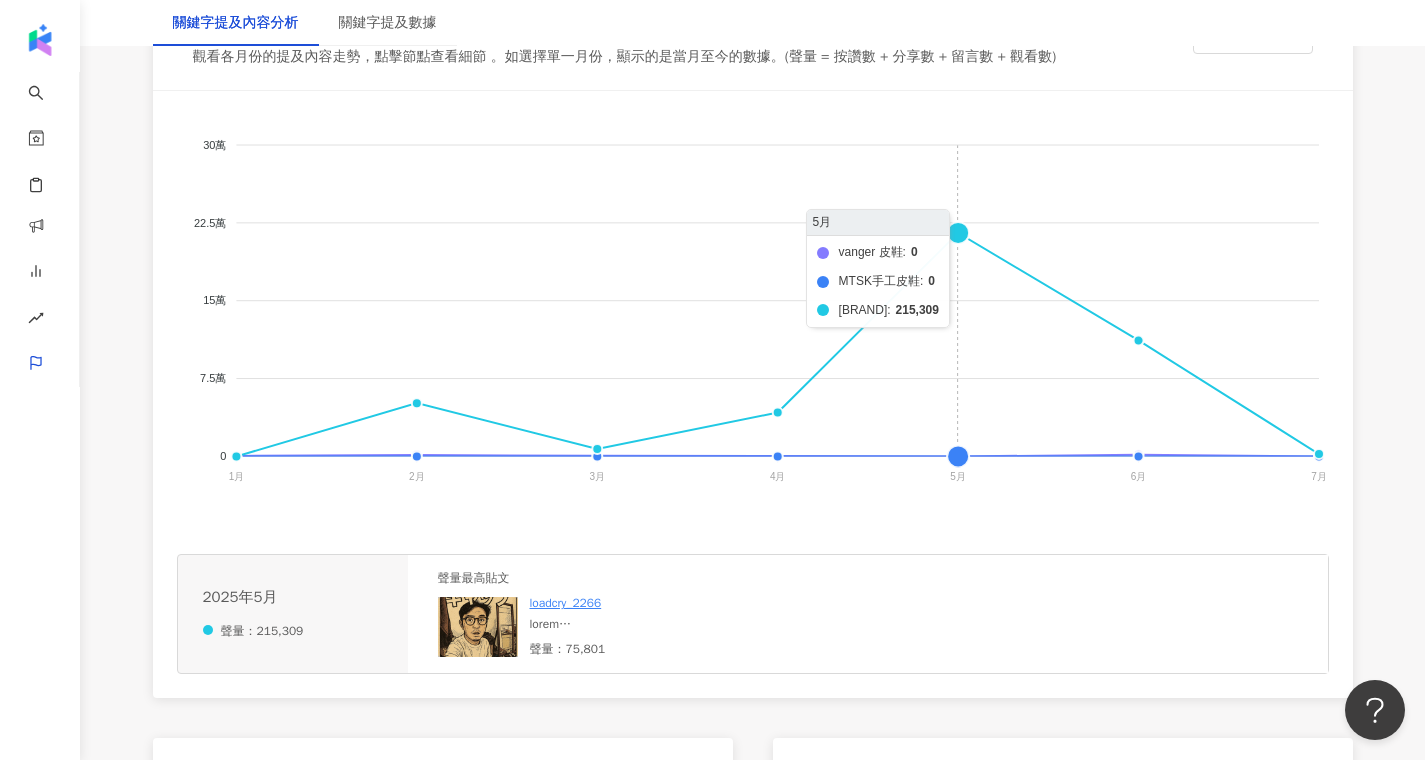 scroll, scrollTop: 401, scrollLeft: 0, axis: vertical 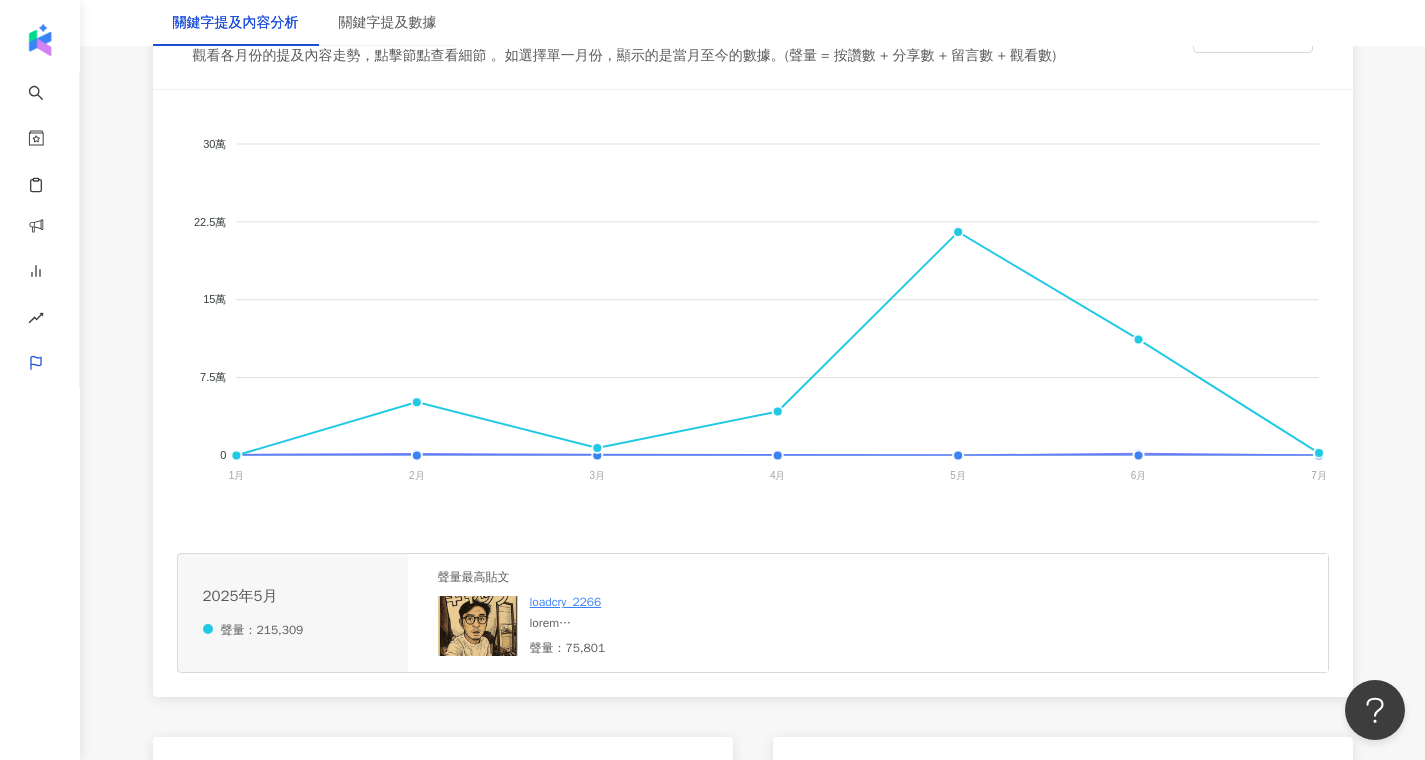 click at bounding box center (615, 623) 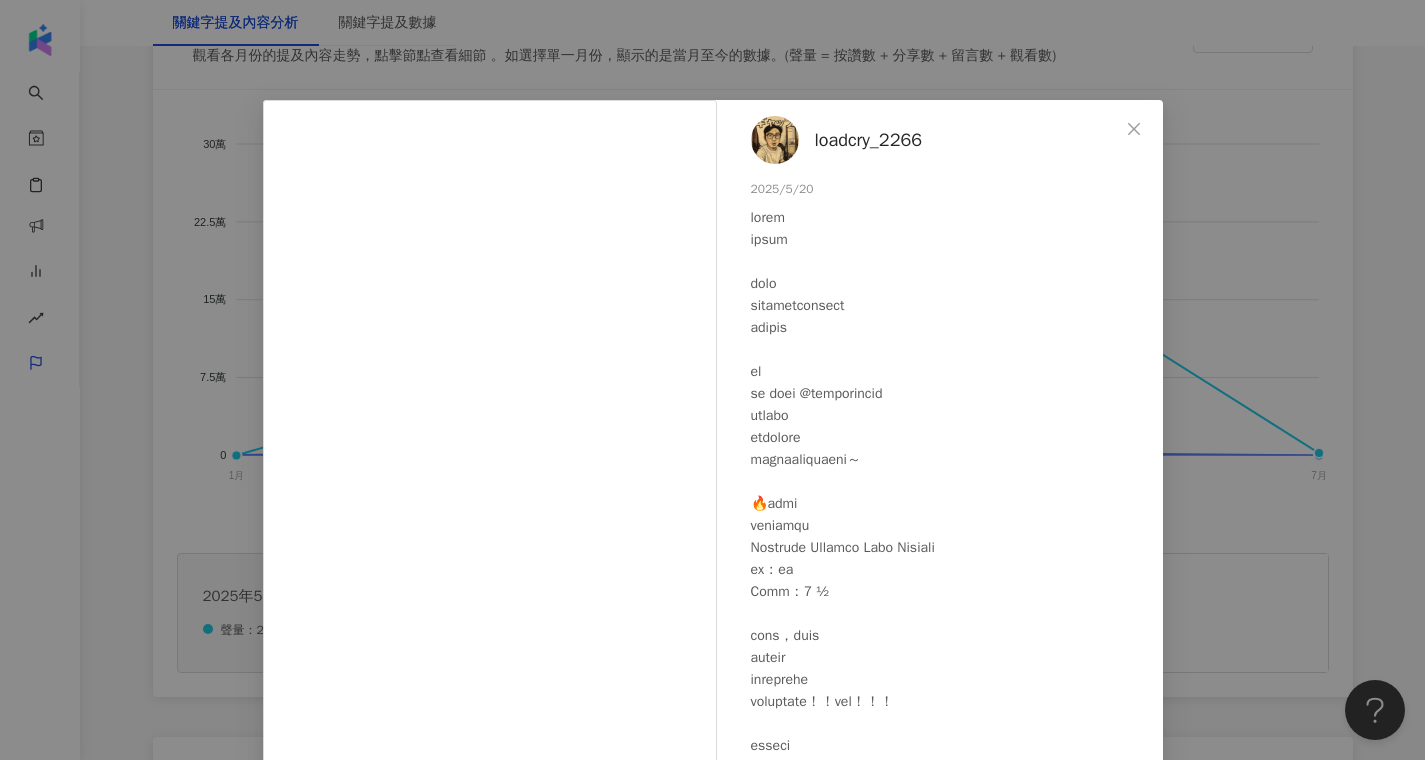 scroll, scrollTop: 137, scrollLeft: 0, axis: vertical 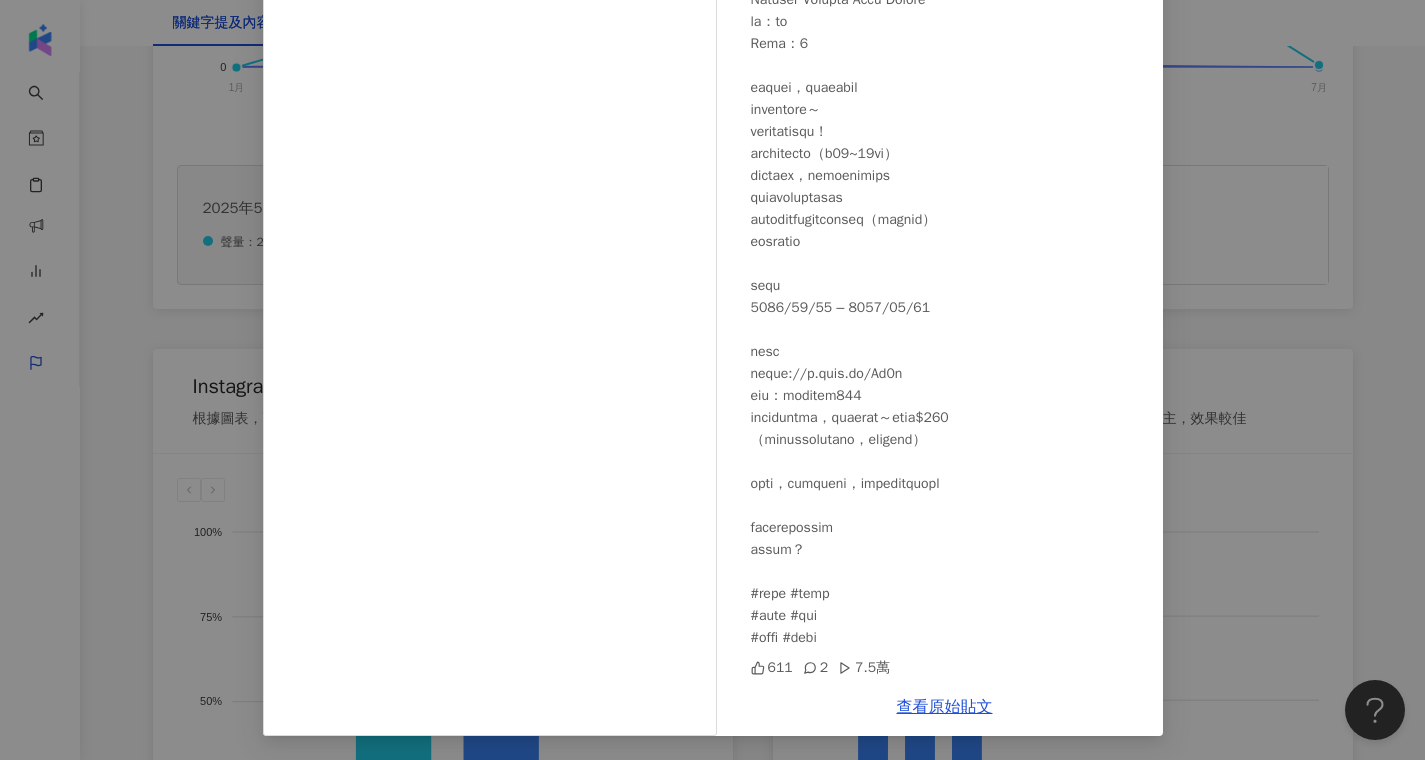 click on "loadcry_2266 [DATE] 611 2 7.5萬 查看原始貼文" at bounding box center (712, 380) 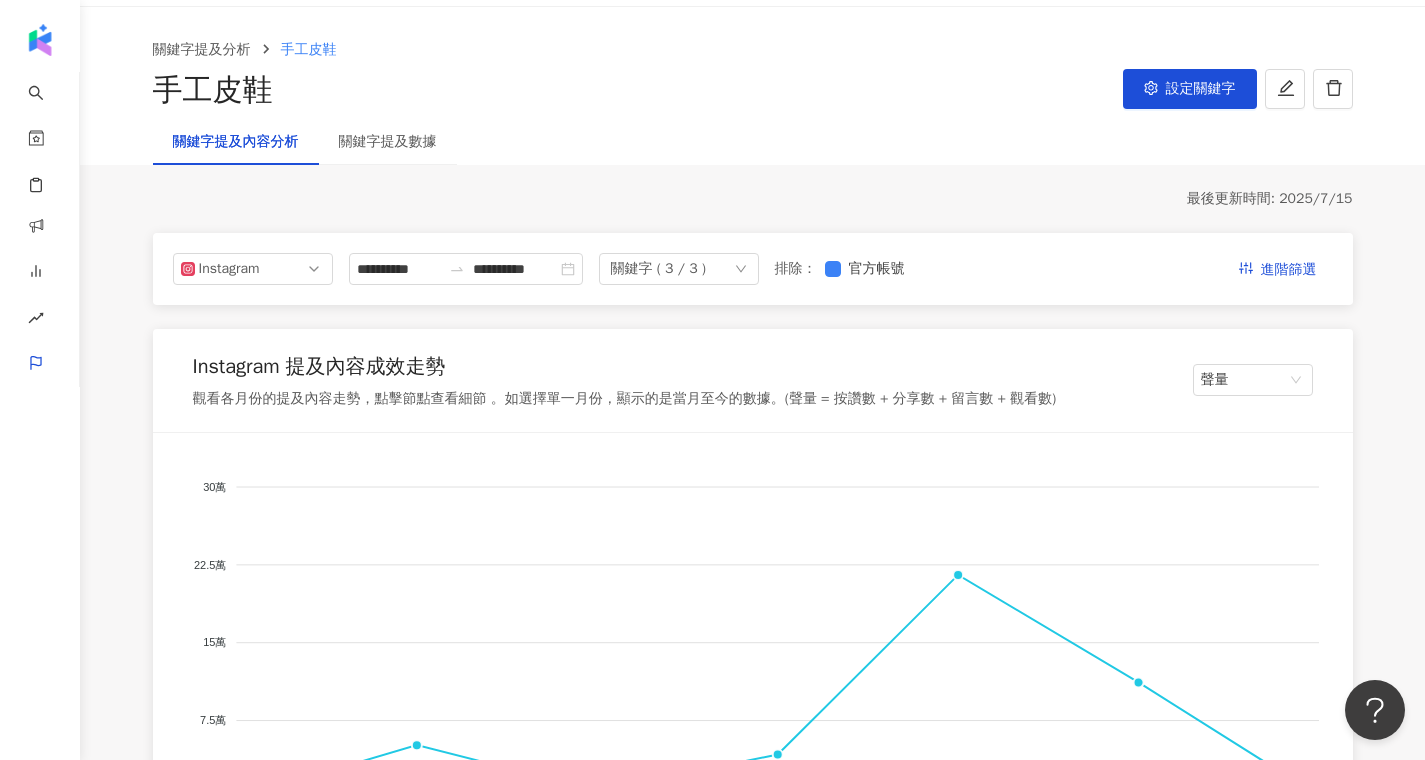 scroll, scrollTop: 0, scrollLeft: 0, axis: both 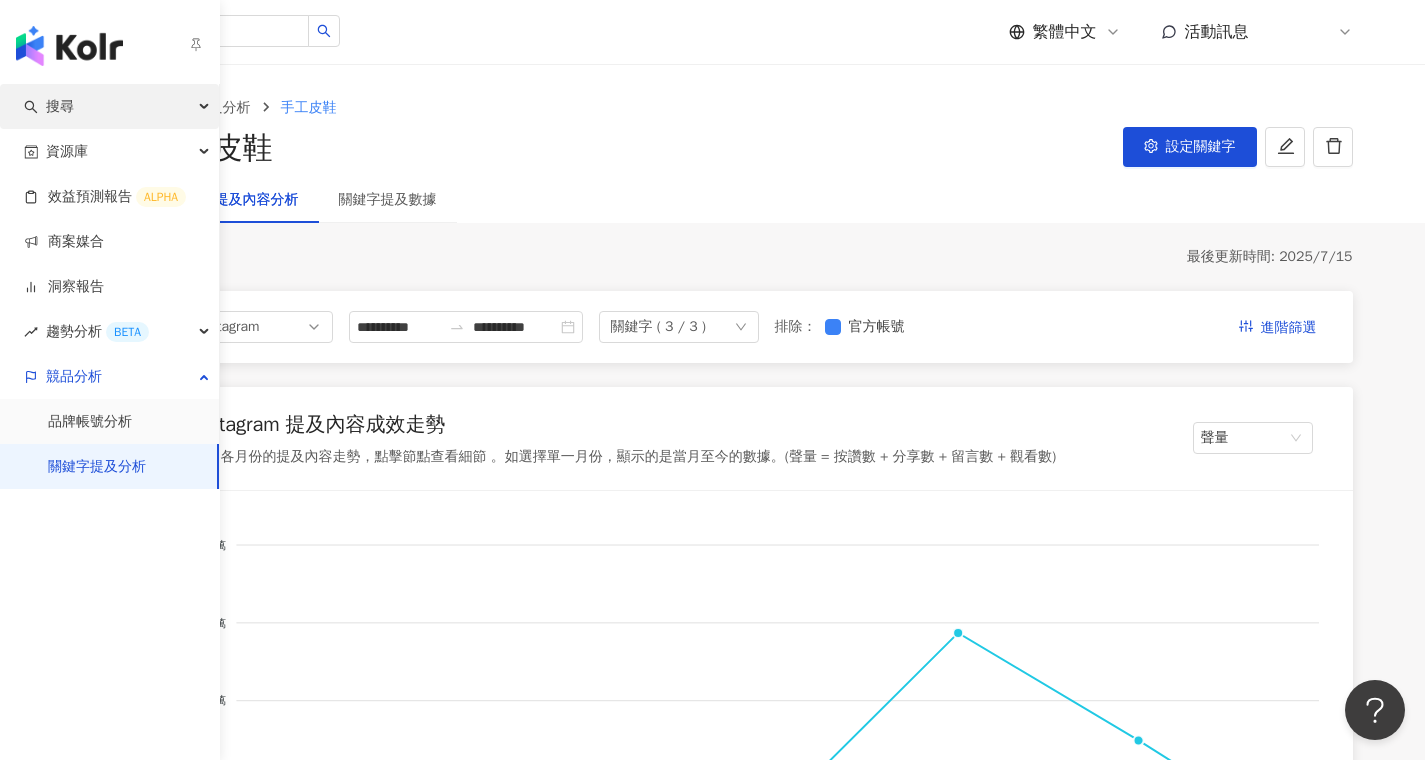 click on "搜尋" at bounding box center [60, 106] 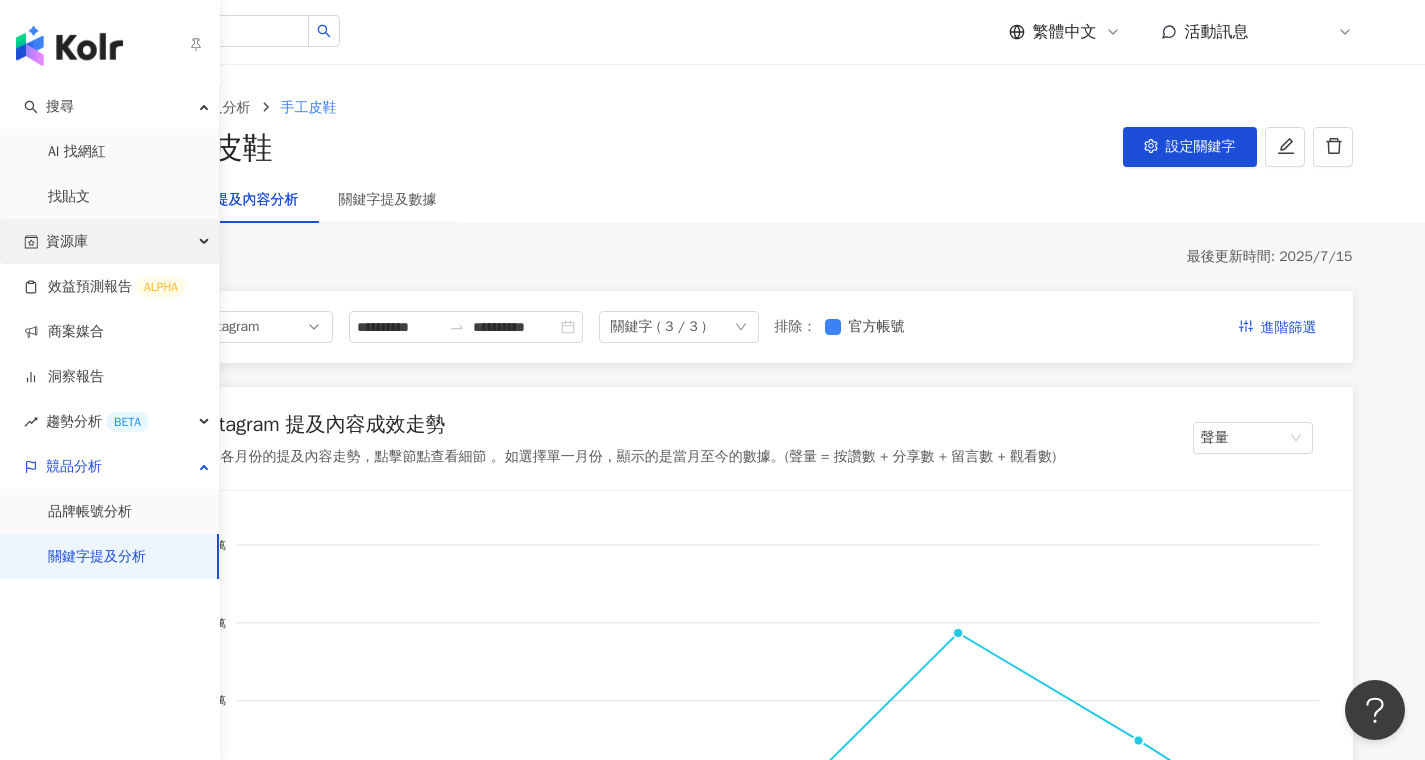 click on "資源庫" at bounding box center [67, 241] 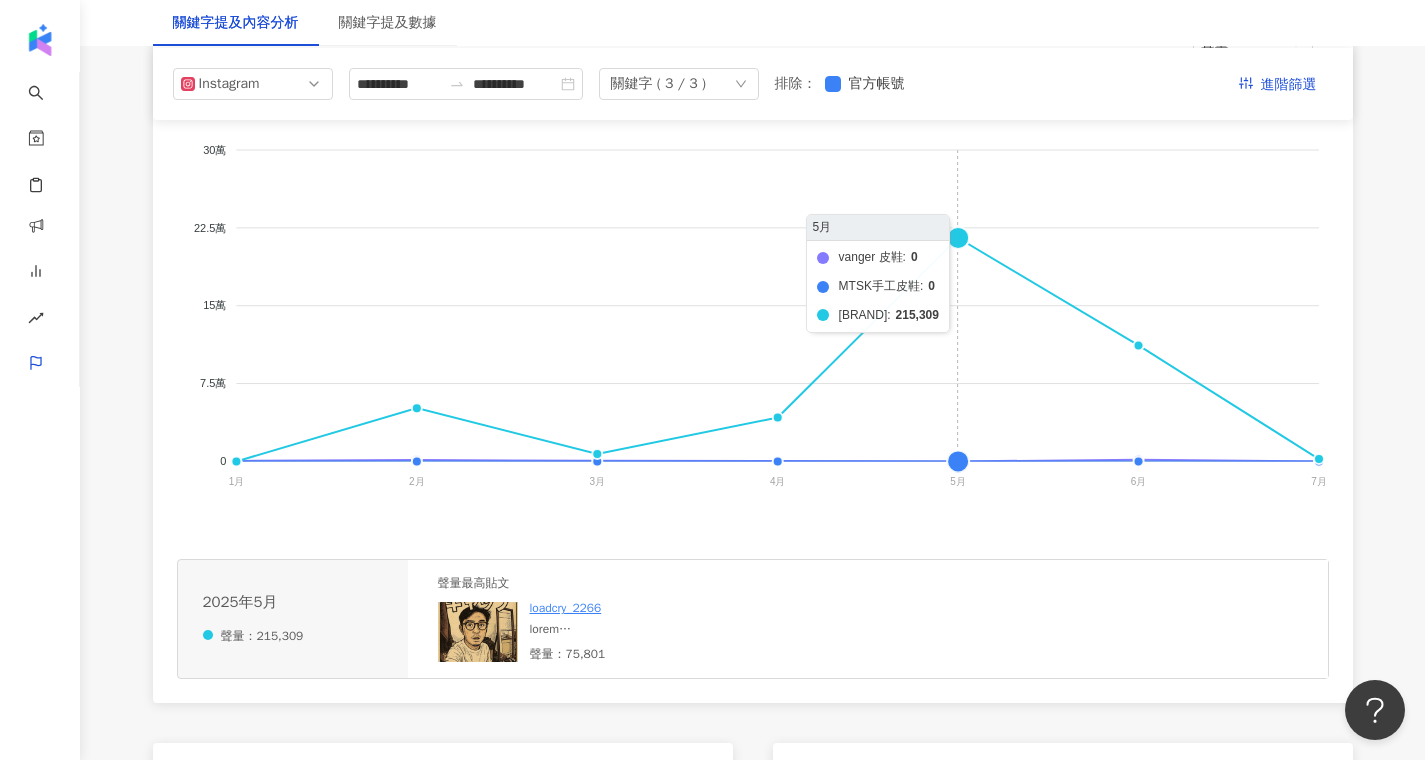 scroll, scrollTop: 392, scrollLeft: 0, axis: vertical 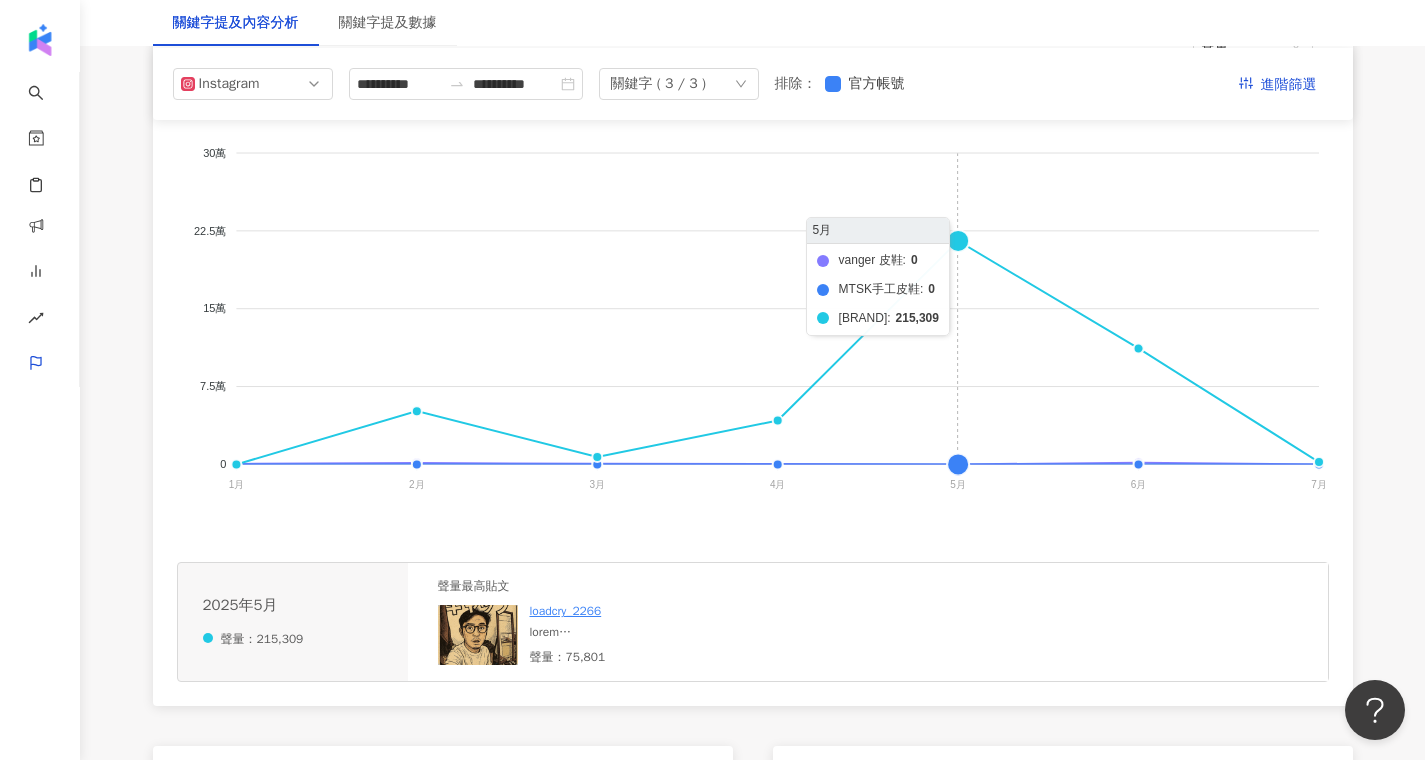 click on "[BRAND] 皮鞋 [BRAND] 皮鞋 [BRAND] 皮鞋 [BRAND] 皮鞋" 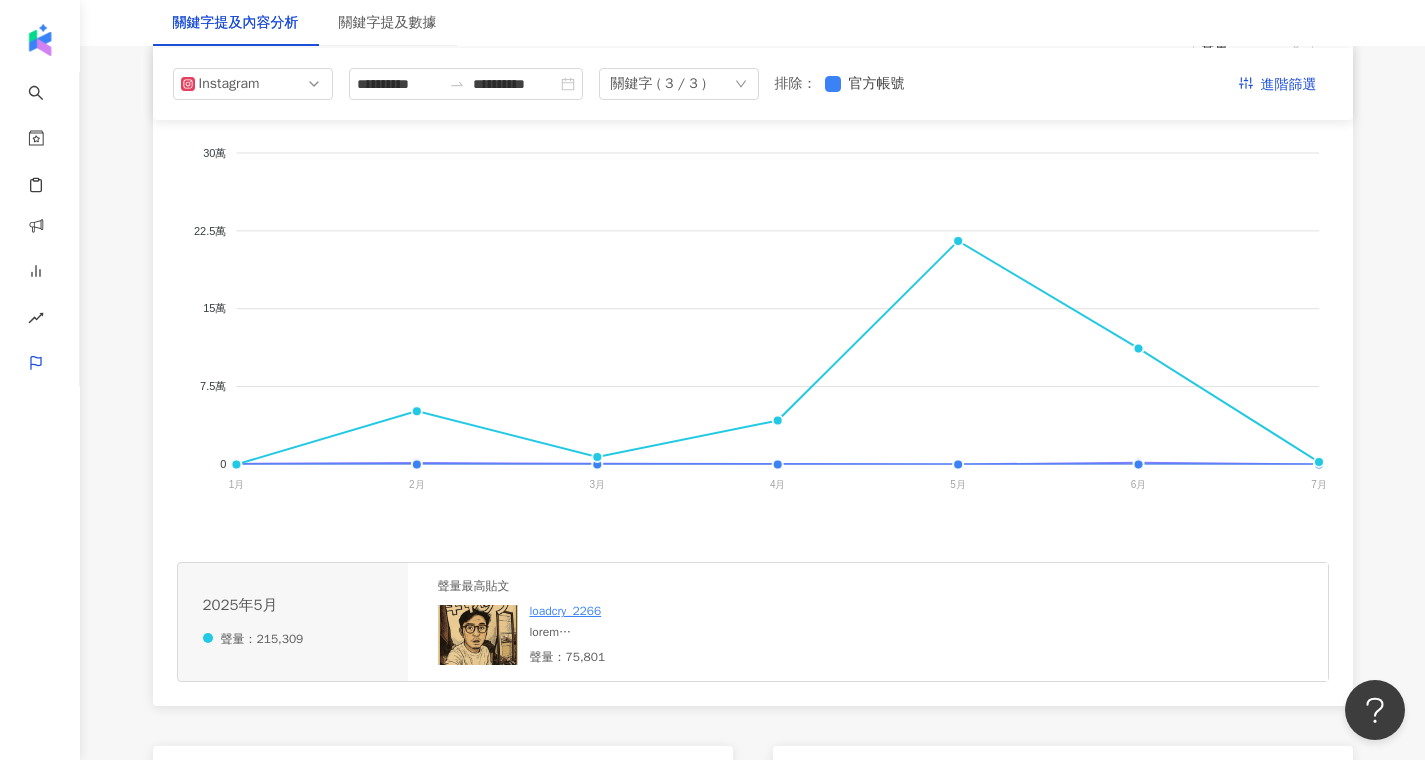 click at bounding box center (615, 632) 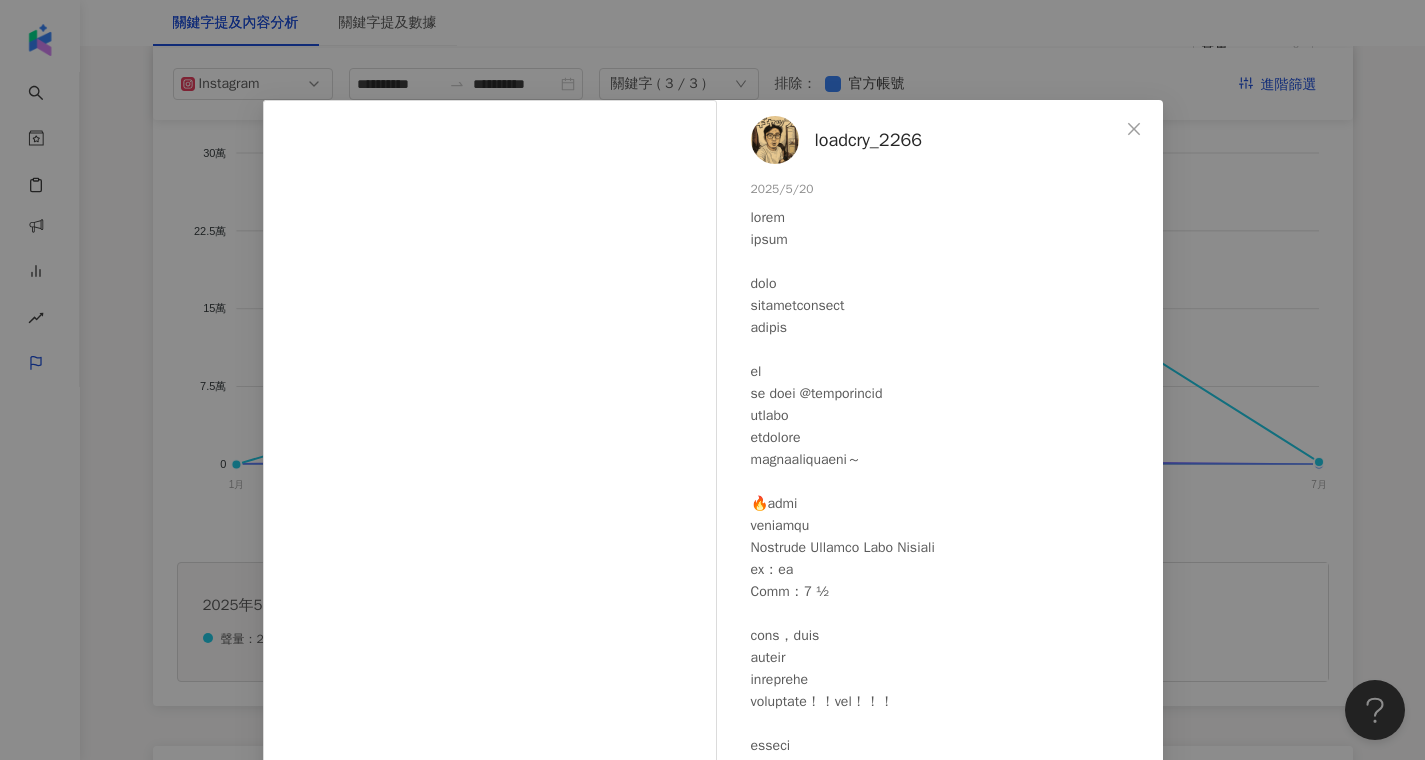 click on "[USERNAME] 2025/5/20 611 2 7.5萬" at bounding box center [945, 458] 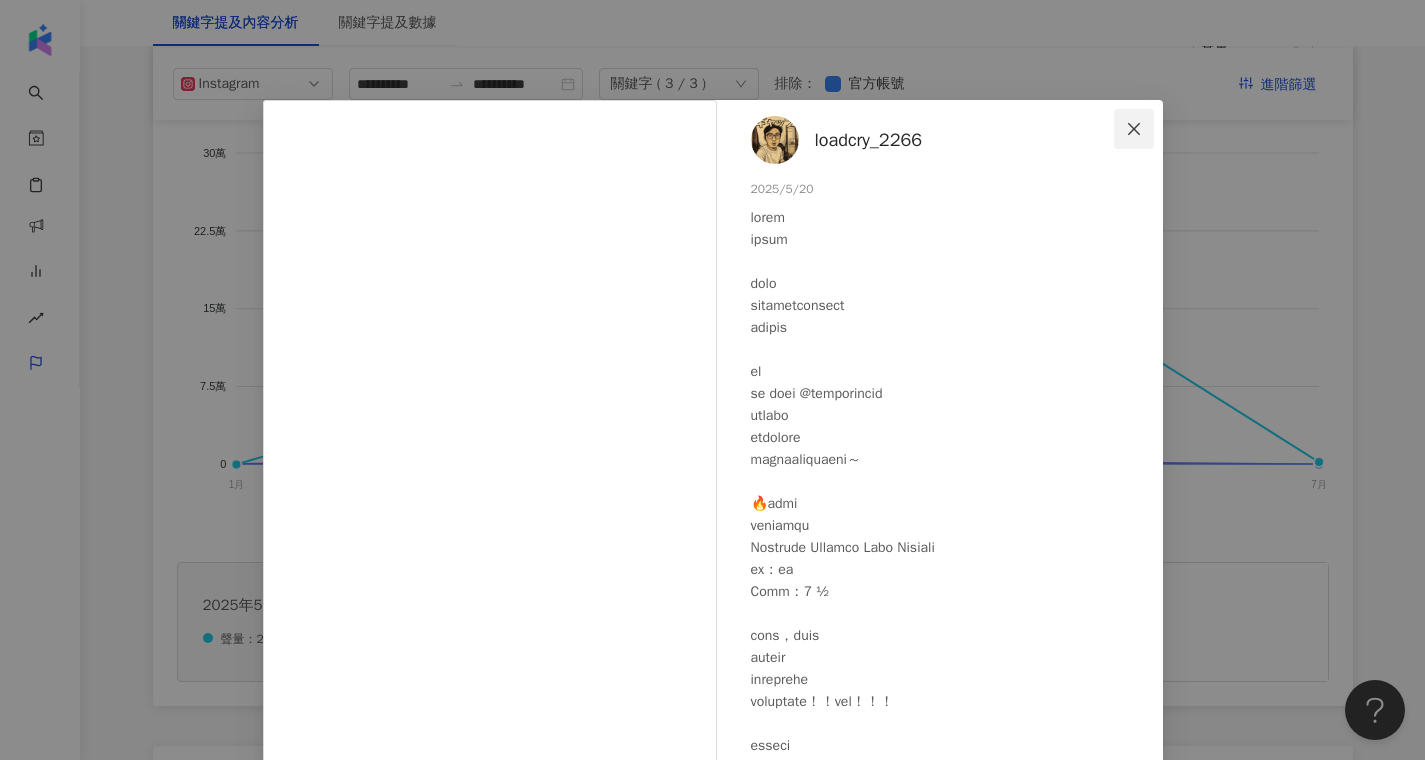 click at bounding box center (1134, 129) 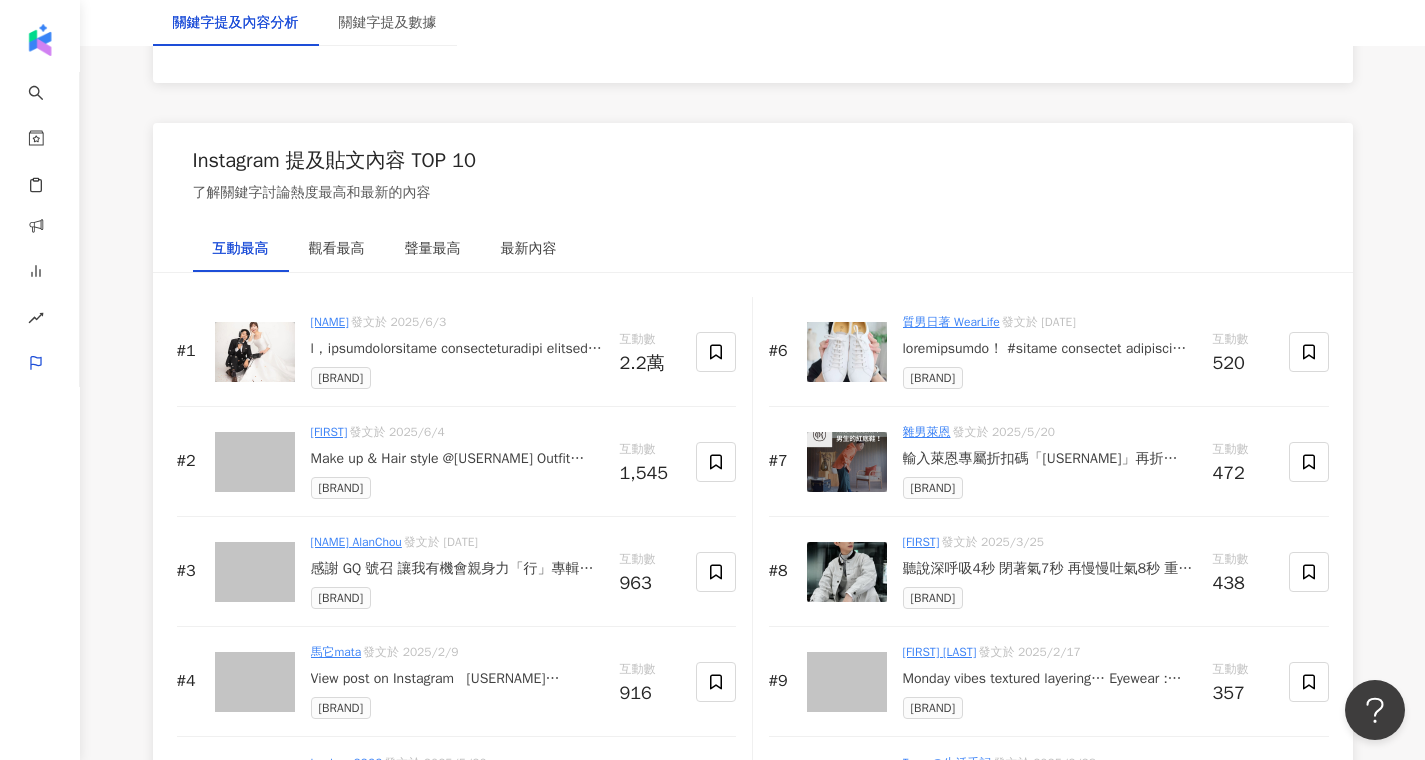 scroll, scrollTop: 2976, scrollLeft: 0, axis: vertical 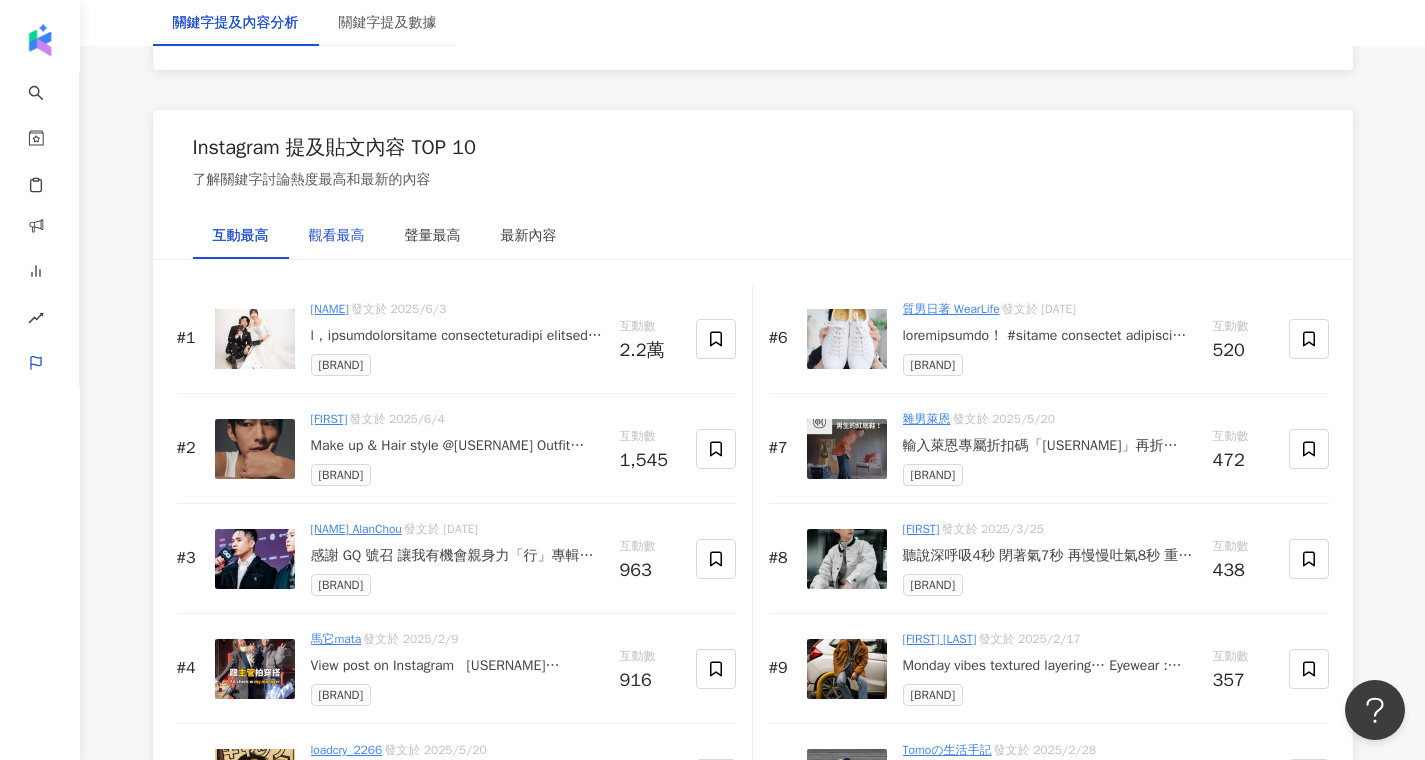 click on "觀看最高" at bounding box center [337, 236] 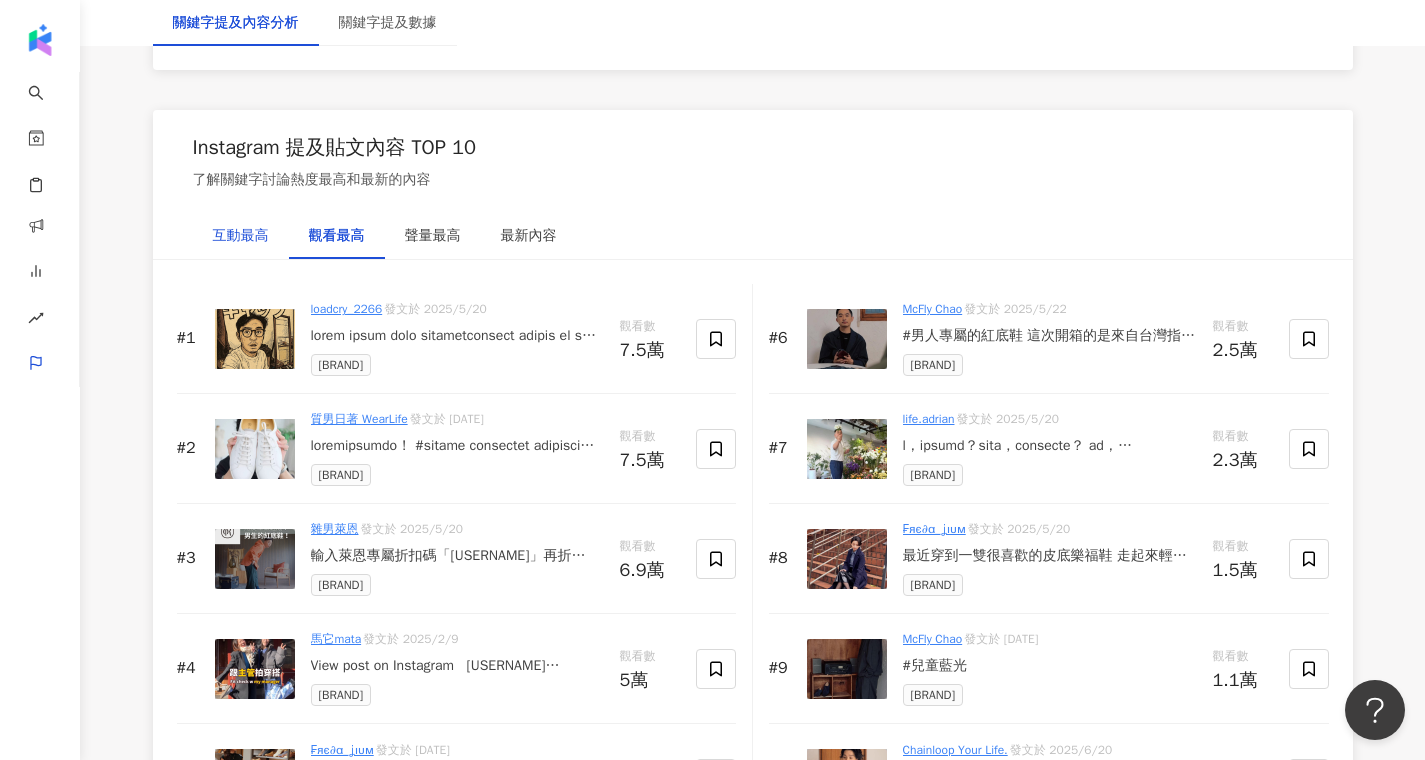click on "互動最高" at bounding box center [241, 236] 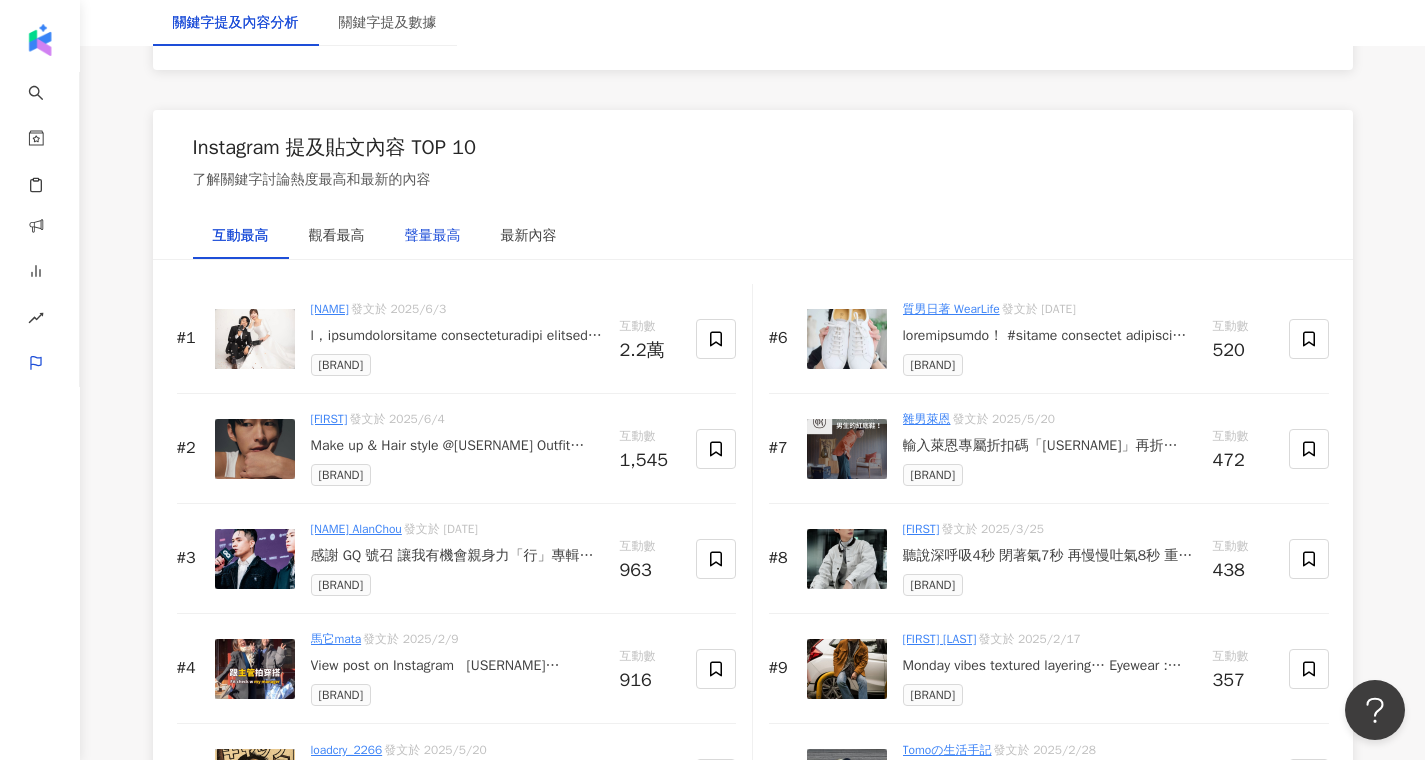 click on "聲量最高" at bounding box center (433, 236) 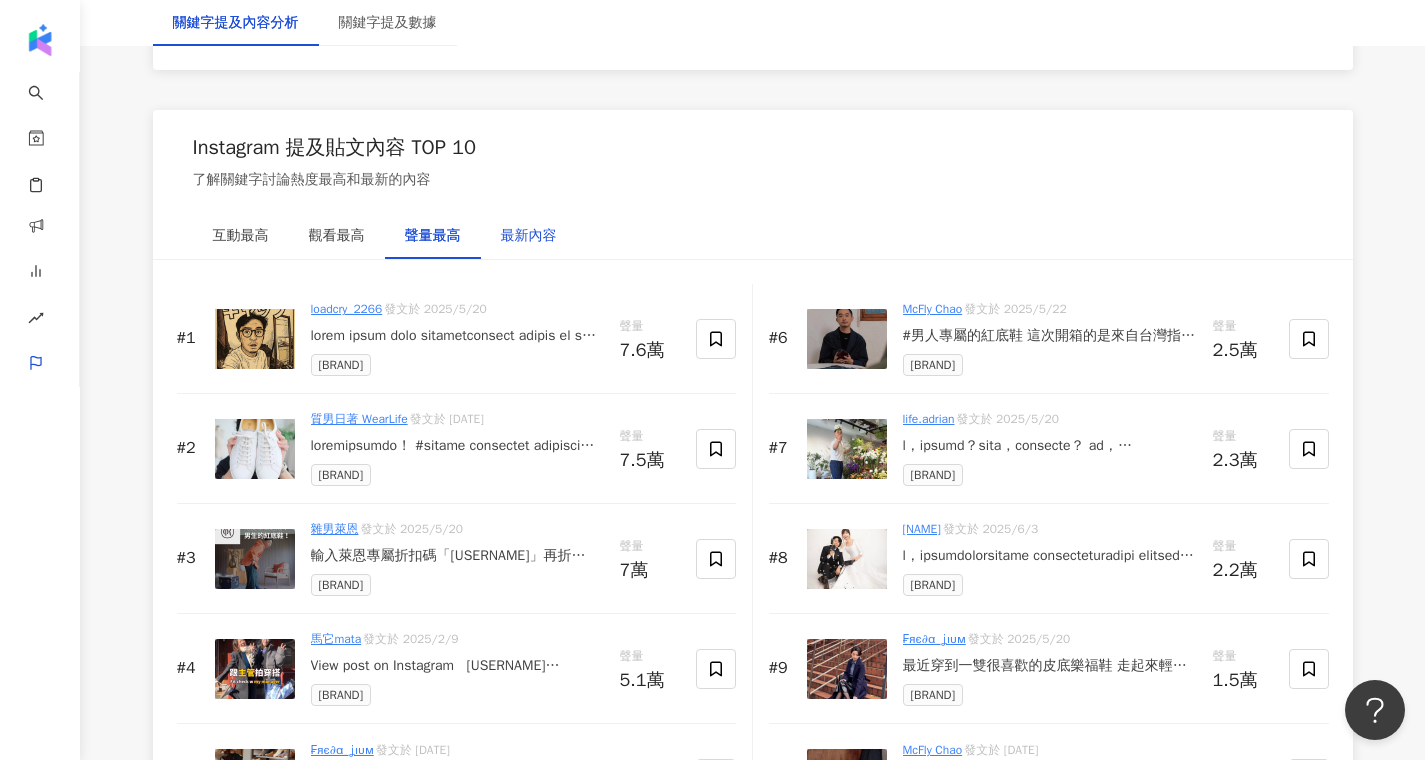 click on "最新內容" at bounding box center [529, 236] 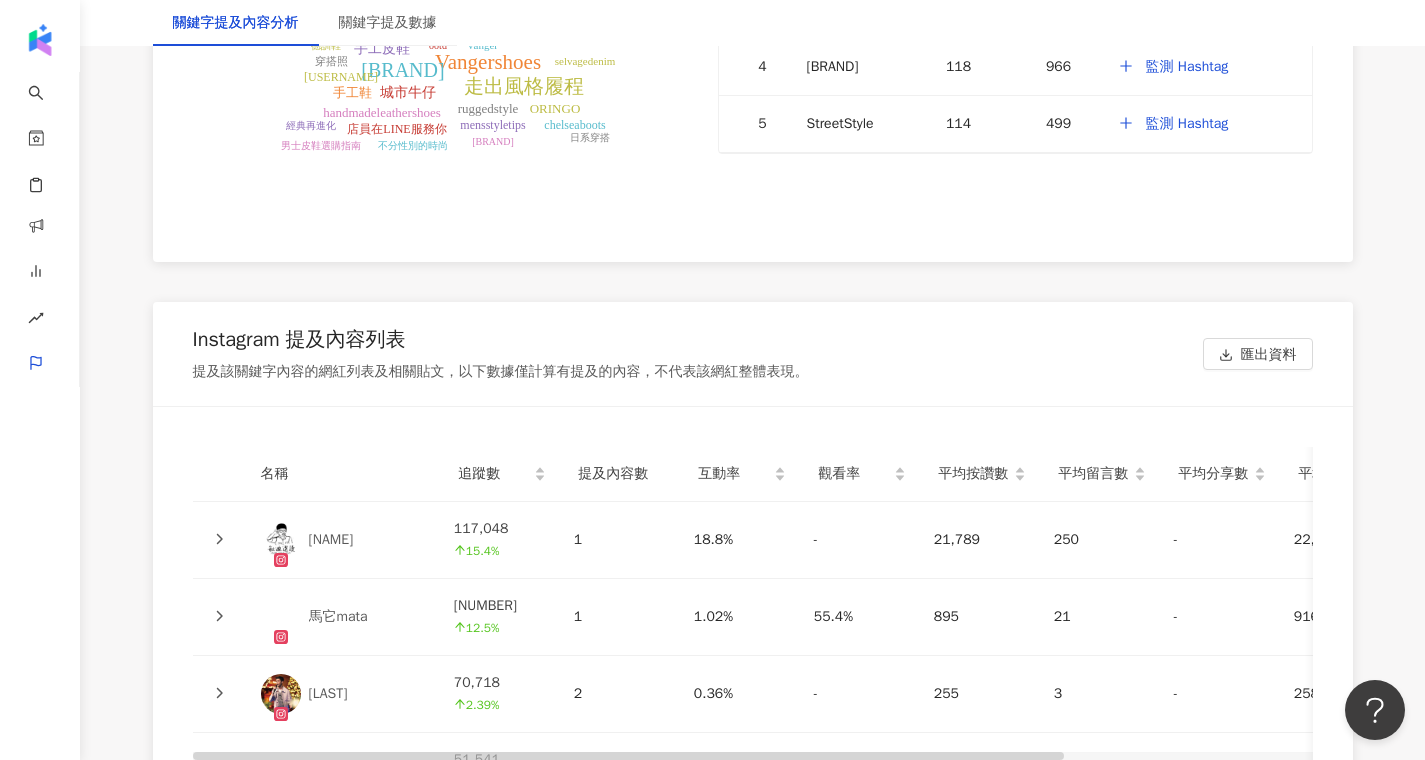 scroll, scrollTop: 4225, scrollLeft: 0, axis: vertical 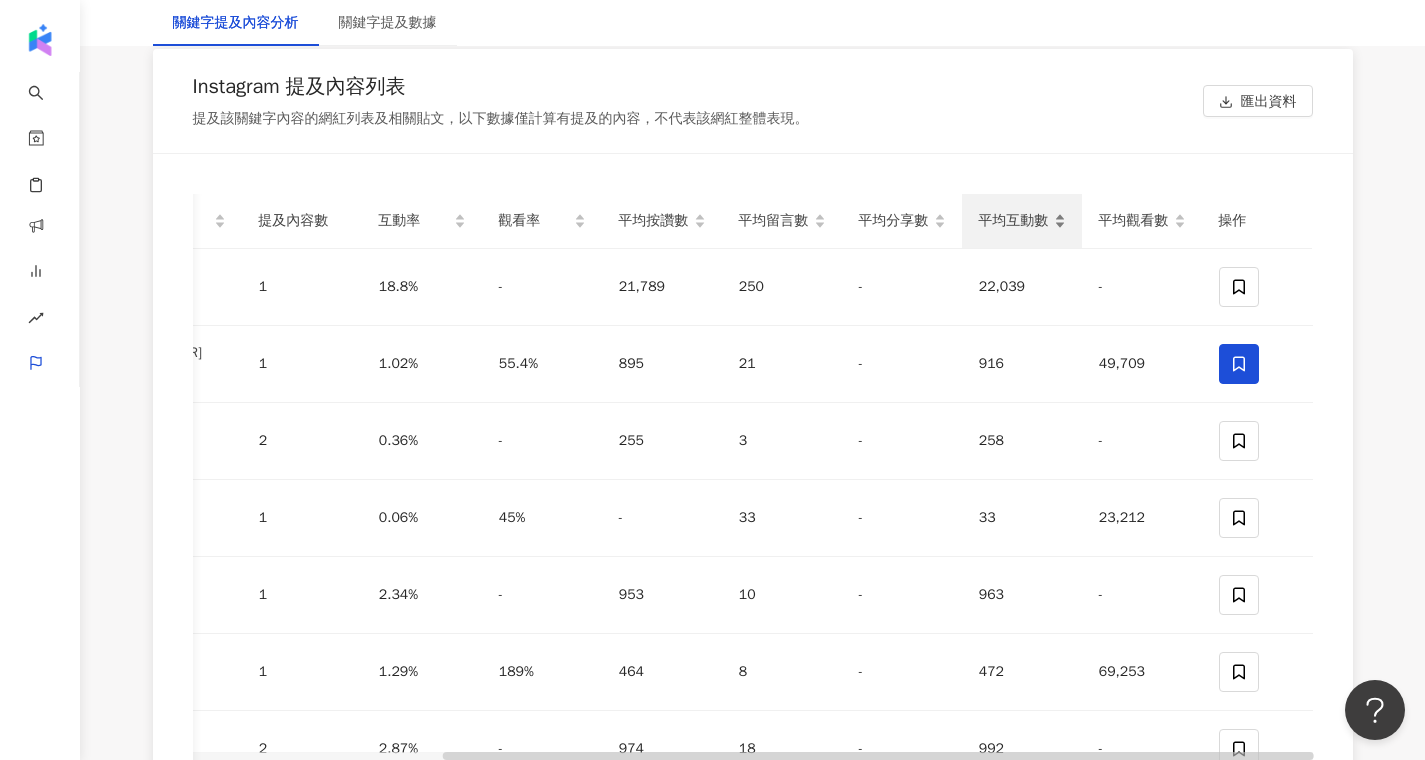 click on "平均互動數" at bounding box center [1014, 221] 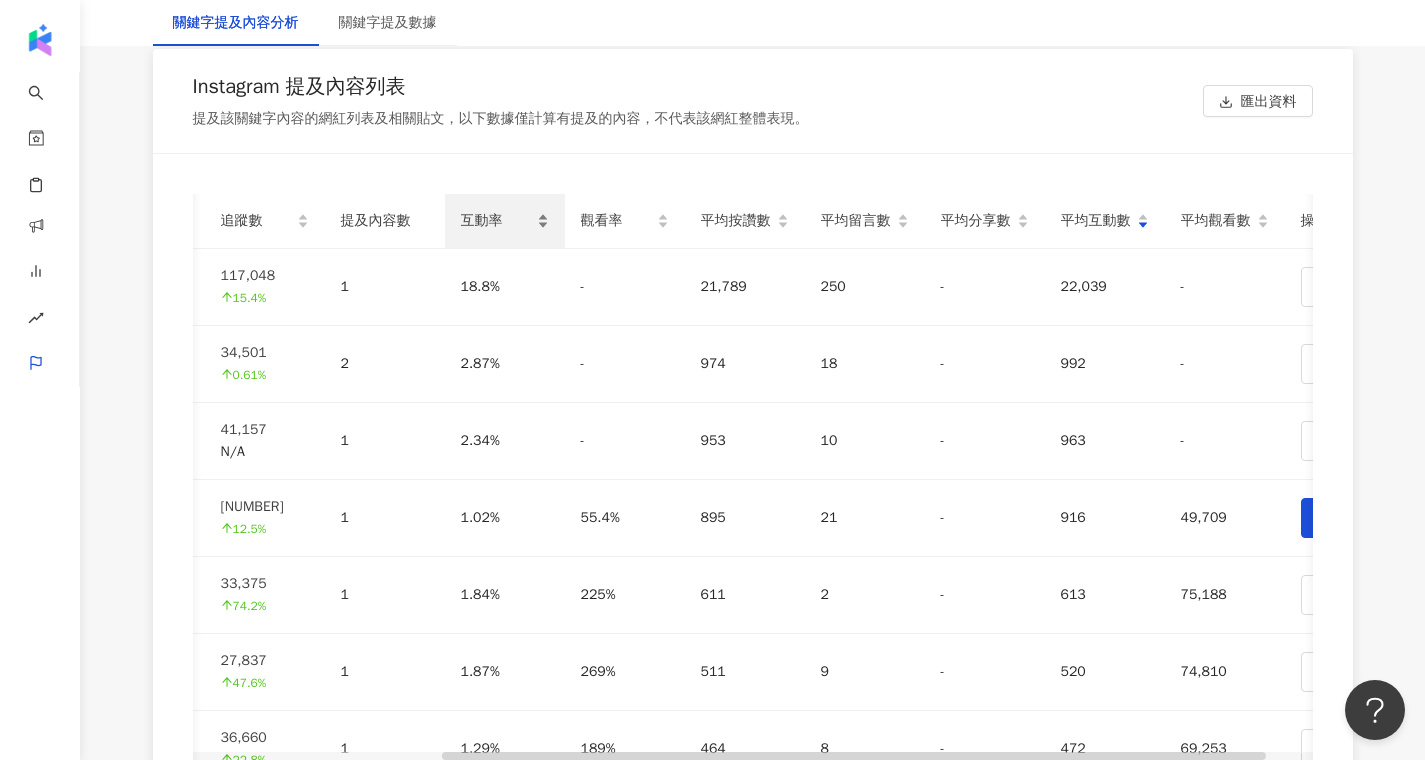 click on "互動率" at bounding box center [497, 221] 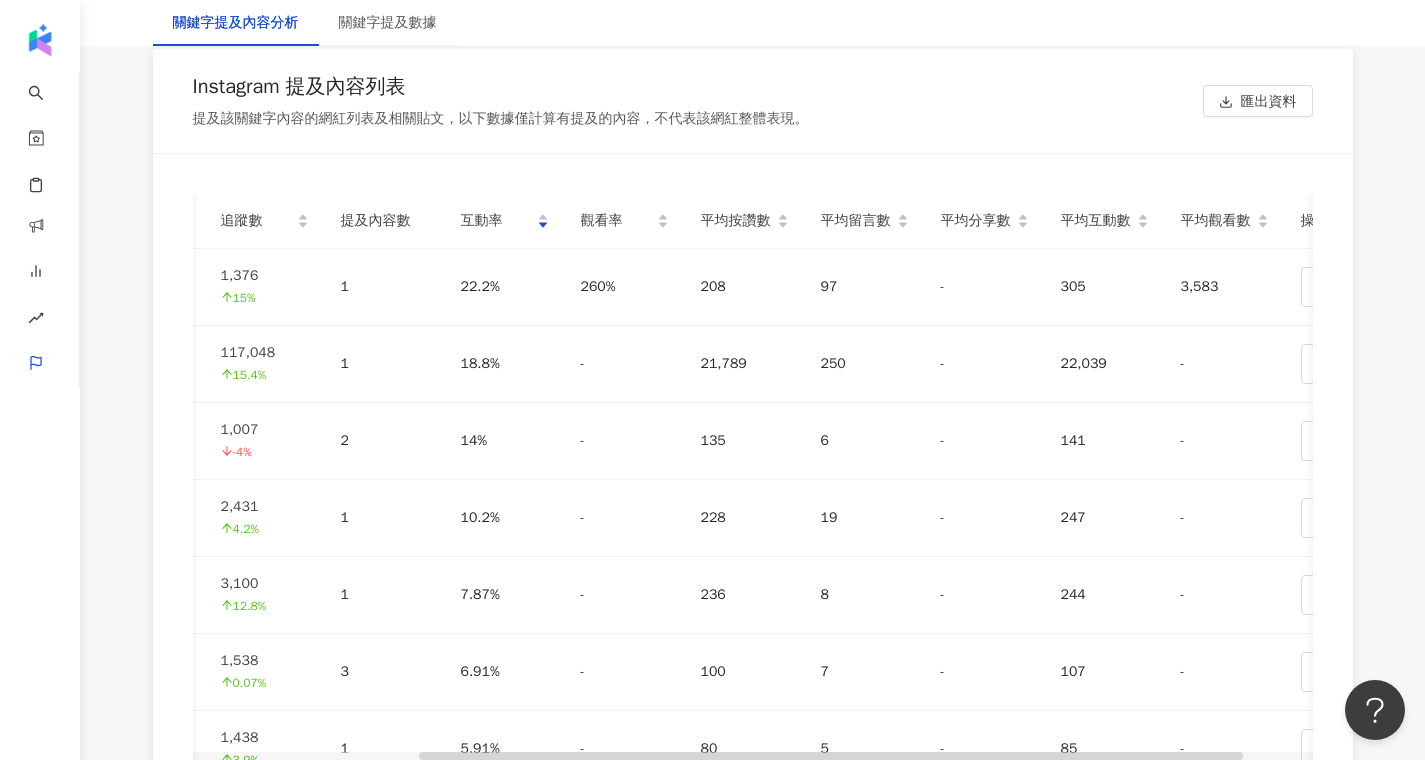 scroll, scrollTop: 0, scrollLeft: 279, axis: horizontal 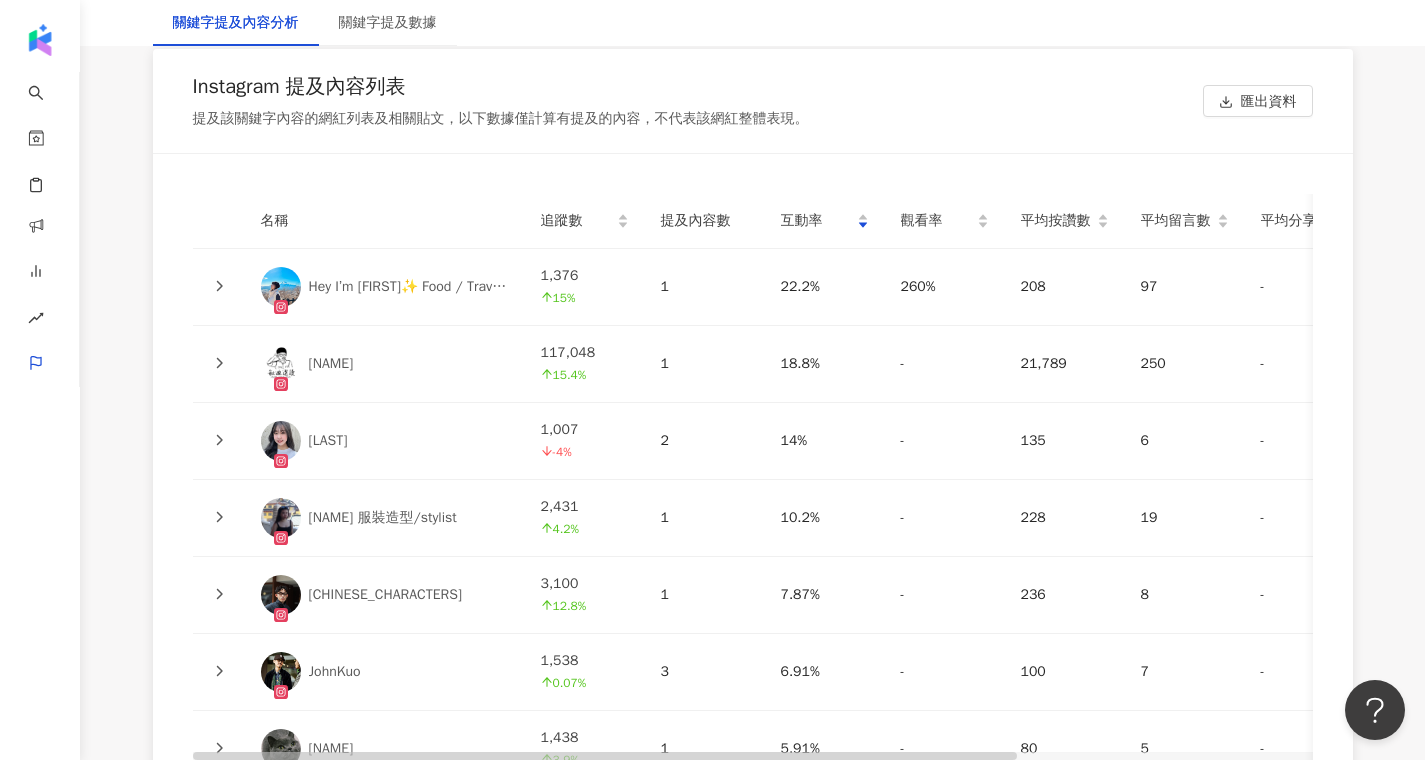click 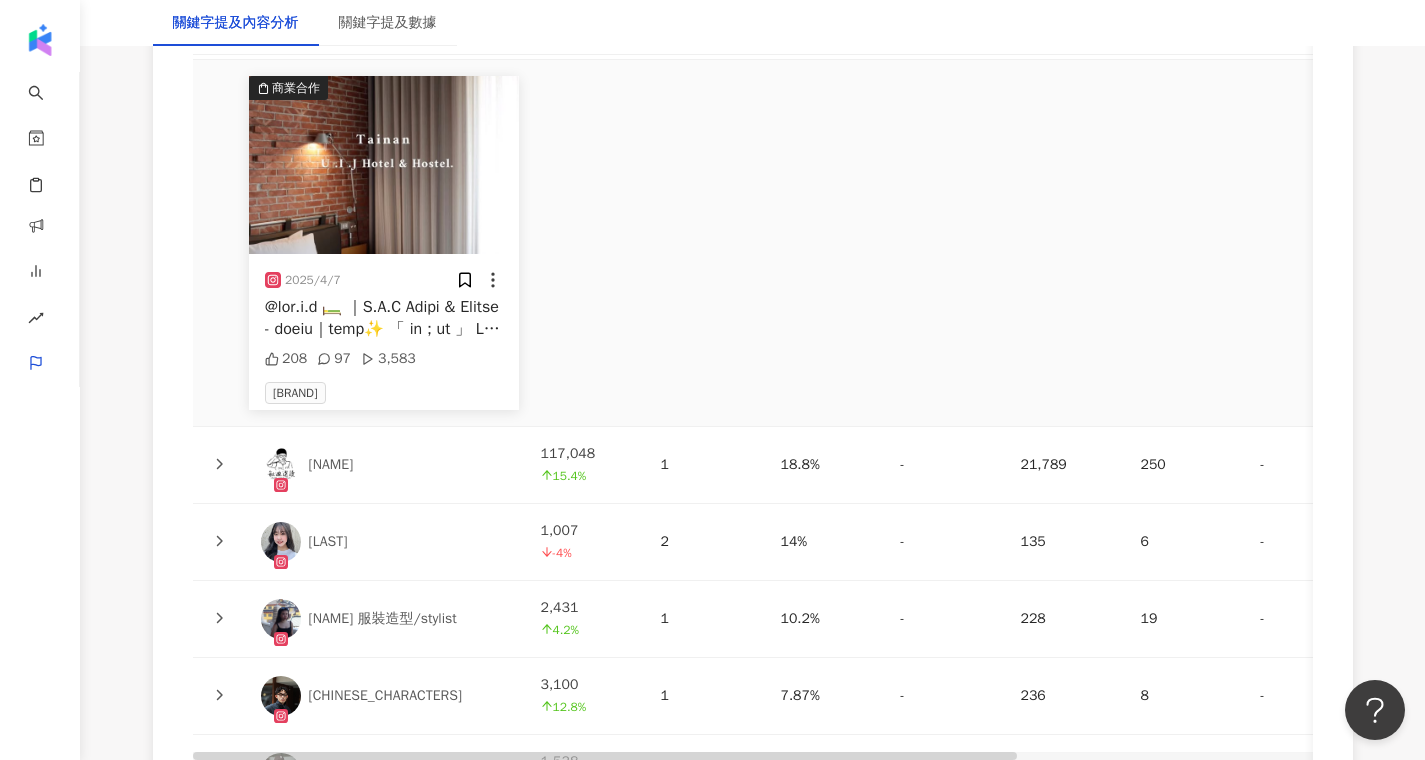 click 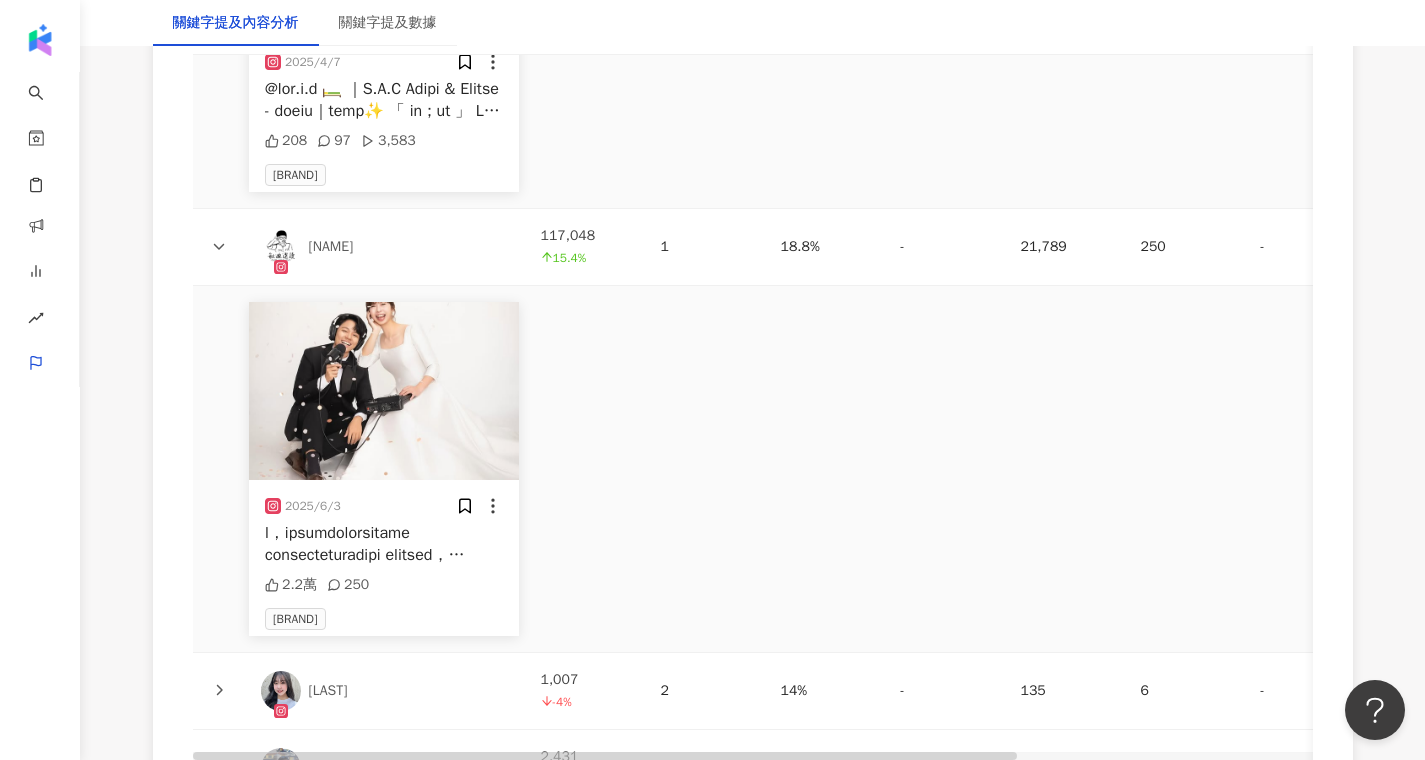 click at bounding box center [219, 691] 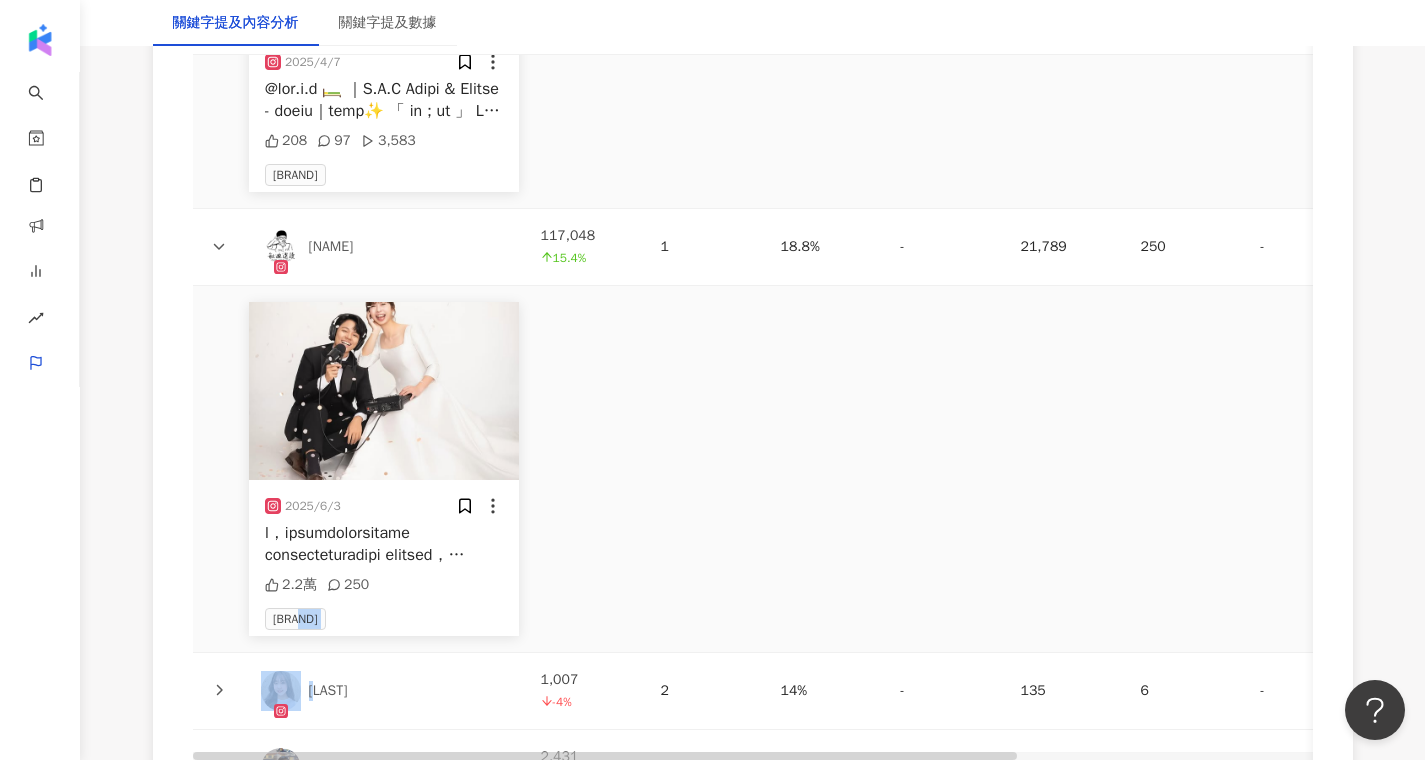 click at bounding box center (219, 691) 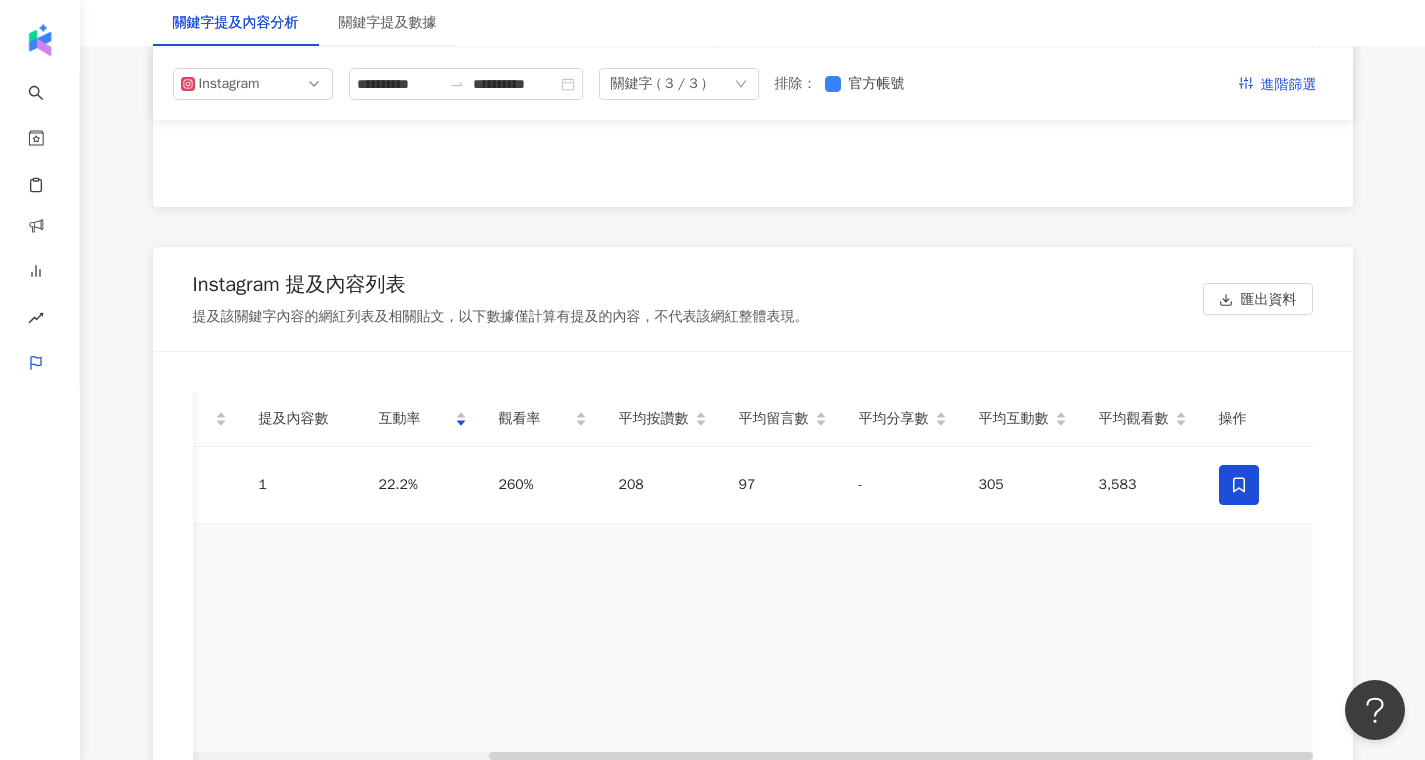 click at bounding box center (1239, 485) 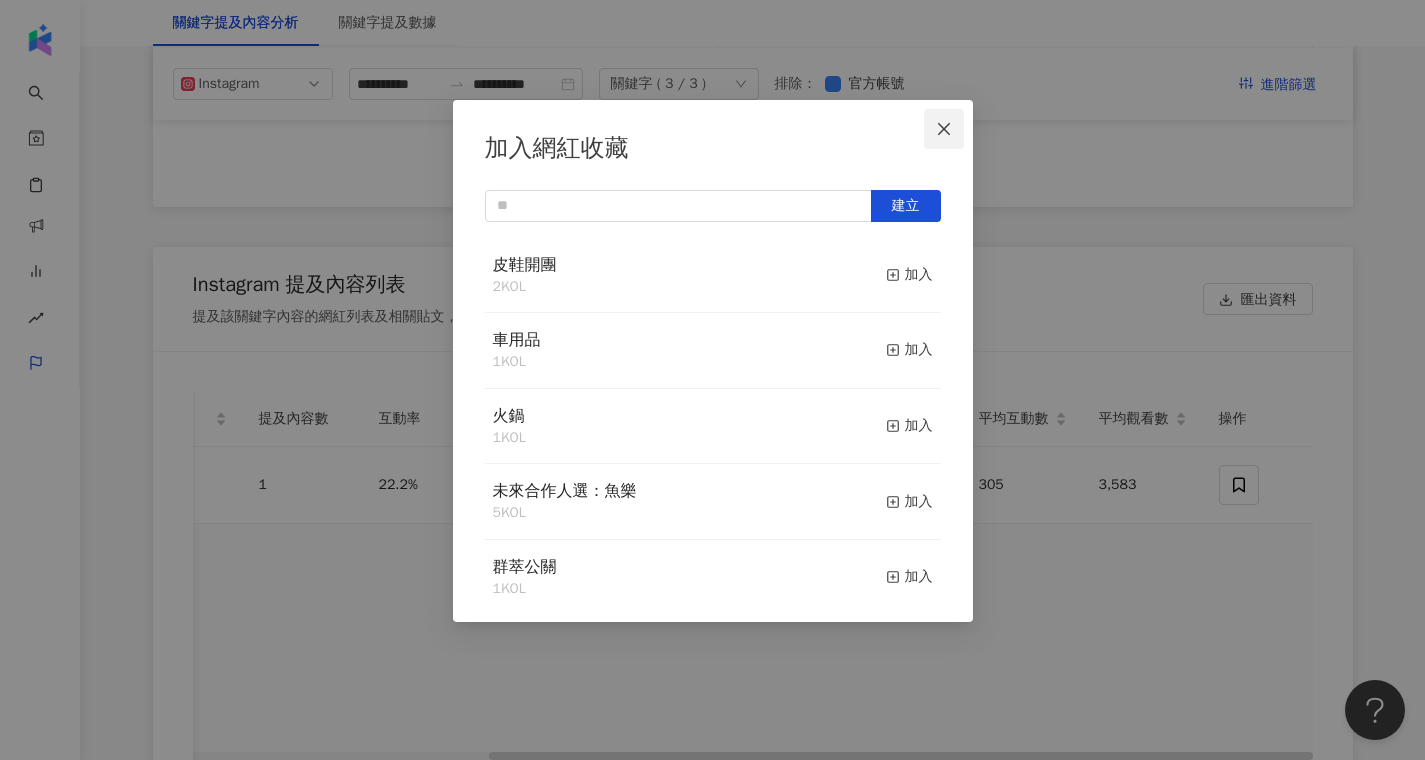 click 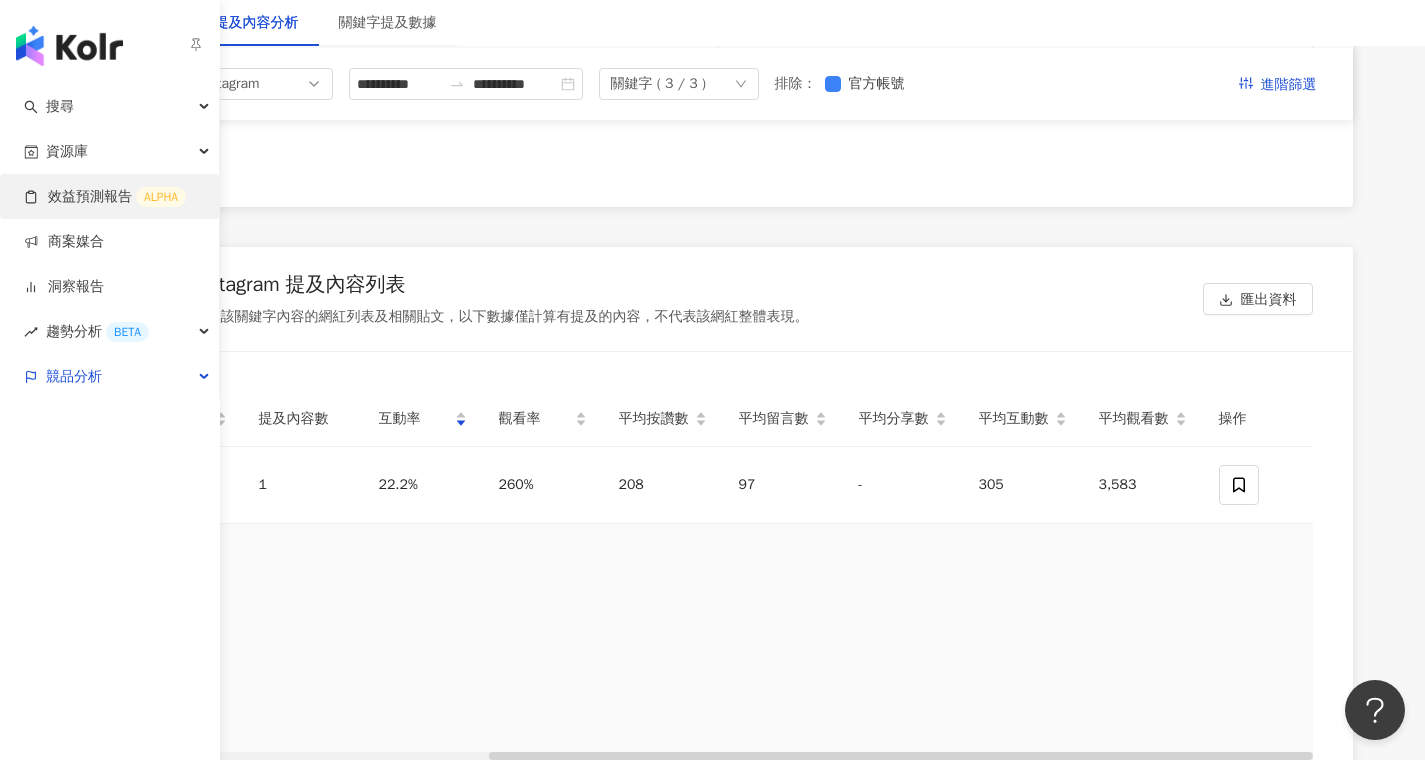 click on "效益預測報告 ALPHA" at bounding box center [105, 197] 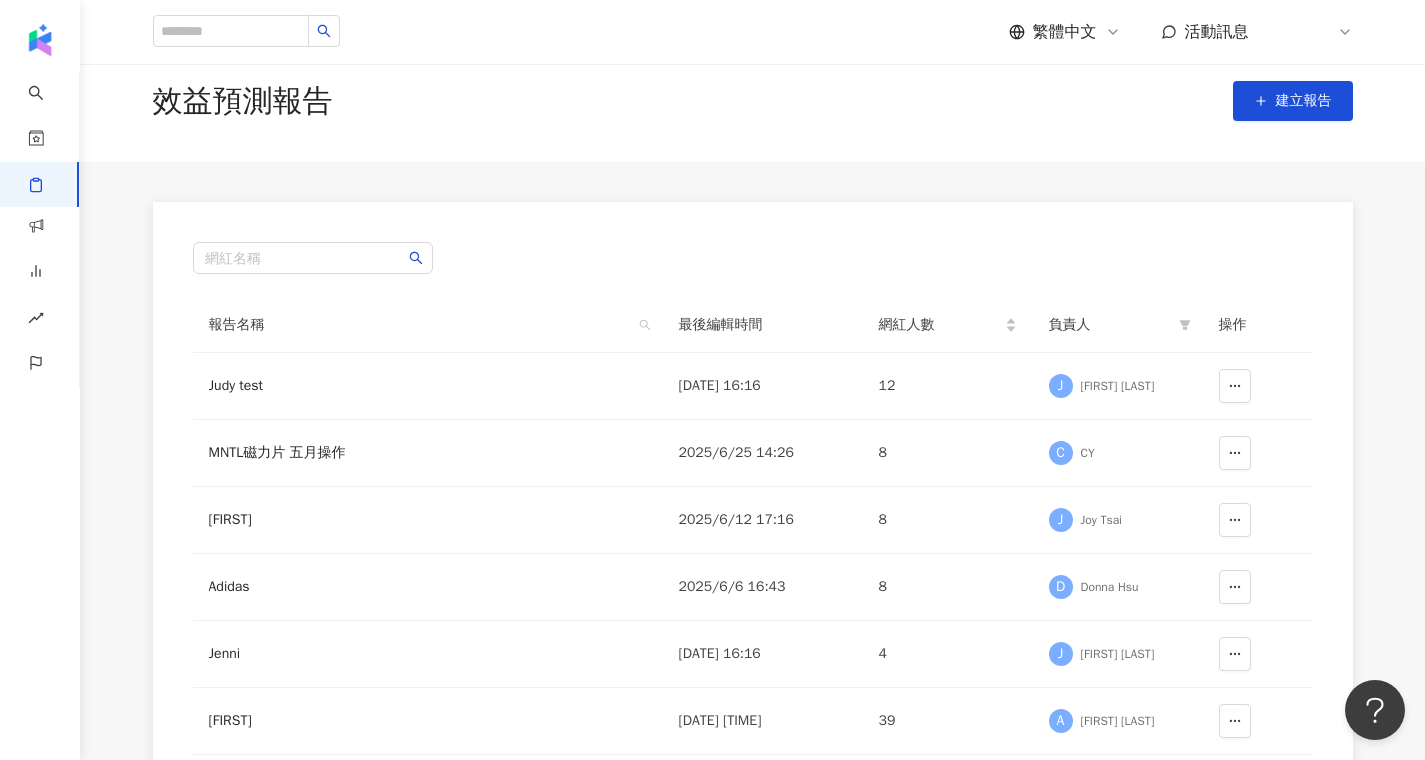 scroll, scrollTop: 44, scrollLeft: 0, axis: vertical 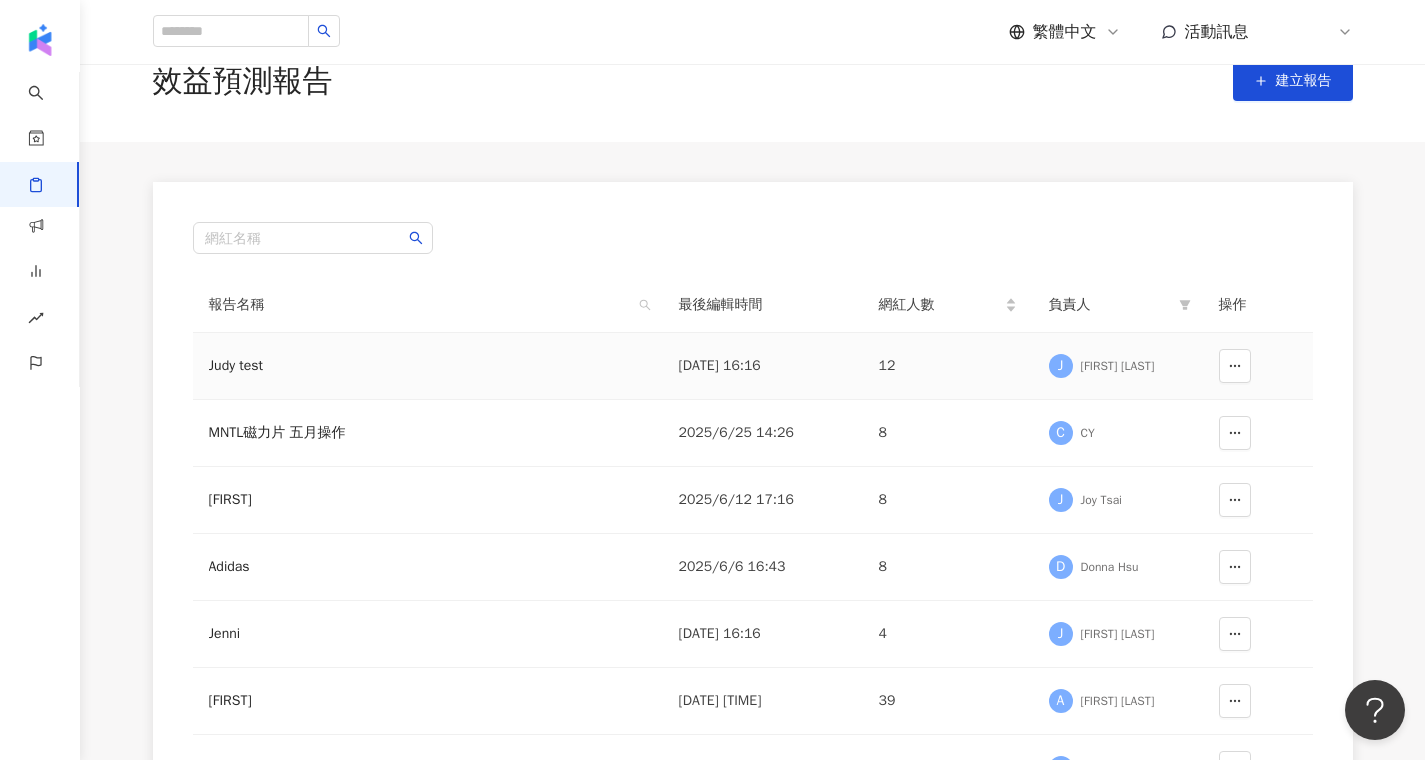 click on "Judy test" at bounding box center [329, 366] 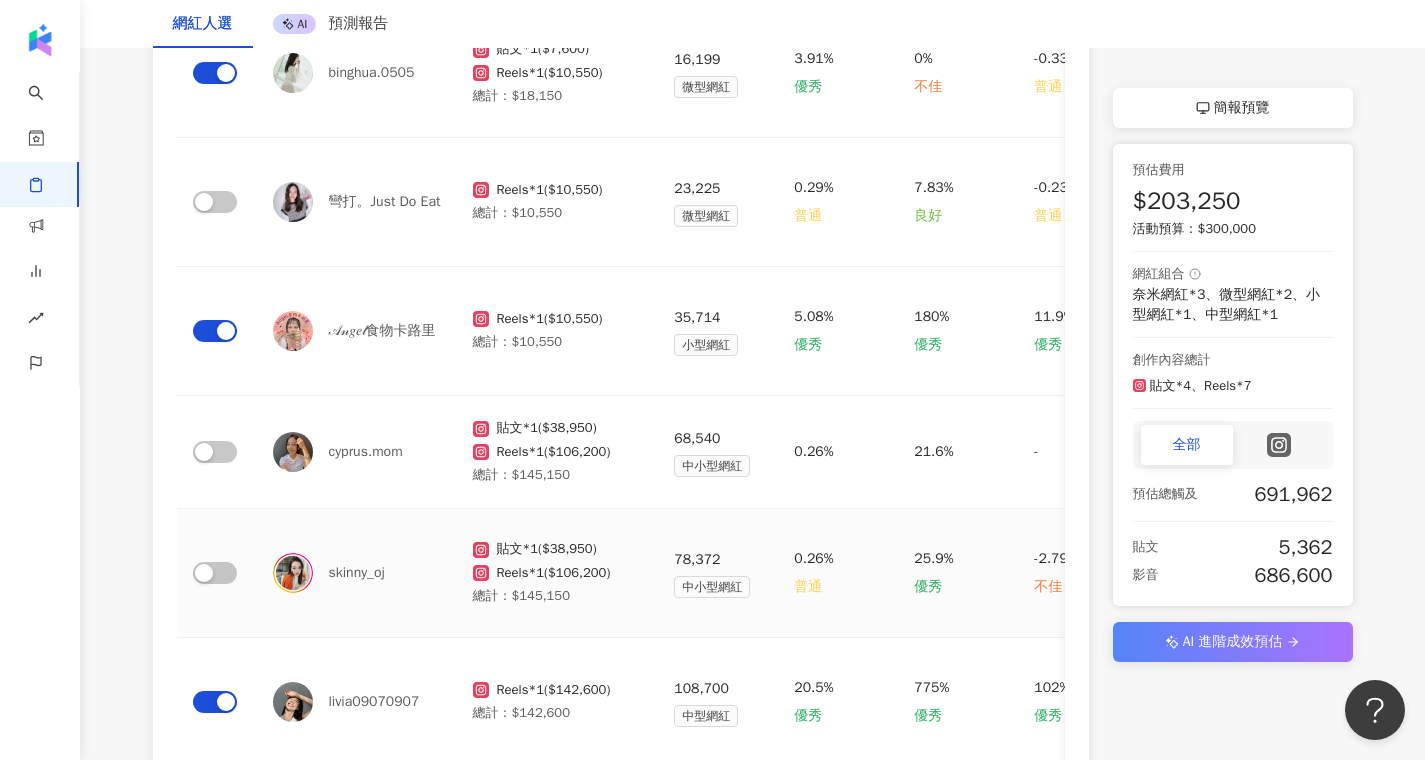 scroll, scrollTop: 879, scrollLeft: 0, axis: vertical 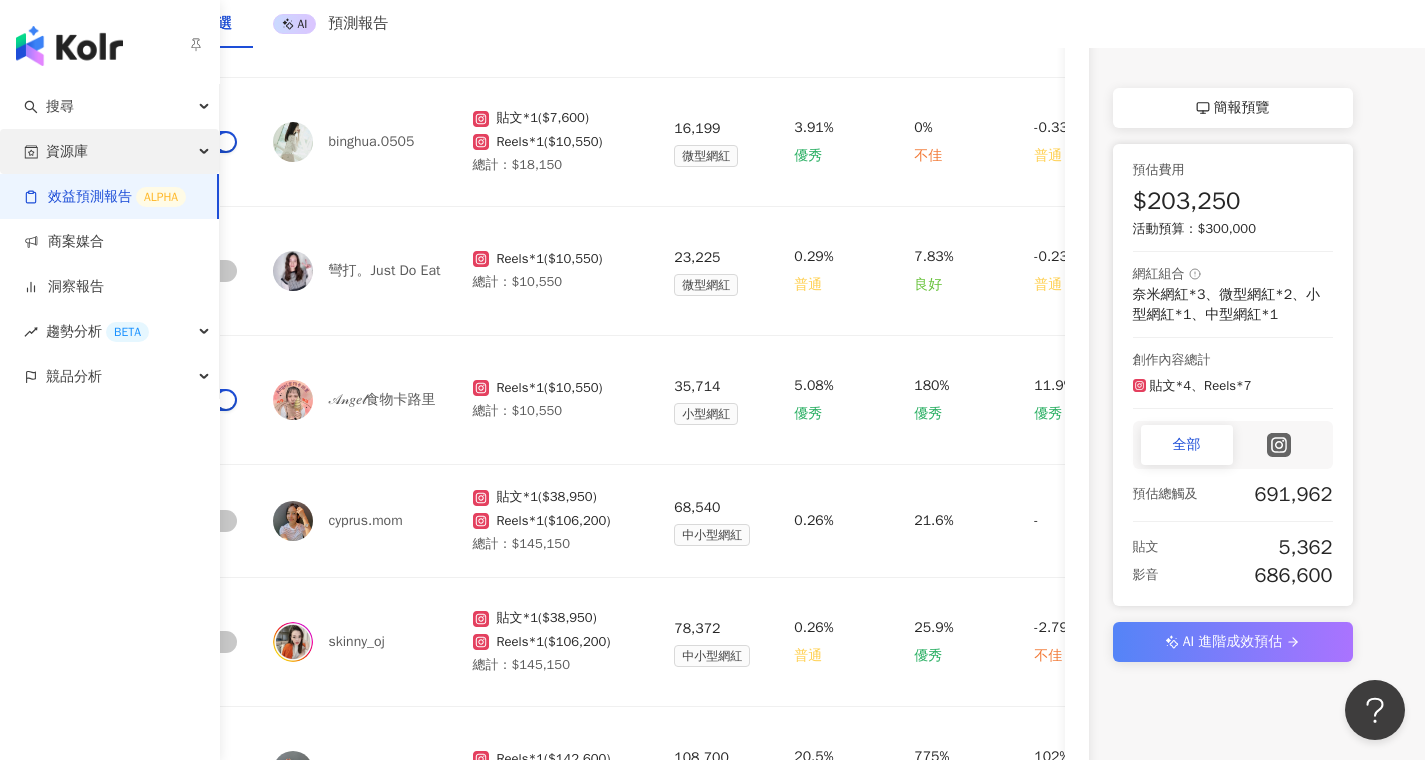 click on "資源庫" at bounding box center (109, 151) 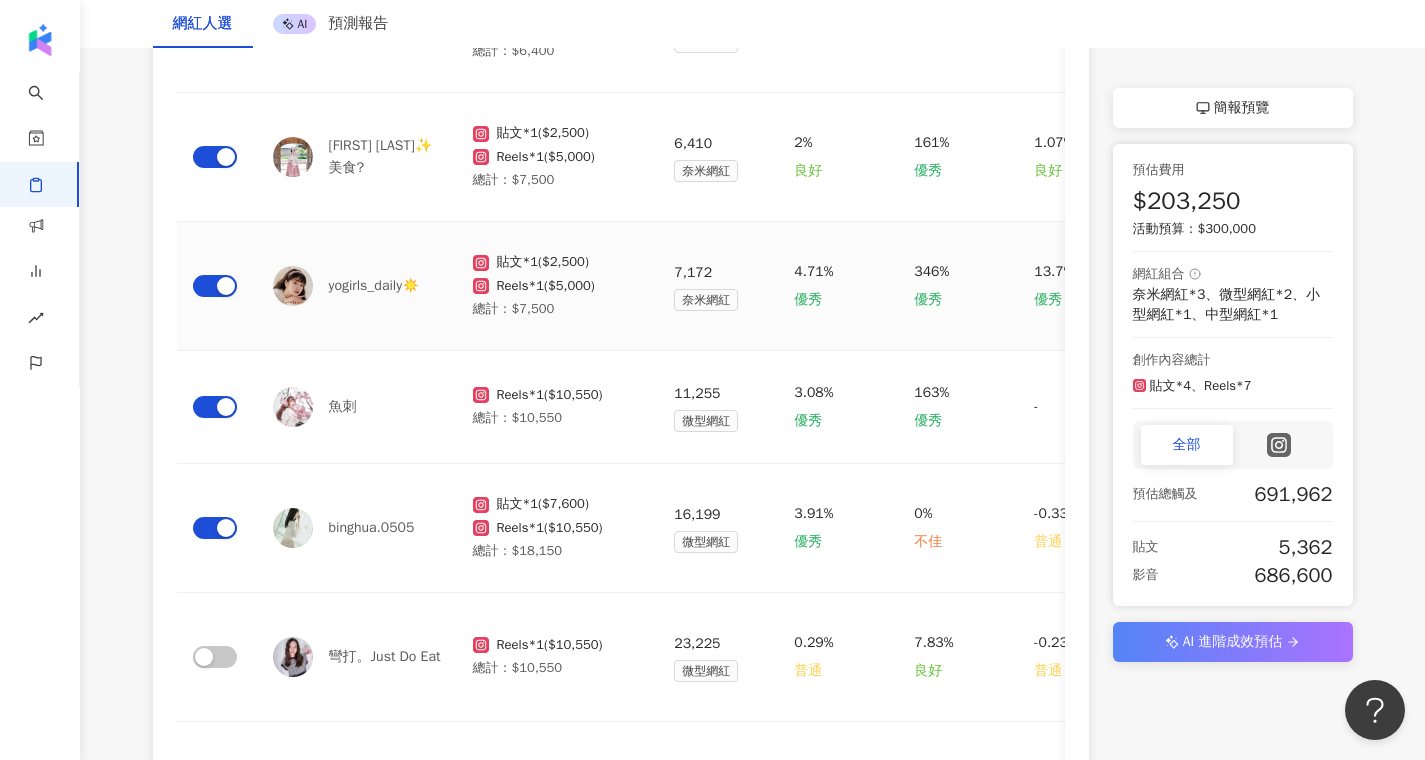 scroll, scrollTop: 626, scrollLeft: 0, axis: vertical 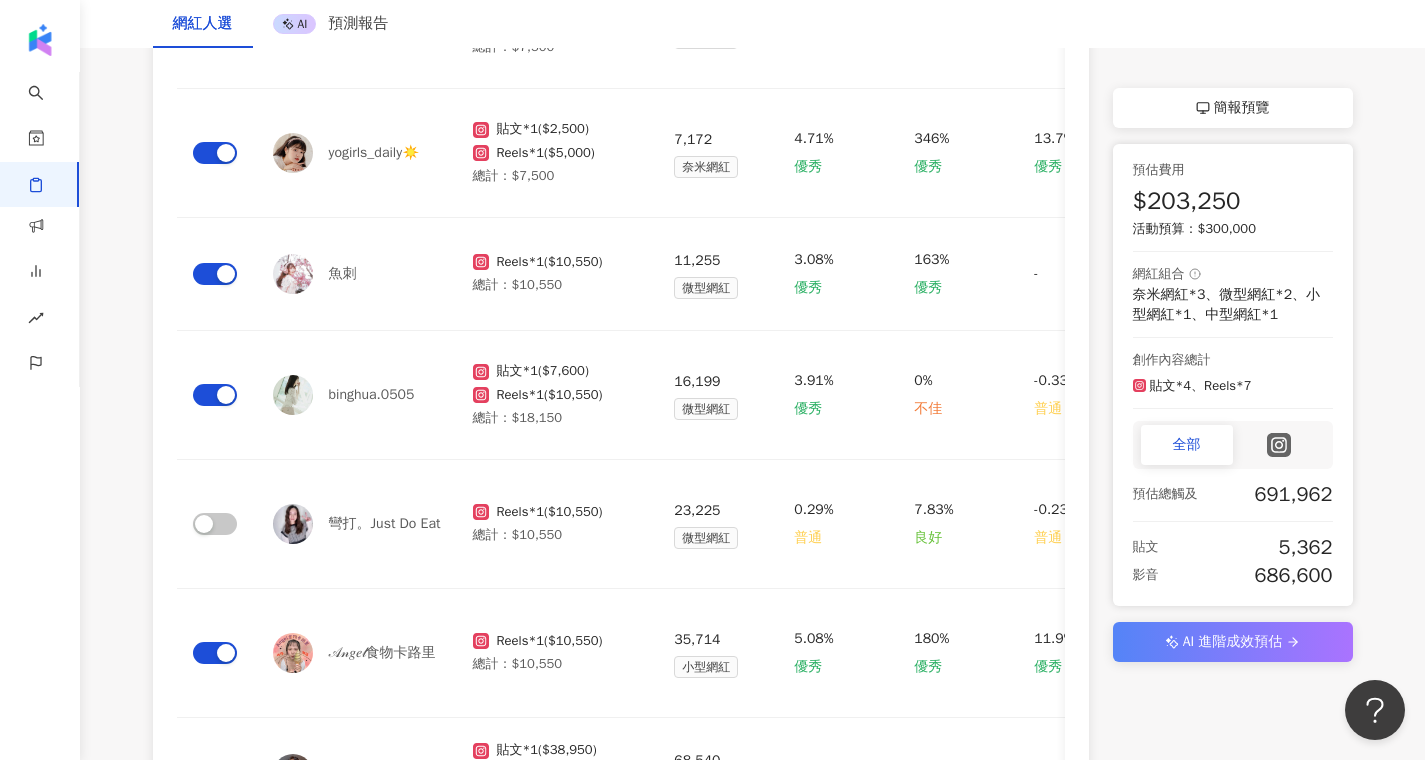 click on "AI 進階成效預估" at bounding box center [1233, 642] 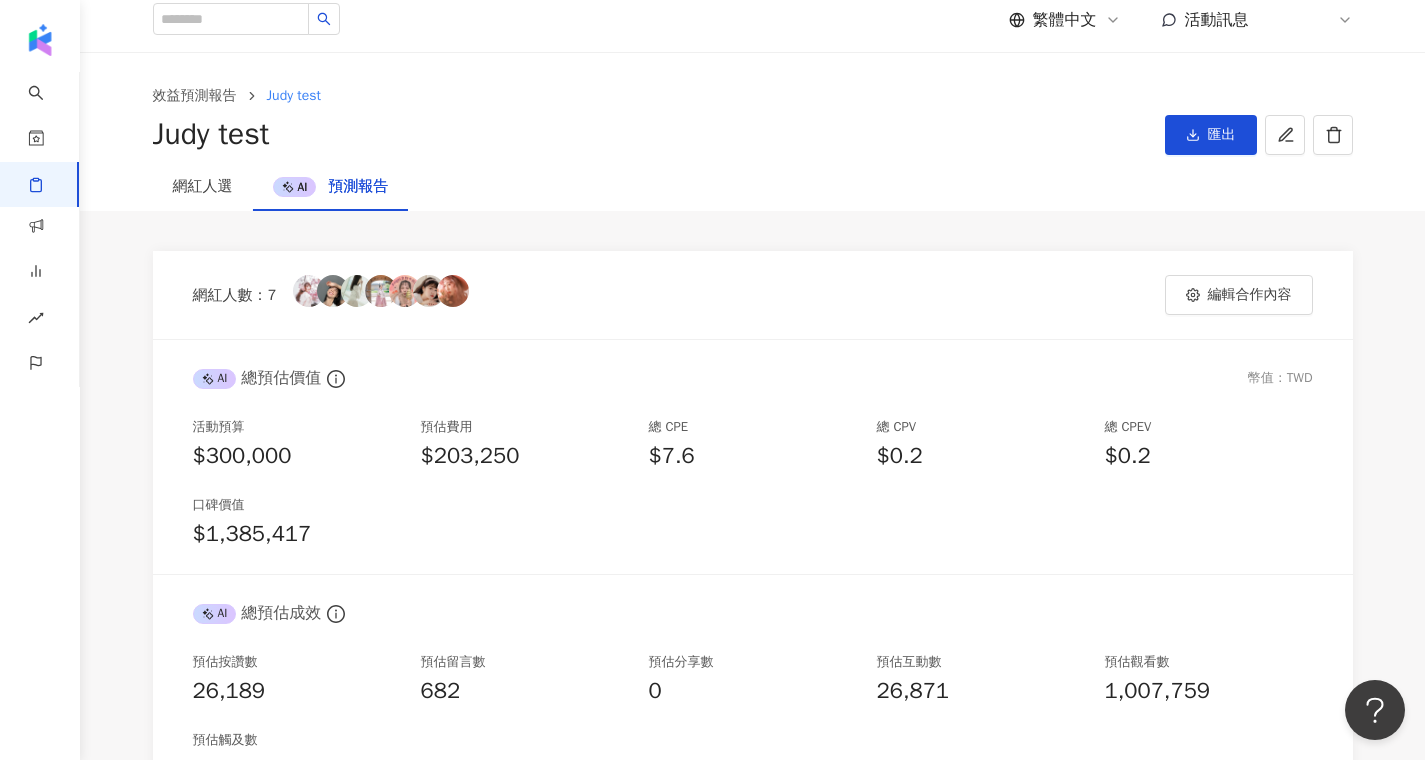 scroll, scrollTop: 216, scrollLeft: 0, axis: vertical 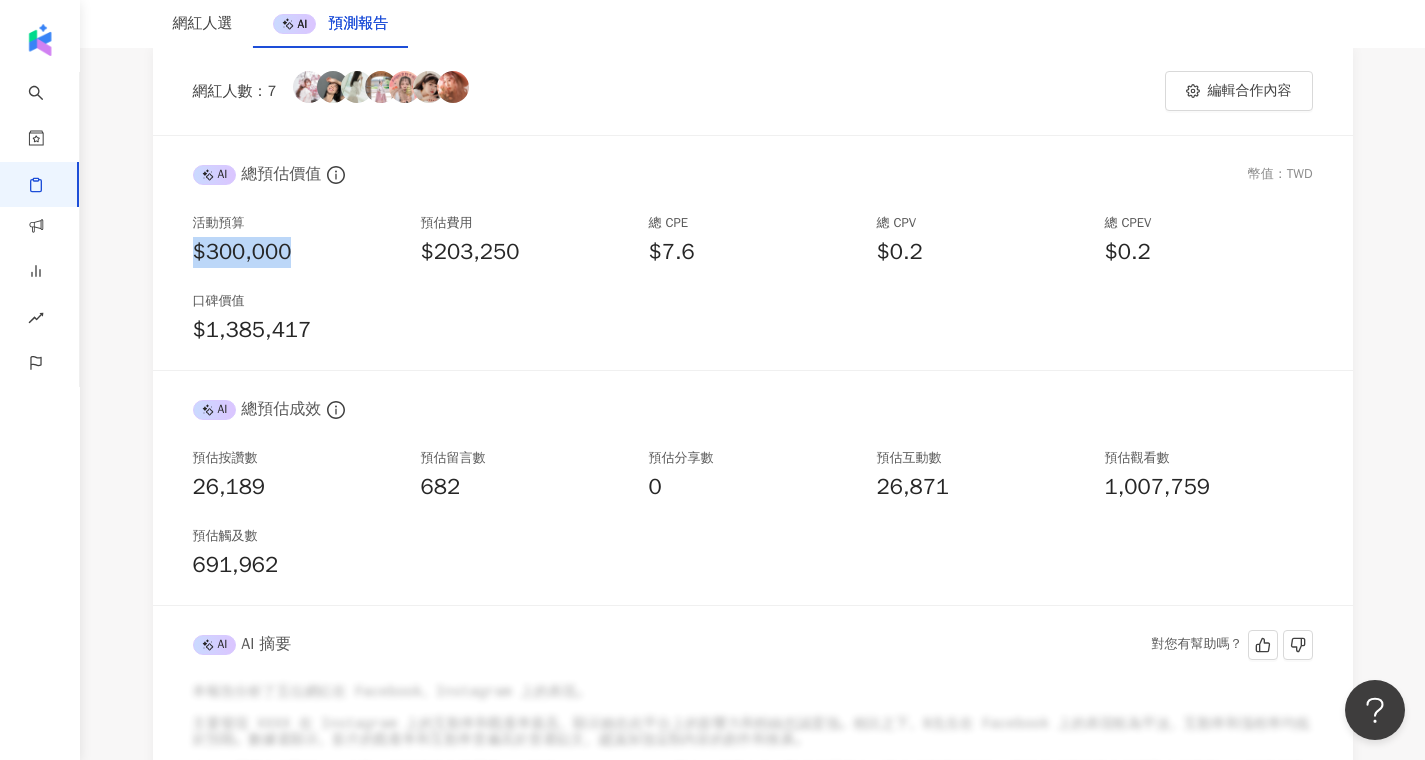 drag, startPoint x: 304, startPoint y: 263, endPoint x: 187, endPoint y: 251, distance: 117.61378 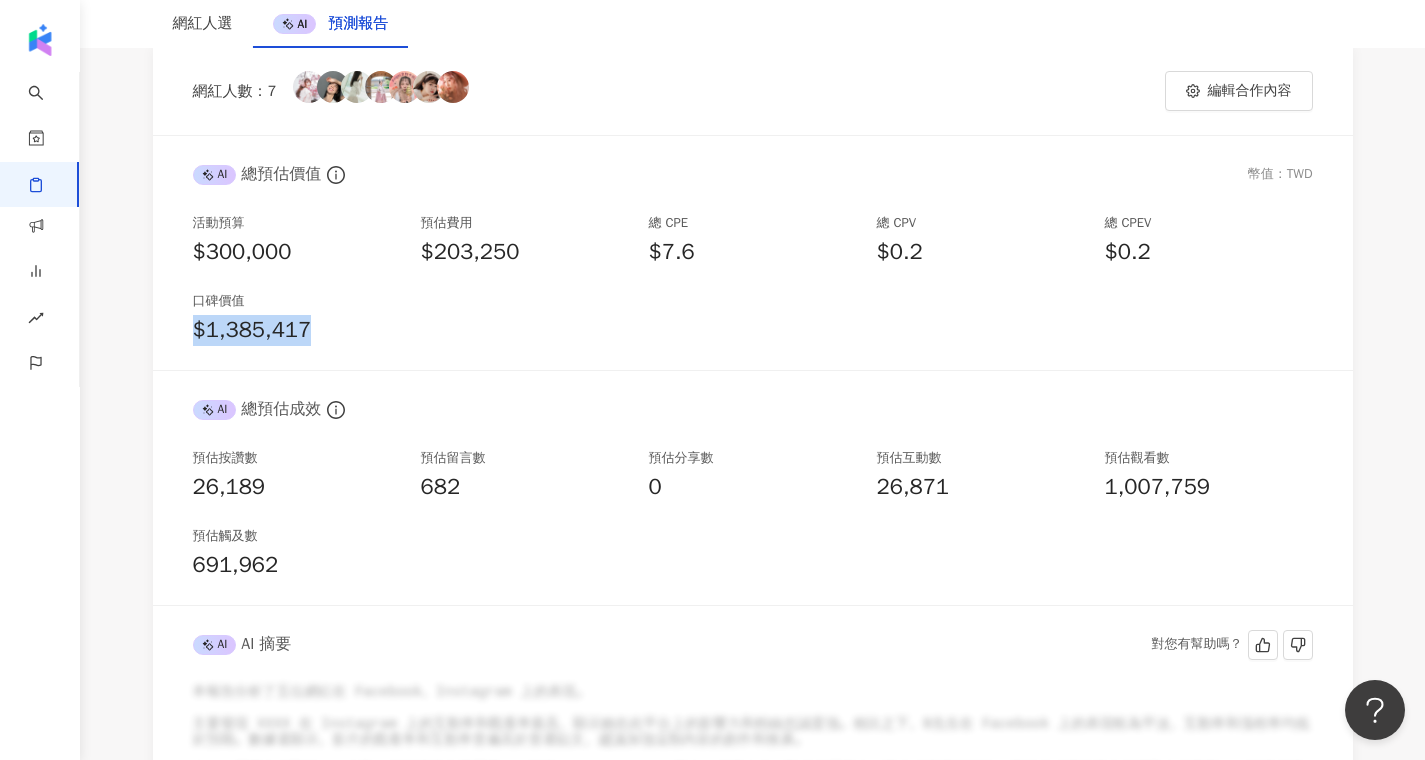 drag, startPoint x: 357, startPoint y: 332, endPoint x: 186, endPoint y: 327, distance: 171.07309 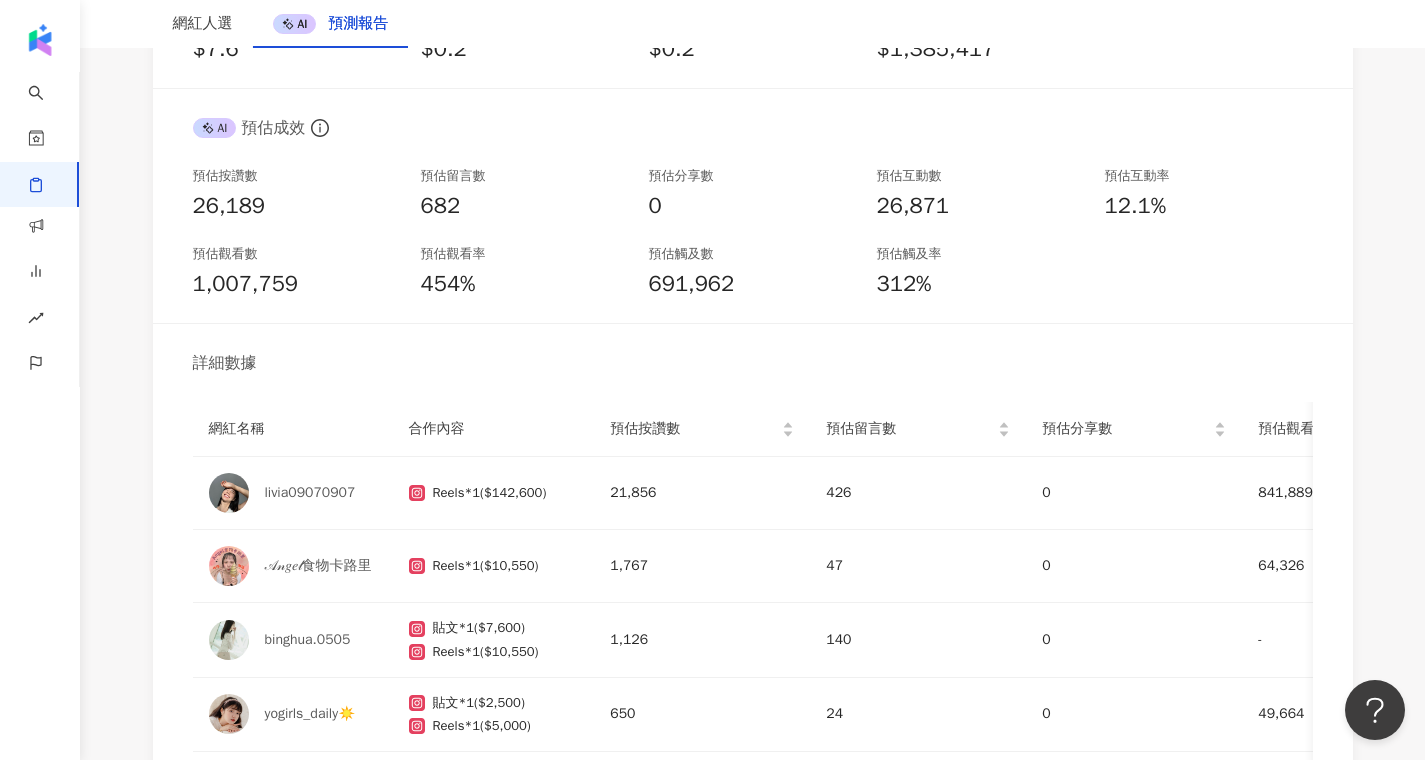 scroll, scrollTop: 1287, scrollLeft: 0, axis: vertical 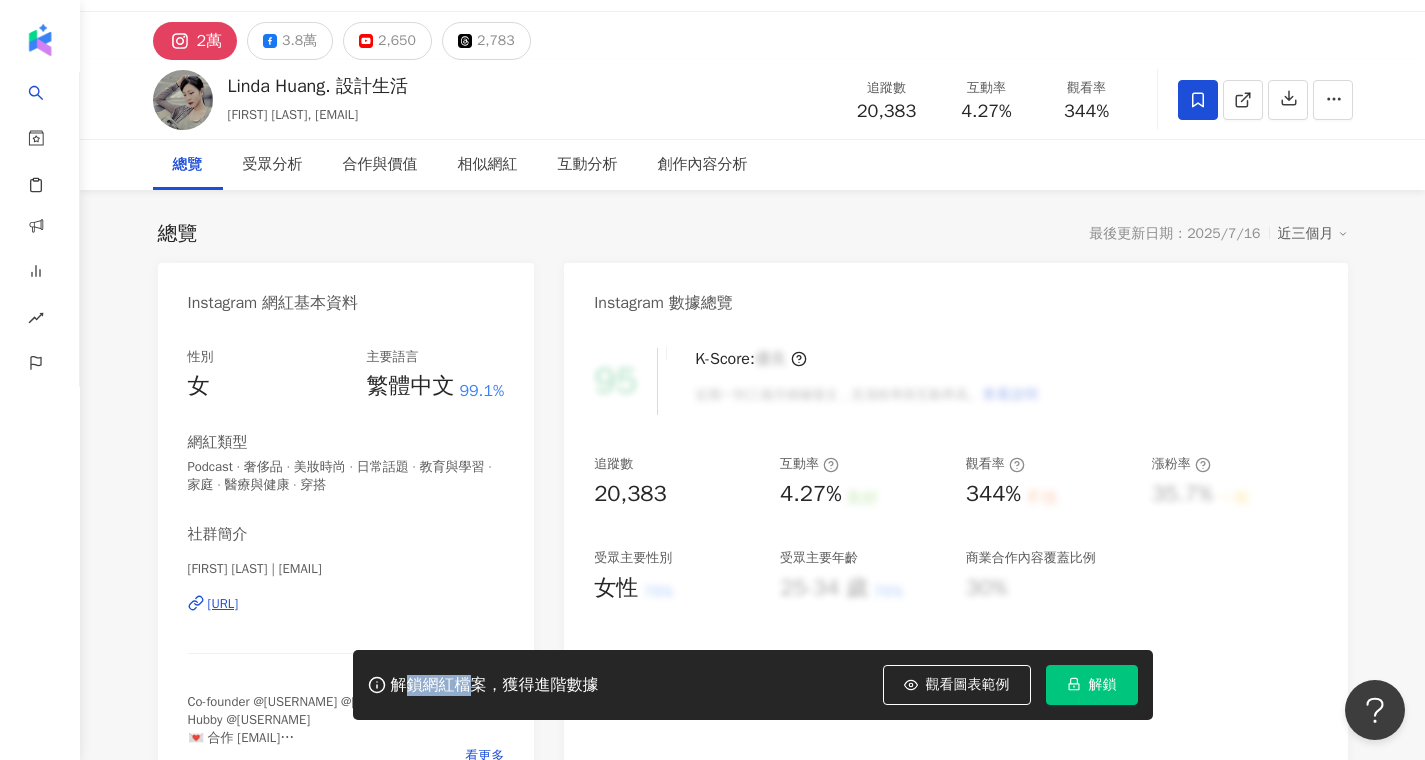 drag, startPoint x: 451, startPoint y: 685, endPoint x: 398, endPoint y: 679, distance: 53.338543 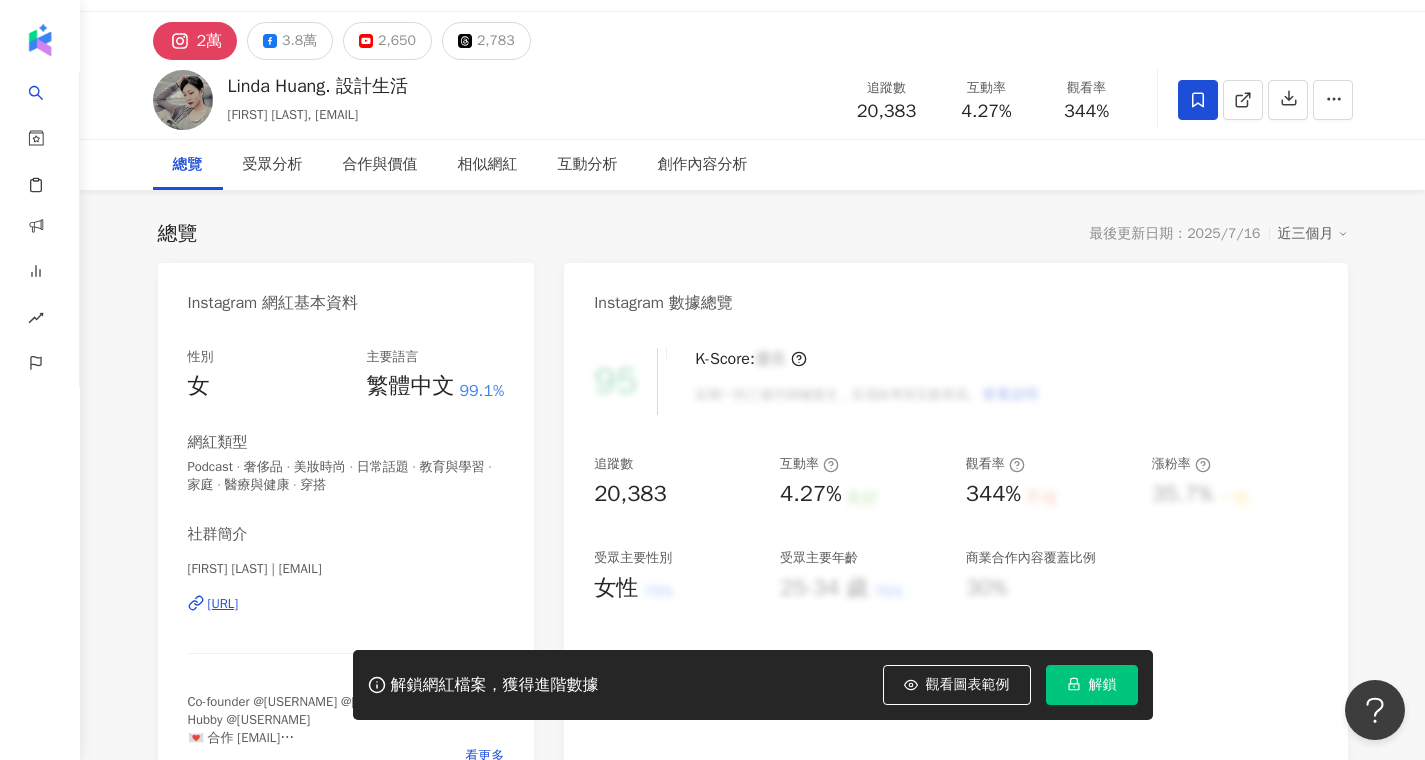 click on "解鎖網紅檔案，獲得進階數據" at bounding box center (495, 685) 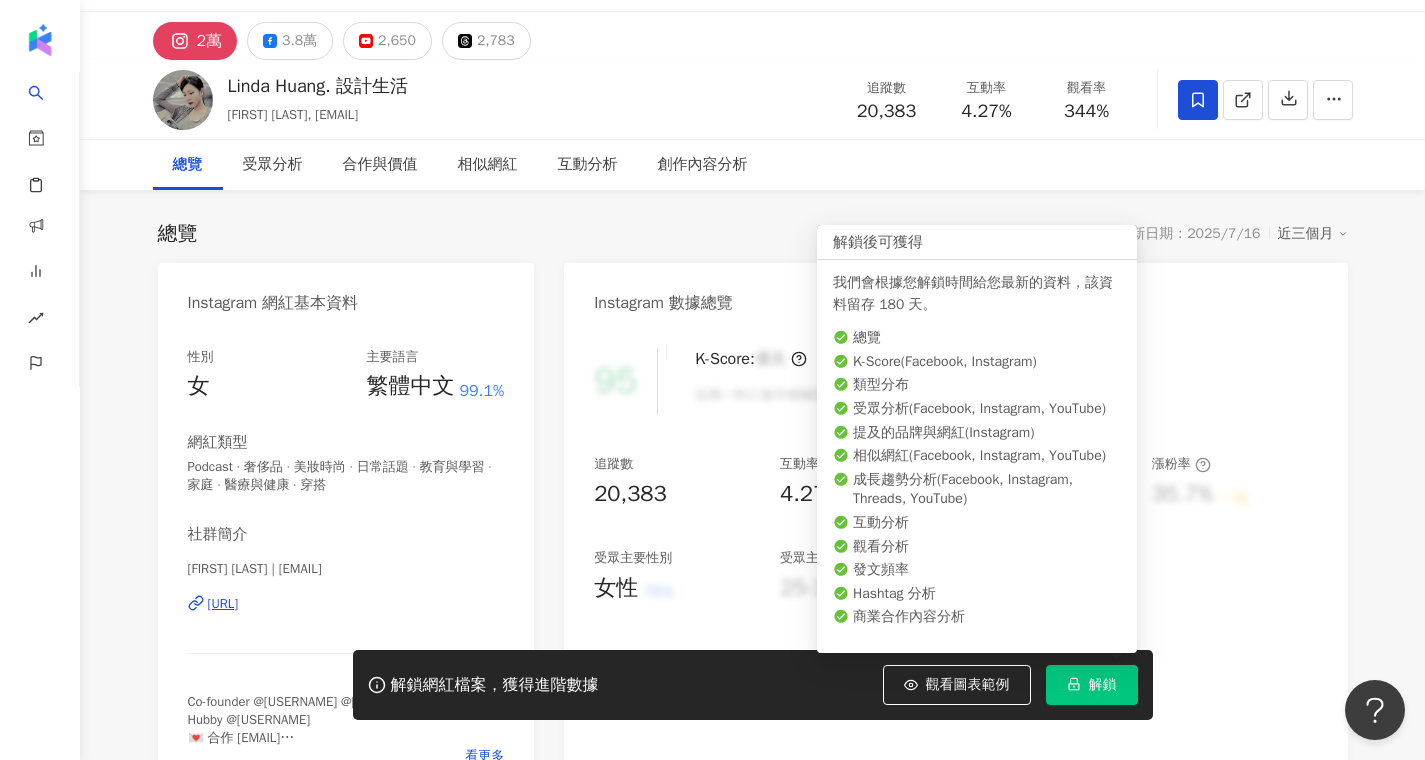 click on "解鎖" at bounding box center [1103, 685] 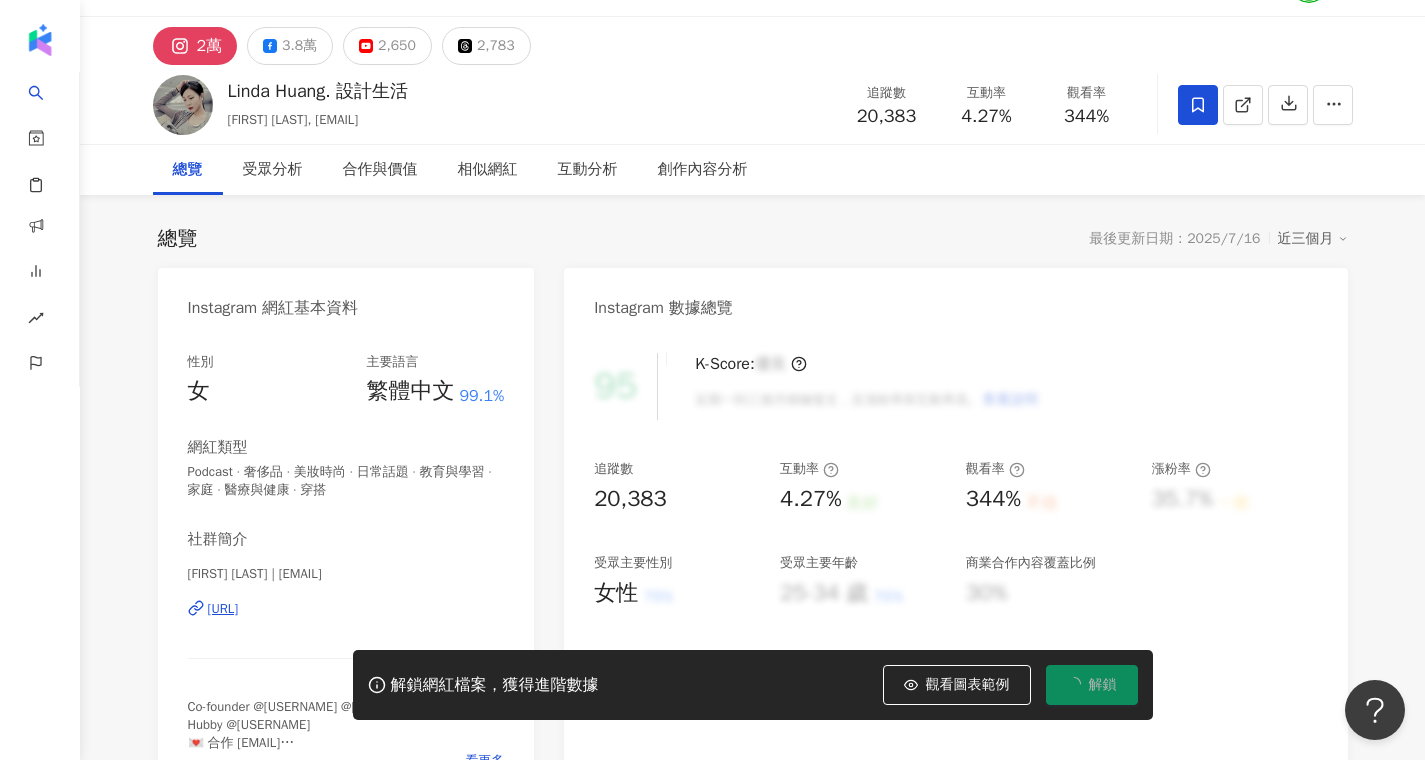 scroll, scrollTop: 0, scrollLeft: 0, axis: both 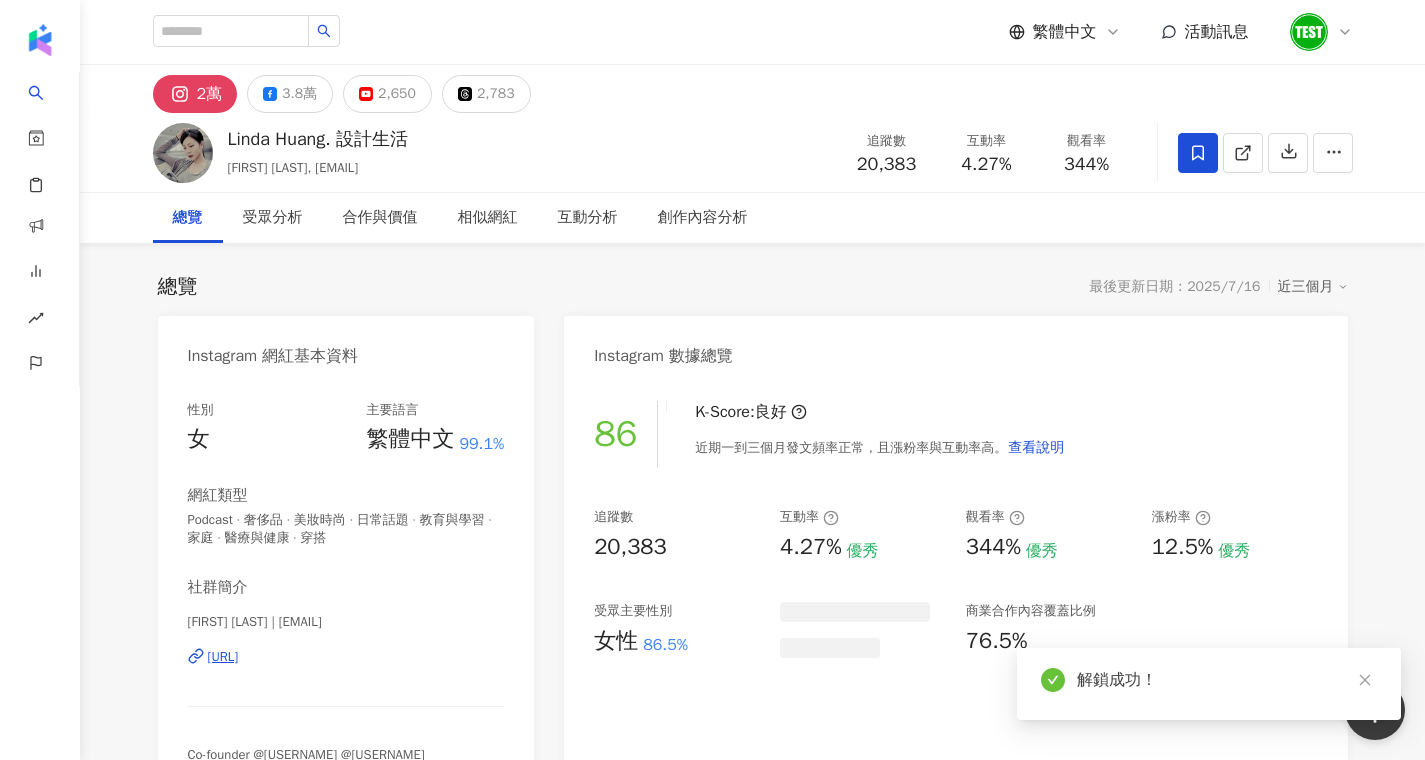 click 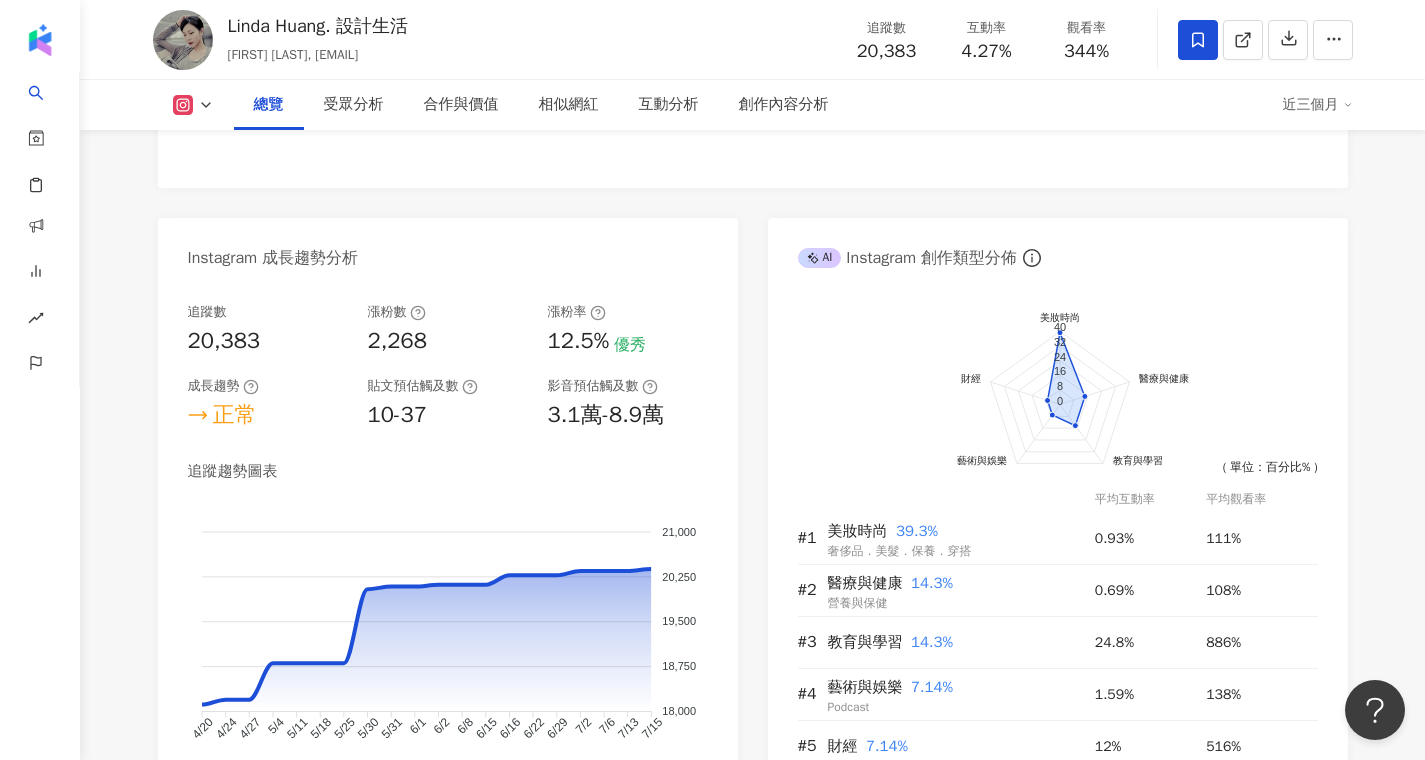 scroll, scrollTop: 1069, scrollLeft: 0, axis: vertical 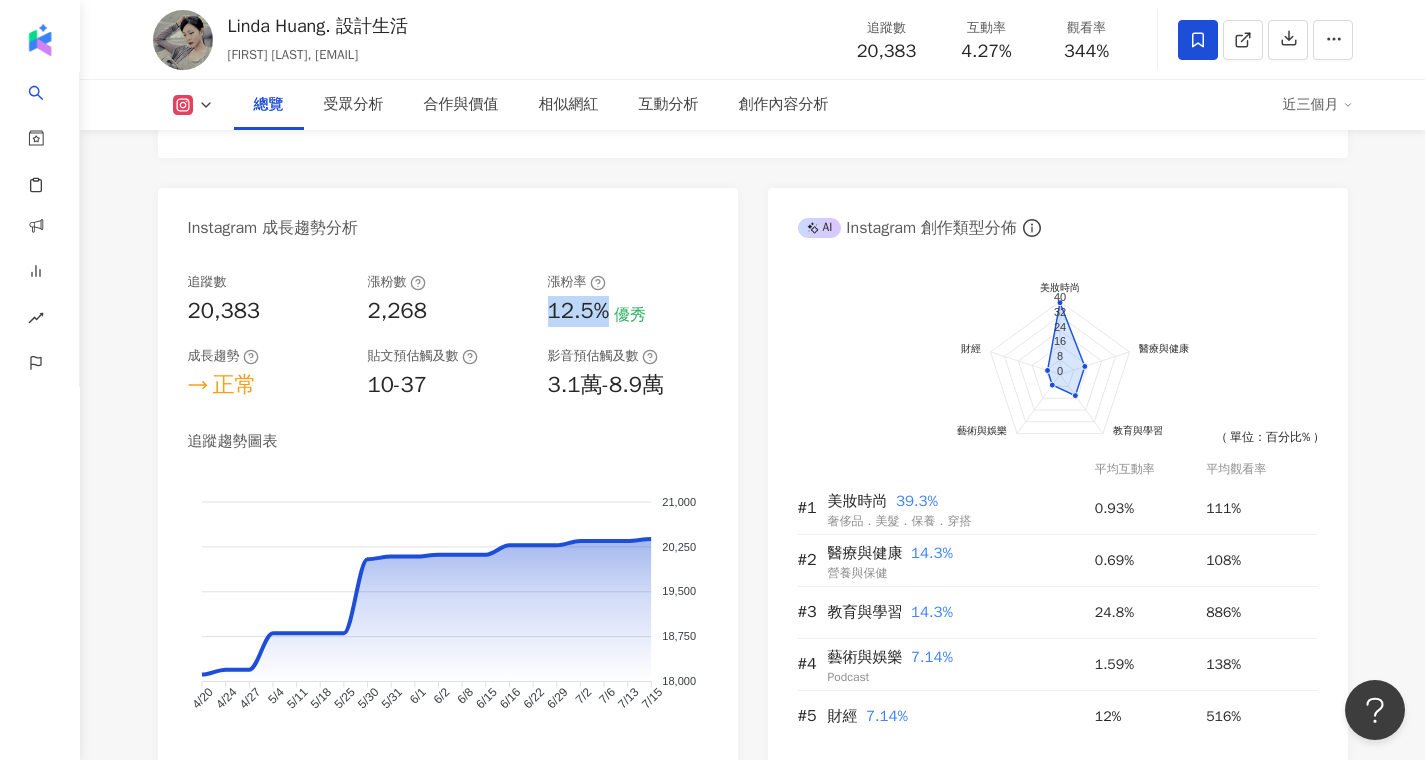 drag, startPoint x: 608, startPoint y: 314, endPoint x: 548, endPoint y: 318, distance: 60.133186 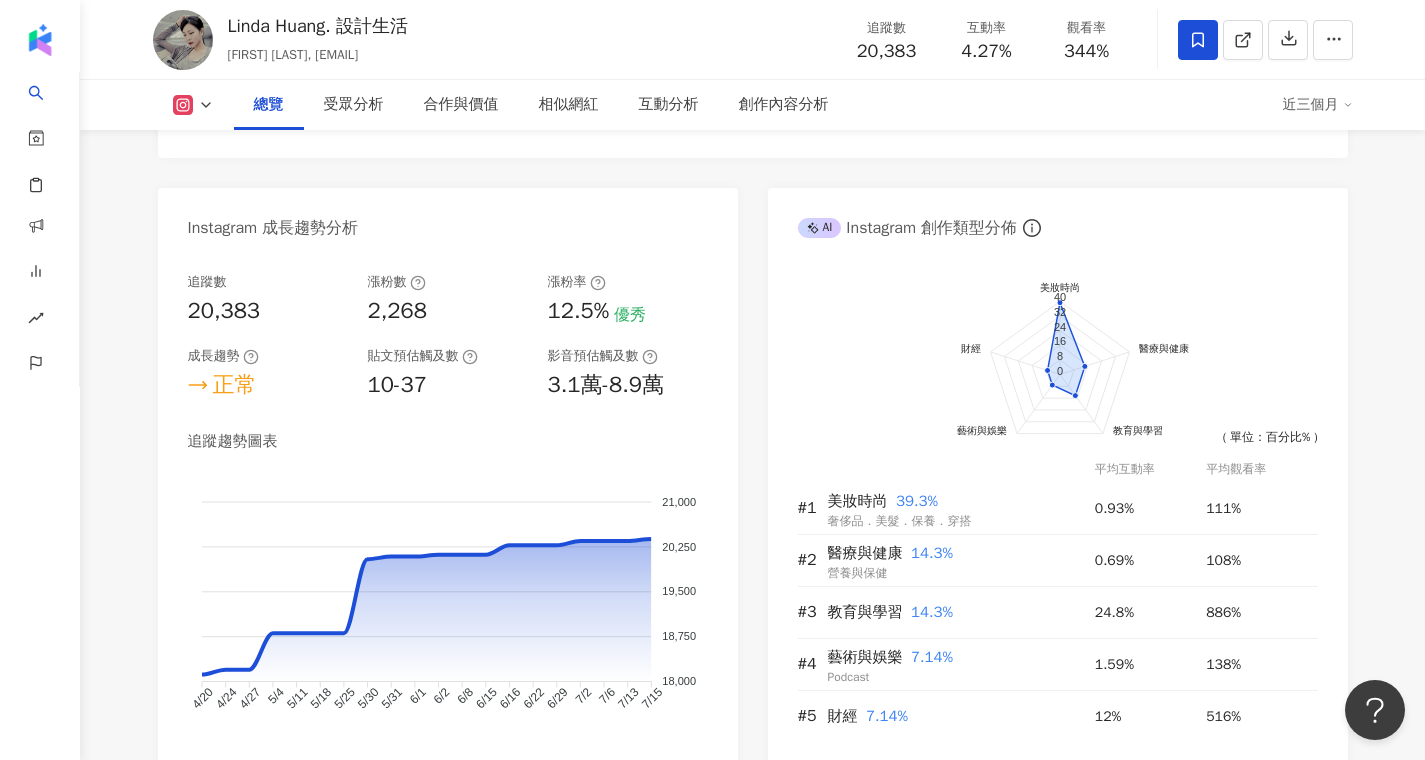 click on "追蹤數   20,383 漲粉數   2,268 漲粉率   12.5% 優秀 成長趨勢   正常 貼文預估觸及數   10-37 影音預估觸及數   3.1萬-8.9萬 追蹤趨勢圖表 21,000 21,000 20,250 20,250 19,500 19,500 18,750 18,750 18,000 18,000 4/20 4/20 4/24 4/24 4/27 4/27 5/4 5/4 5/11 5/11 5/18 5/18 5/25 5/25 5/30 5/30 5/31 5/31 6/1 6/1 6/2 6/2 6/8 6/8 6/15 6/15 6/16 6/16 6/22 6/22 6/29 6/29 7/2 7/2 7/6 7/6 7/13 7/13 7/15 7/15 7/15 追蹤數:  20,383" at bounding box center (448, 520) 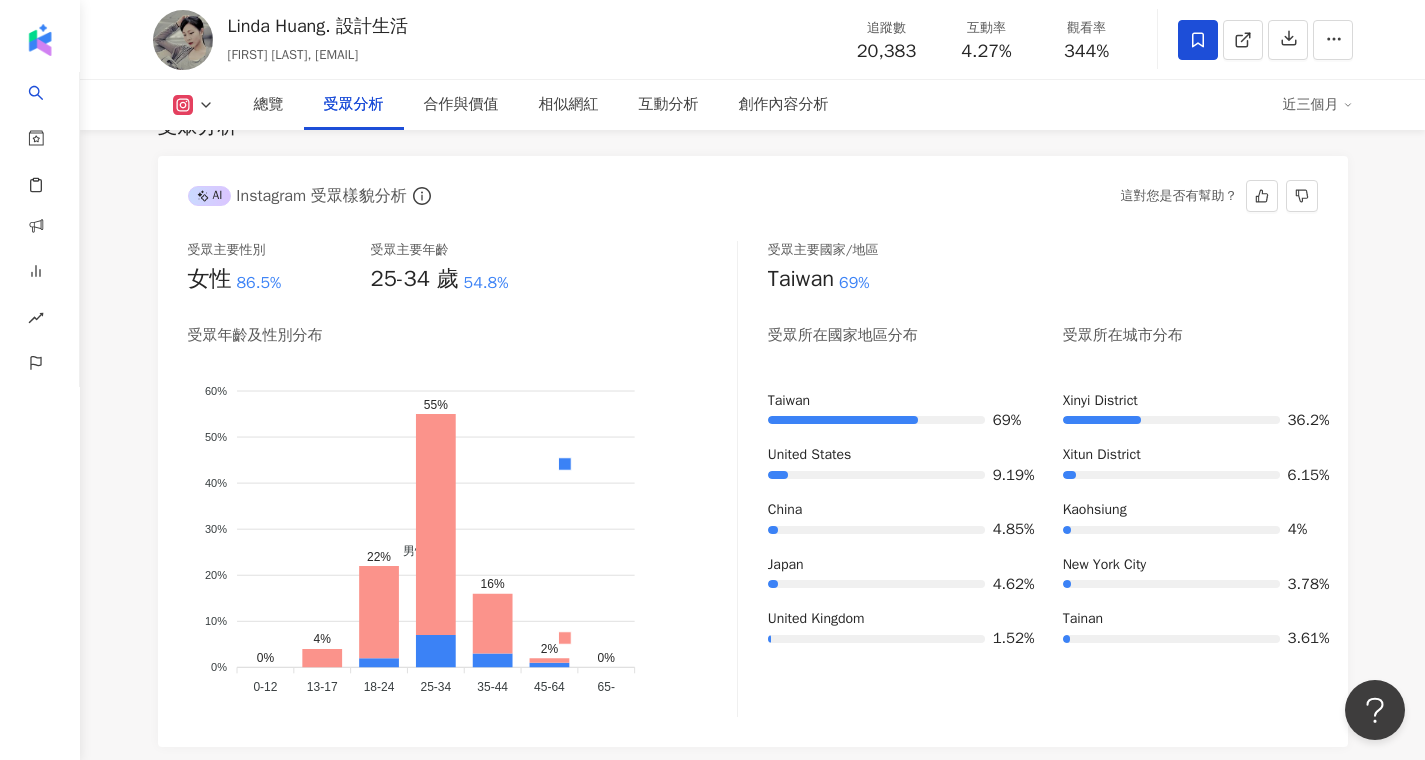 scroll, scrollTop: 1761, scrollLeft: 0, axis: vertical 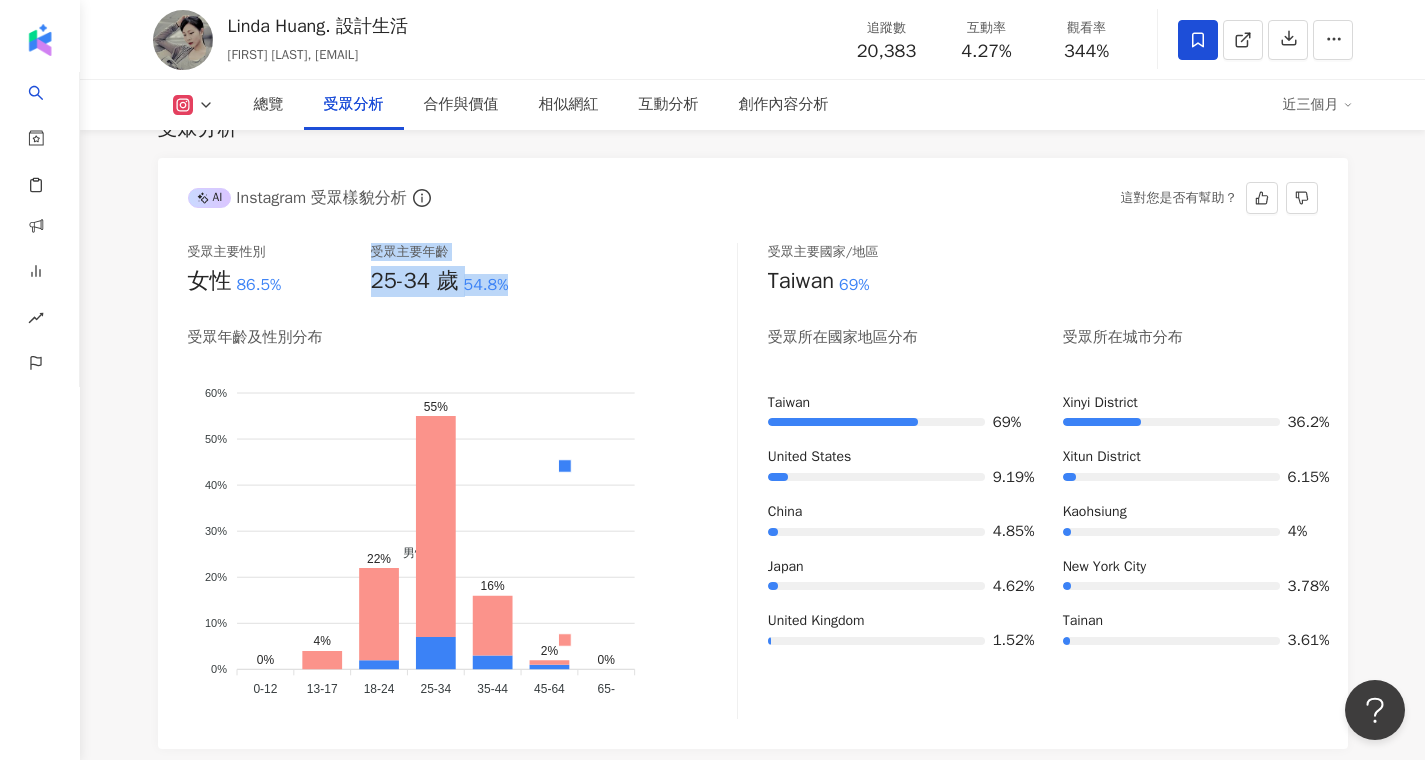 drag, startPoint x: 578, startPoint y: 297, endPoint x: 367, endPoint y: 287, distance: 211.23683 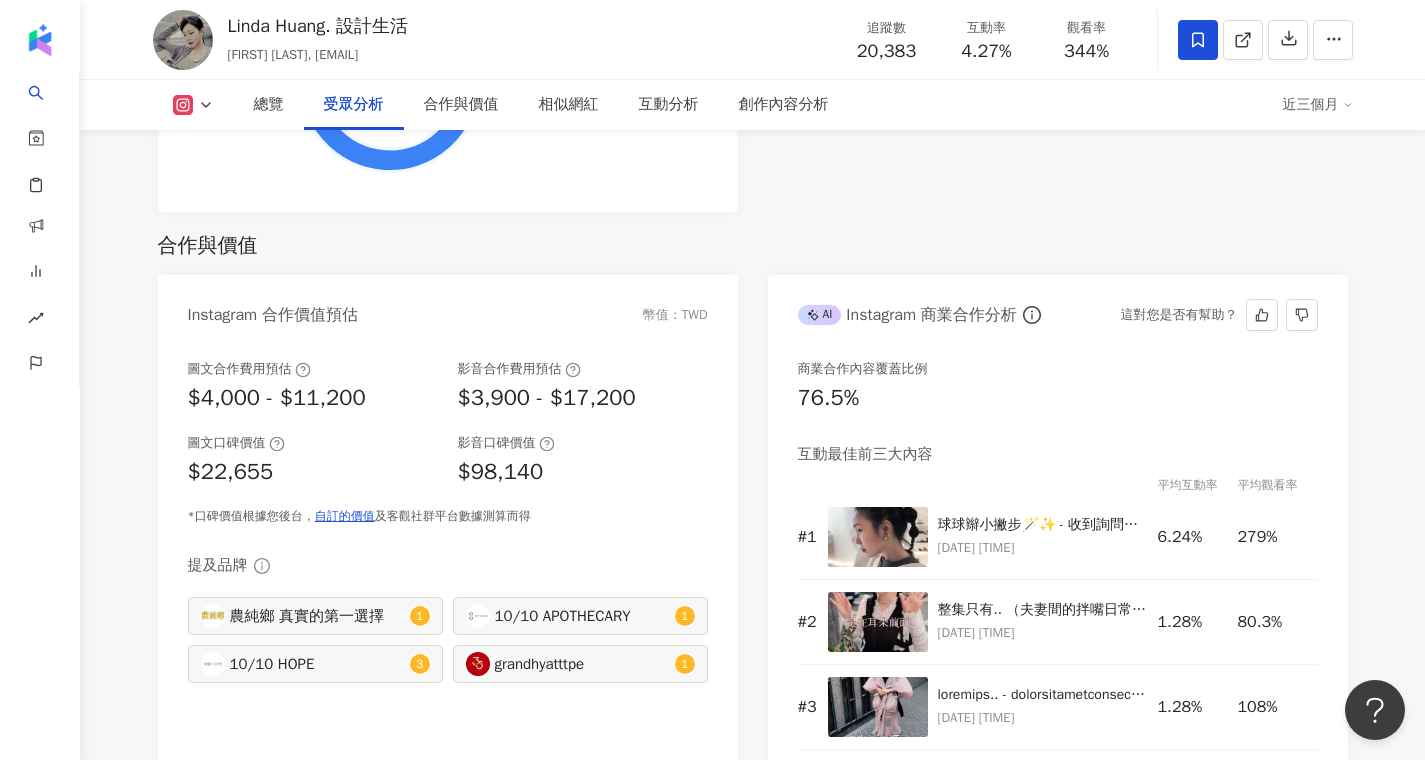 scroll, scrollTop: 2715, scrollLeft: 0, axis: vertical 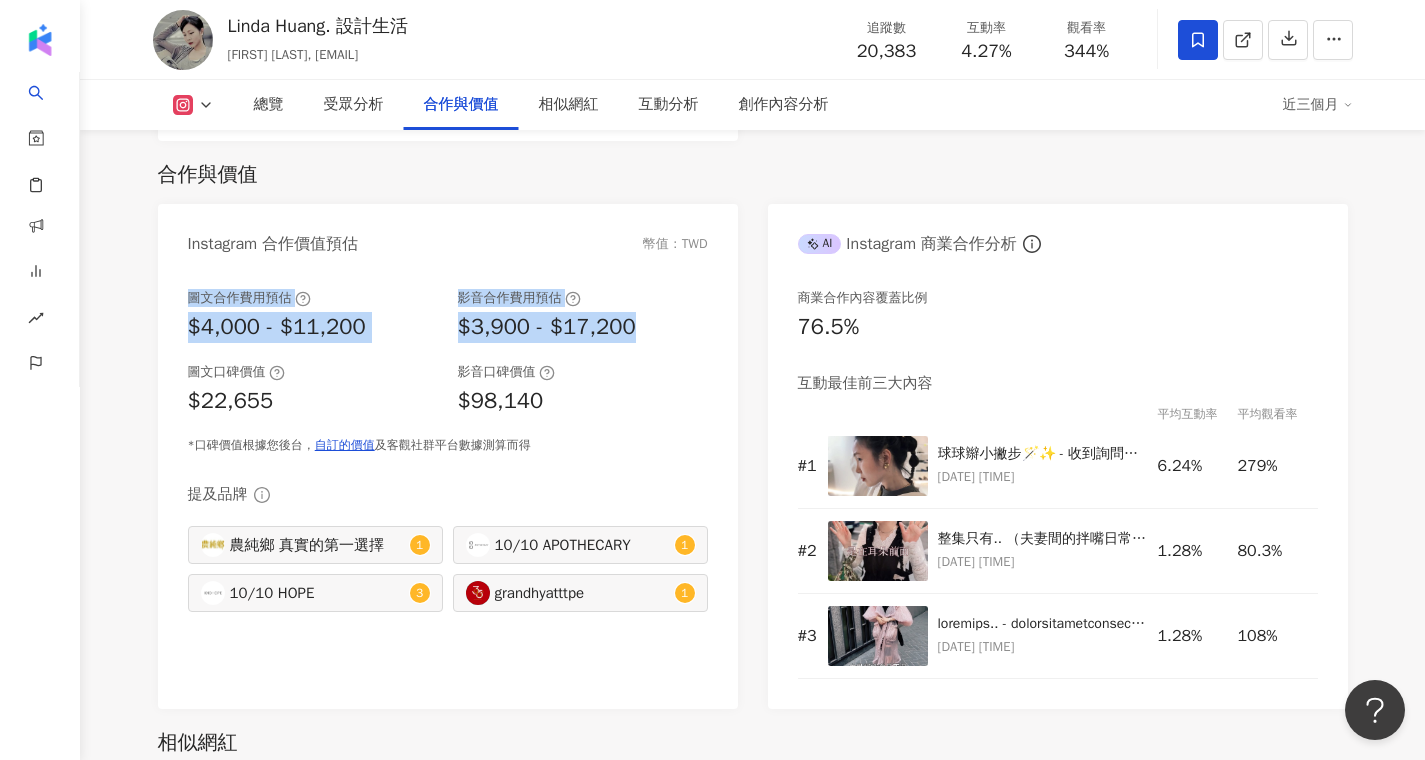 drag, startPoint x: 663, startPoint y: 325, endPoint x: 444, endPoint y: 289, distance: 221.93918 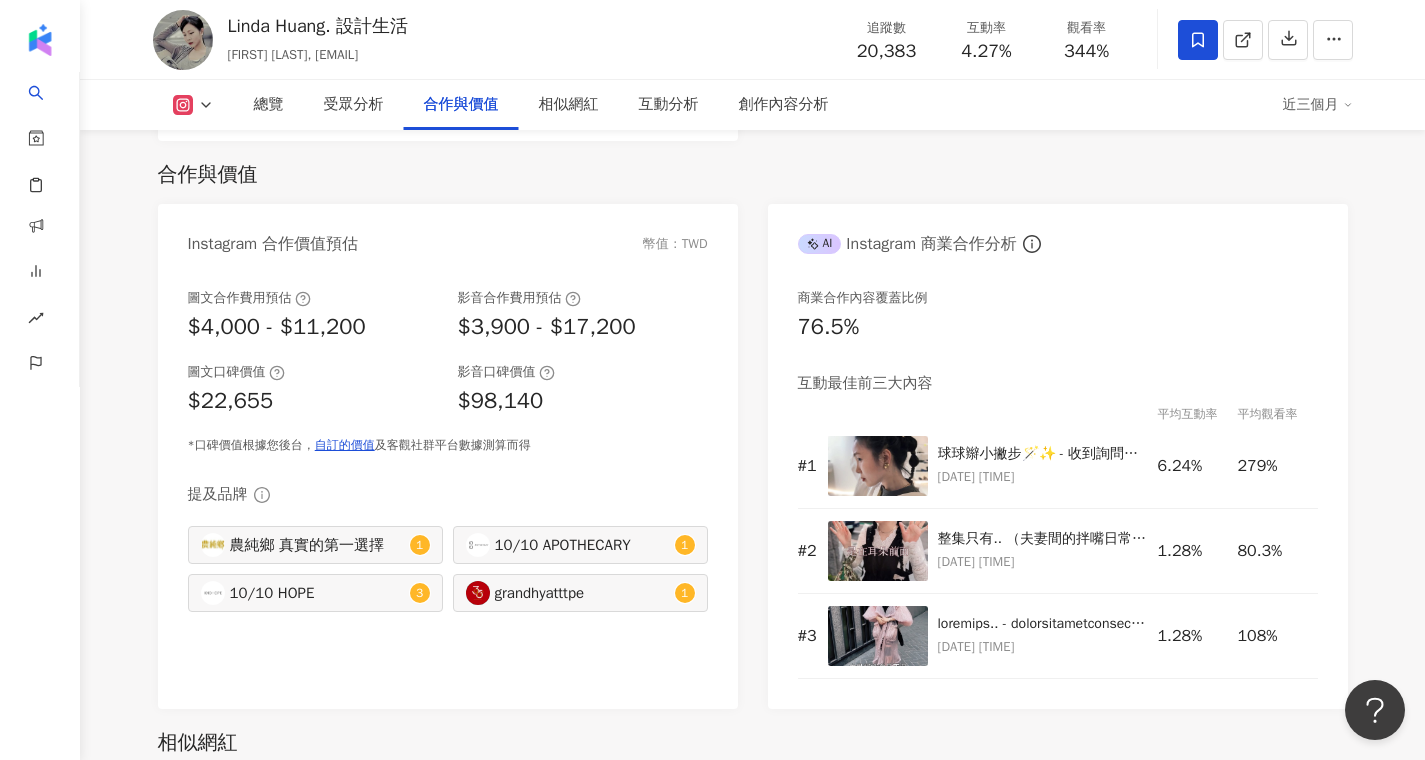 click on "$3,900 - $17,200" at bounding box center (547, 327) 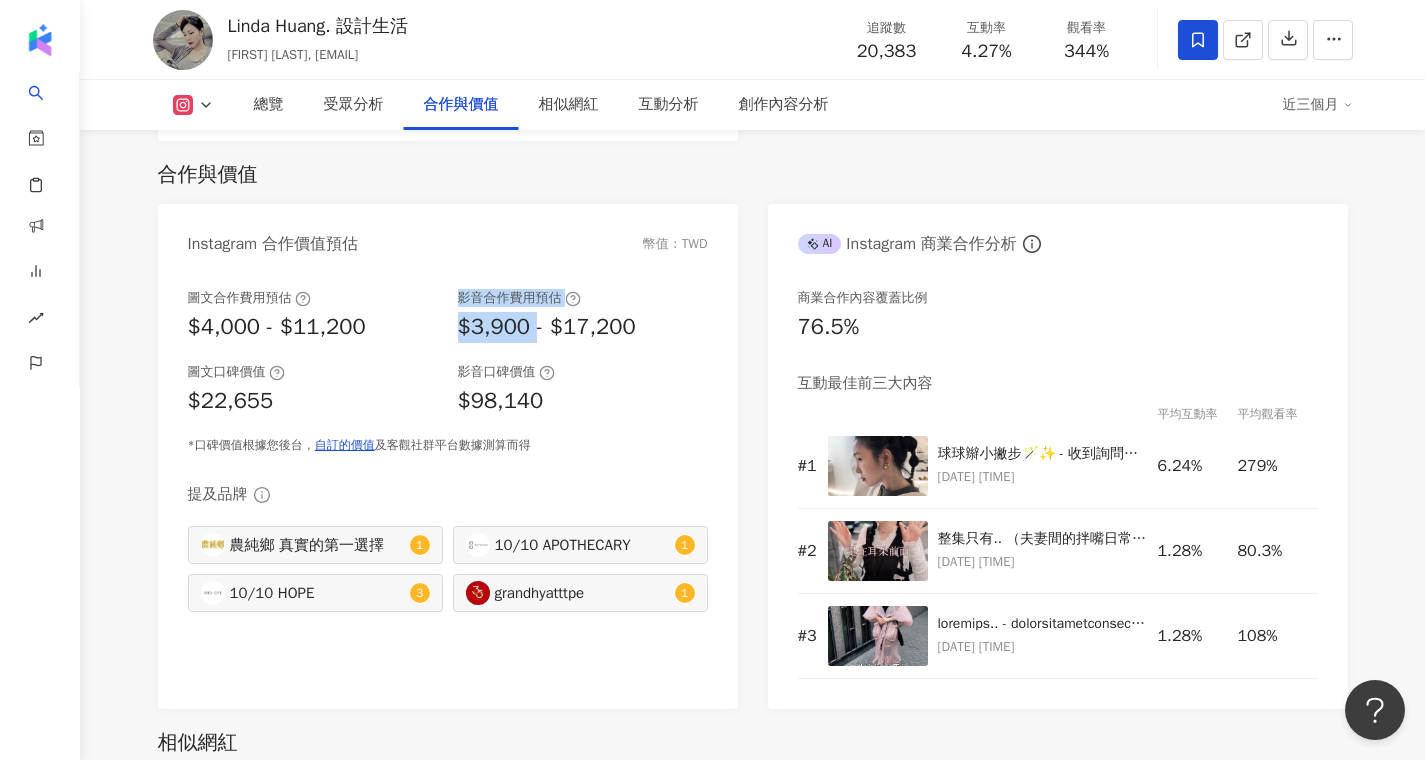 drag, startPoint x: 536, startPoint y: 330, endPoint x: 416, endPoint y: 333, distance: 120.03749 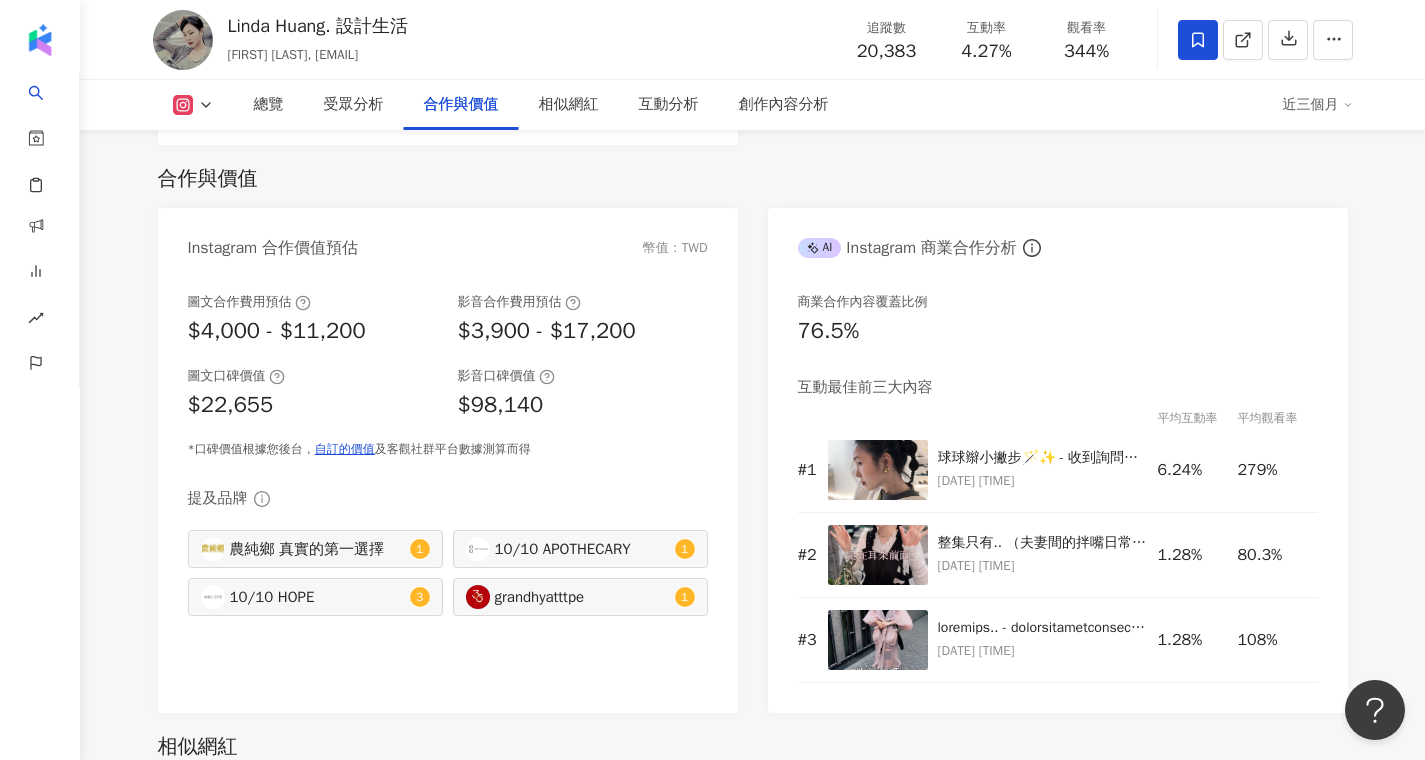 scroll, scrollTop: 2707, scrollLeft: 0, axis: vertical 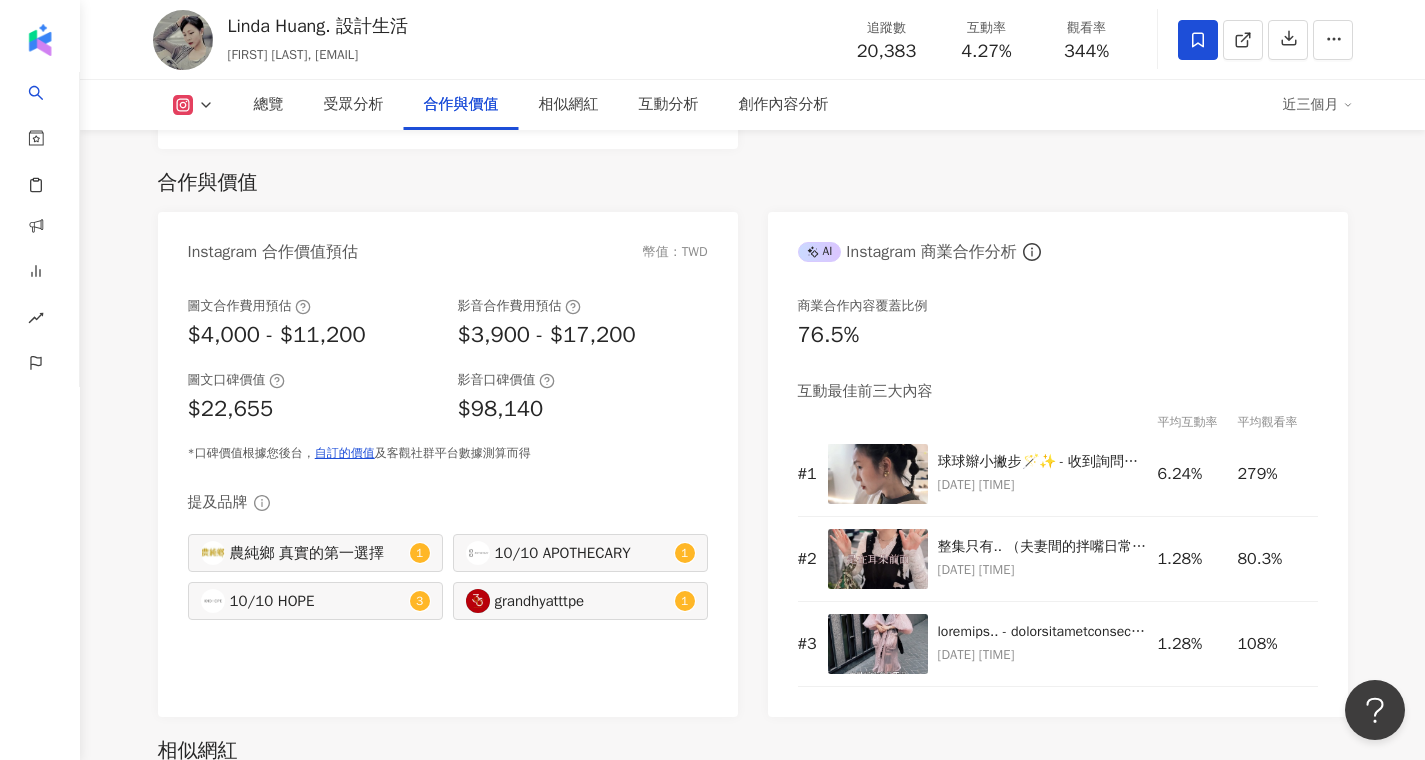 click on "Instagram 合作價值預估 幣值：TWD 圖文合作費用預估   $4,000 - $11,200 影音合作費用預估   $3,900 - $17,200 圖文口碑價值   $22,655 影音口碑價值   $98,140 *口碑價值根據您後台， 自訂的價值 及客觀社群平台數據測算而得 提及品牌 農純鄉 真實的第一選擇 1 10/10 APOTHECARY 1 10/10 HOPE 3 grandhyatttpe 1 AI Instagram 商業合作分析 商業合作內容覆蓋比例   76.5% 互動最佳前三大內容 平均互動率 平均觀看率 # 1 2025/5/22 20:02 6.24% 279% # 2 2025/4/17 20:05 1.28% 80.3% # 3 2025/5/1 20:00 1.28% 108%" at bounding box center (753, 464) 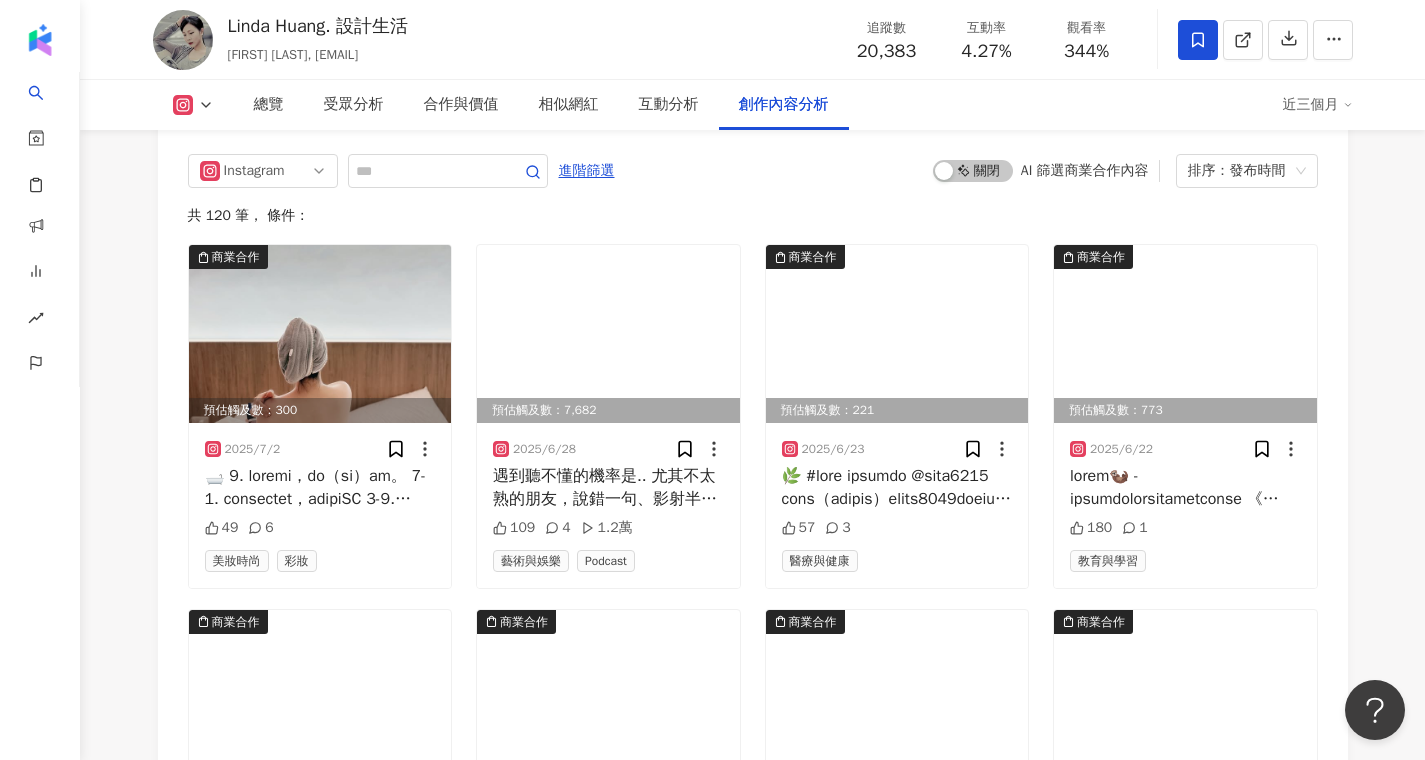scroll, scrollTop: 6172, scrollLeft: 0, axis: vertical 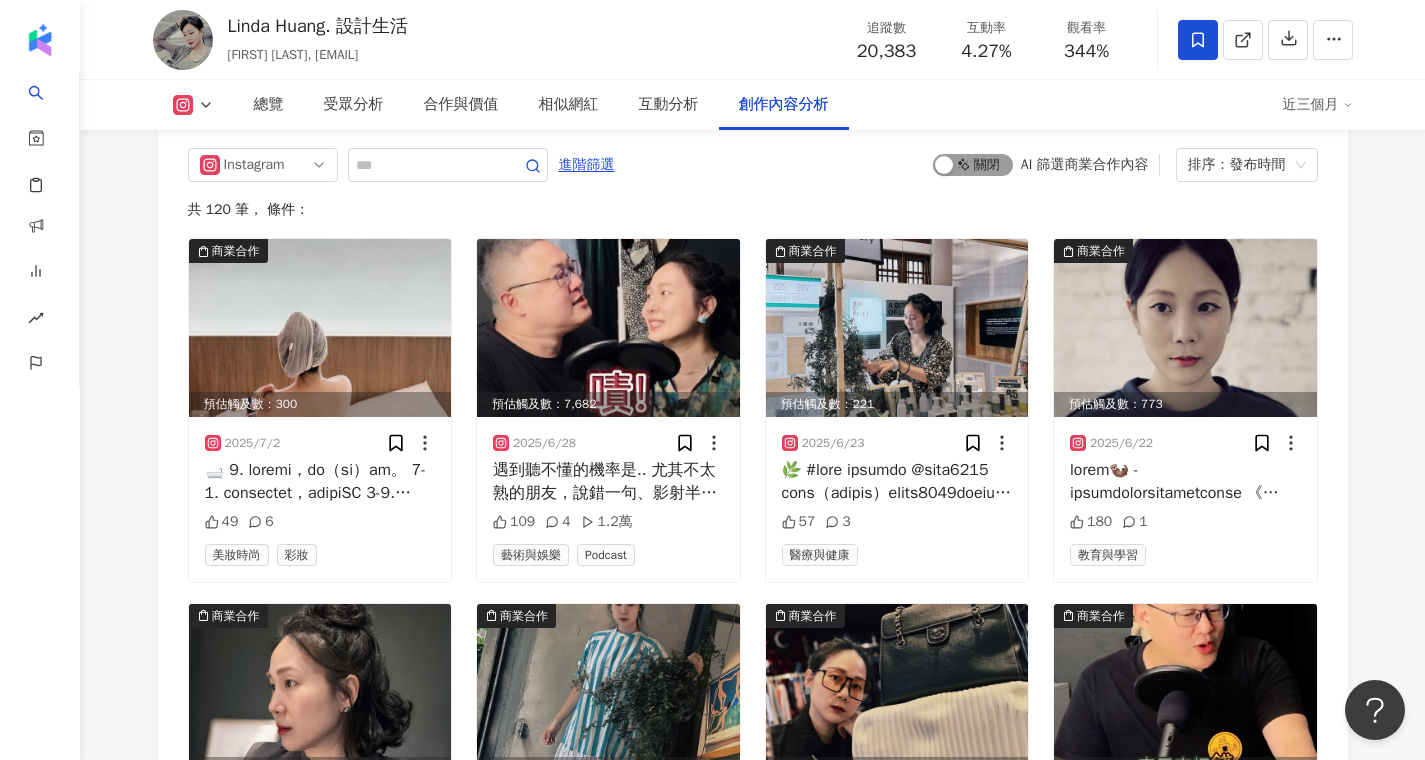 click on "啟動 關閉" at bounding box center (973, 165) 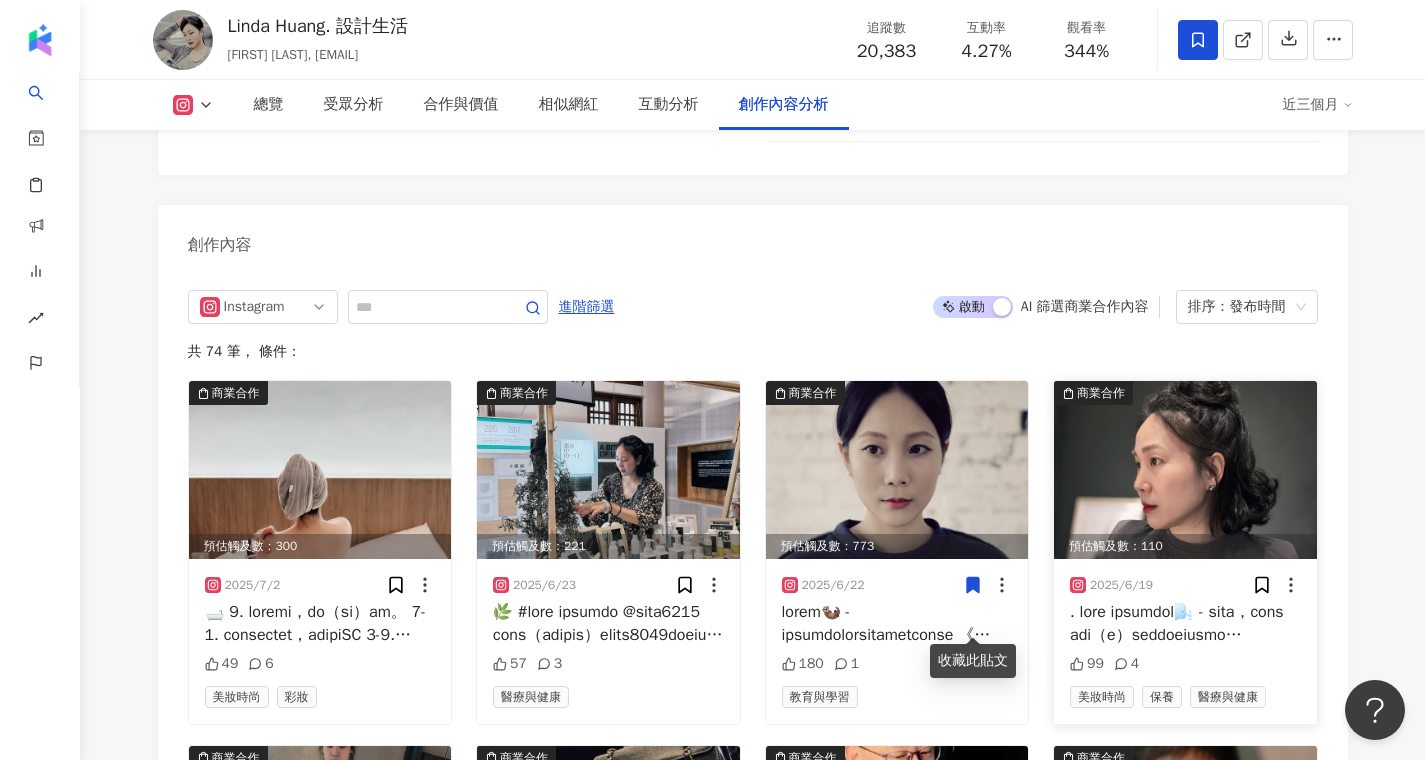 scroll, scrollTop: 6025, scrollLeft: 0, axis: vertical 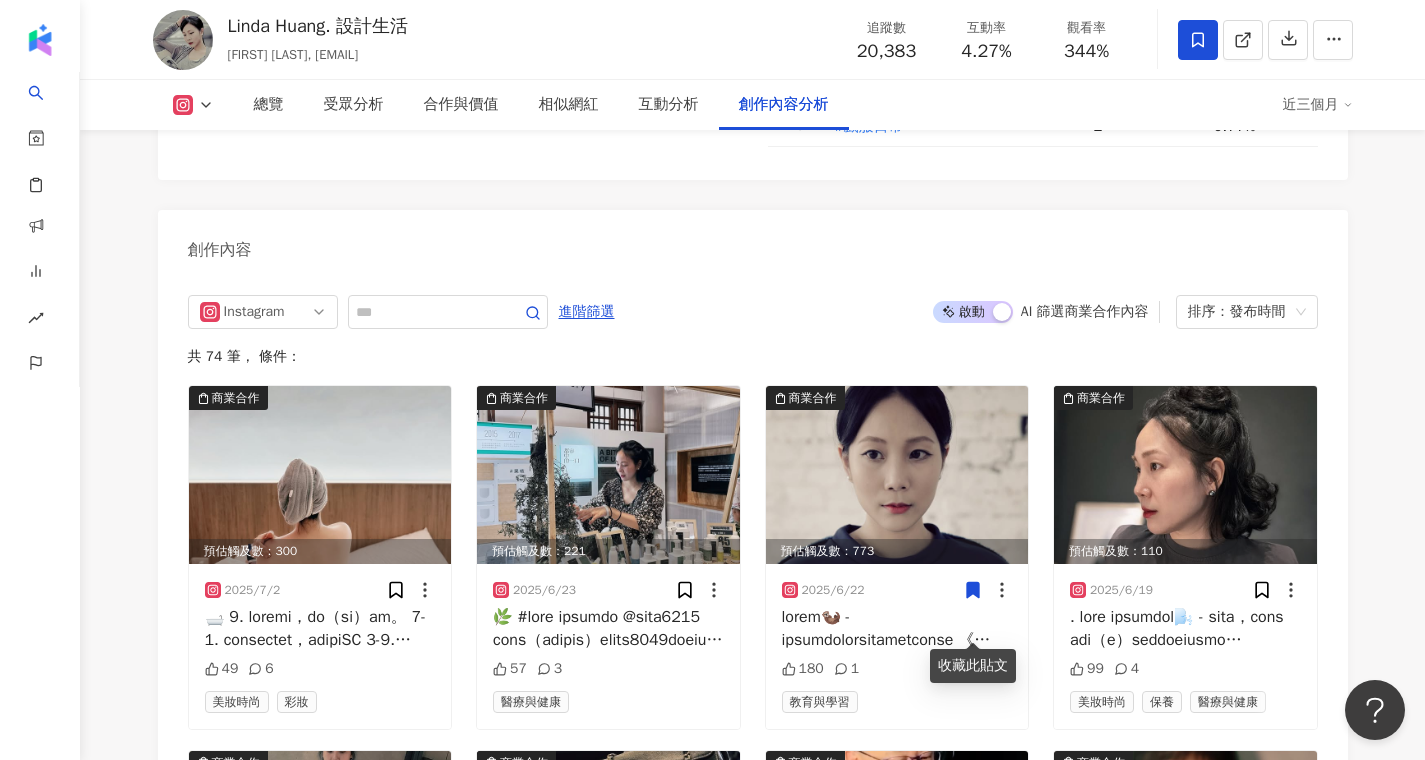 click at bounding box center [1002, 312] 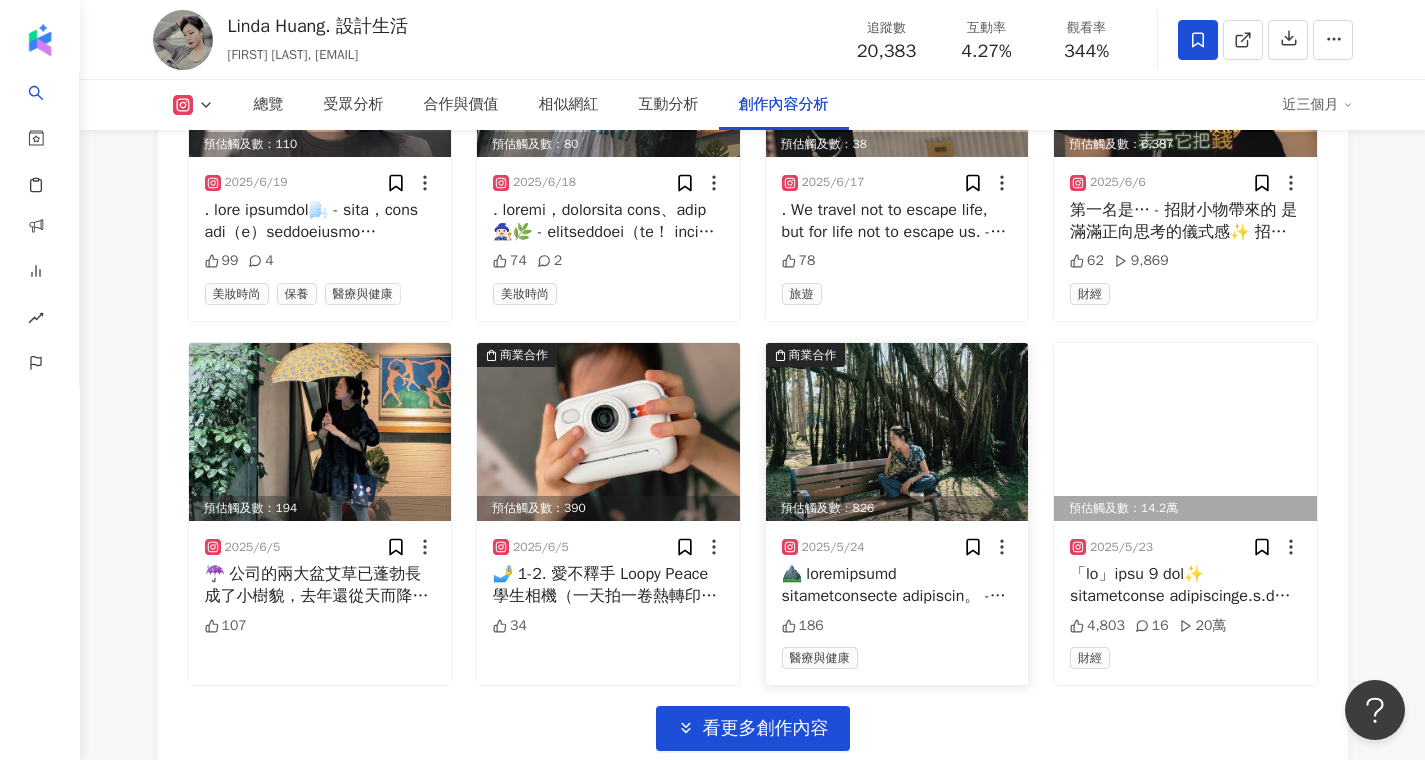 scroll, scrollTop: 6908, scrollLeft: 0, axis: vertical 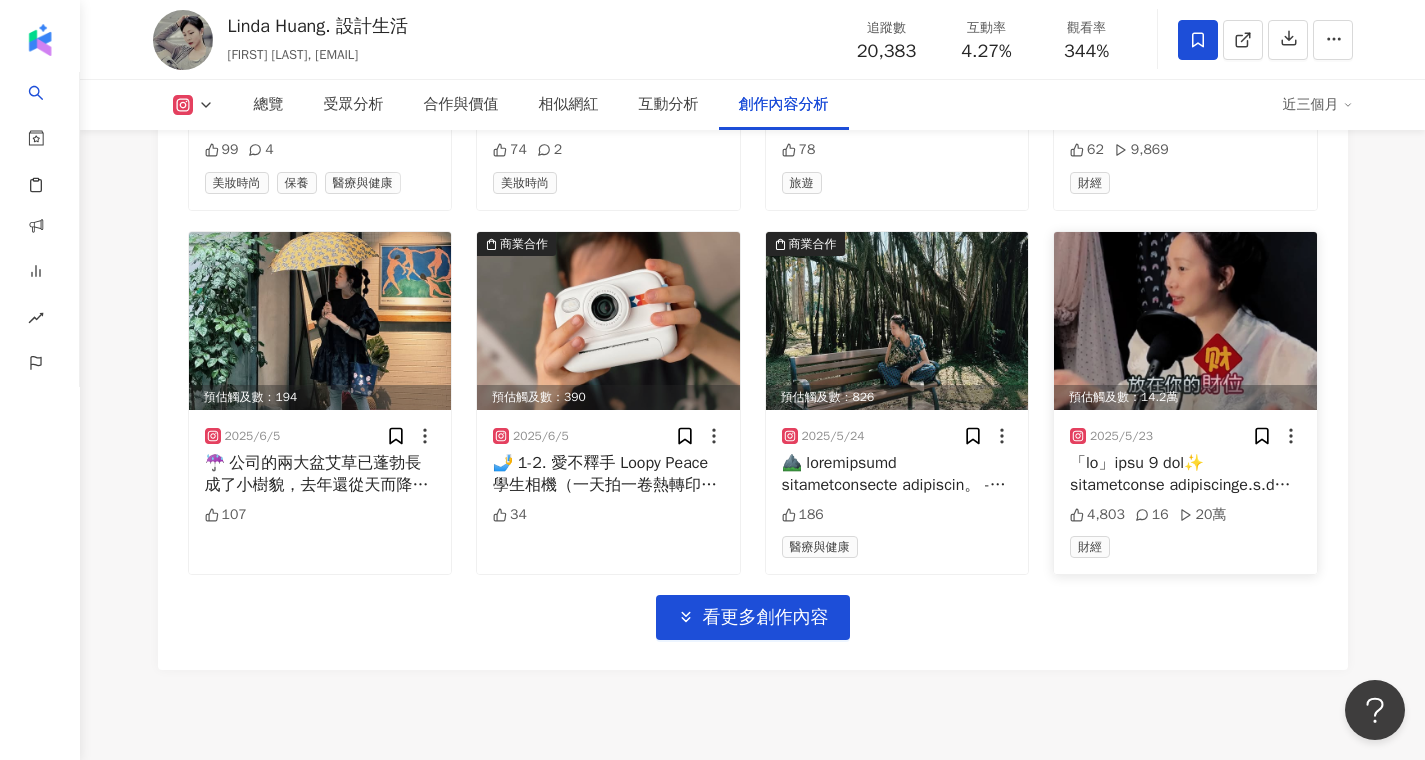 click at bounding box center (1185, 474) 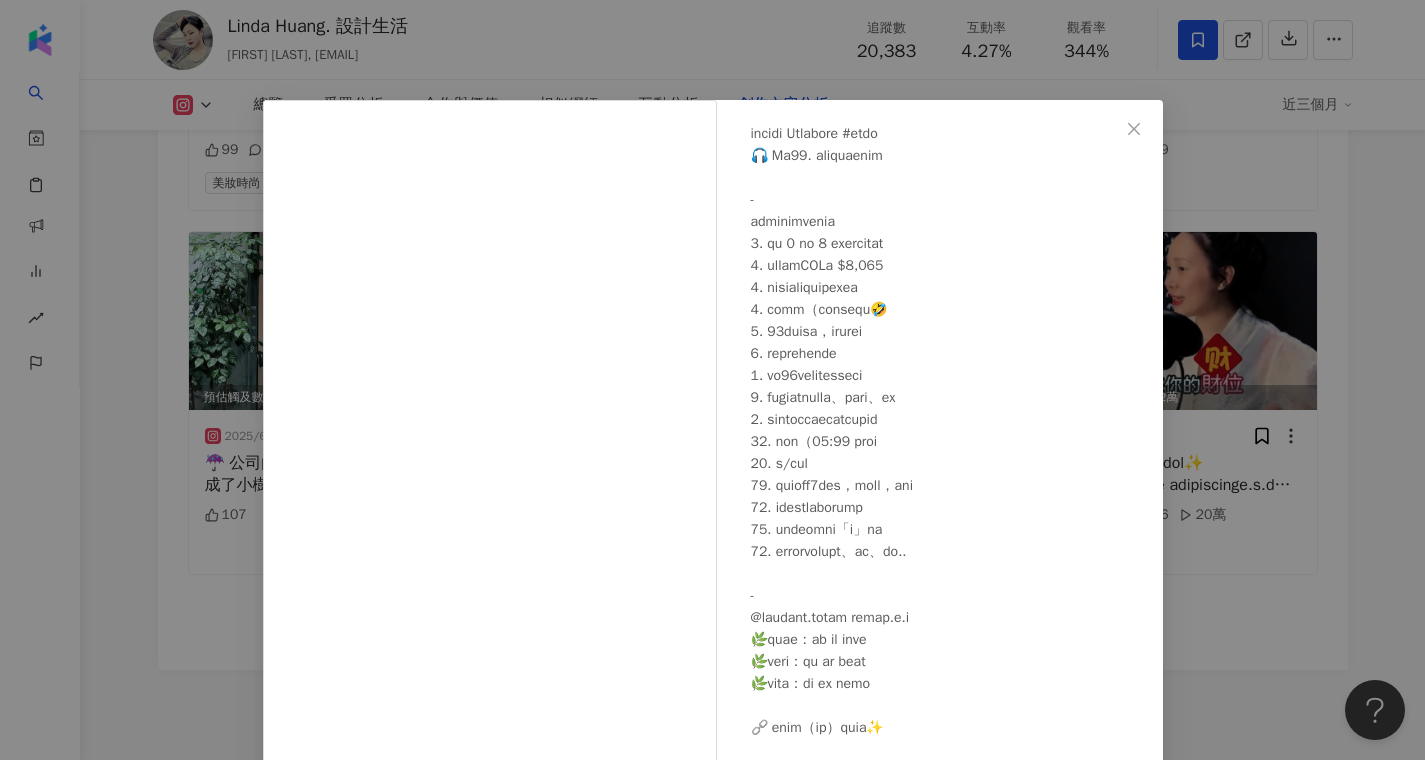 scroll, scrollTop: 257, scrollLeft: 0, axis: vertical 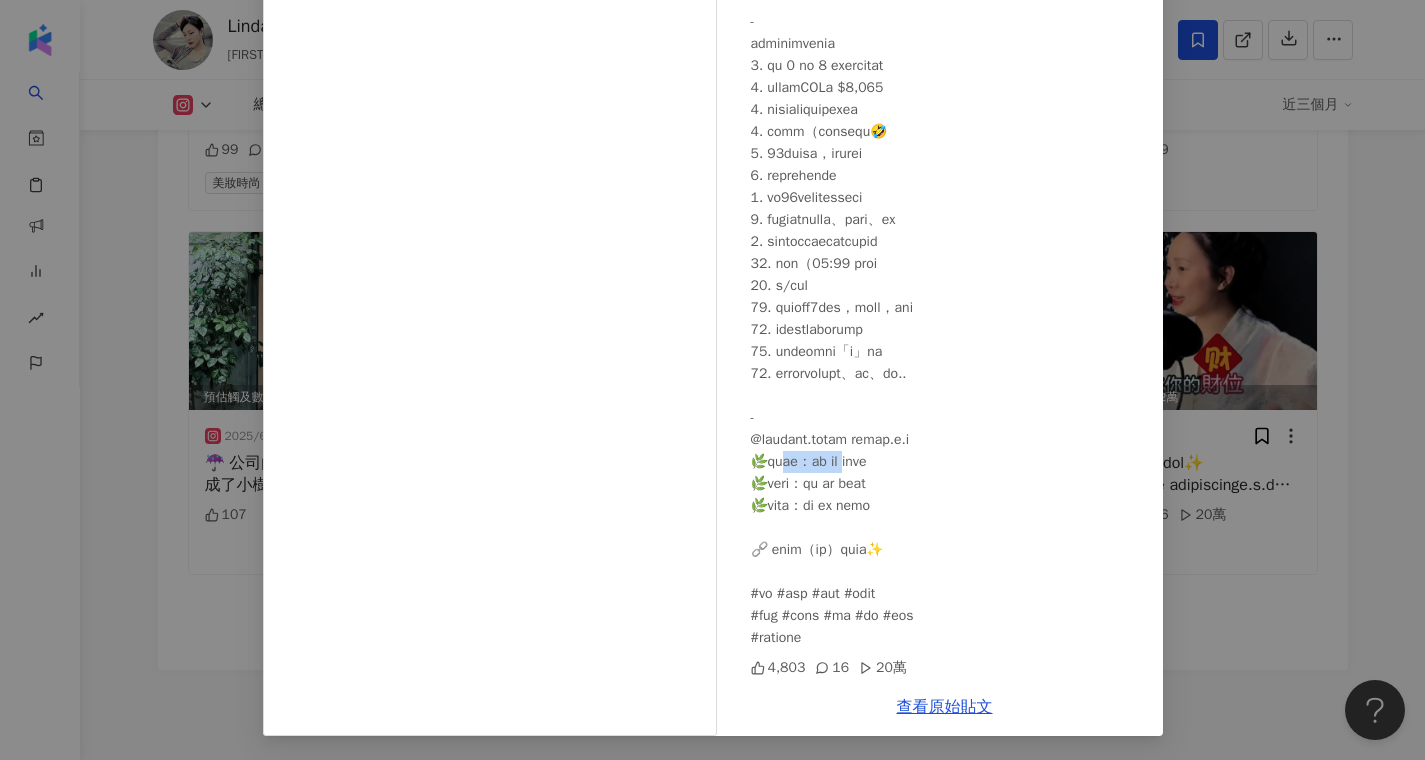 click at bounding box center [949, 231] 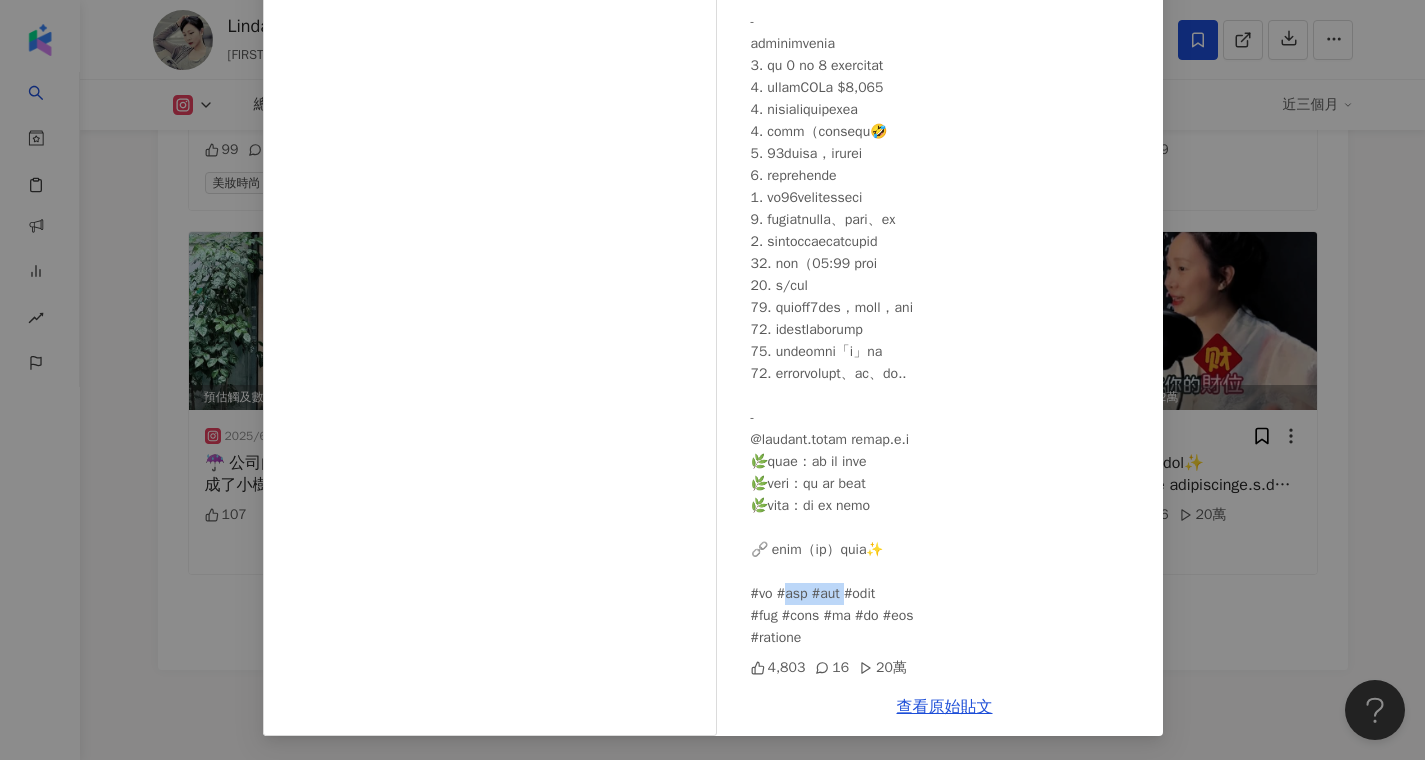 click at bounding box center (949, 231) 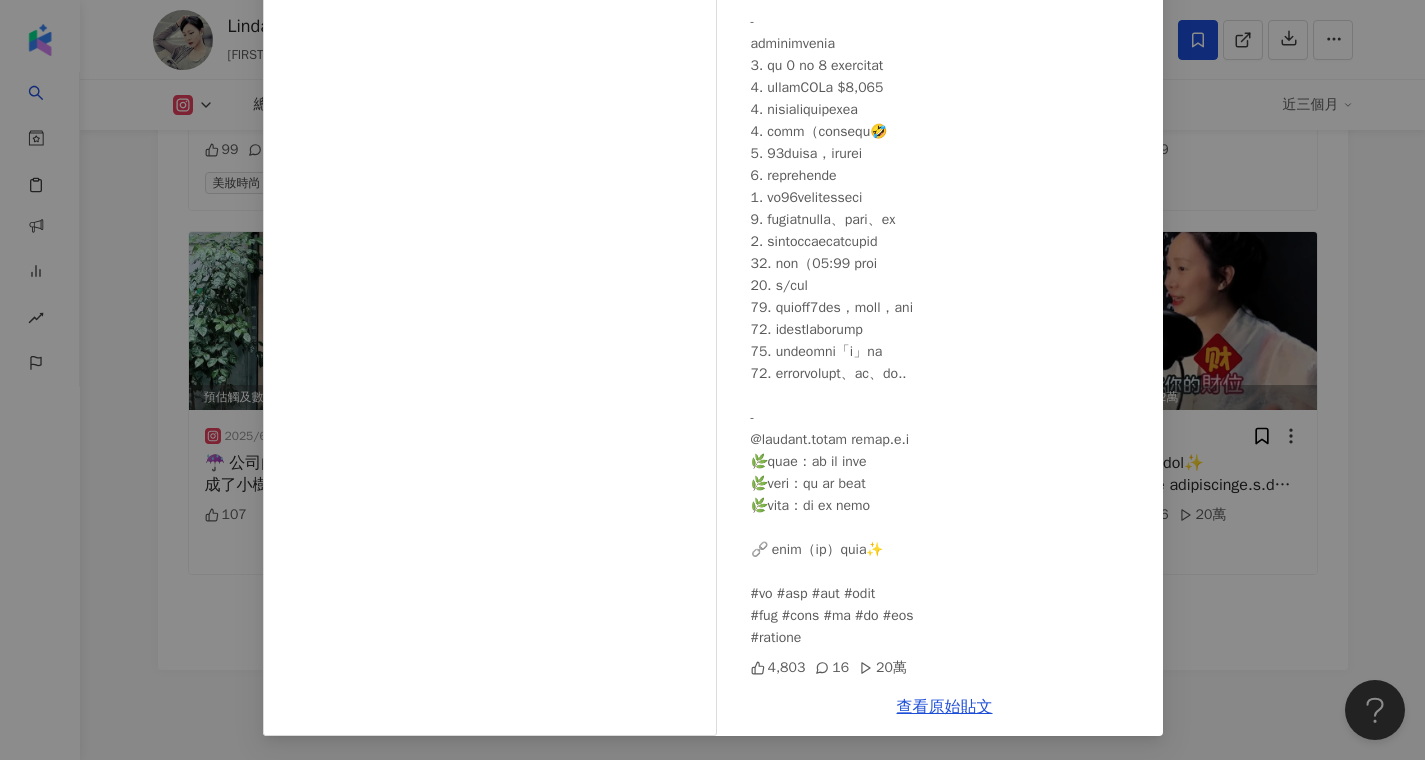 click on "Linda Huang. 設計生活 2025/5/23 4,803 16 20萬 查看原始貼文" at bounding box center [712, 380] 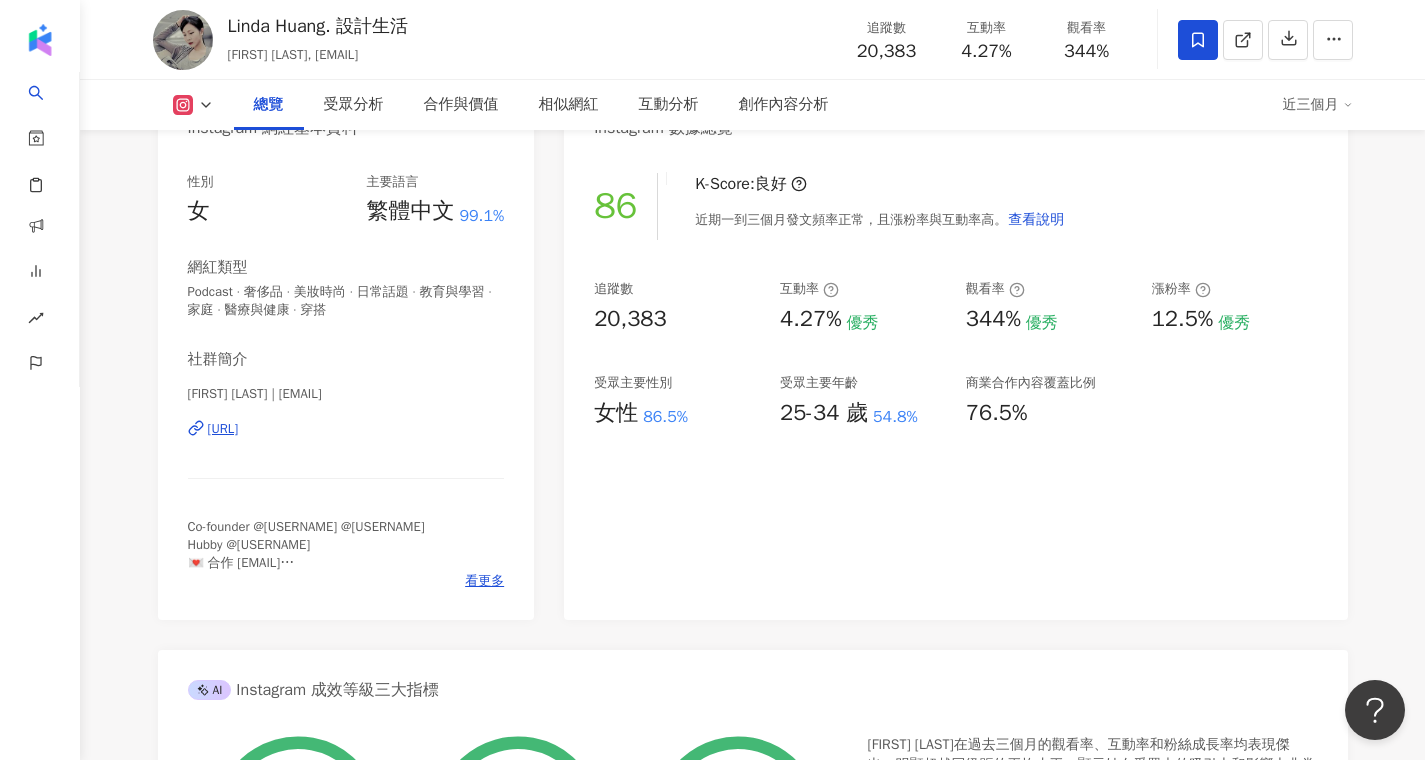 scroll, scrollTop: 0, scrollLeft: 0, axis: both 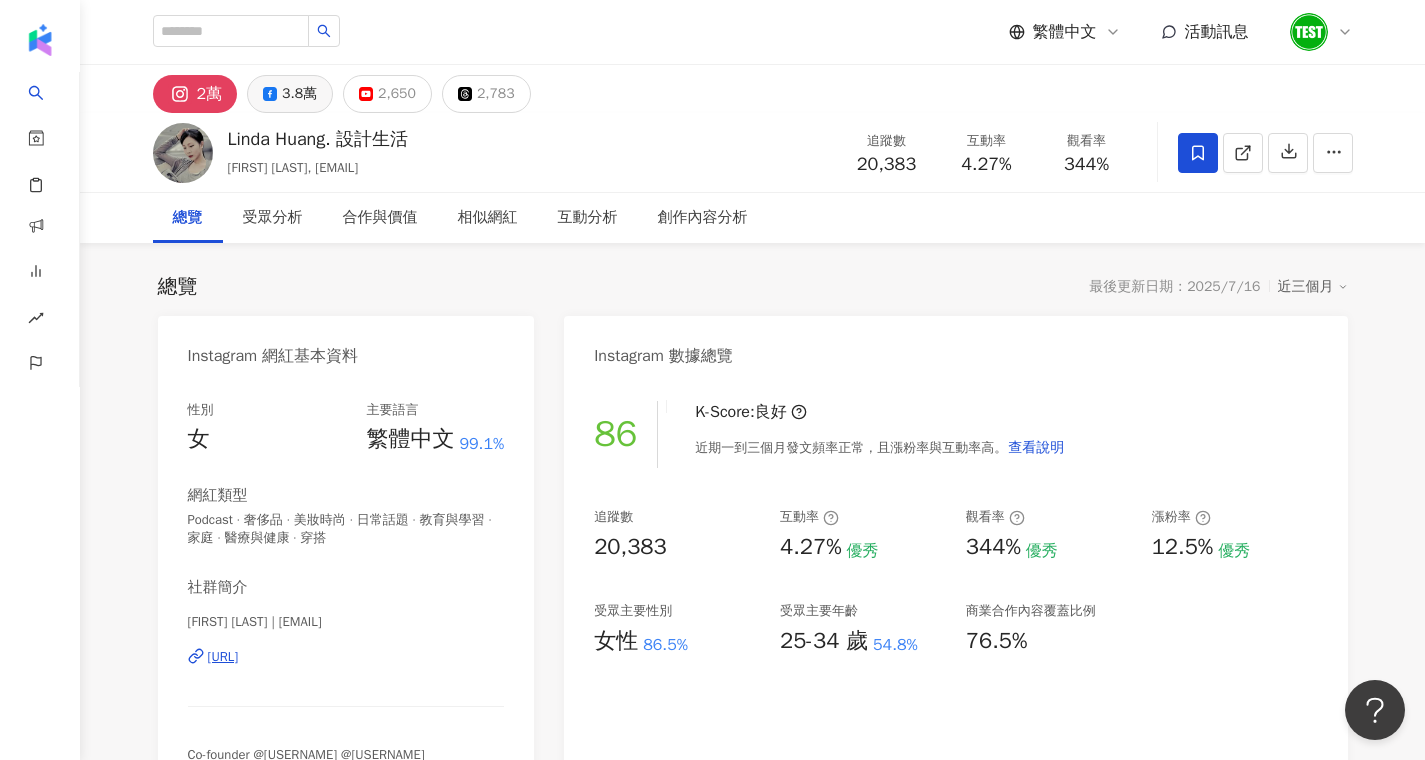click on "3.8萬" at bounding box center [299, 94] 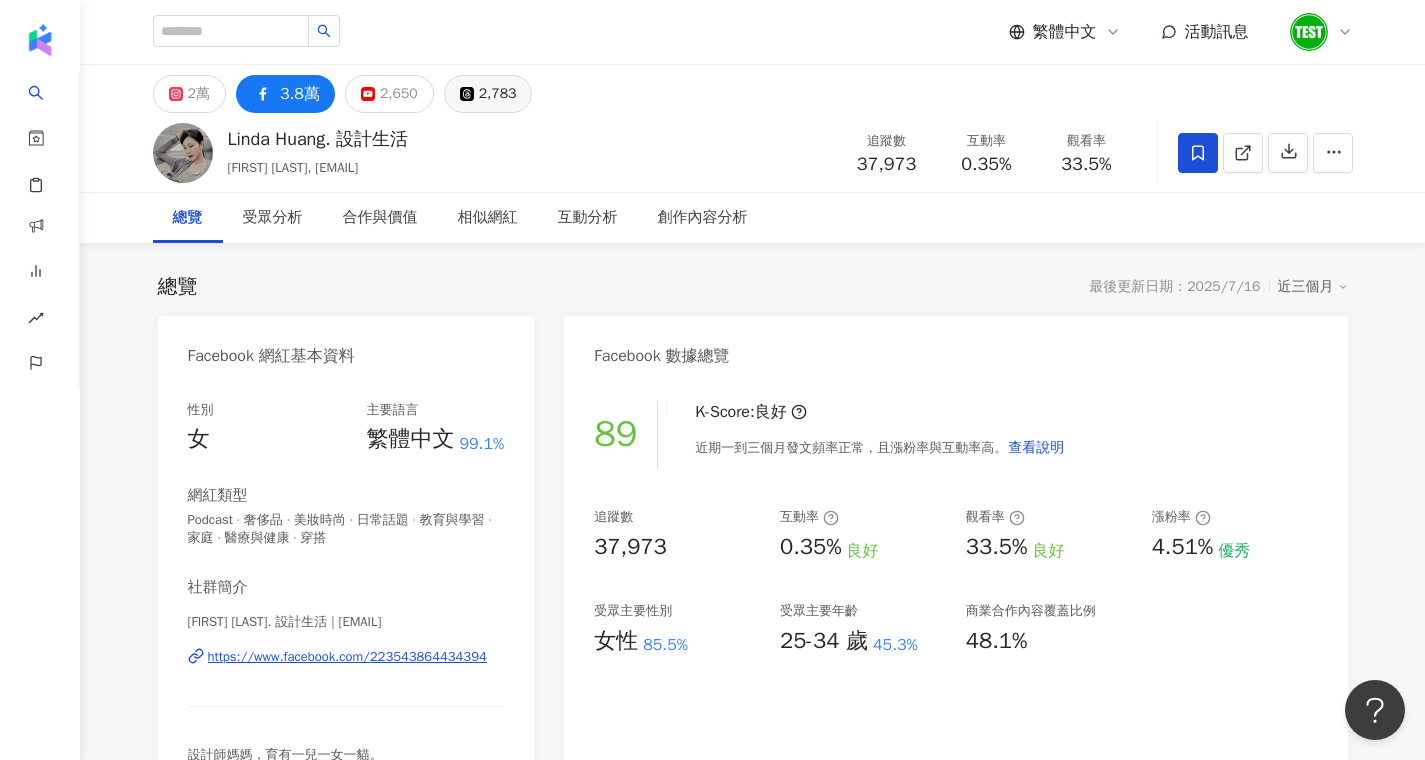 click on "2,783" at bounding box center [498, 94] 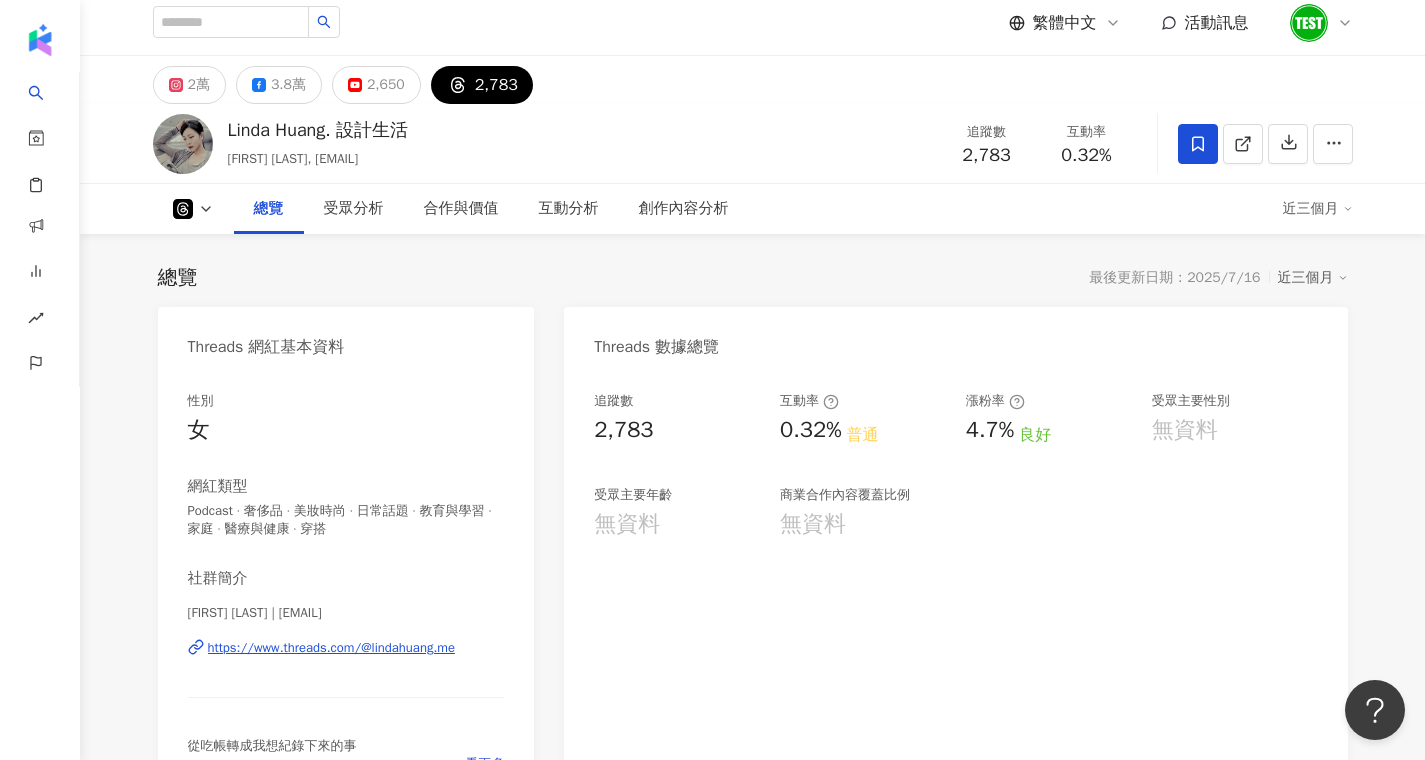scroll, scrollTop: 0, scrollLeft: 0, axis: both 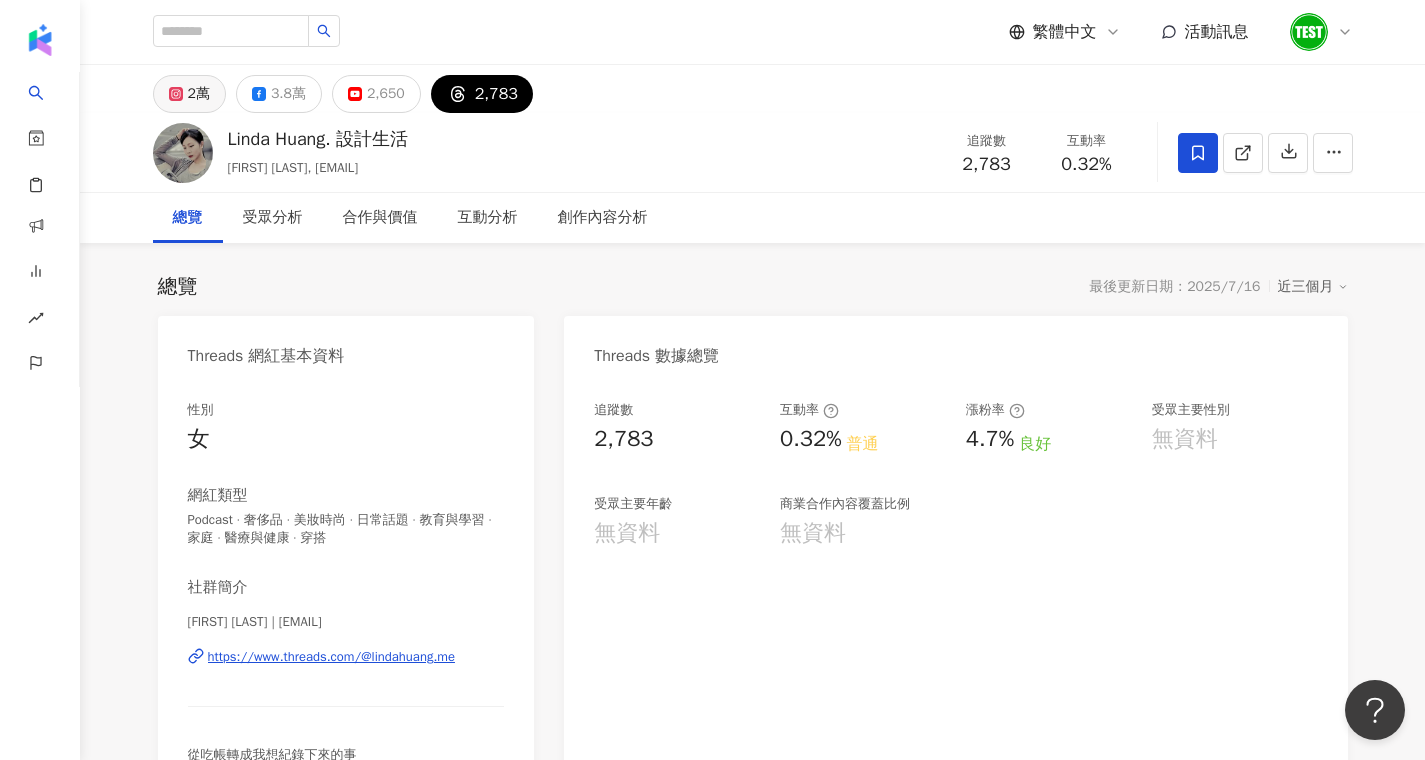 click 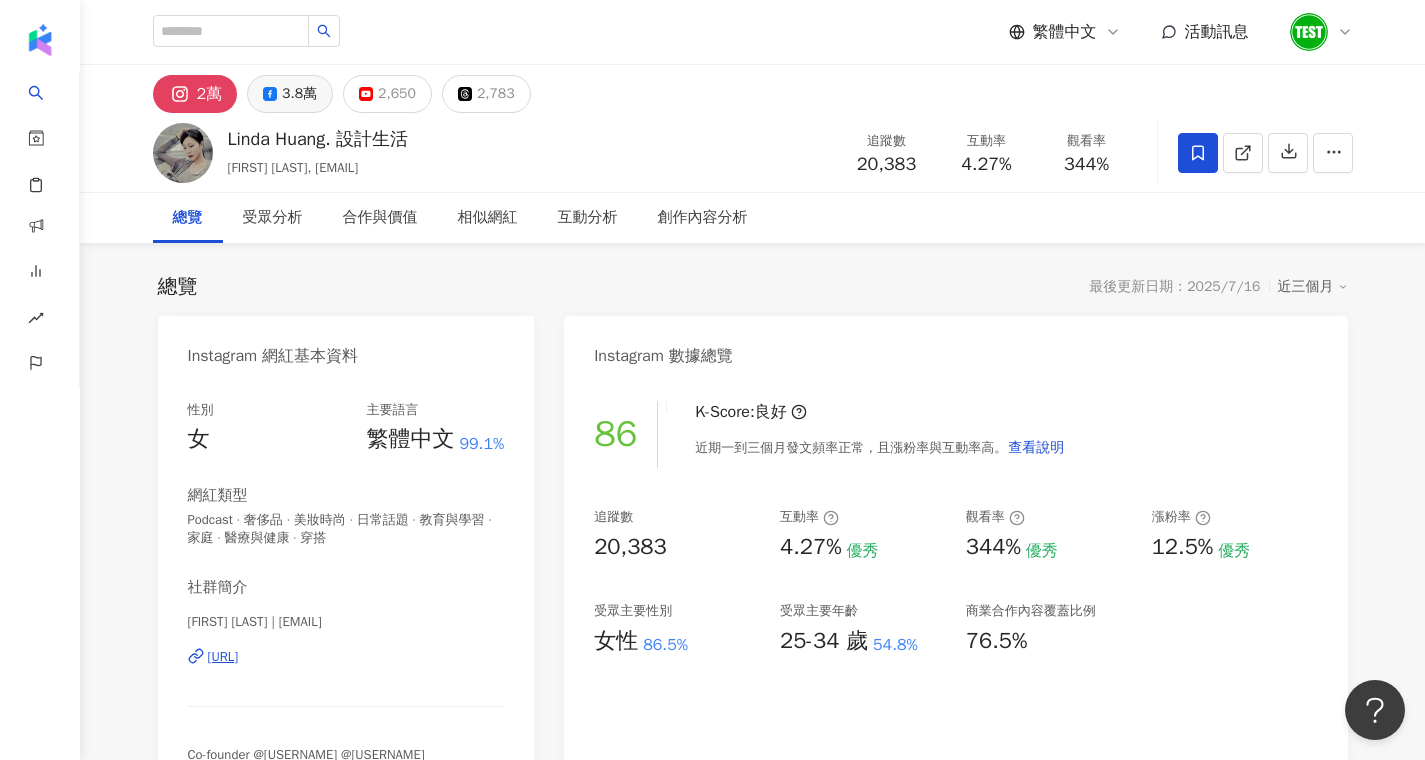 click on "3.8萬" at bounding box center (299, 94) 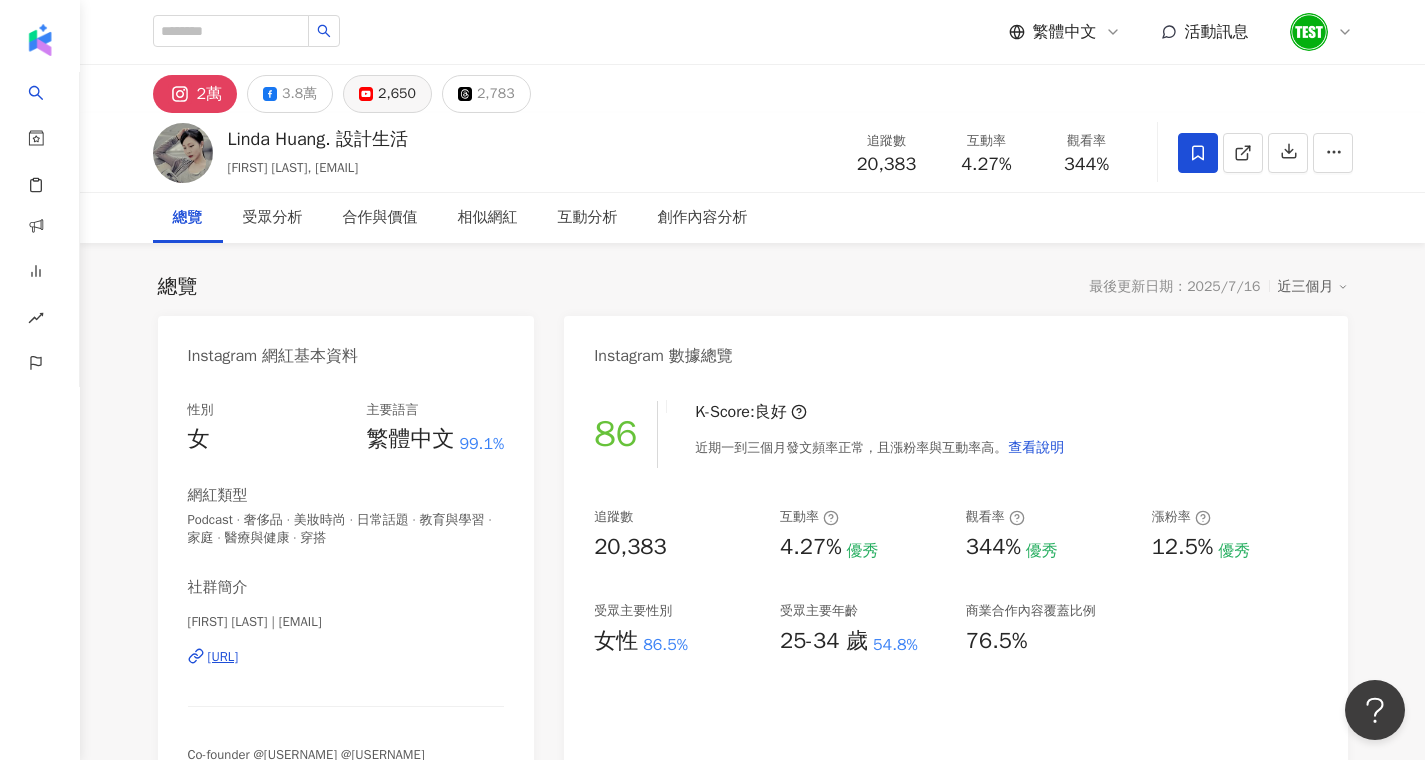 click on "2,650" at bounding box center (397, 94) 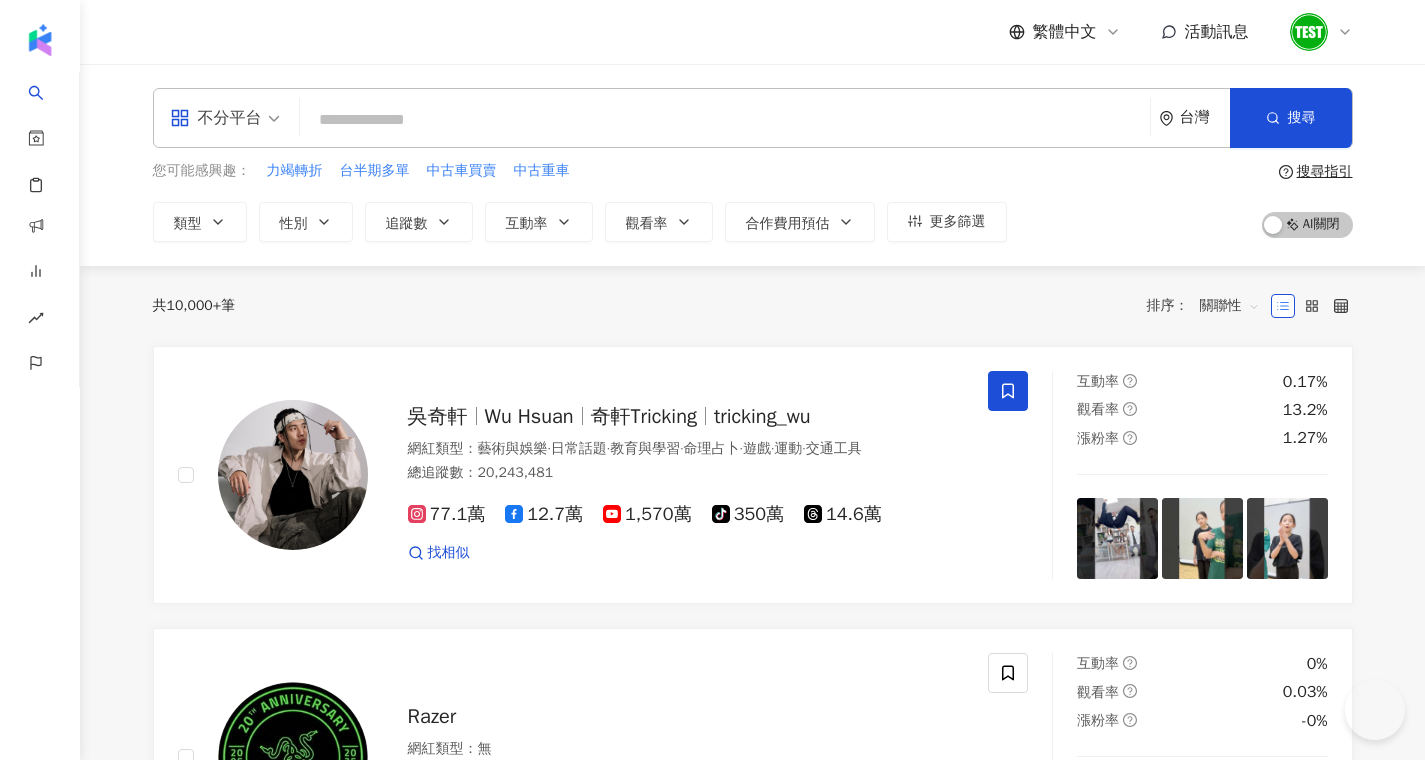 scroll, scrollTop: 0, scrollLeft: 0, axis: both 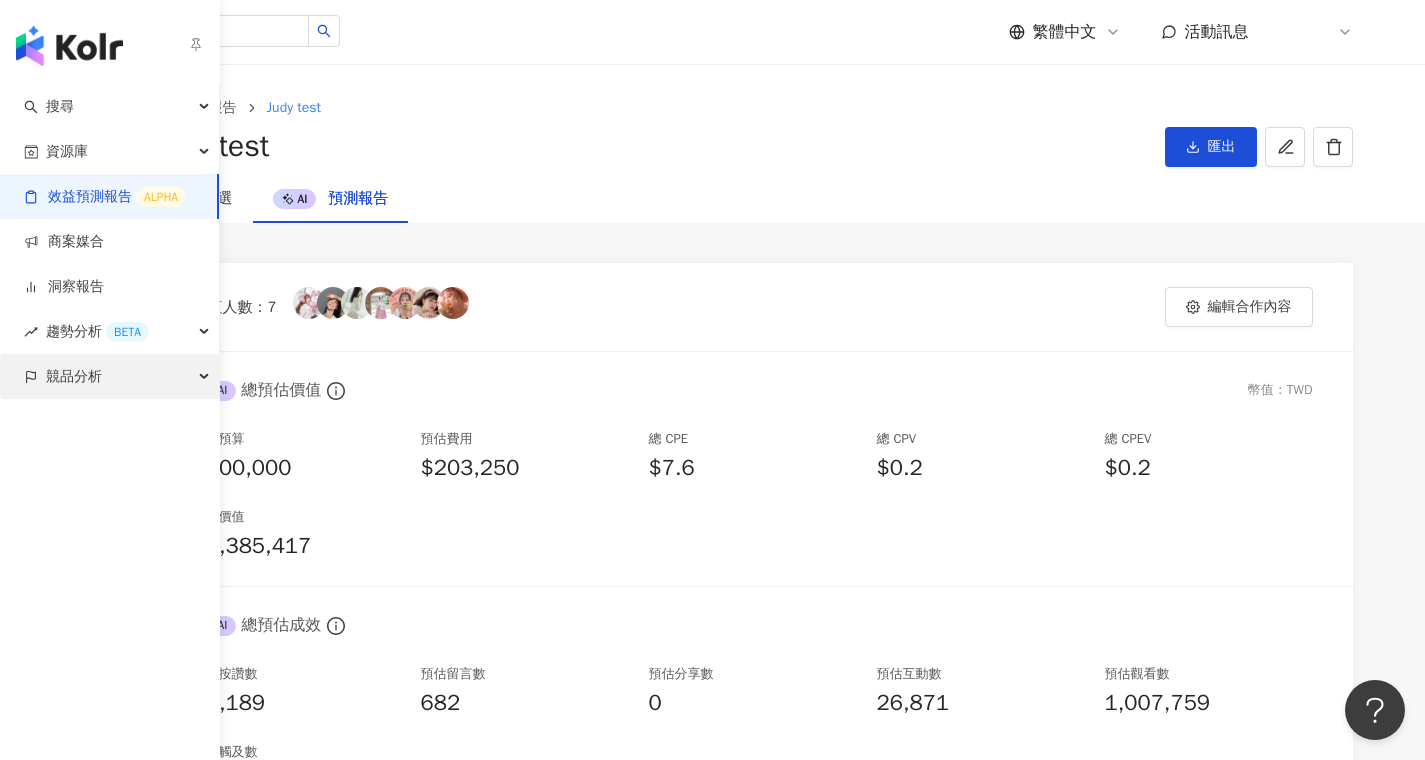 click on "競品分析" at bounding box center (109, 376) 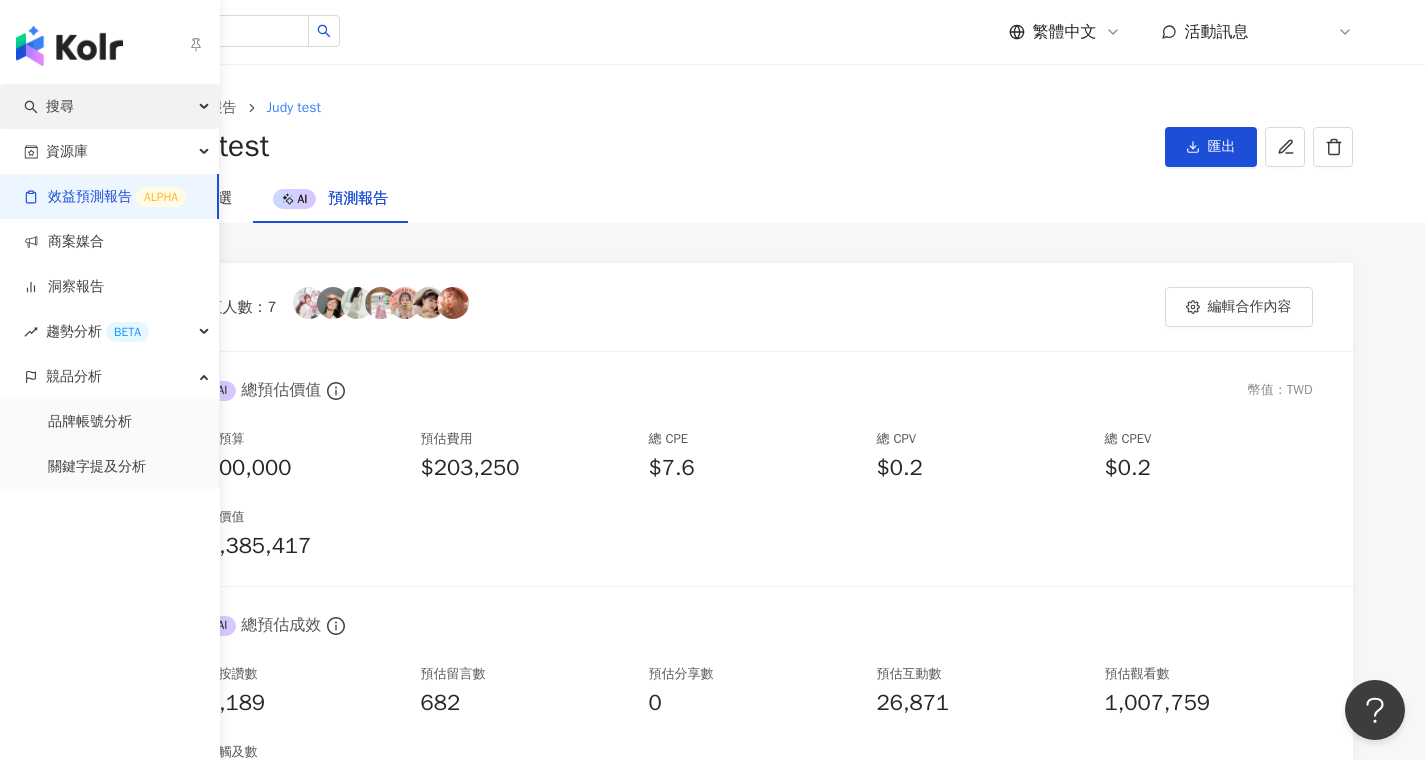 click on "搜尋" at bounding box center [109, 106] 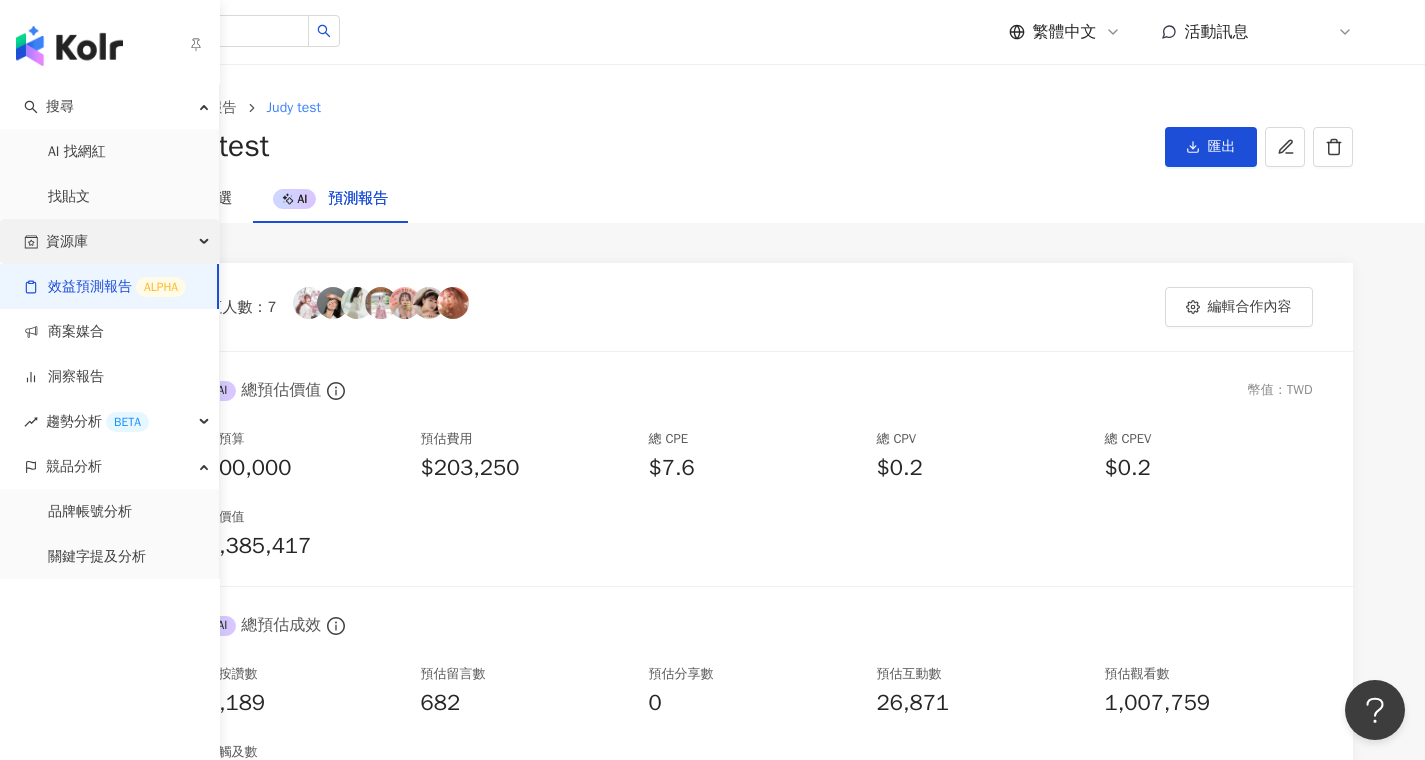 click on "資源庫" at bounding box center (109, 241) 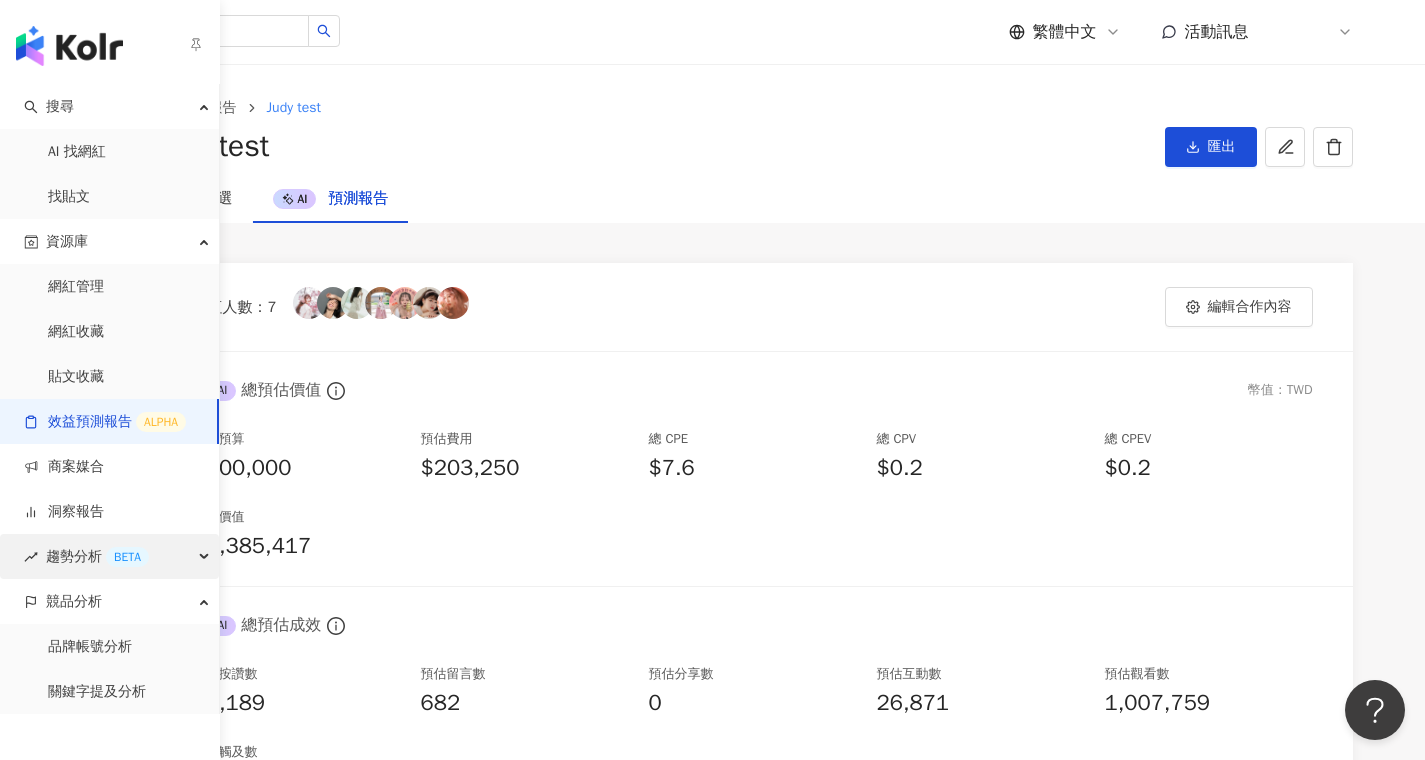 click on "趨勢分析 BETA" at bounding box center [109, 556] 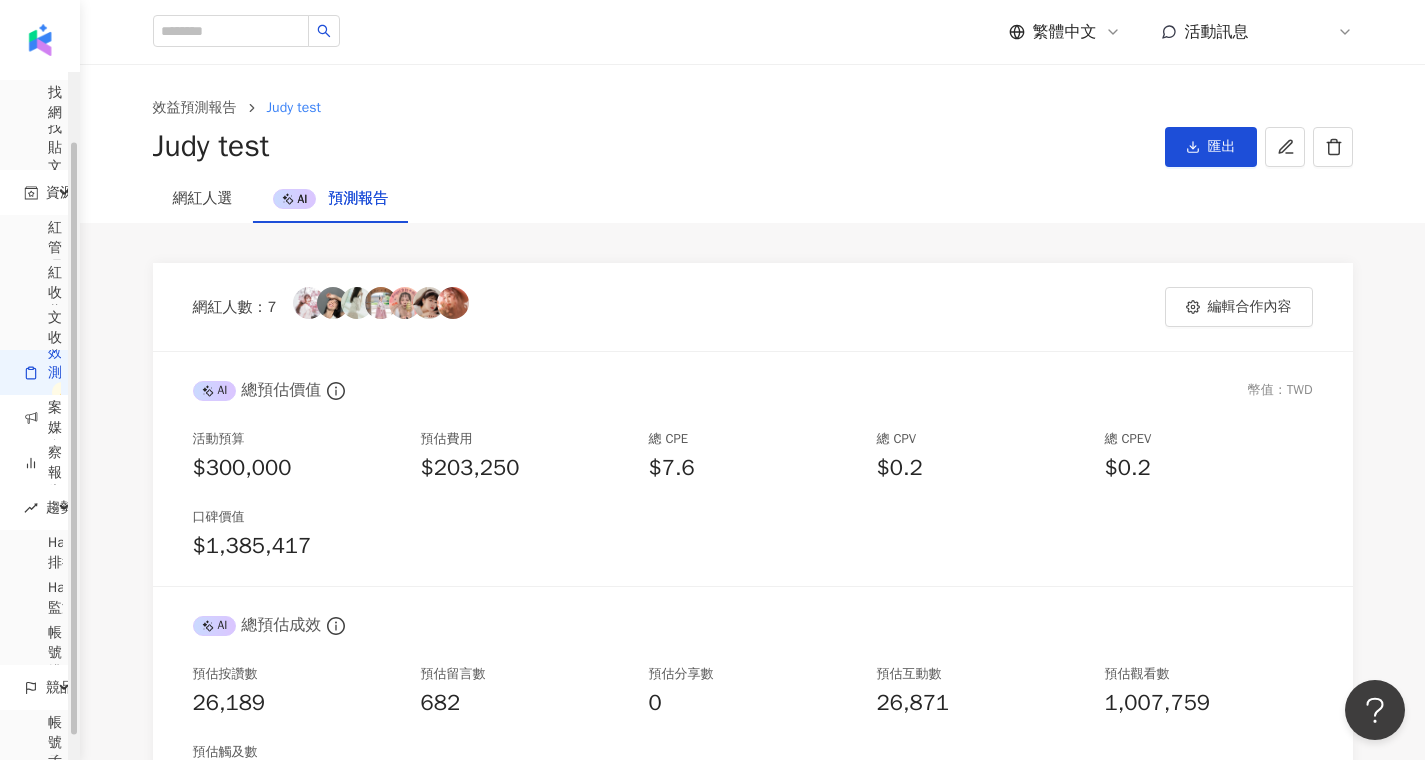 scroll, scrollTop: 0, scrollLeft: 0, axis: both 